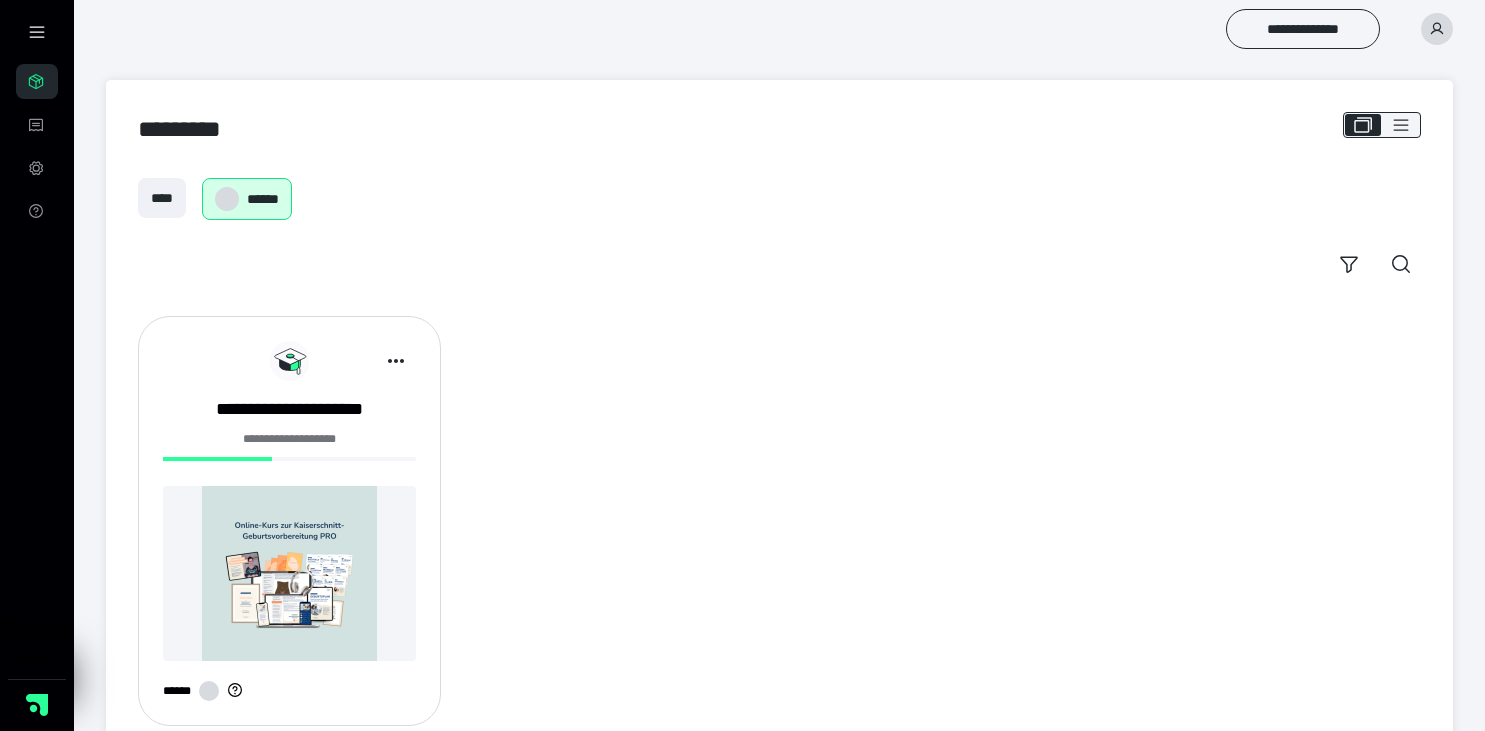 scroll, scrollTop: 0, scrollLeft: 0, axis: both 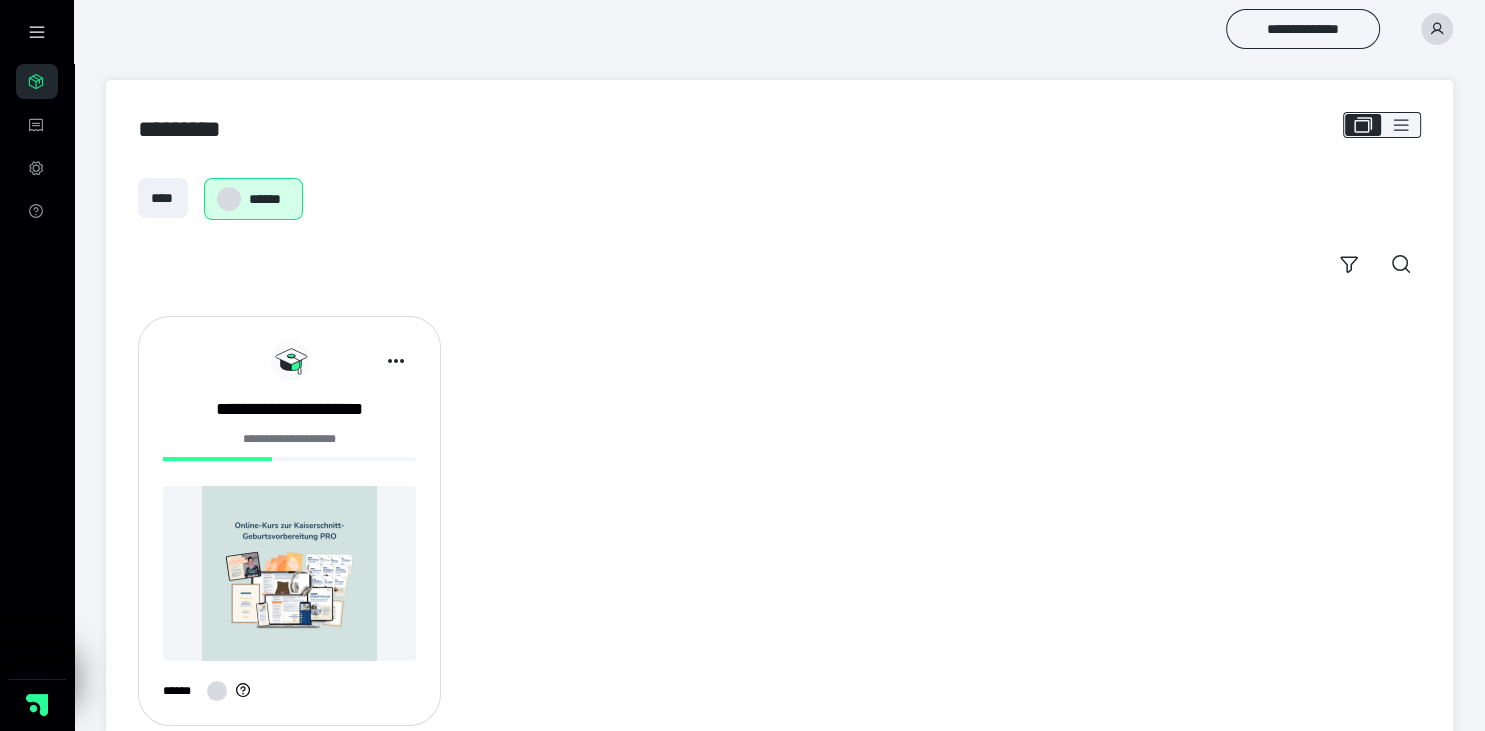 click at bounding box center (289, 573) 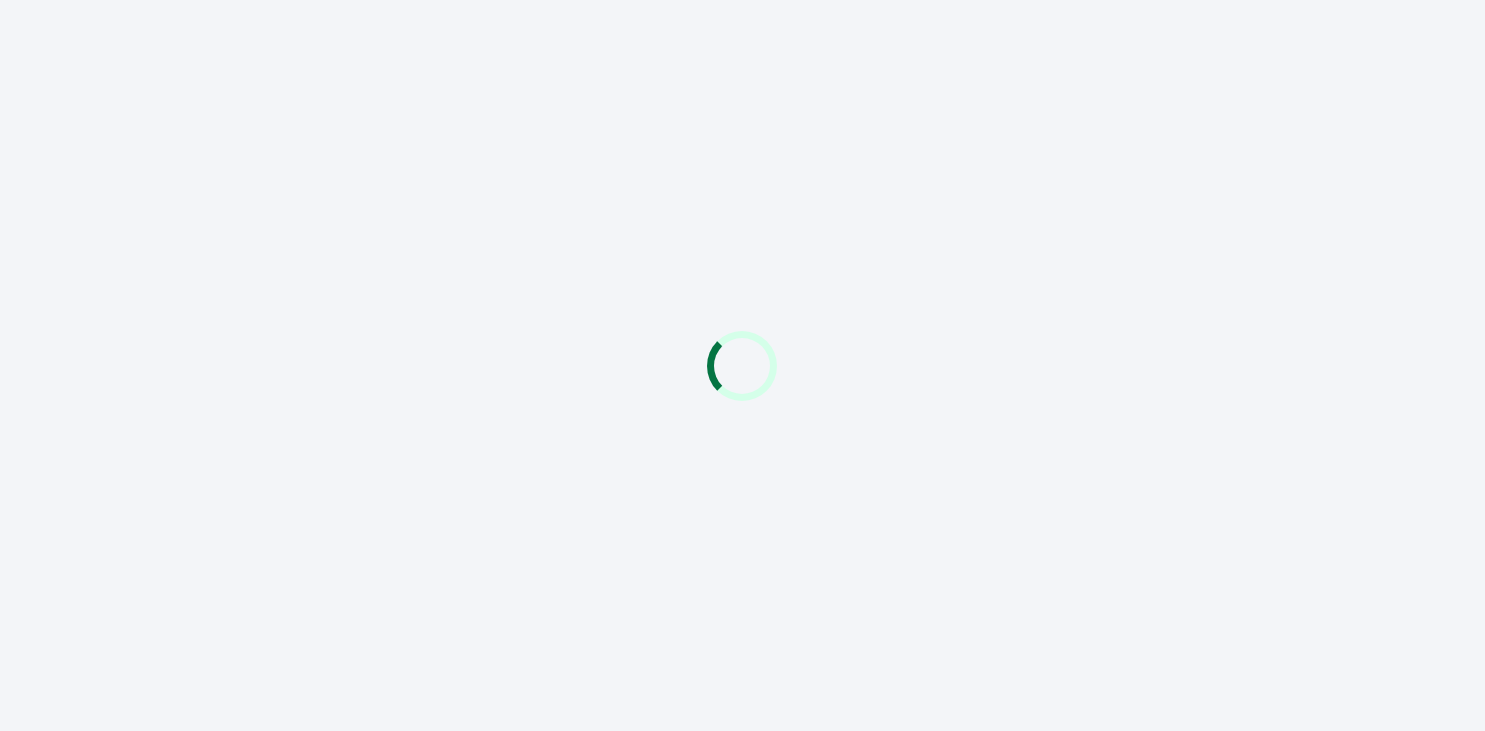 scroll, scrollTop: 0, scrollLeft: 0, axis: both 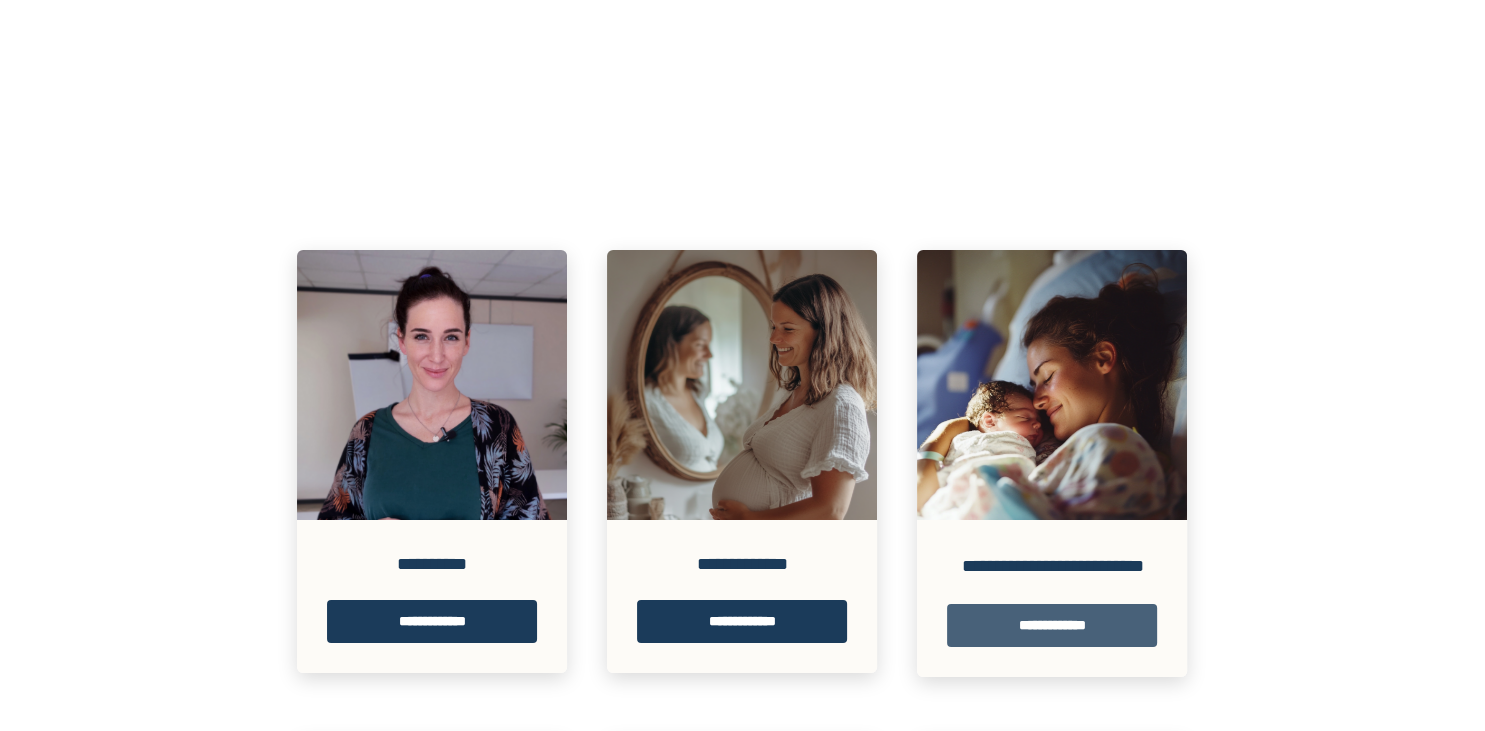 click on "**********" at bounding box center (1052, 625) 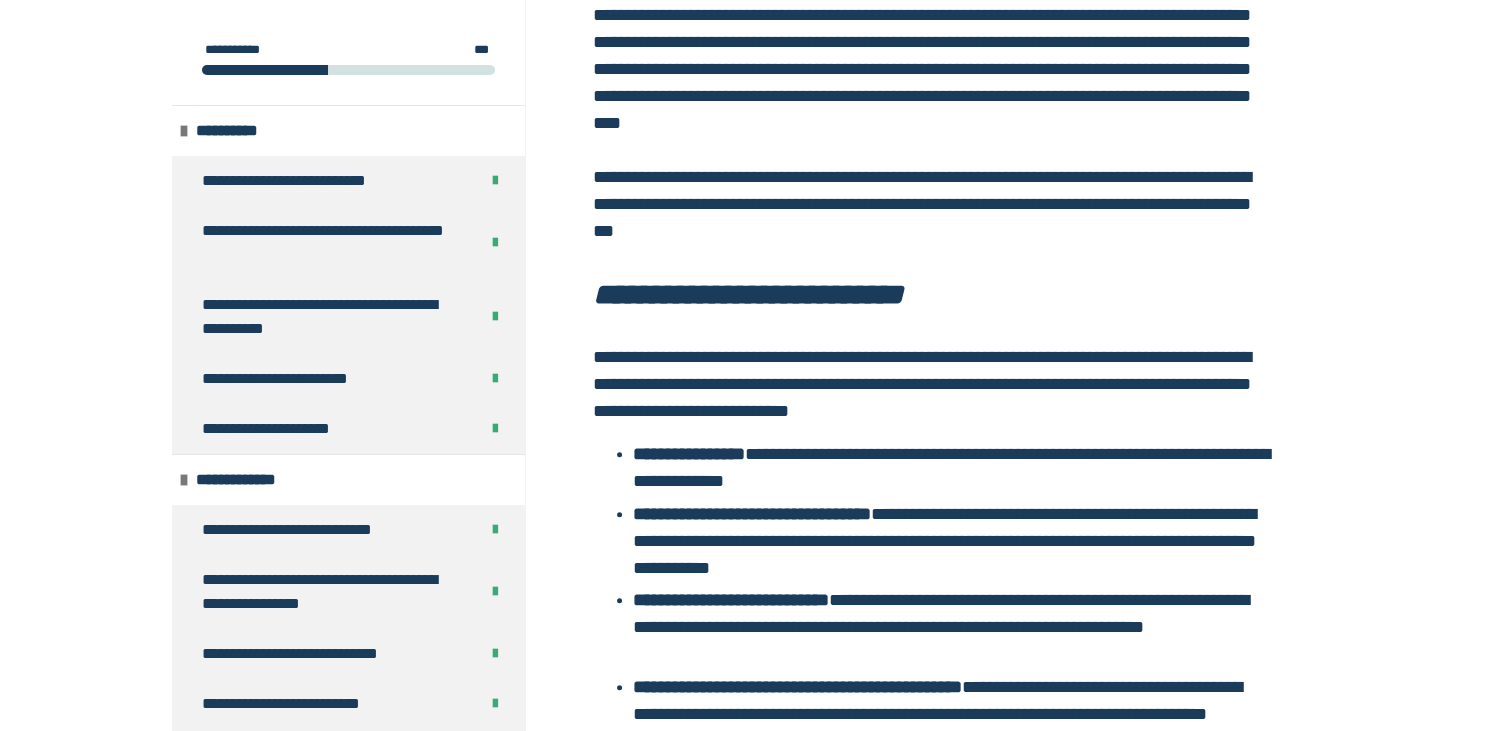 scroll, scrollTop: 492, scrollLeft: 0, axis: vertical 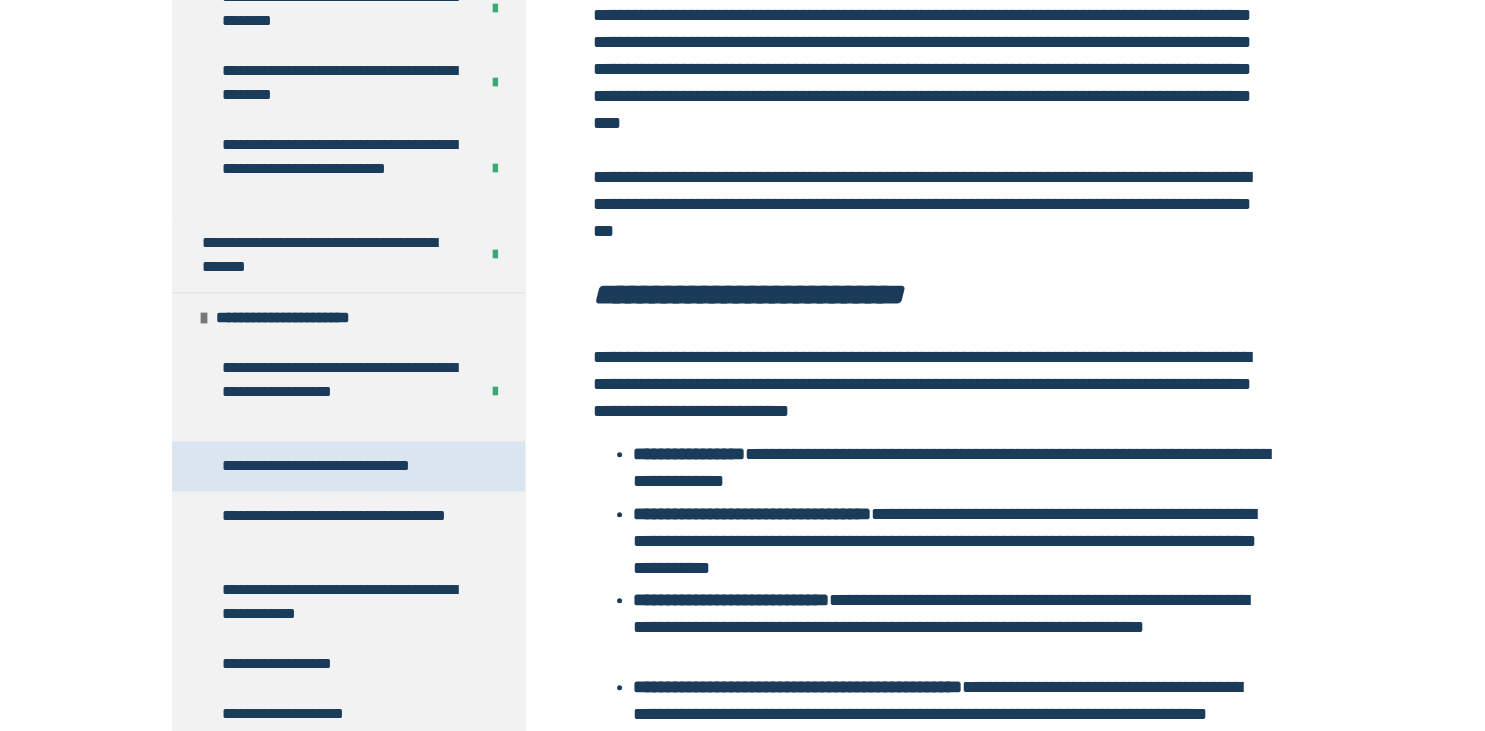 click on "**********" at bounding box center (346, 466) 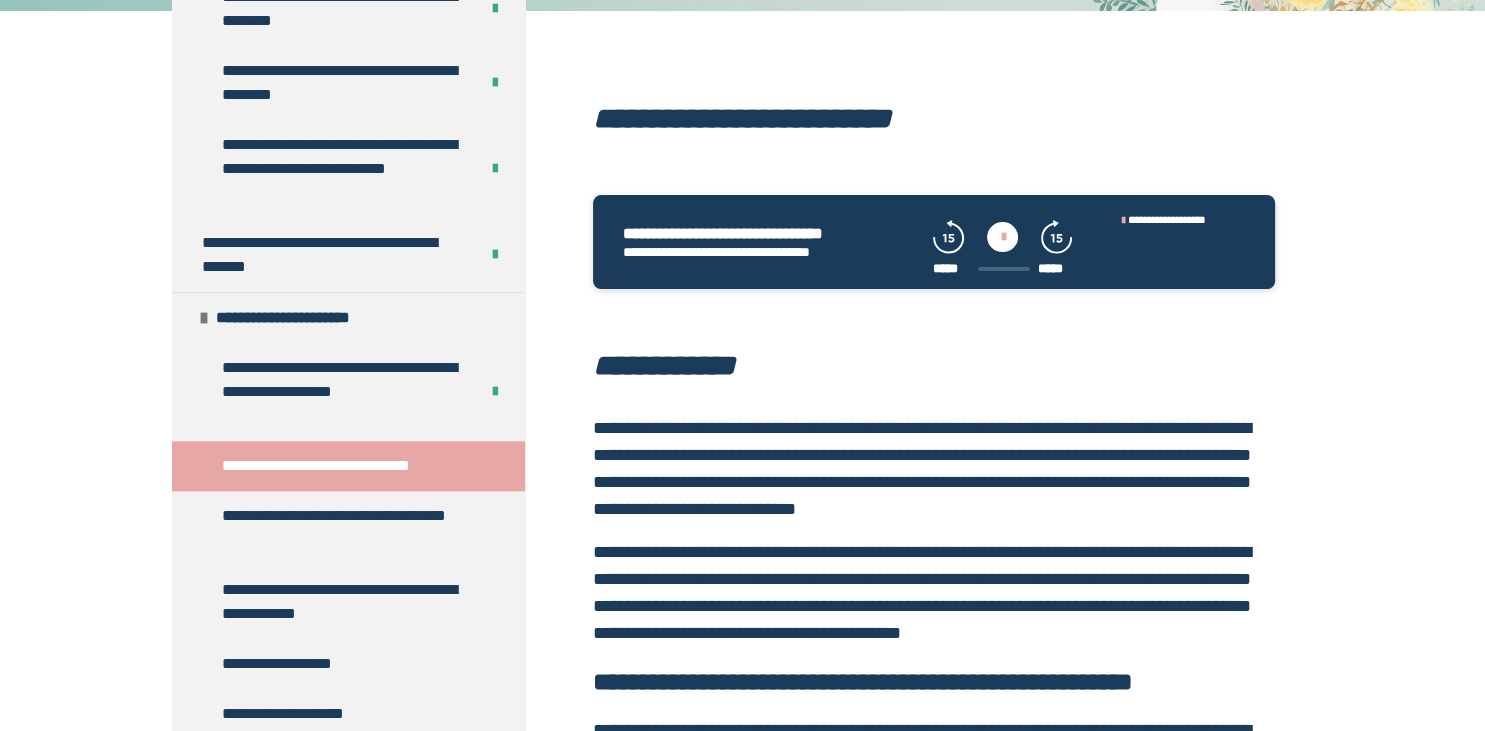 click at bounding box center [1002, 237] 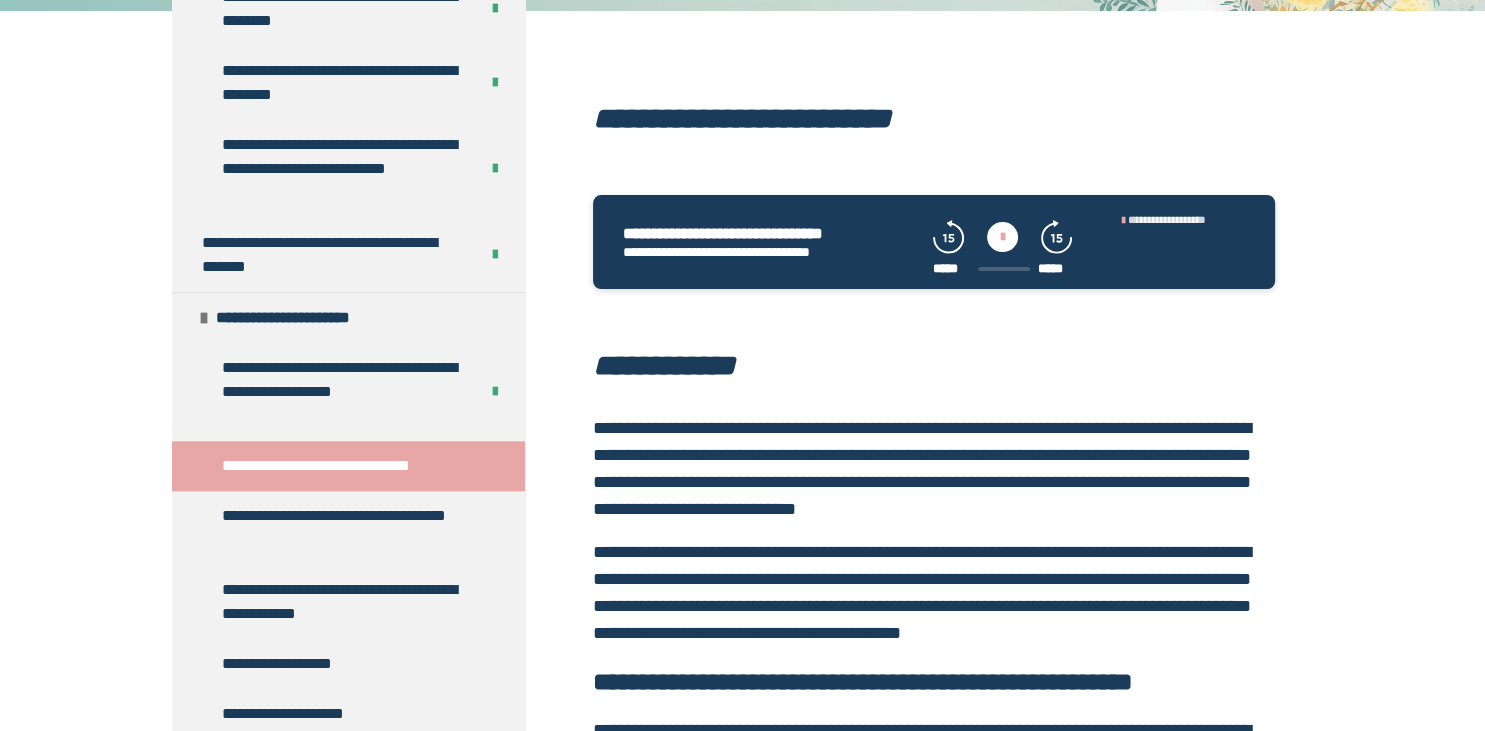 click on "**********" at bounding box center [1167, 219] 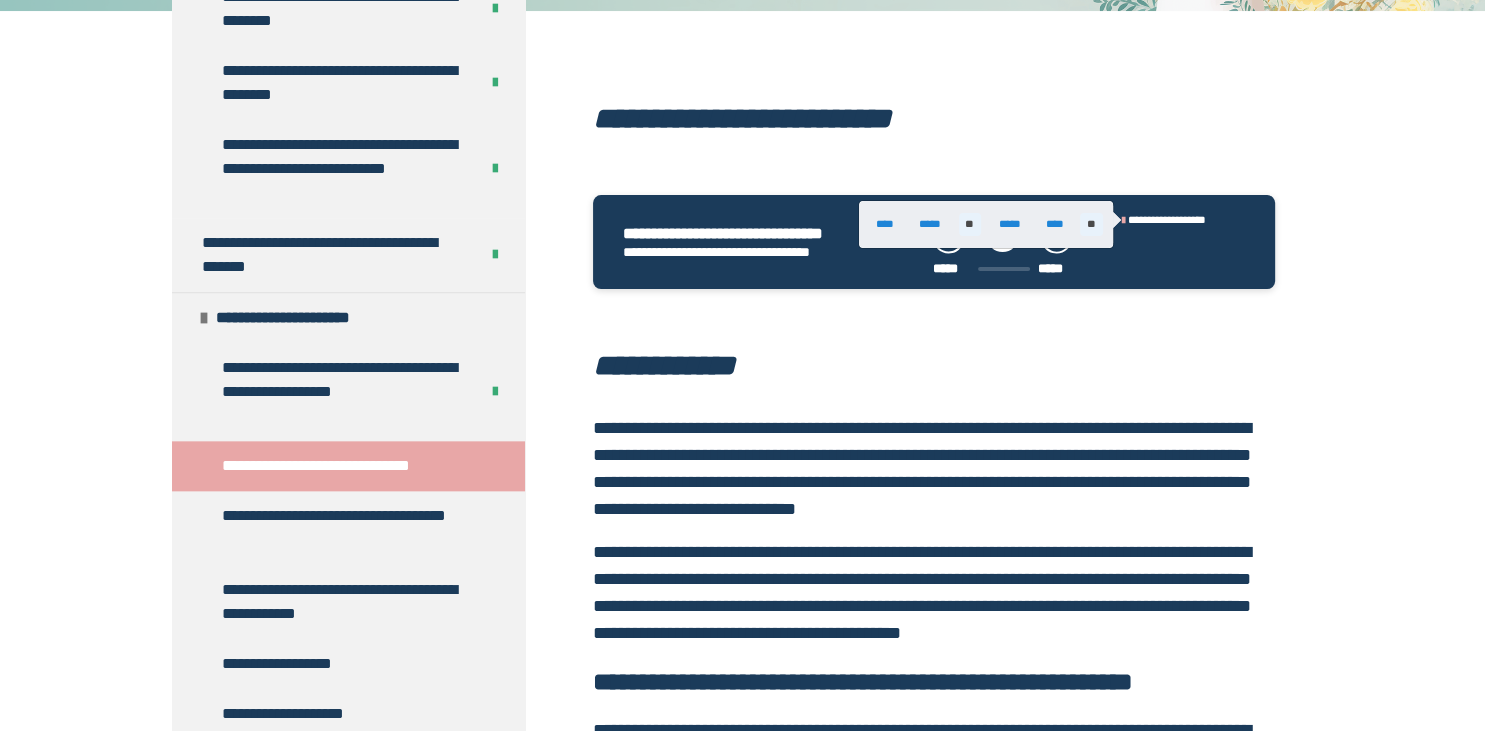 click on "**" at bounding box center (1091, 224) 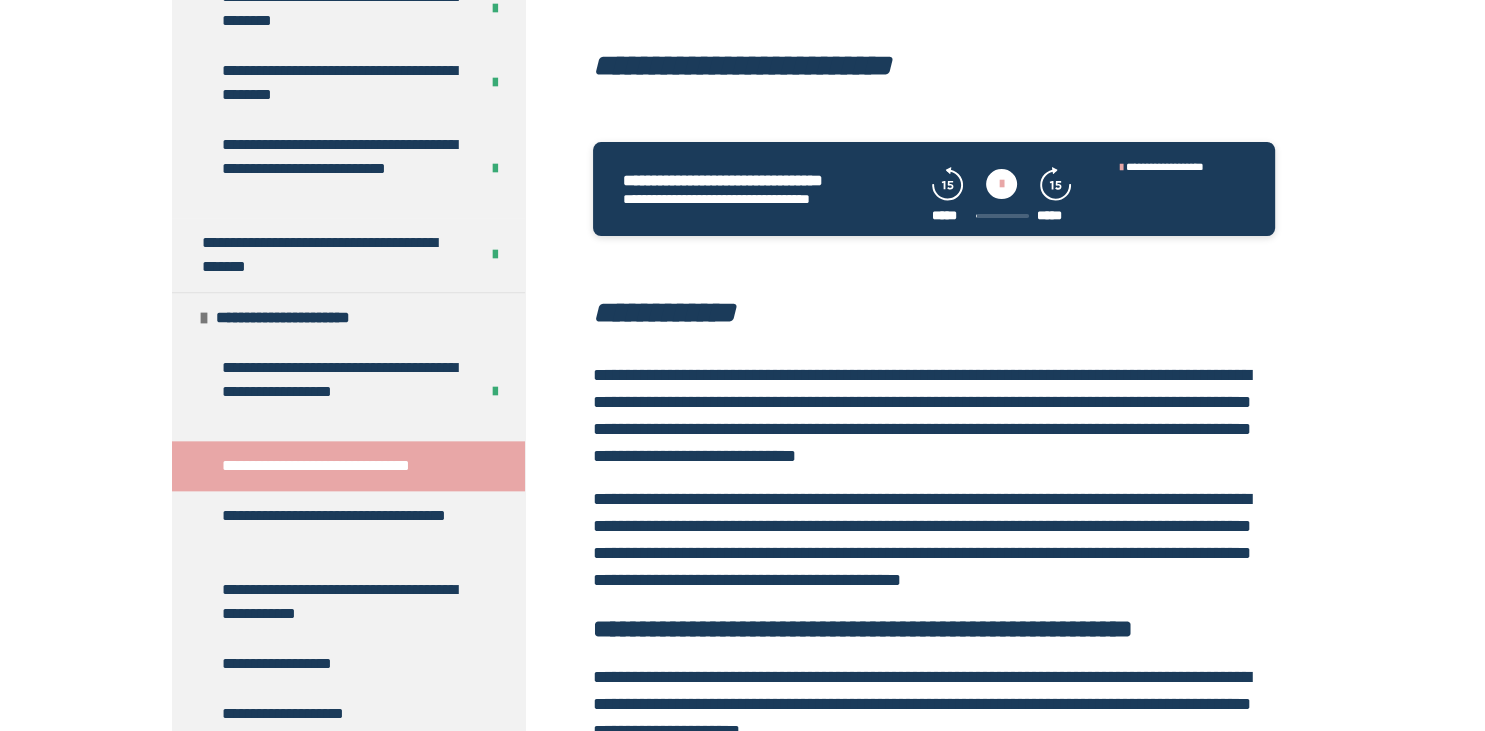 scroll, scrollTop: 375, scrollLeft: 0, axis: vertical 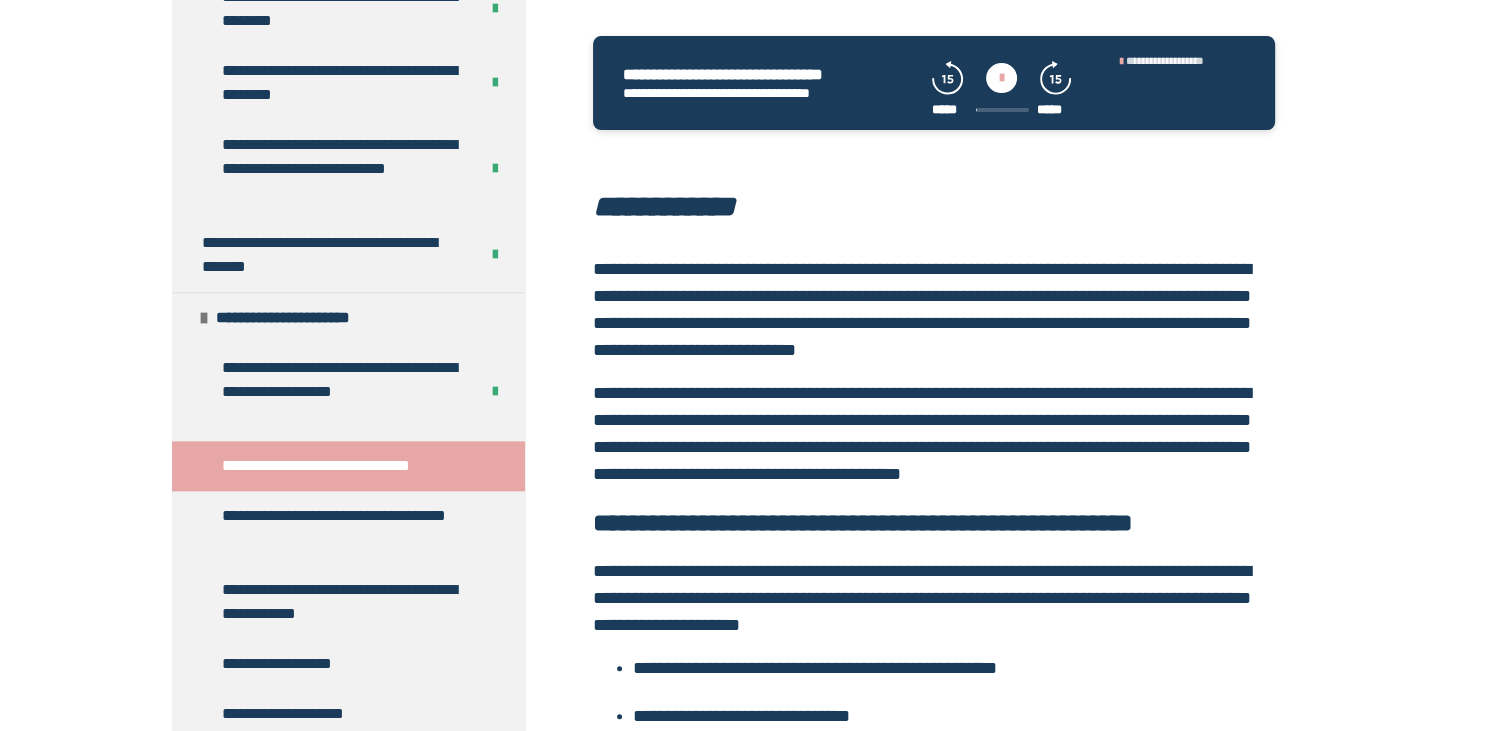 click on "**********" at bounding box center (1182, 61) 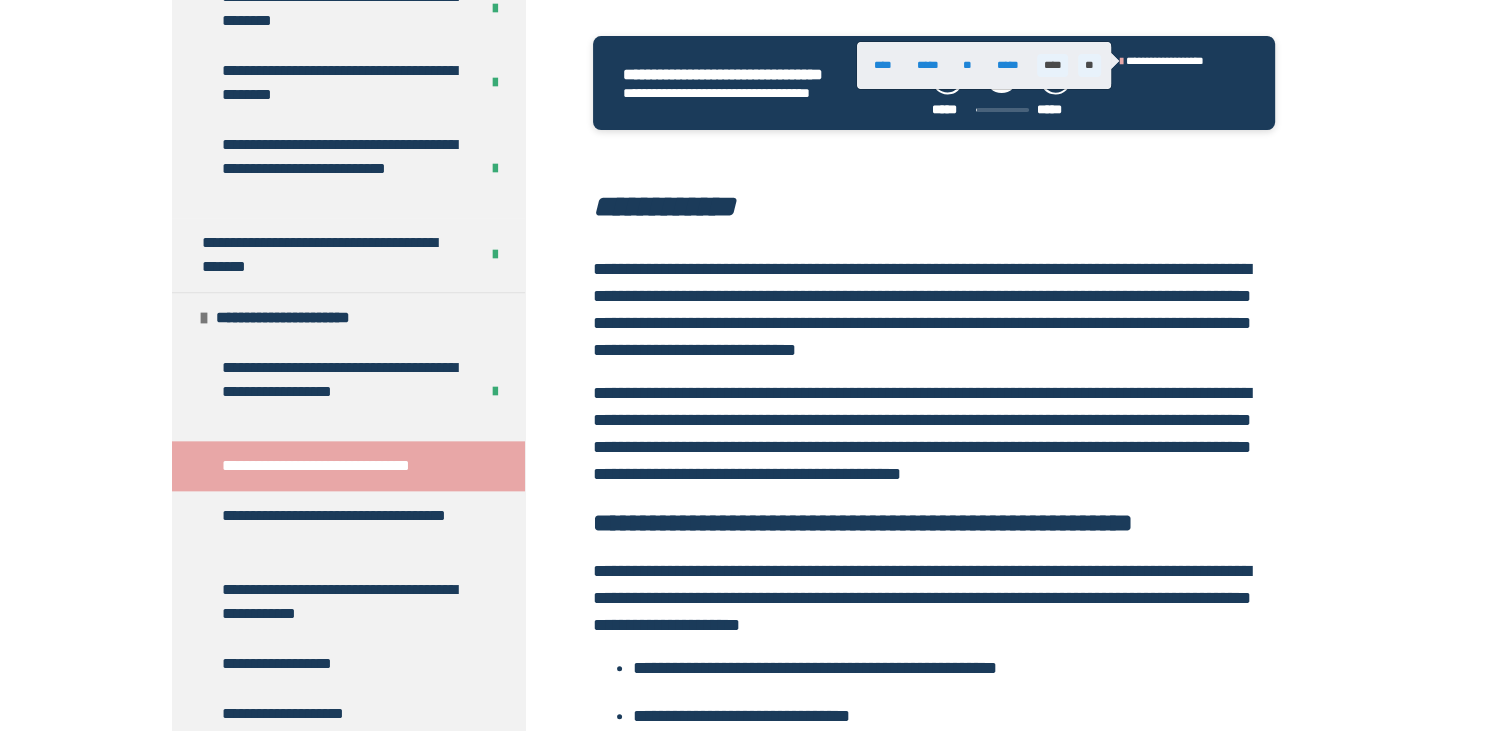 click on "****" at bounding box center [1052, 65] 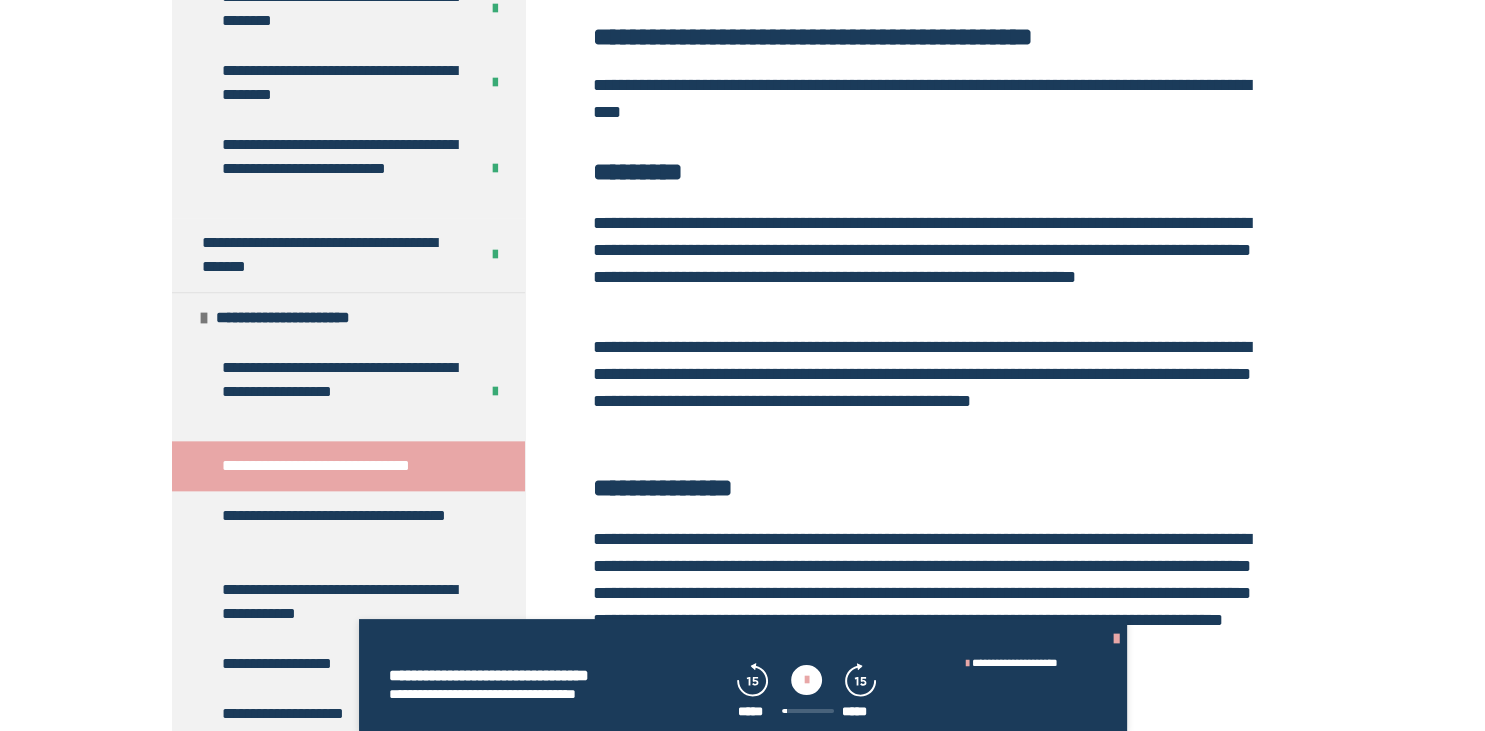scroll, scrollTop: 1519, scrollLeft: 0, axis: vertical 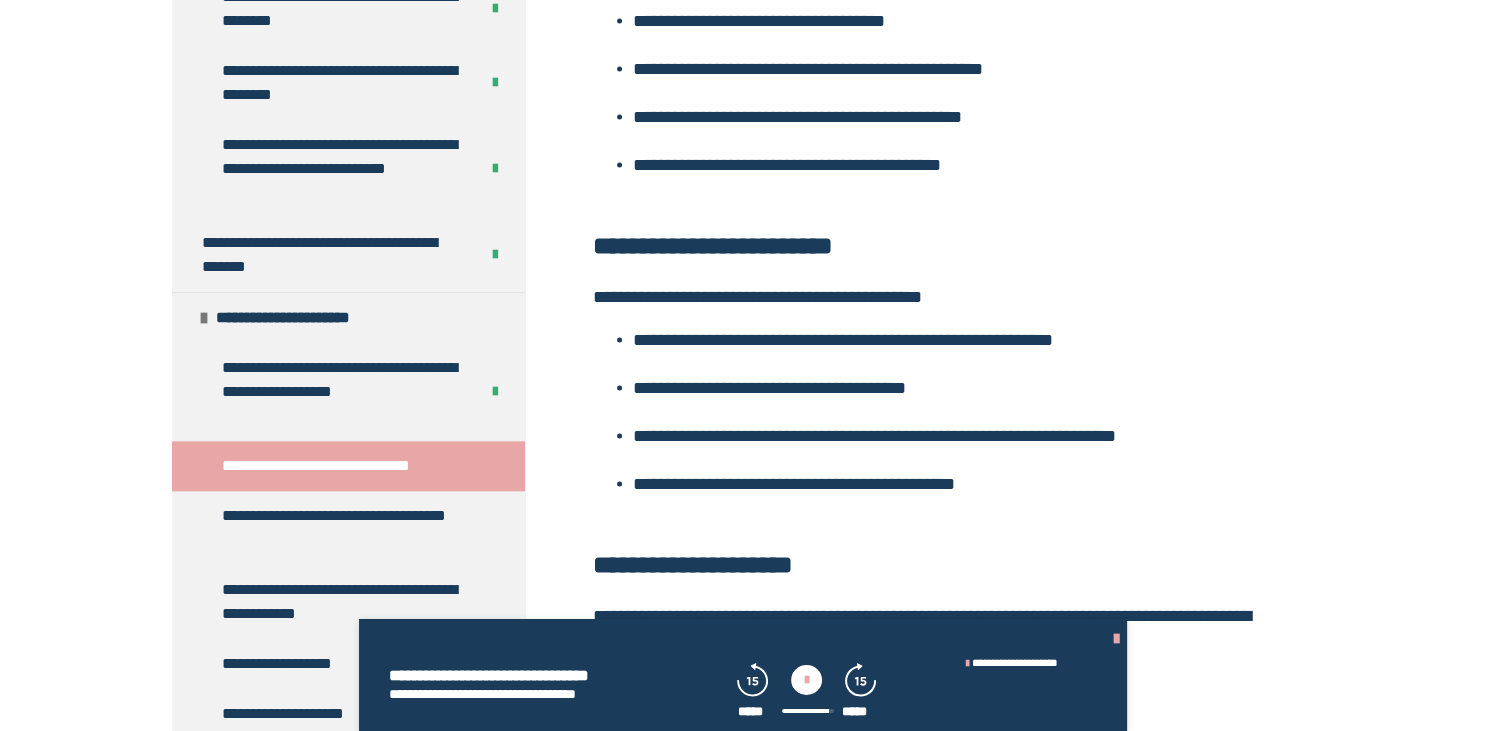 click on "**********" at bounding box center (742, -3520) 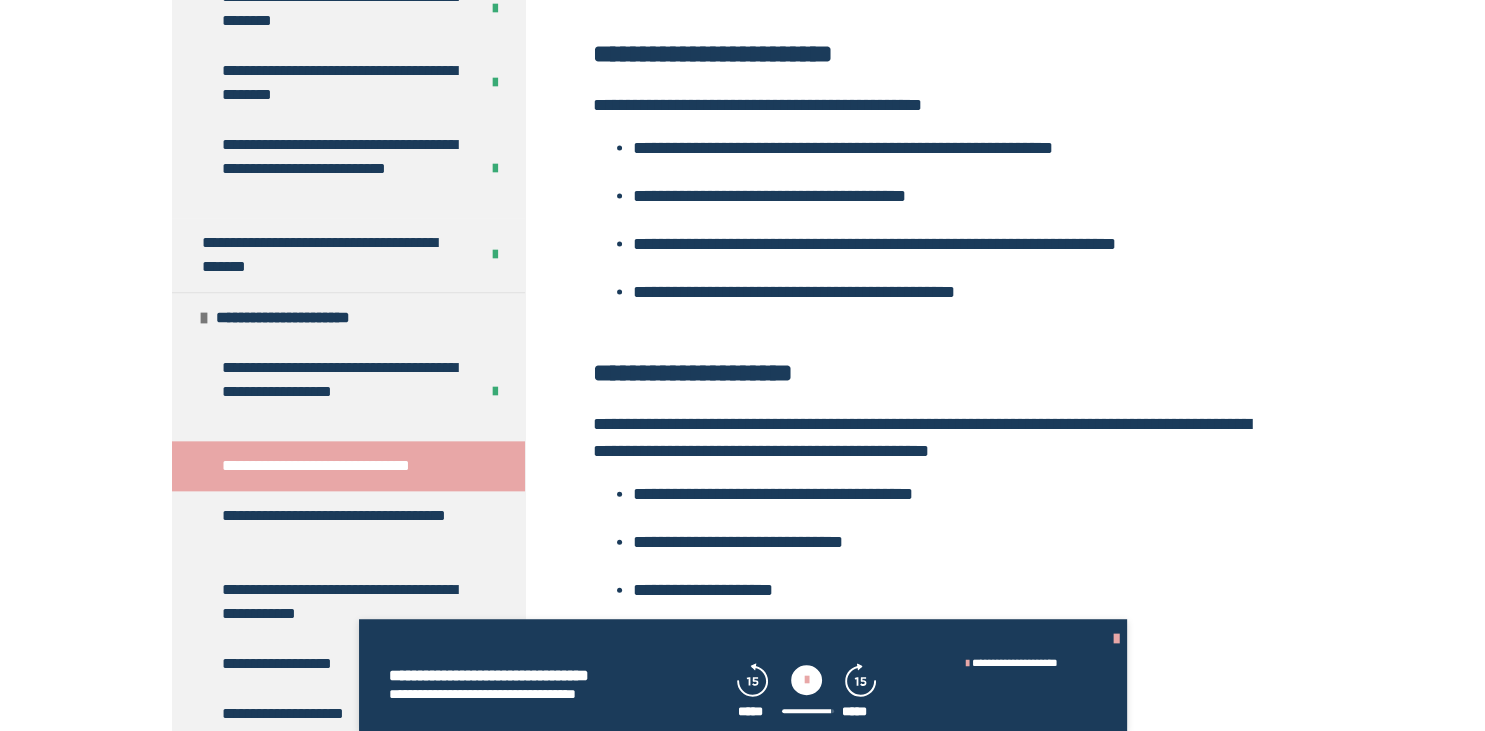 scroll, scrollTop: 11700, scrollLeft: 0, axis: vertical 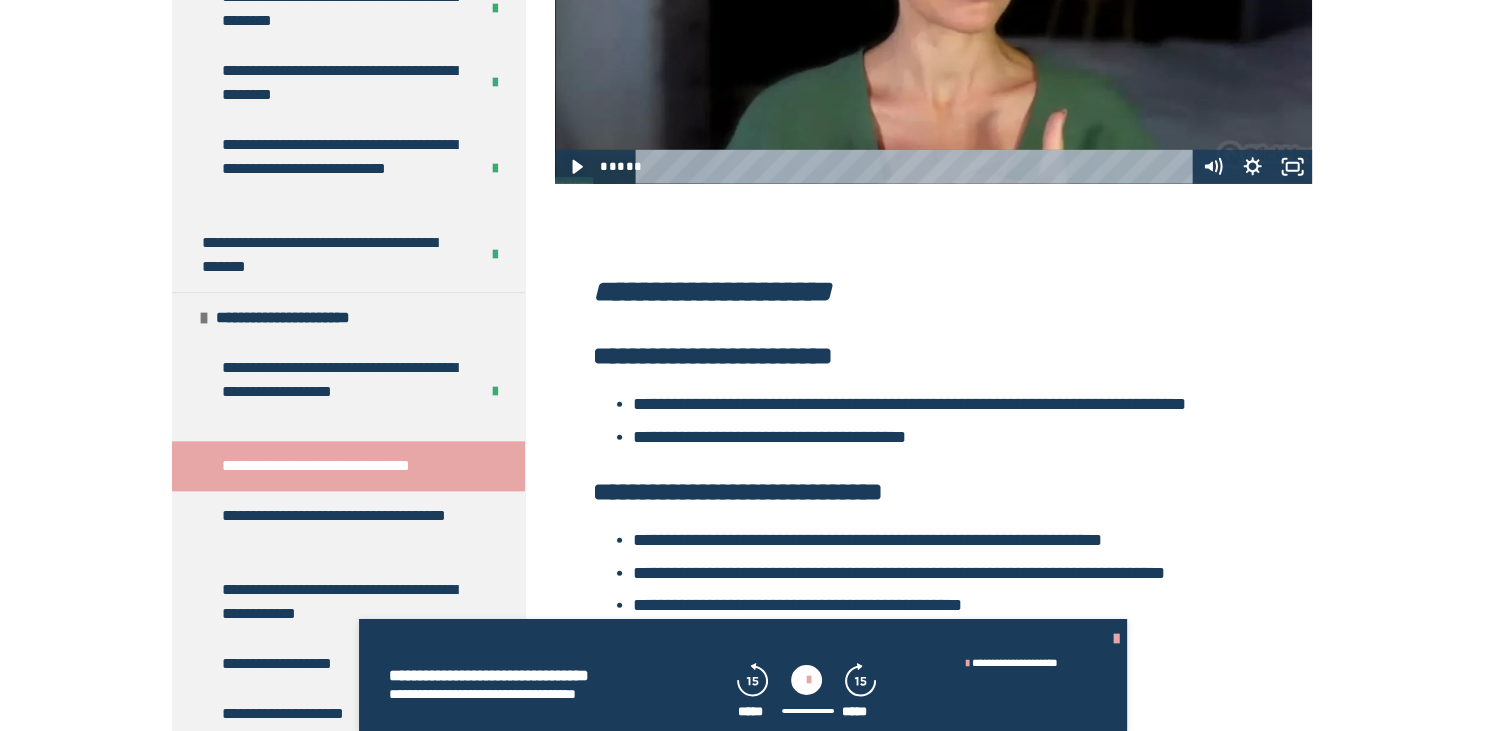click at bounding box center (1116, 639) 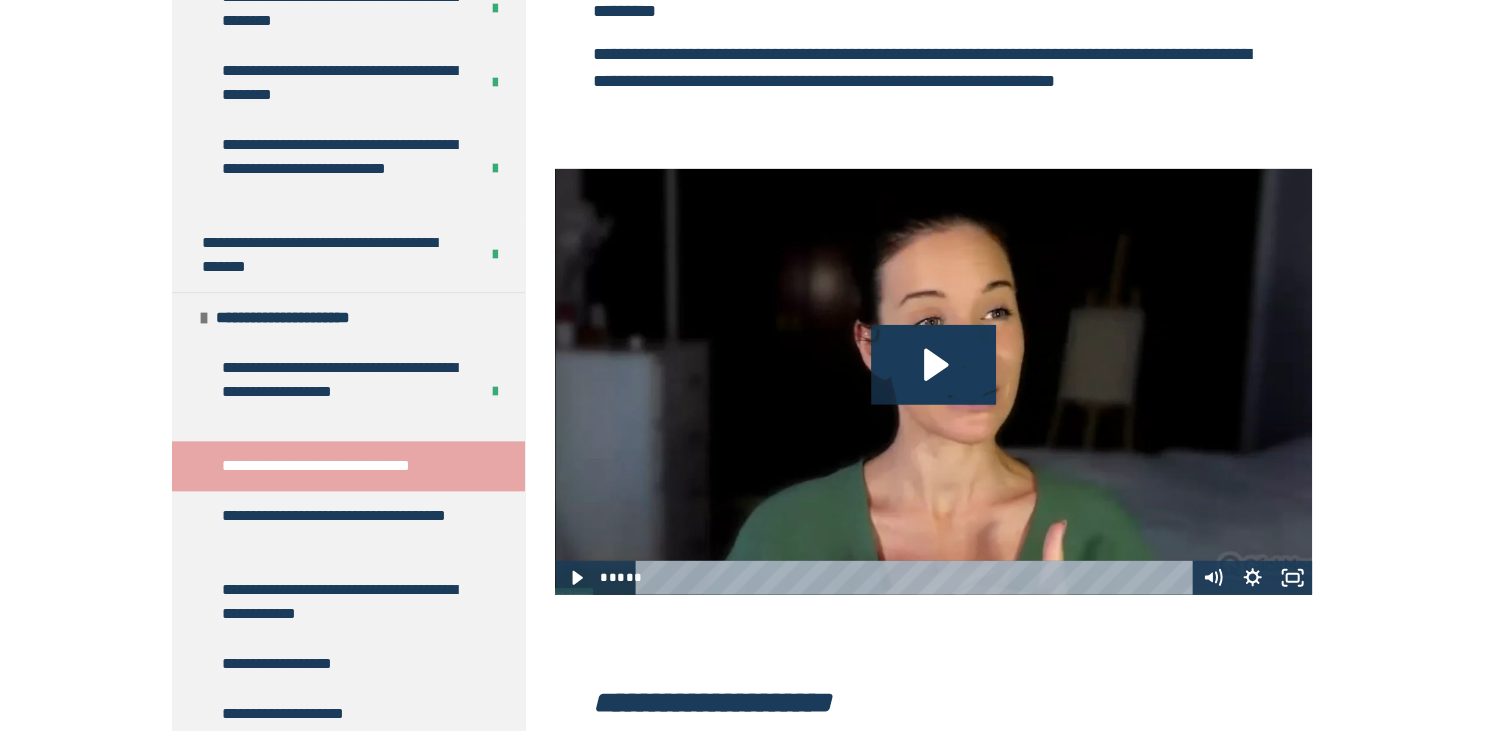 scroll, scrollTop: 12861, scrollLeft: 0, axis: vertical 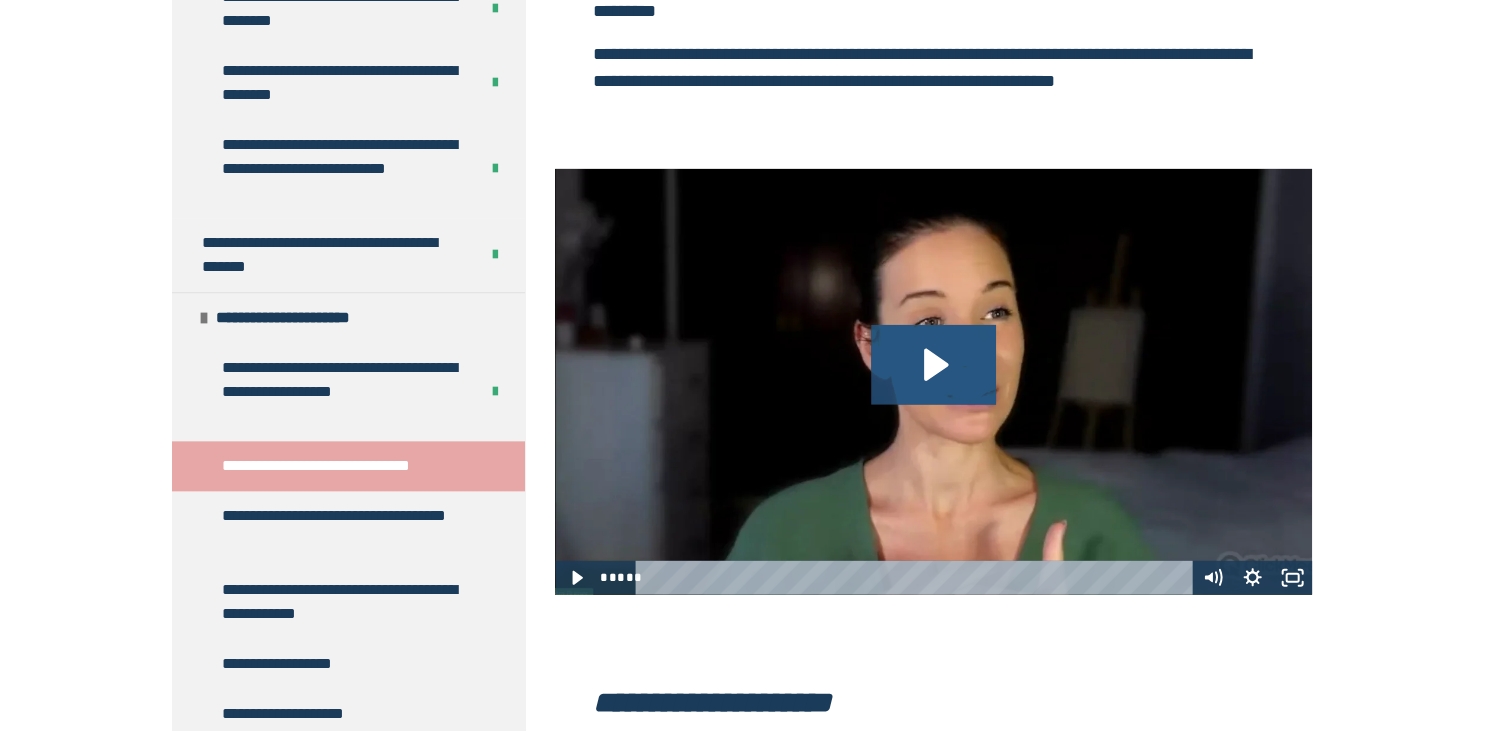 click 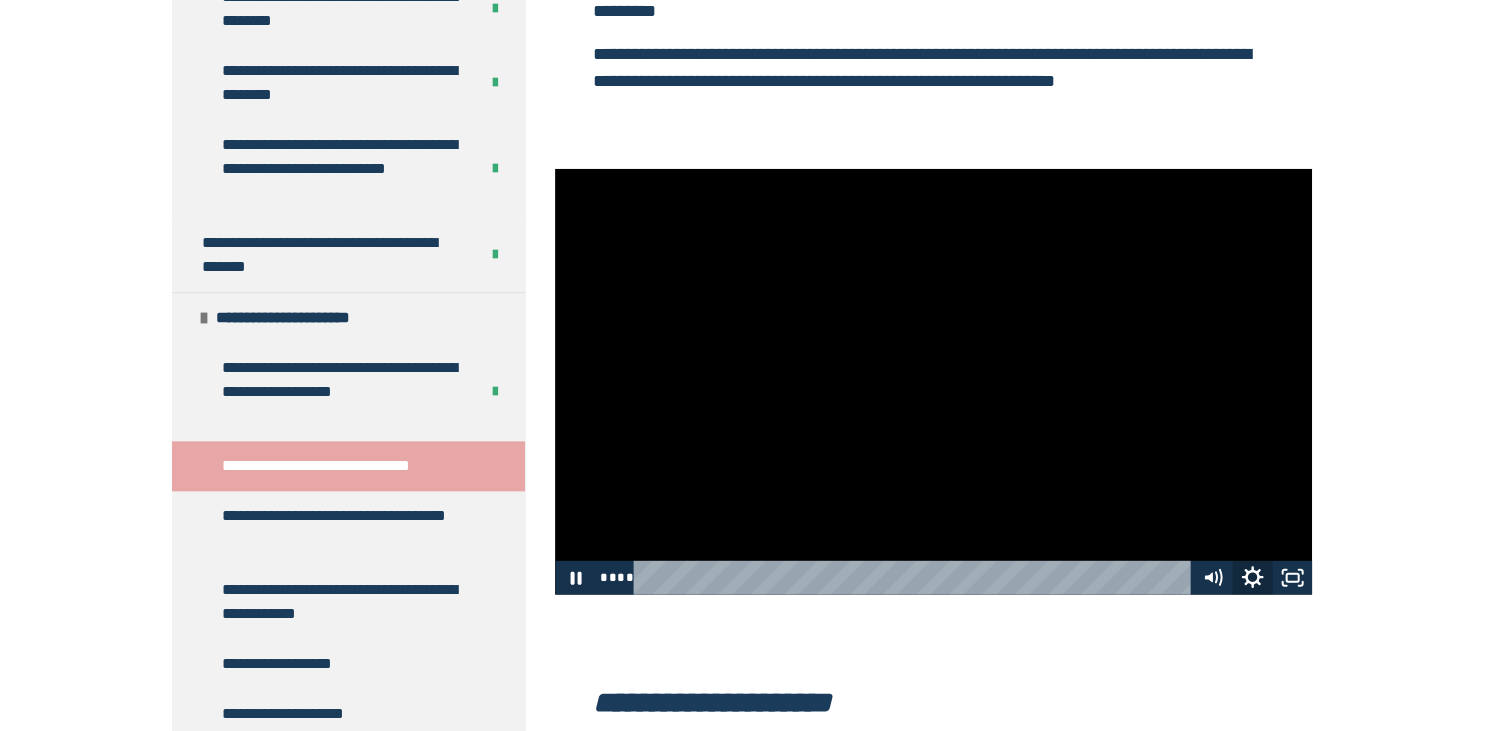 click 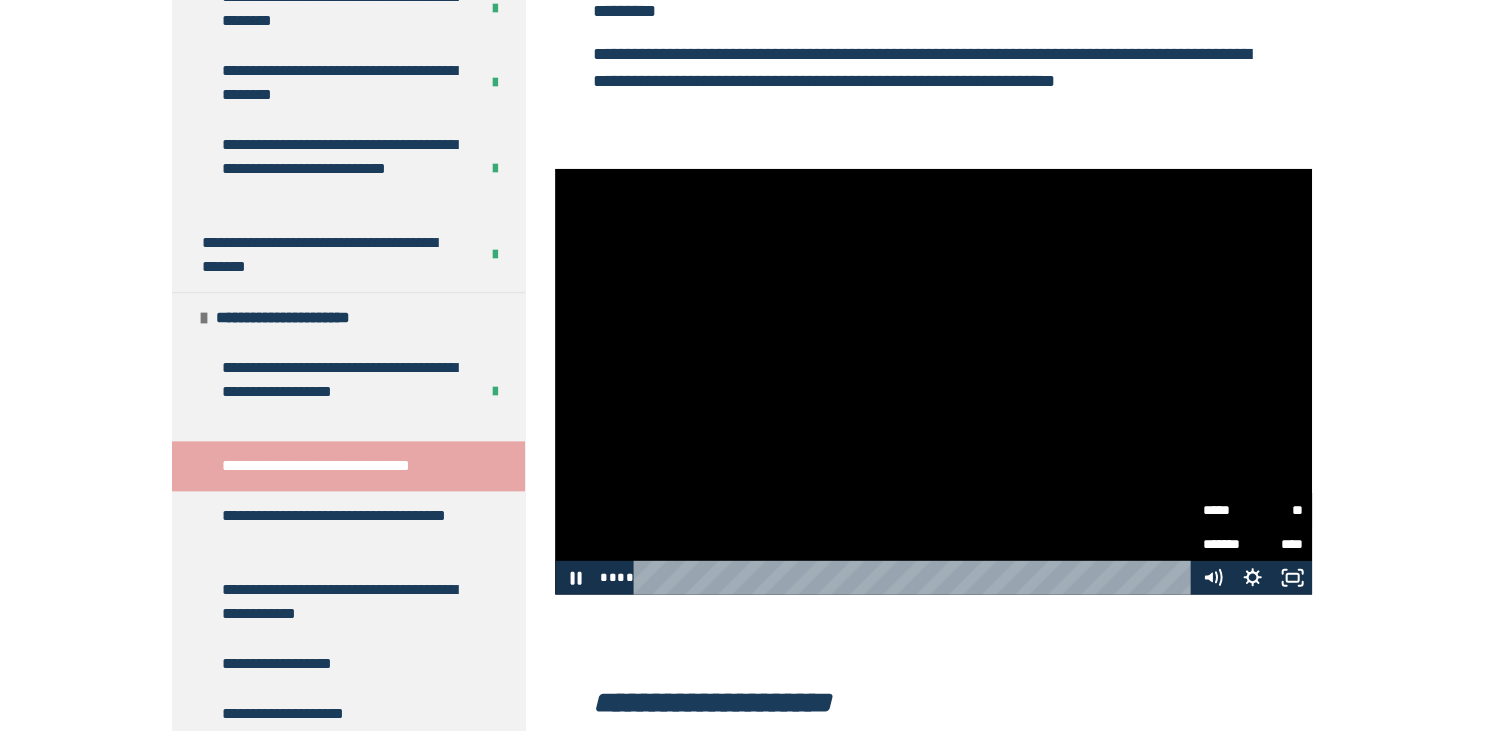 click on "**" at bounding box center [1277, 510] 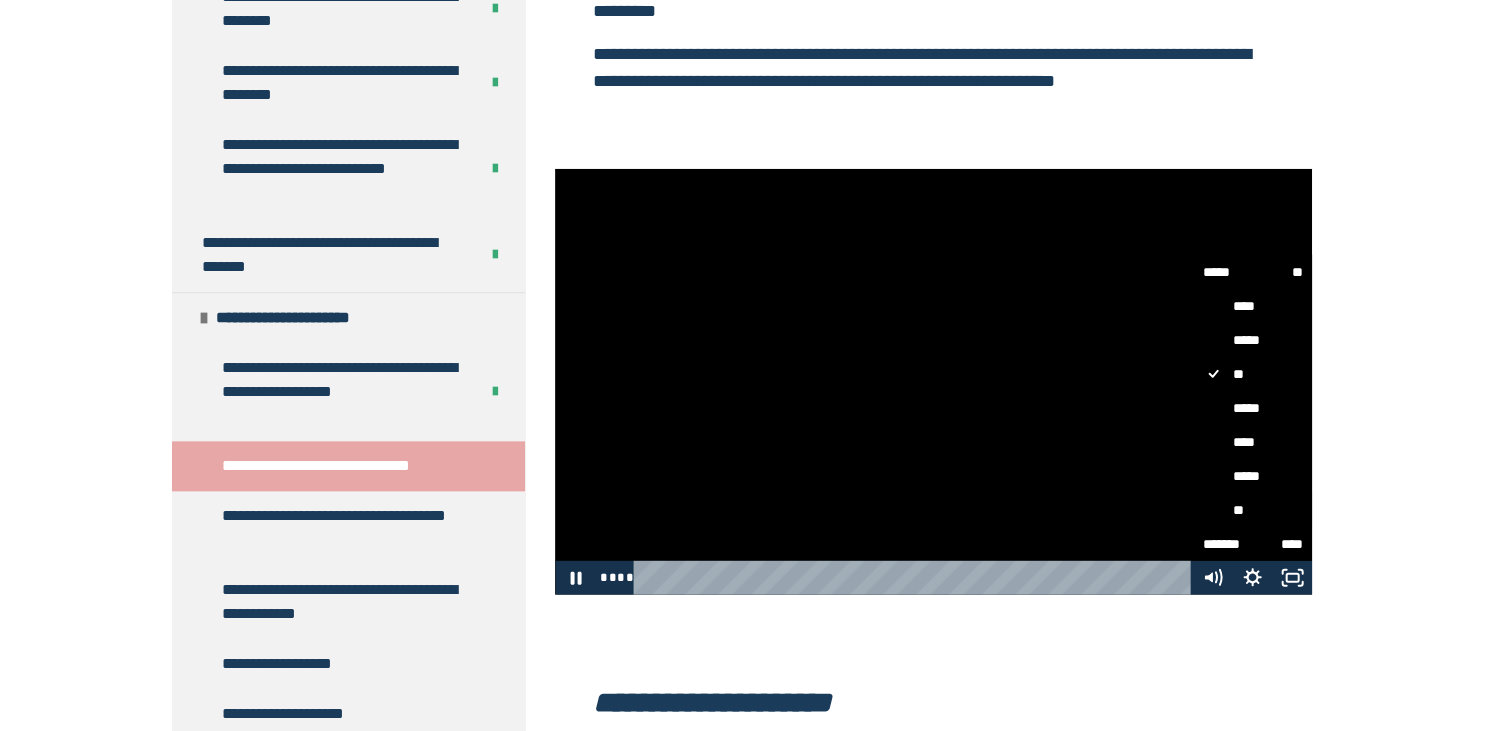 click on "**" at bounding box center [1252, 510] 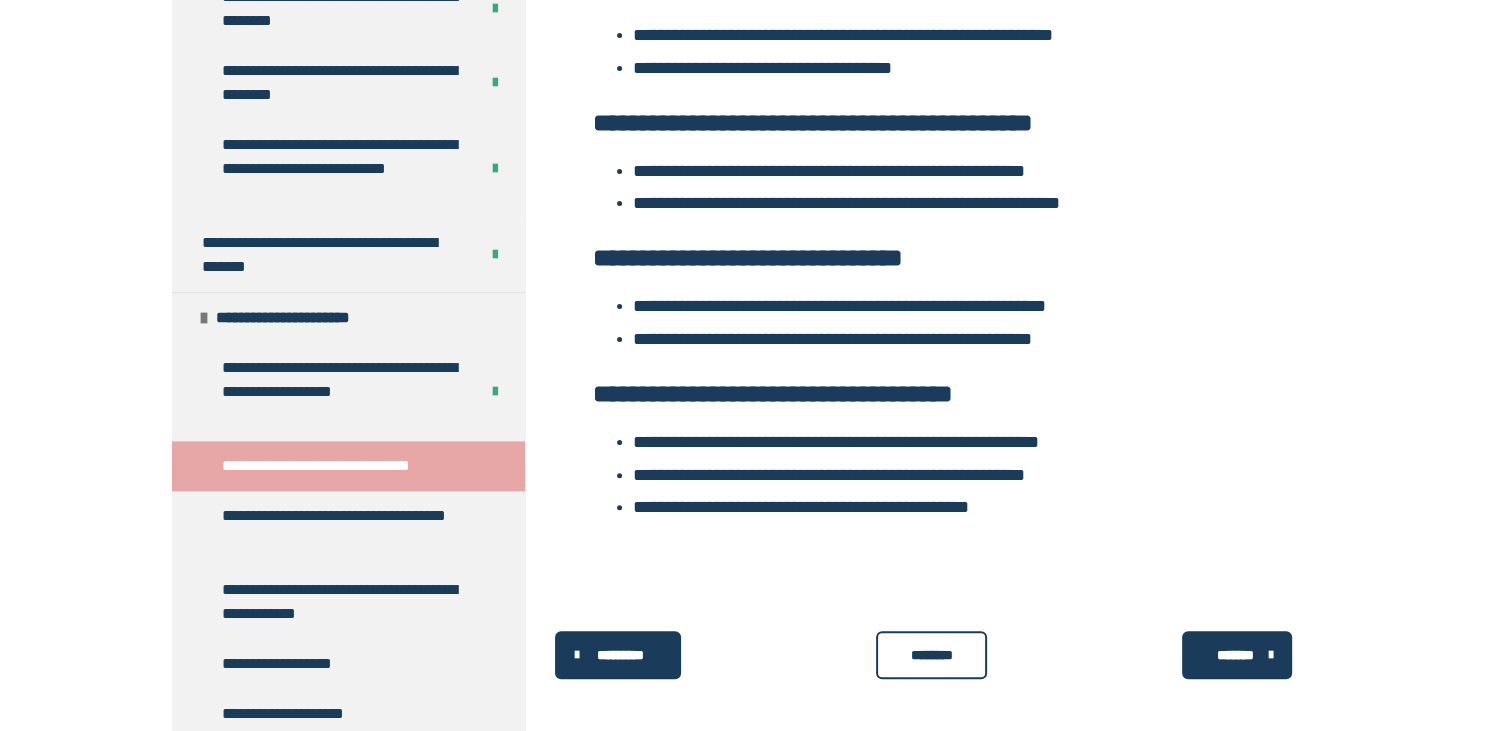 scroll, scrollTop: 15335, scrollLeft: 0, axis: vertical 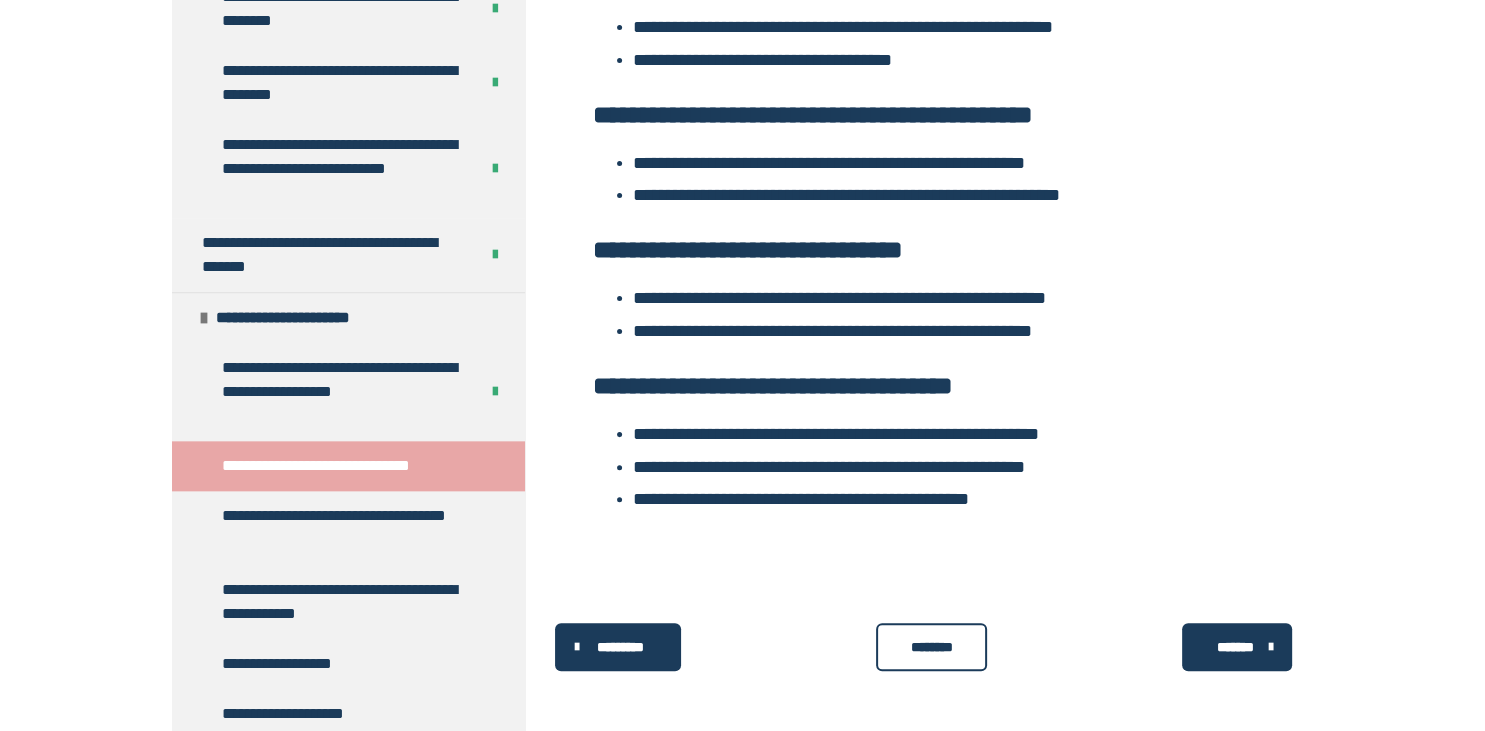 click on "********" at bounding box center (932, 647) 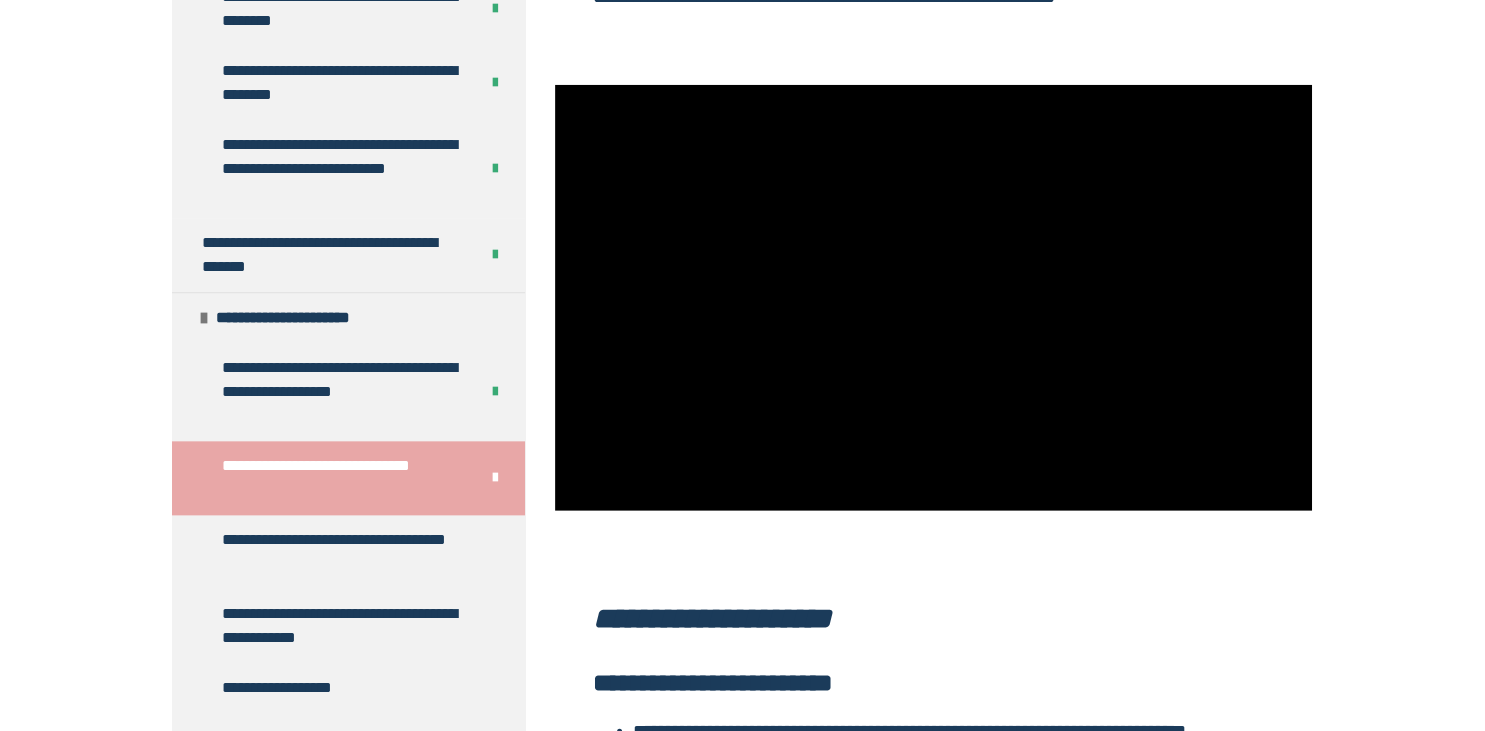 scroll, scrollTop: 12941, scrollLeft: 0, axis: vertical 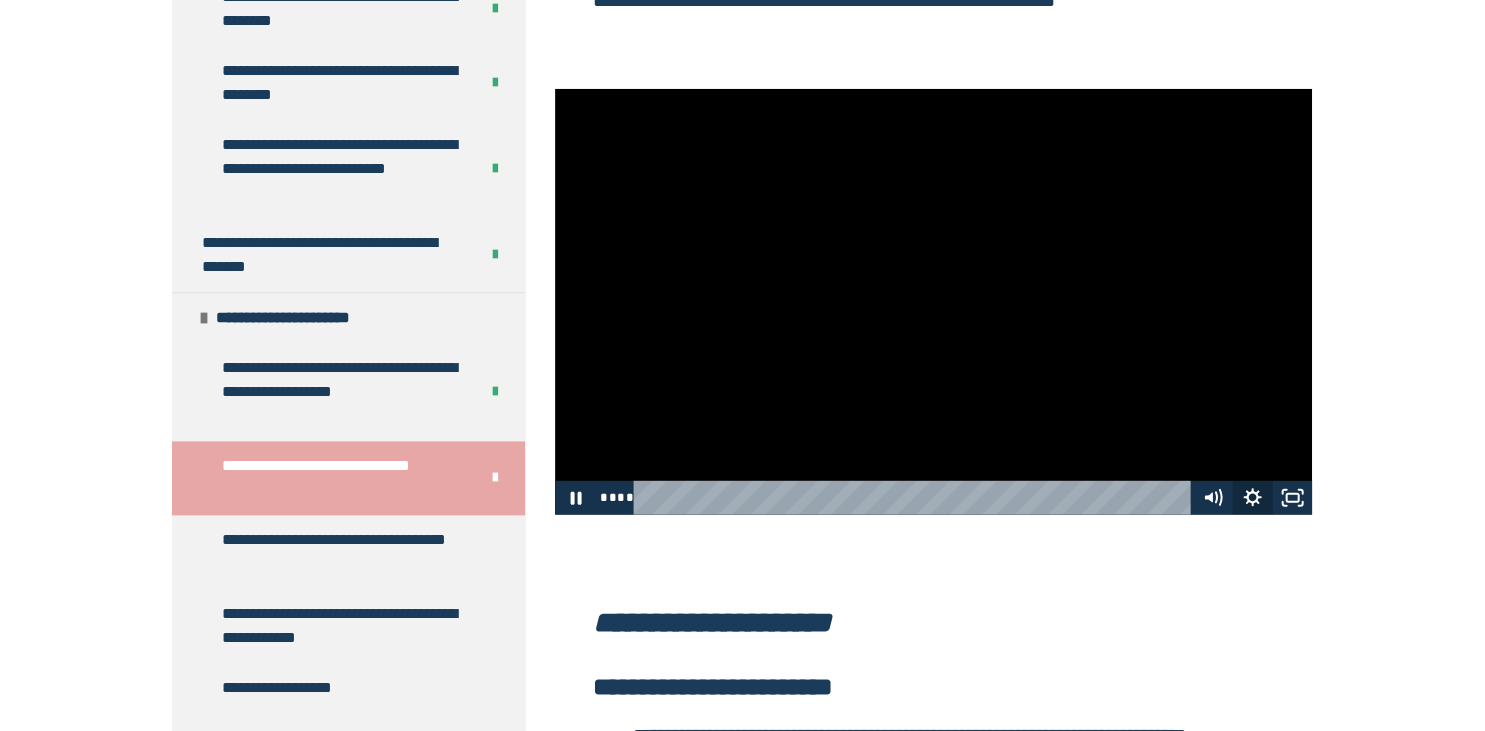click 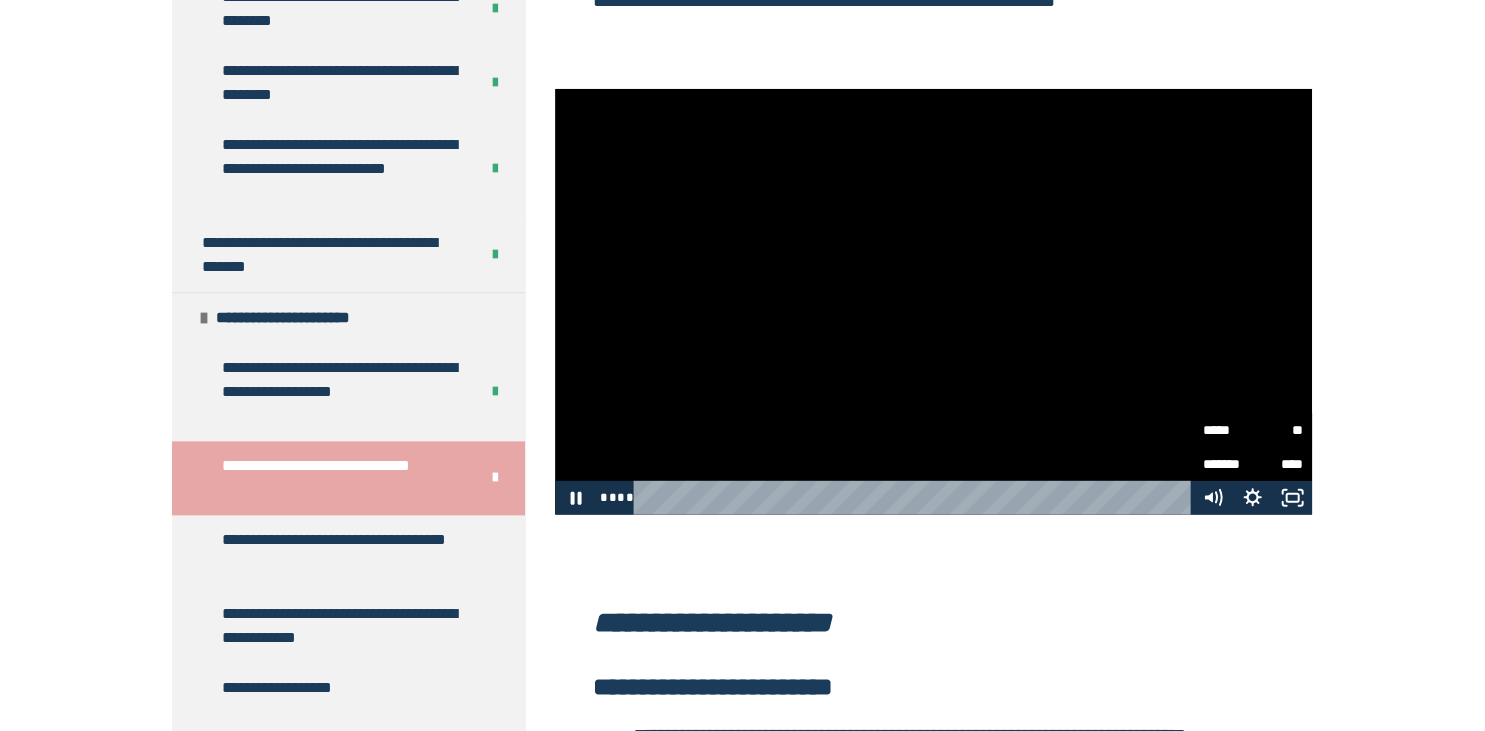 click on "**" at bounding box center (1277, 430) 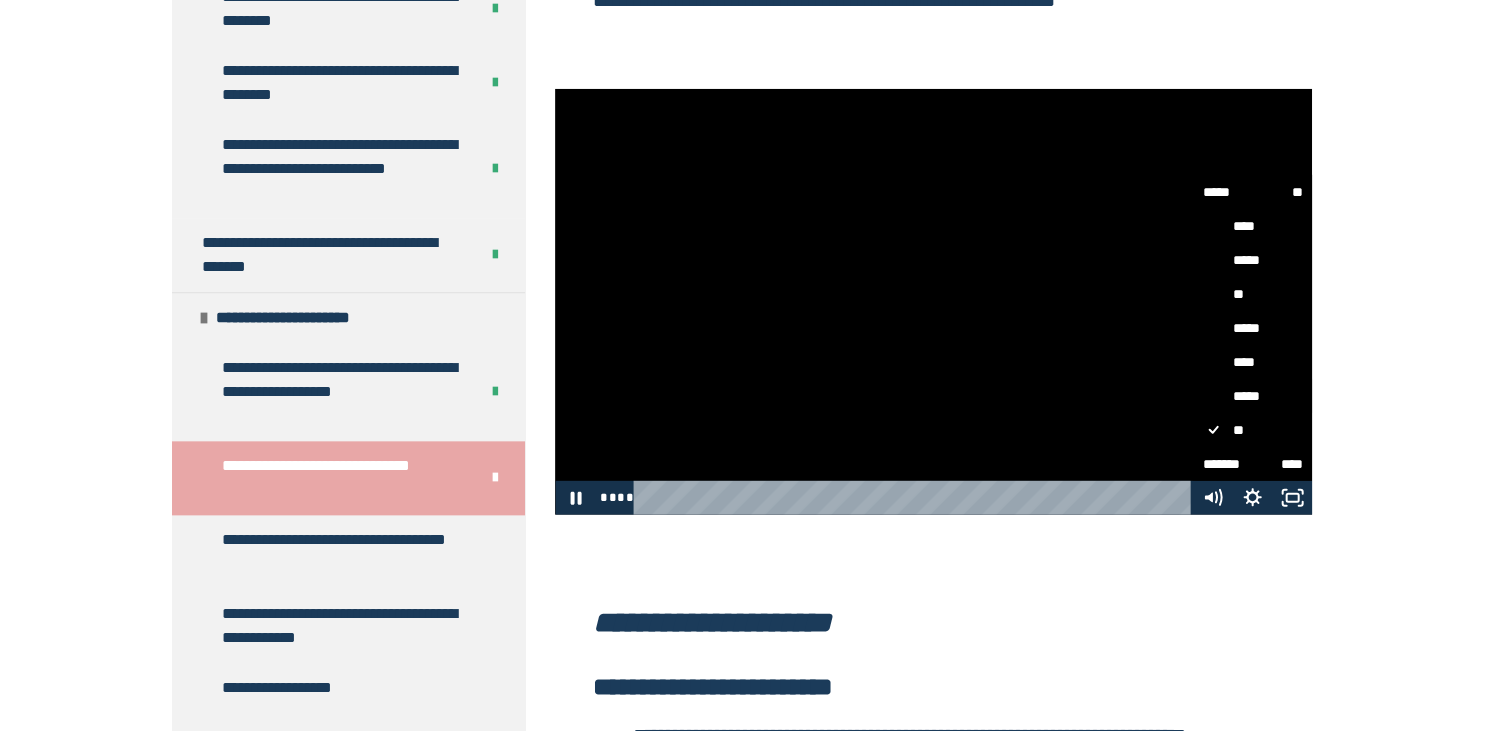 click on "*****" at bounding box center (1252, 396) 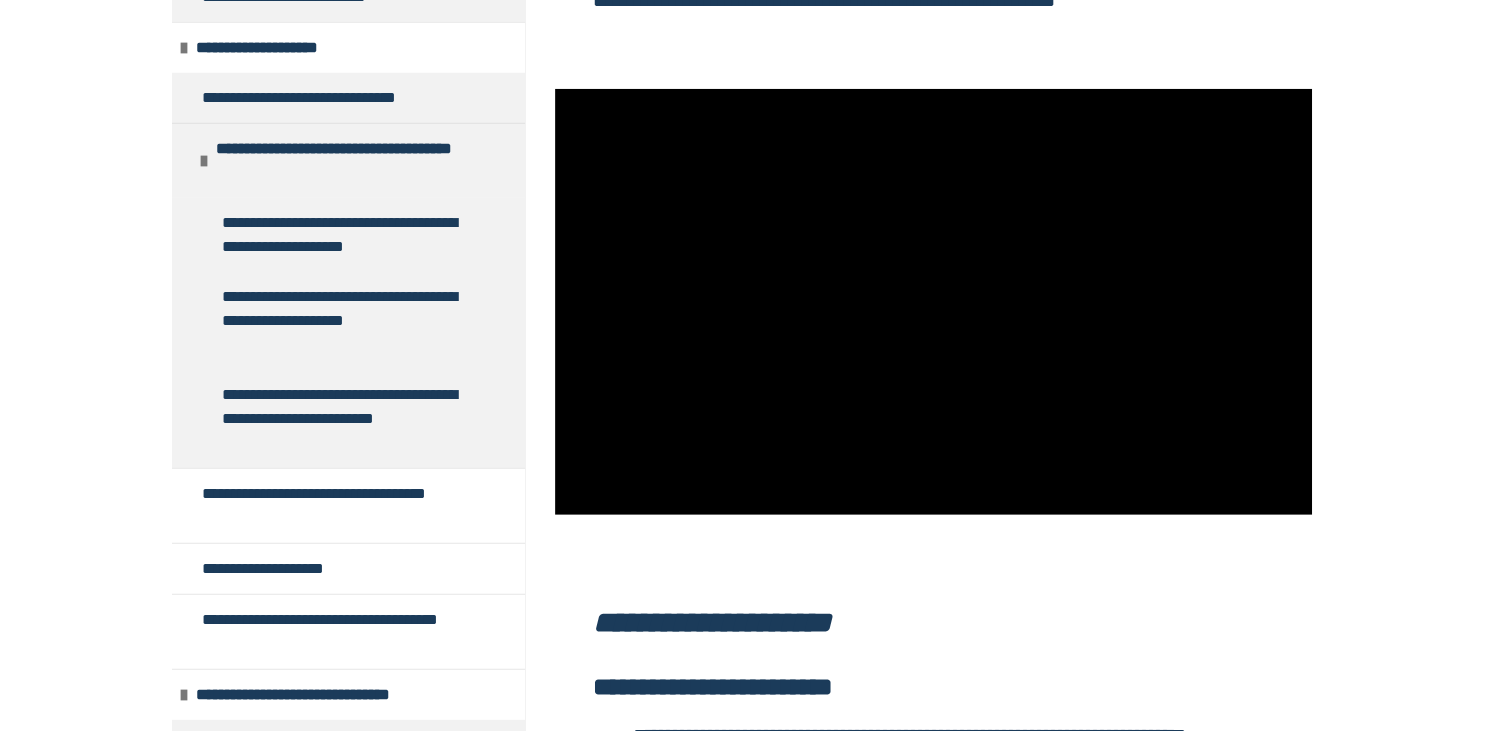 scroll, scrollTop: 5192, scrollLeft: 0, axis: vertical 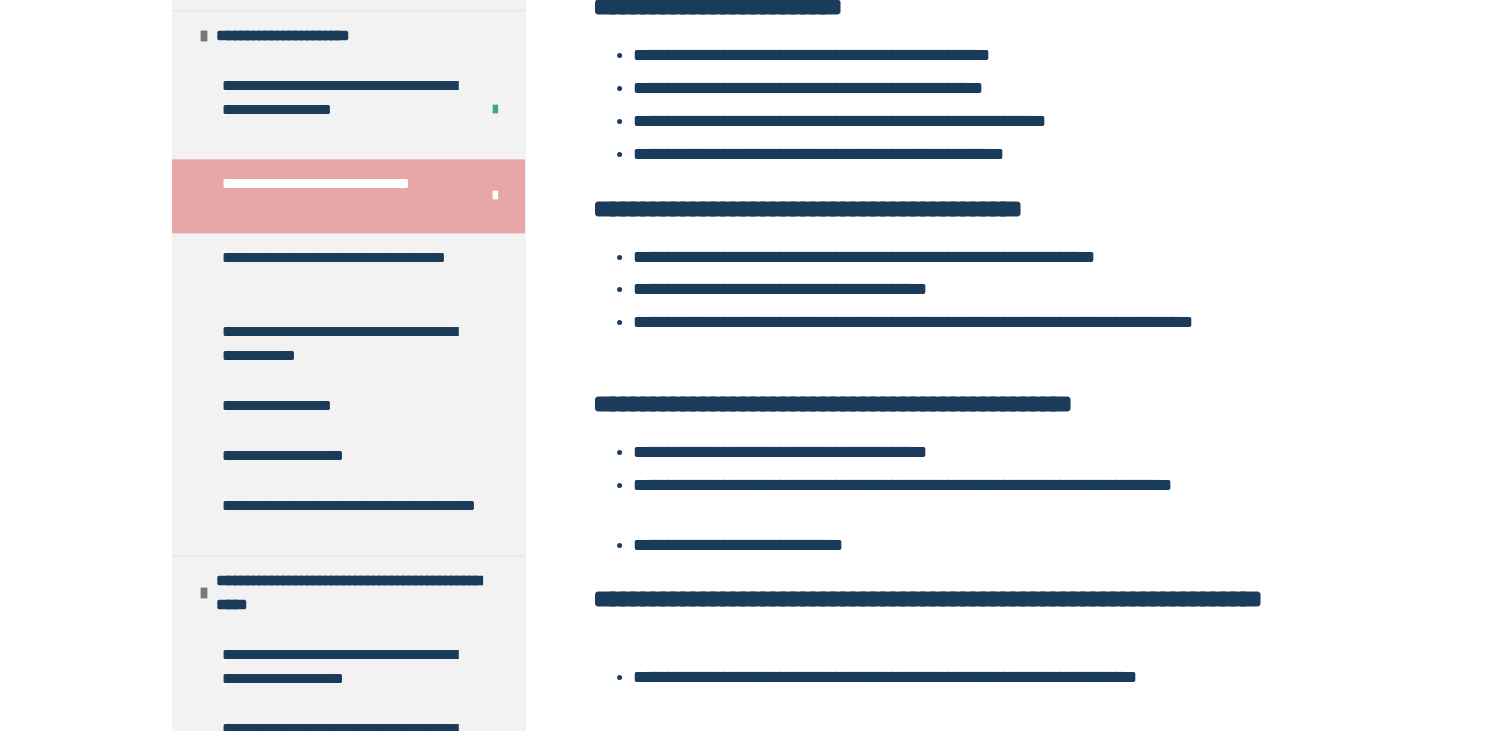 click on "**********" at bounding box center (742, -6228) 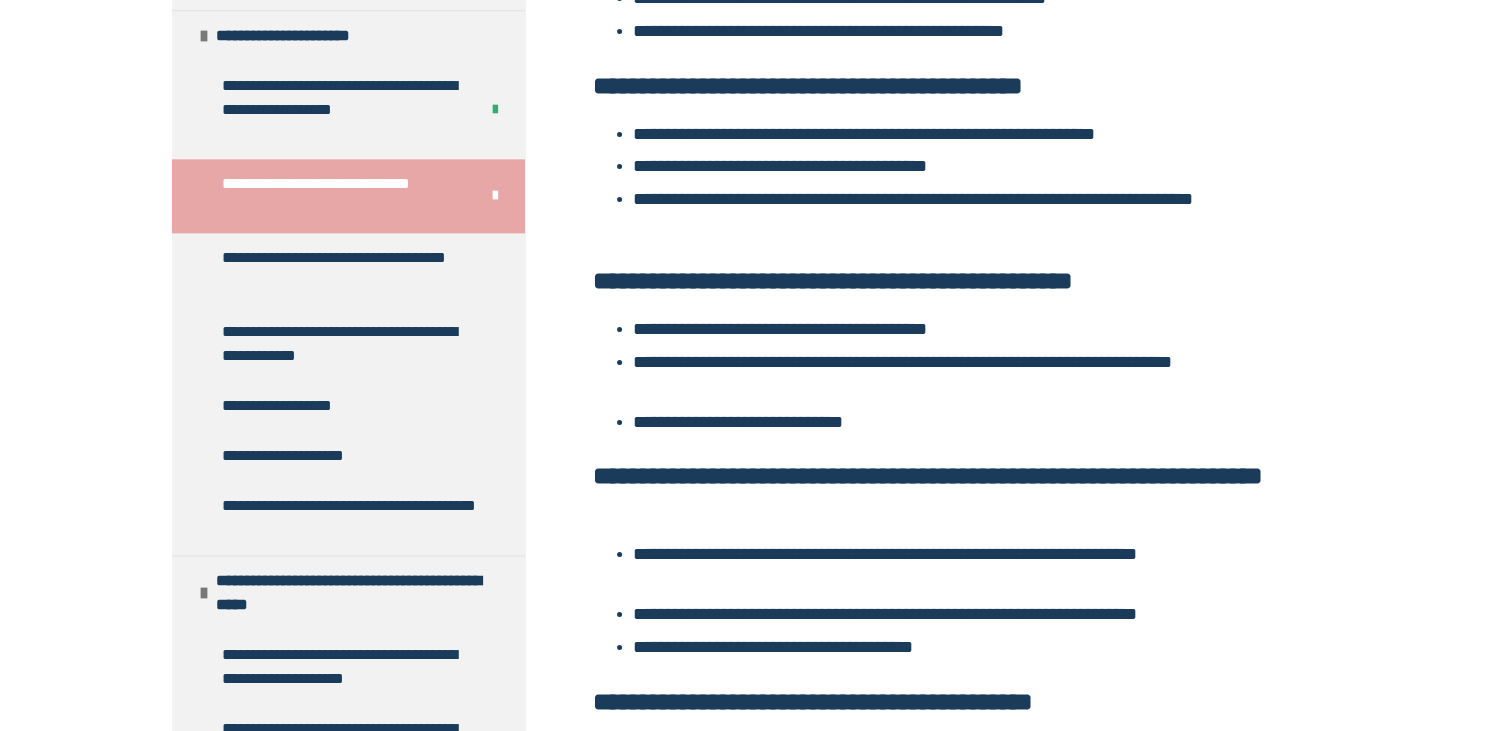 scroll, scrollTop: 14437, scrollLeft: 0, axis: vertical 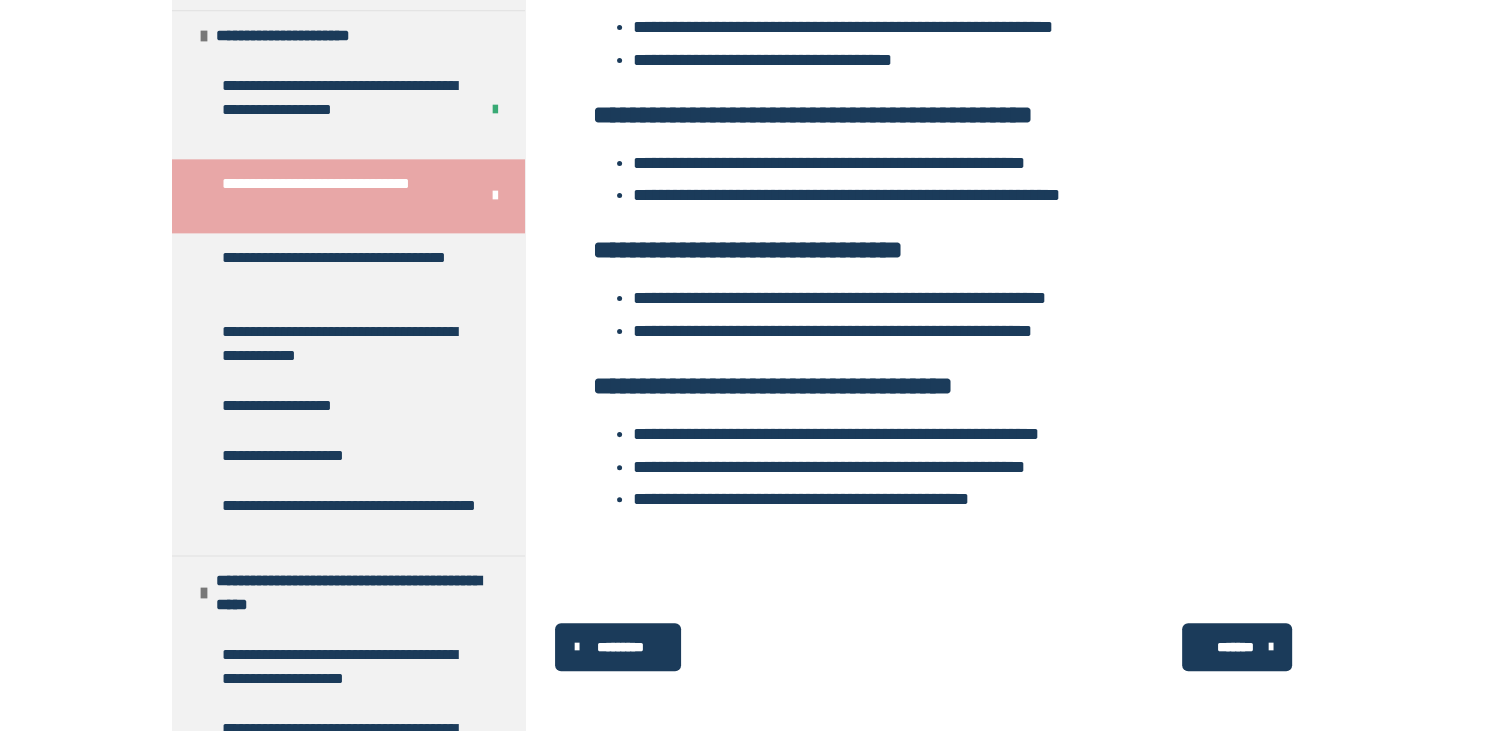 click on "*******" at bounding box center [1235, 647] 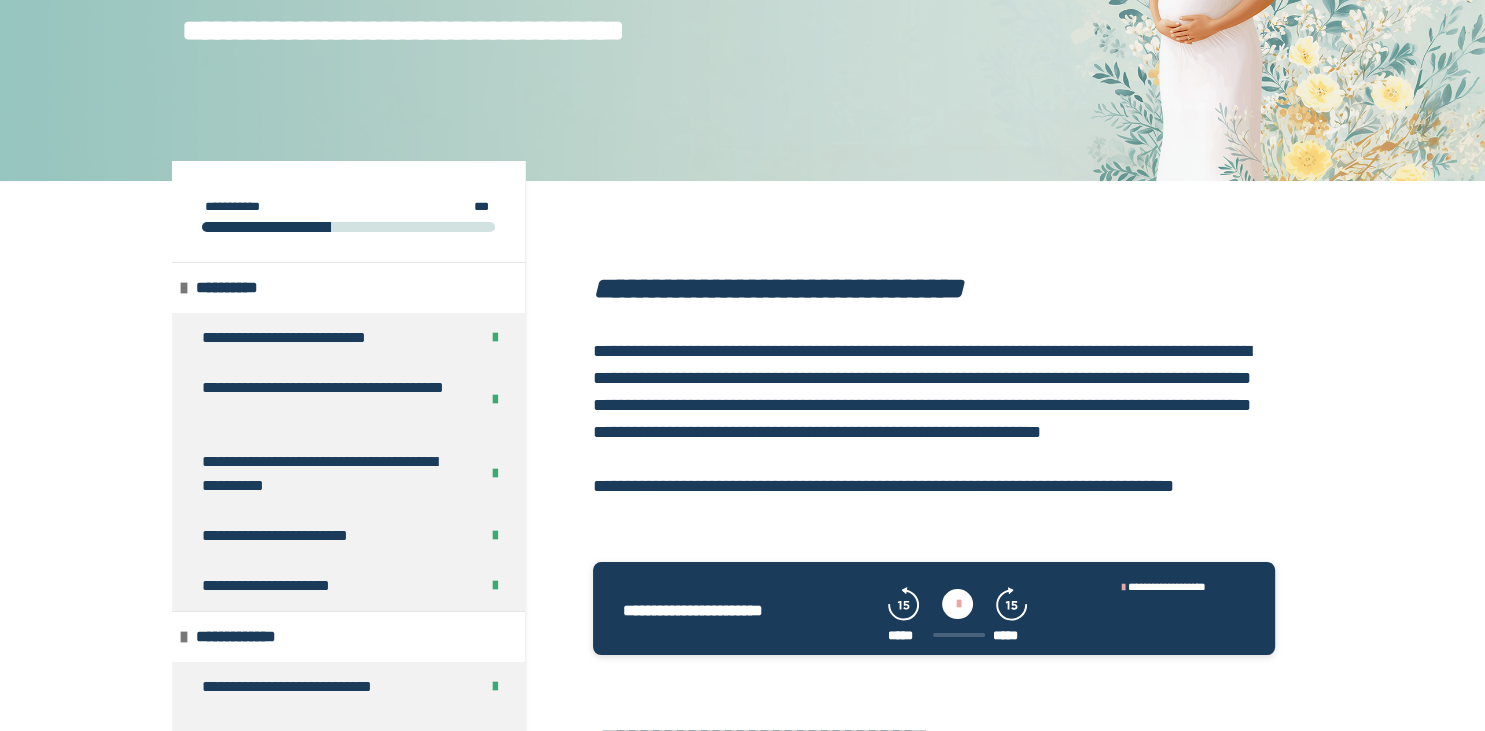scroll, scrollTop: 105, scrollLeft: 0, axis: vertical 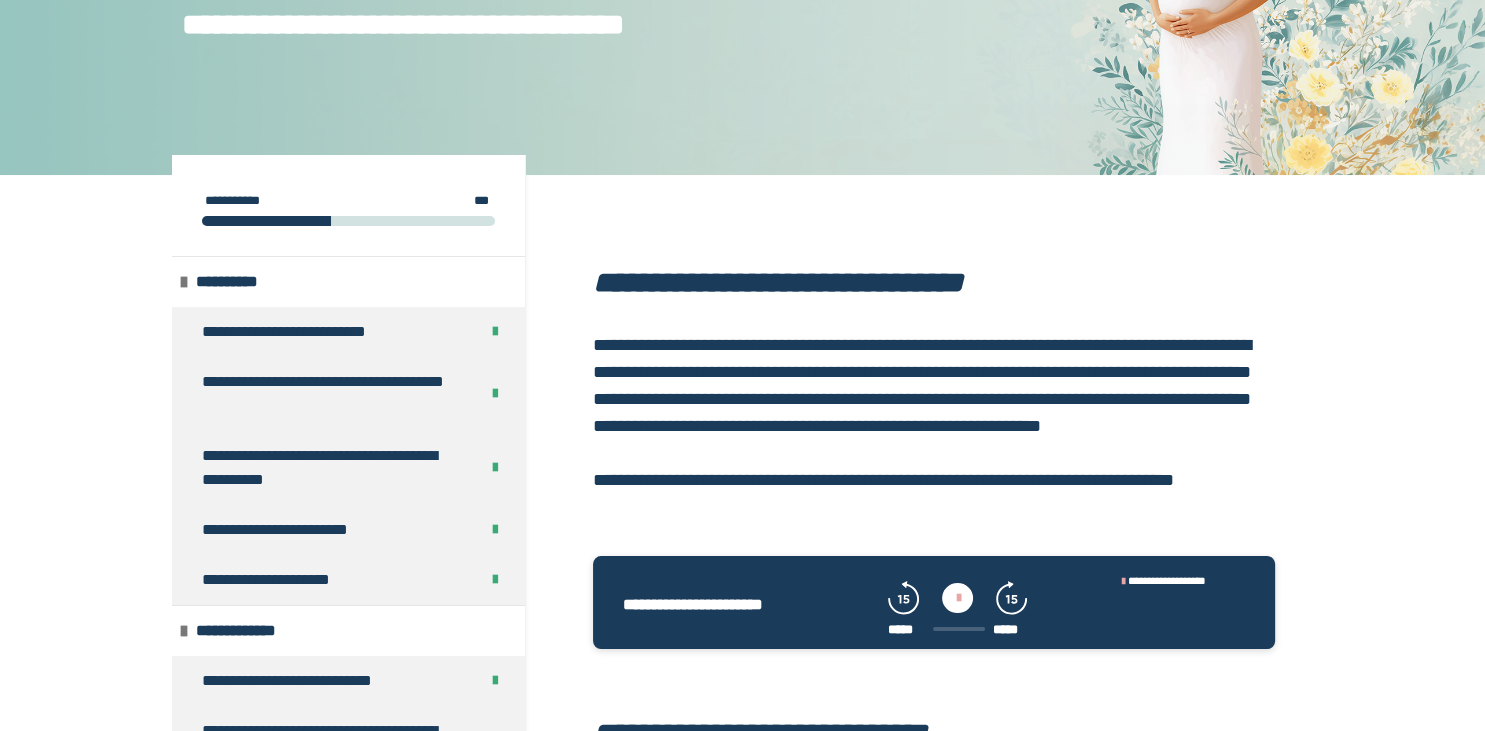 click on "**********" at bounding box center [933, 1200] 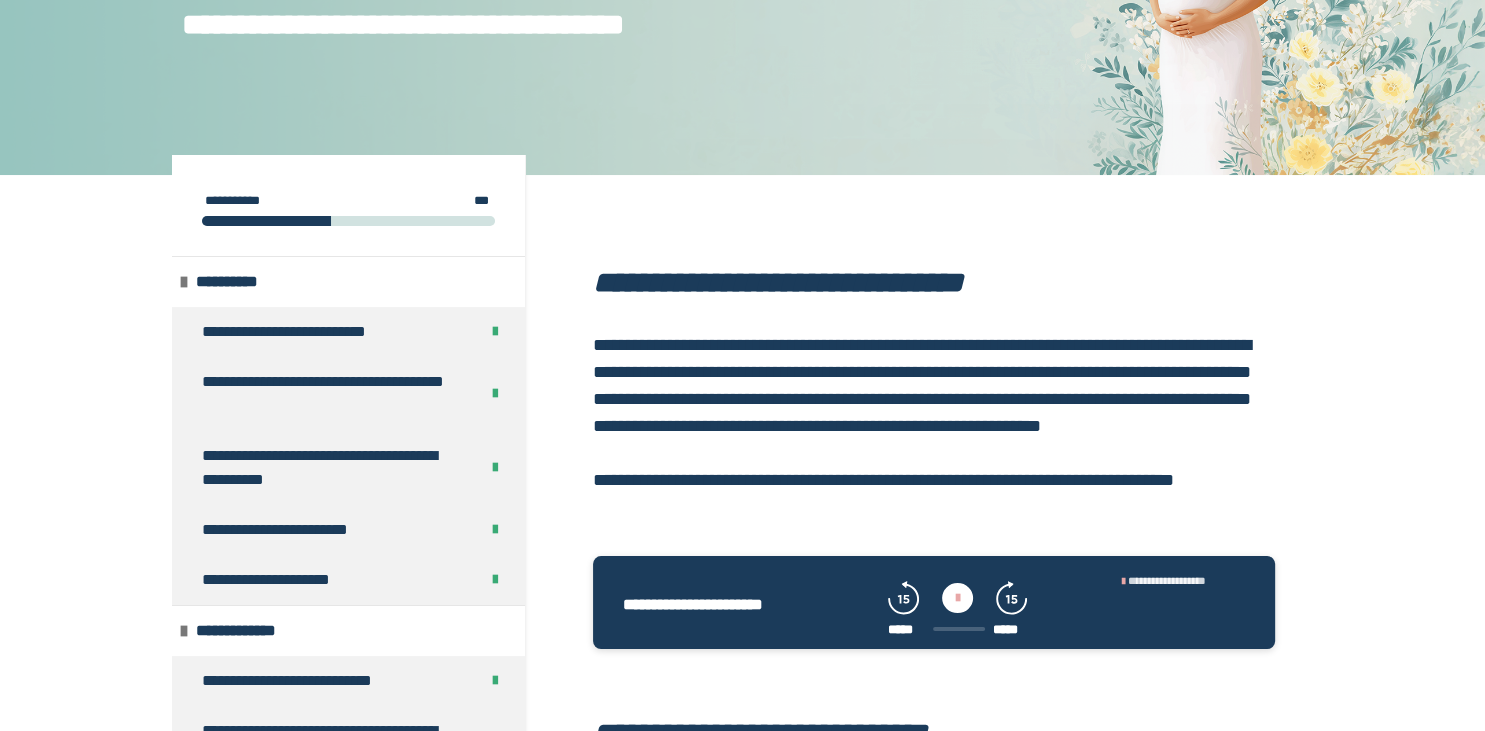 click on "**********" at bounding box center (1167, 580) 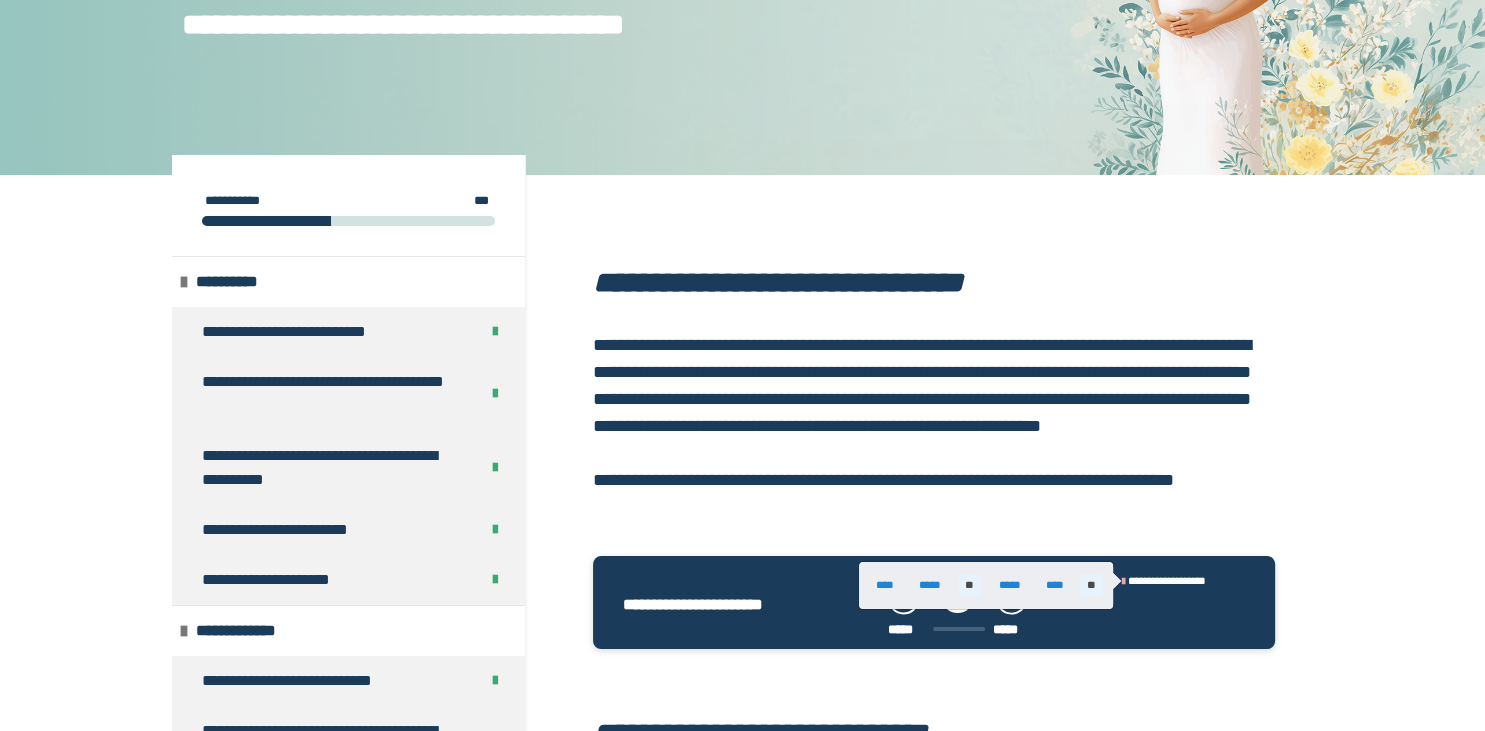 click on "**" at bounding box center [1091, 585] 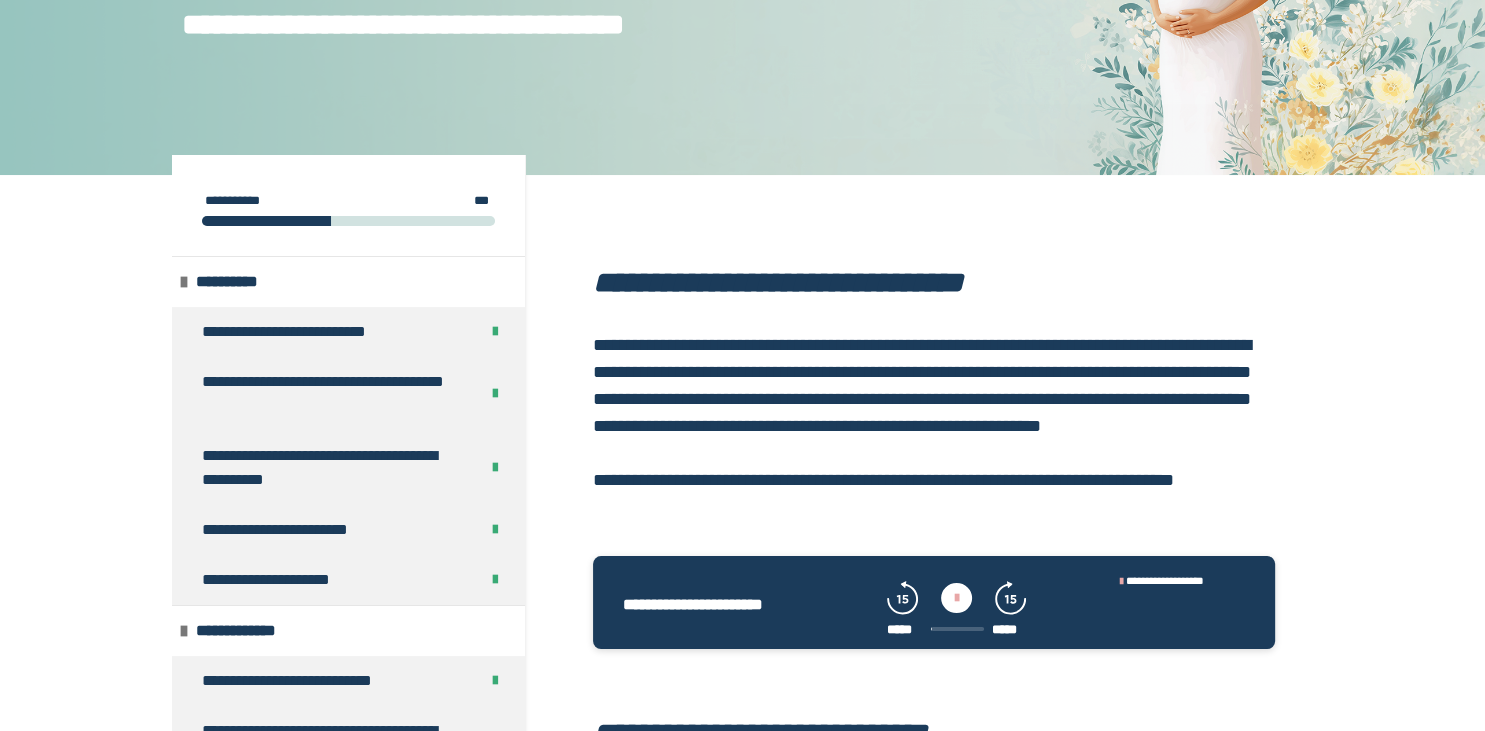 scroll, scrollTop: 158, scrollLeft: 0, axis: vertical 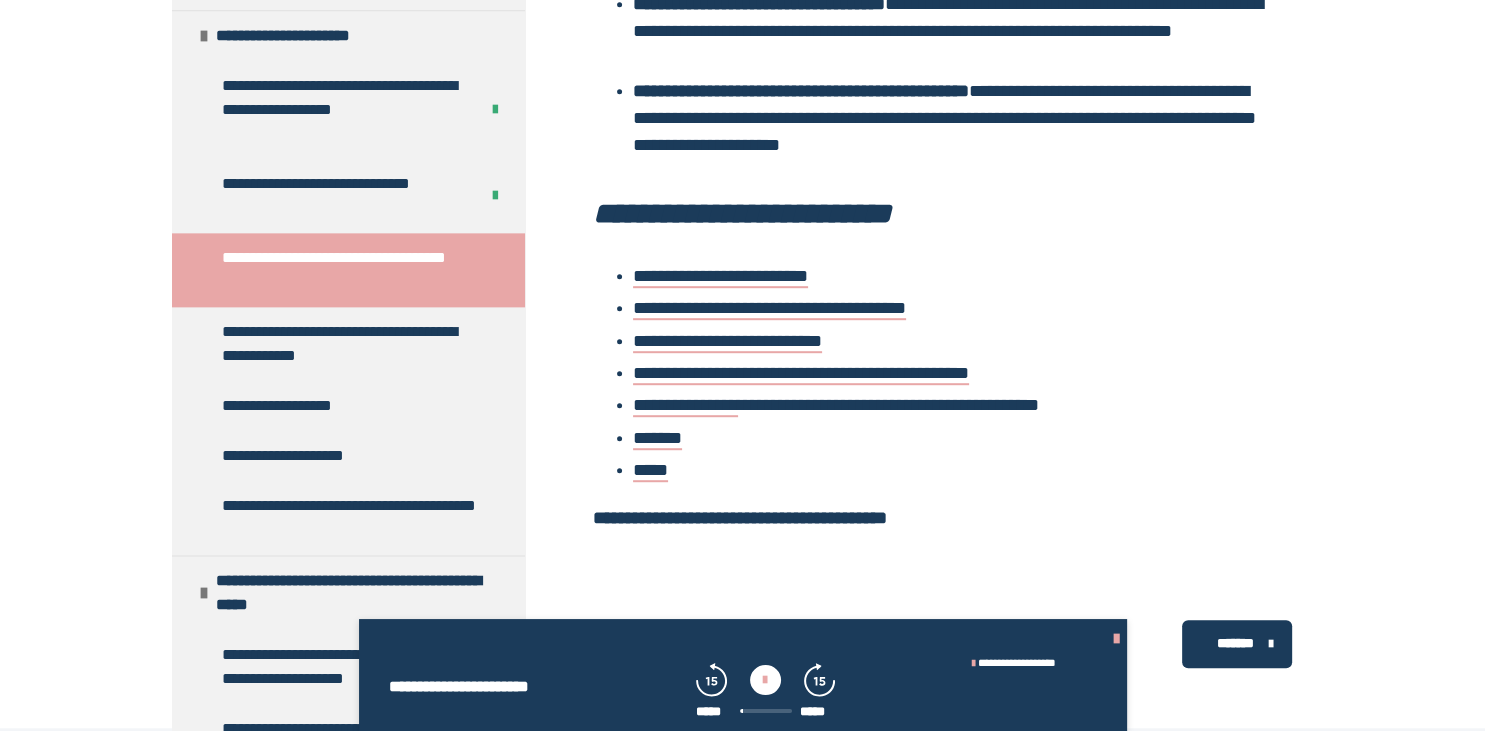 click at bounding box center [765, 639] 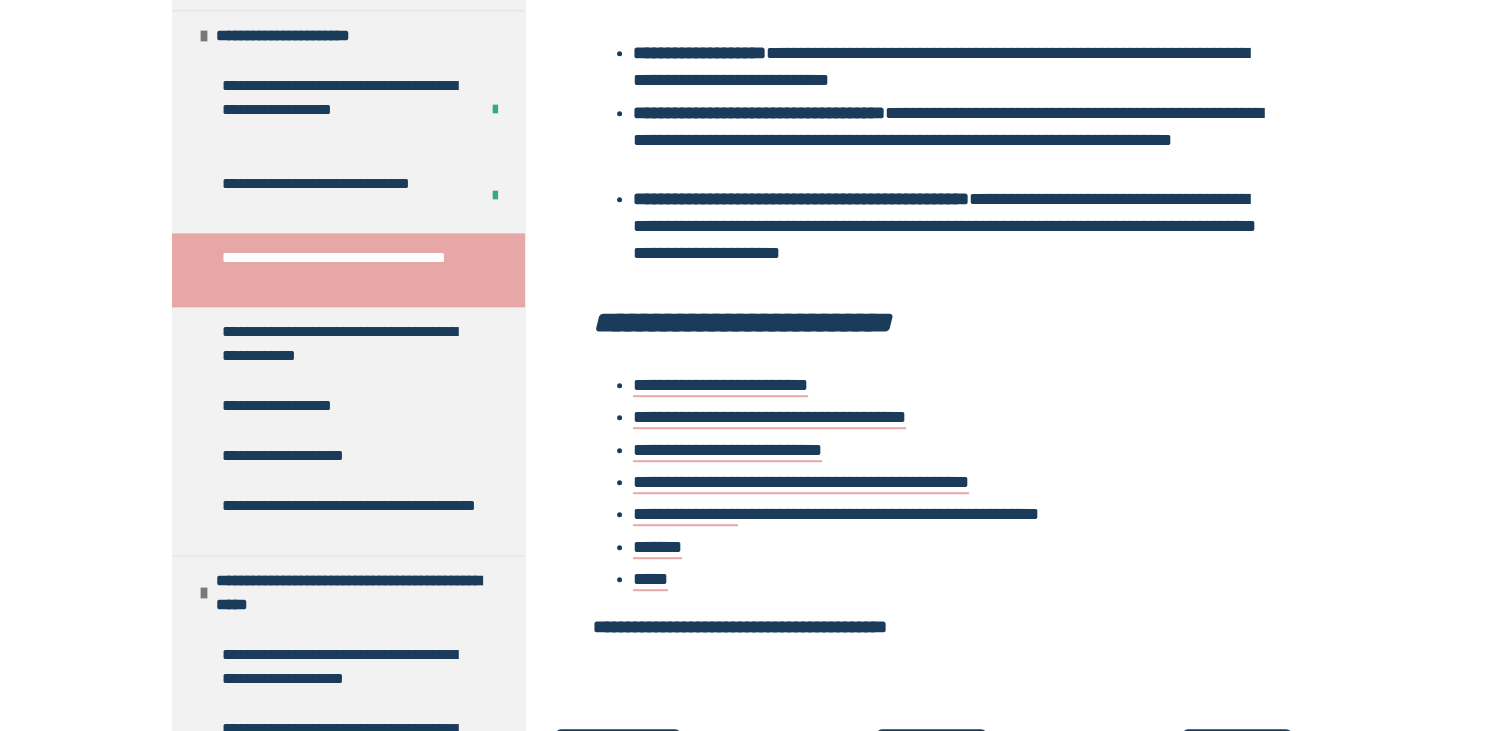 drag, startPoint x: 1030, startPoint y: 631, endPoint x: 1086, endPoint y: 679, distance: 73.756355 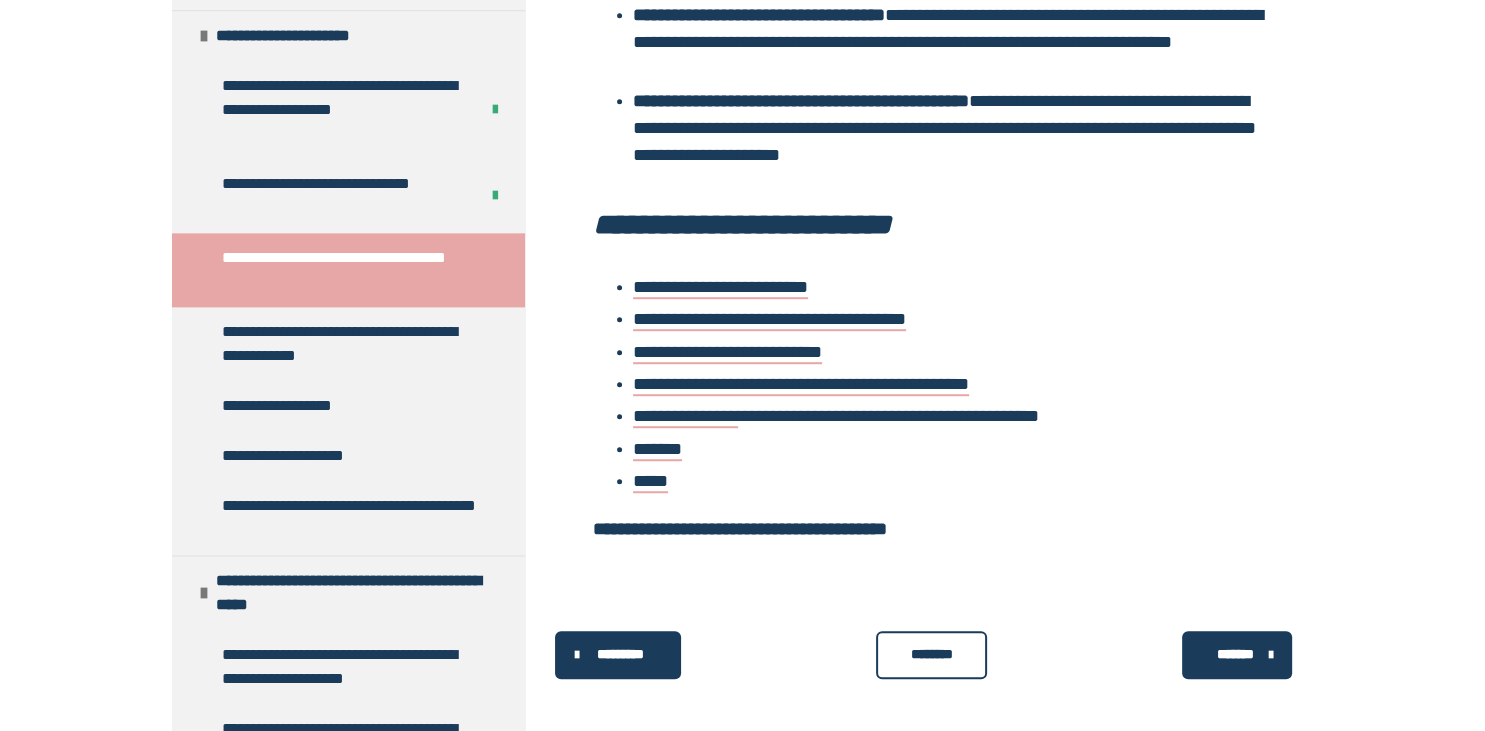 scroll, scrollTop: 1218, scrollLeft: 0, axis: vertical 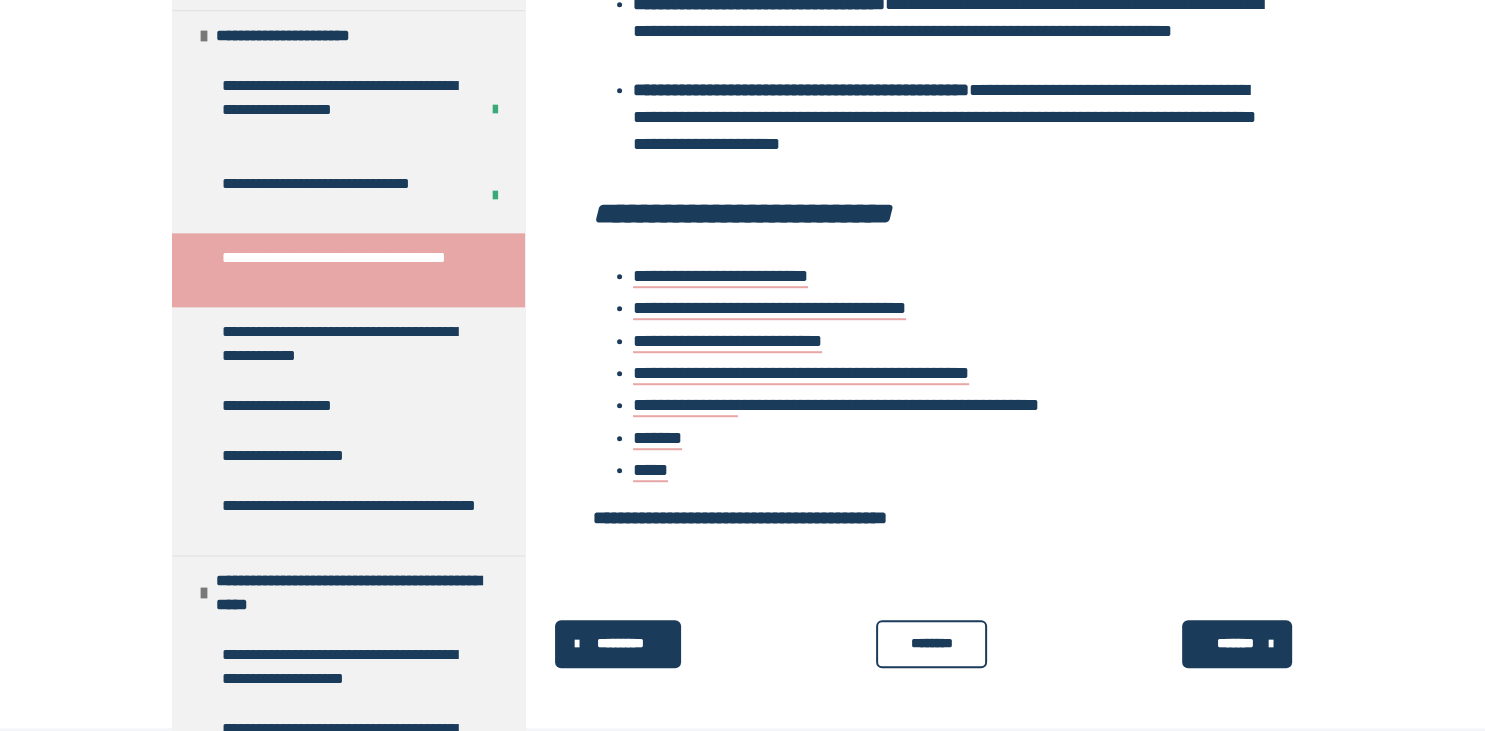 click on "********" at bounding box center [932, 643] 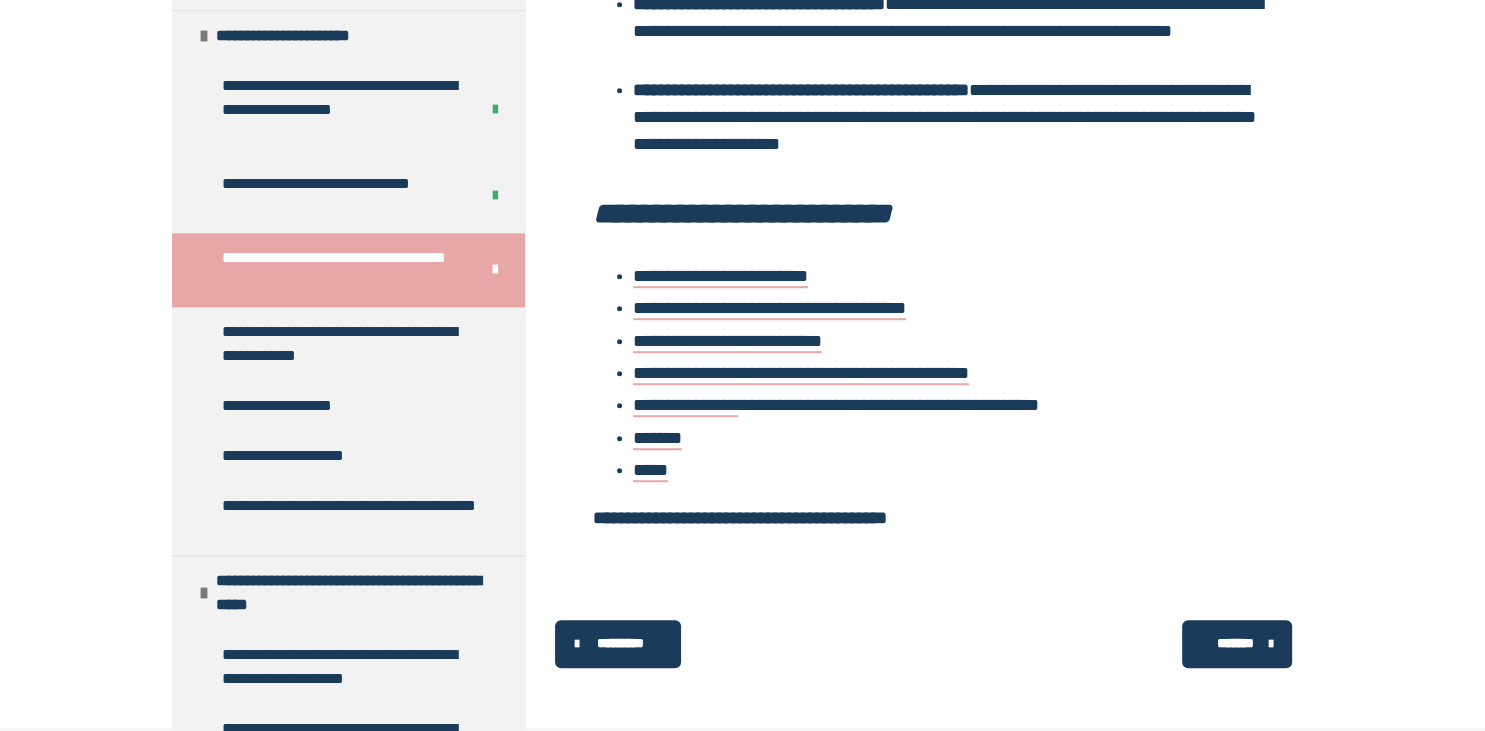 click on "*******" at bounding box center [1235, 643] 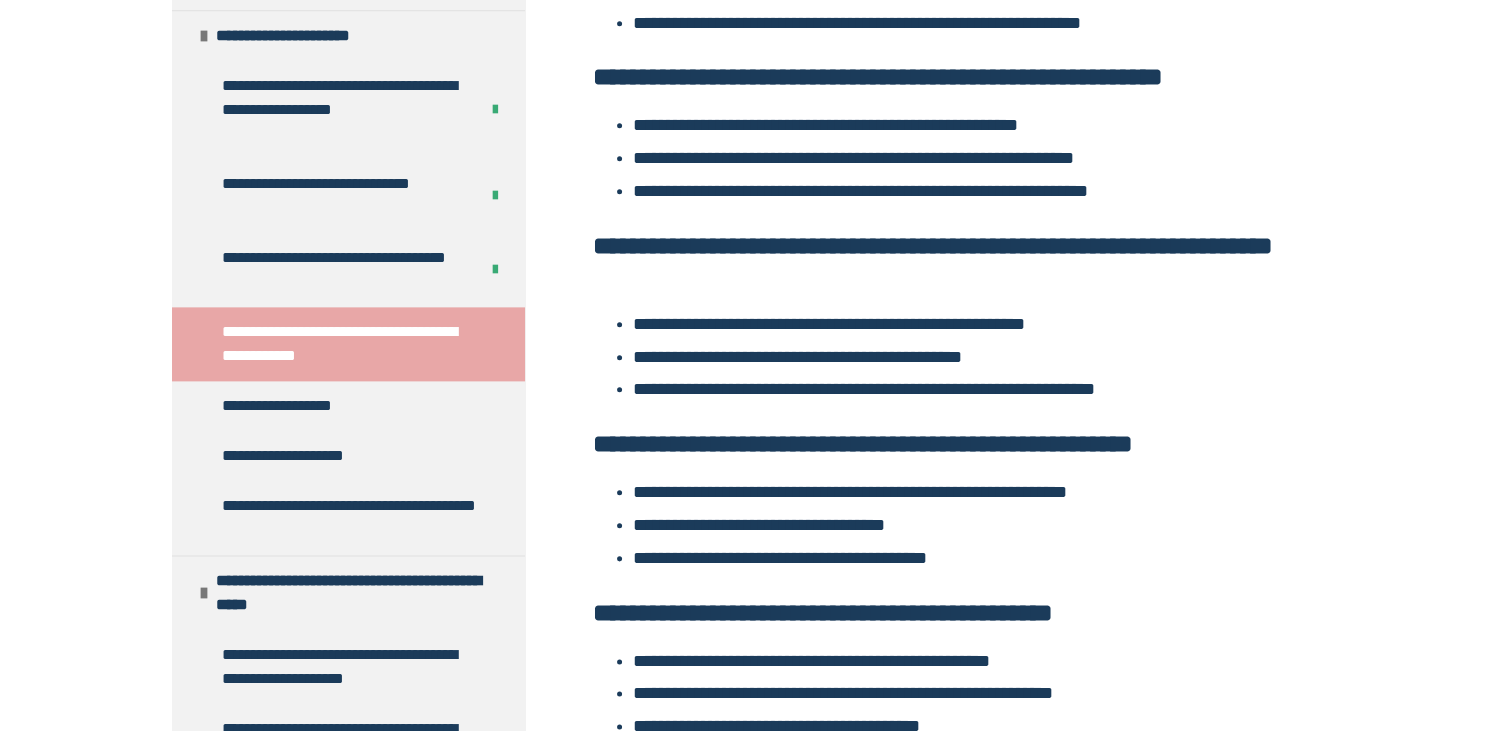 scroll, scrollTop: 2235, scrollLeft: 0, axis: vertical 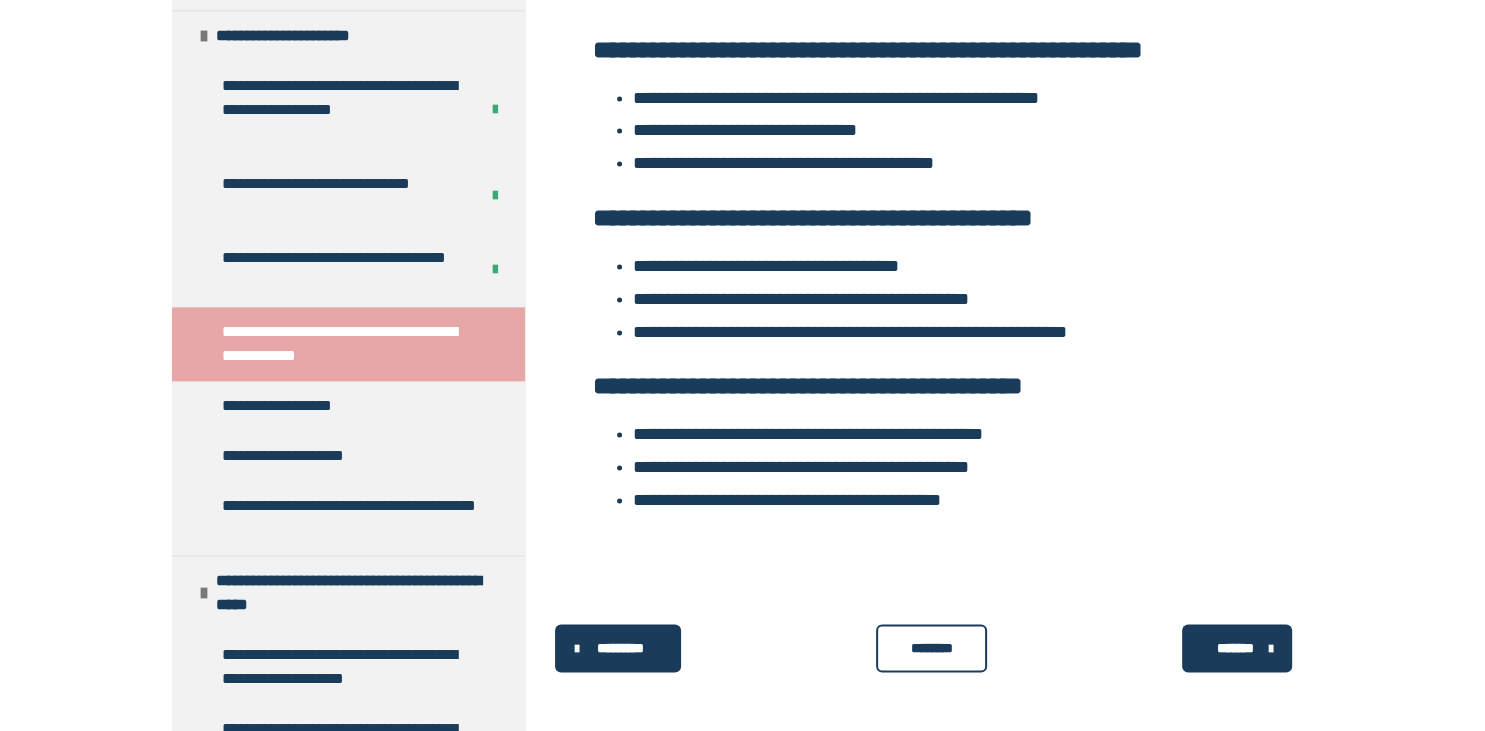 click on "********" at bounding box center (932, 648) 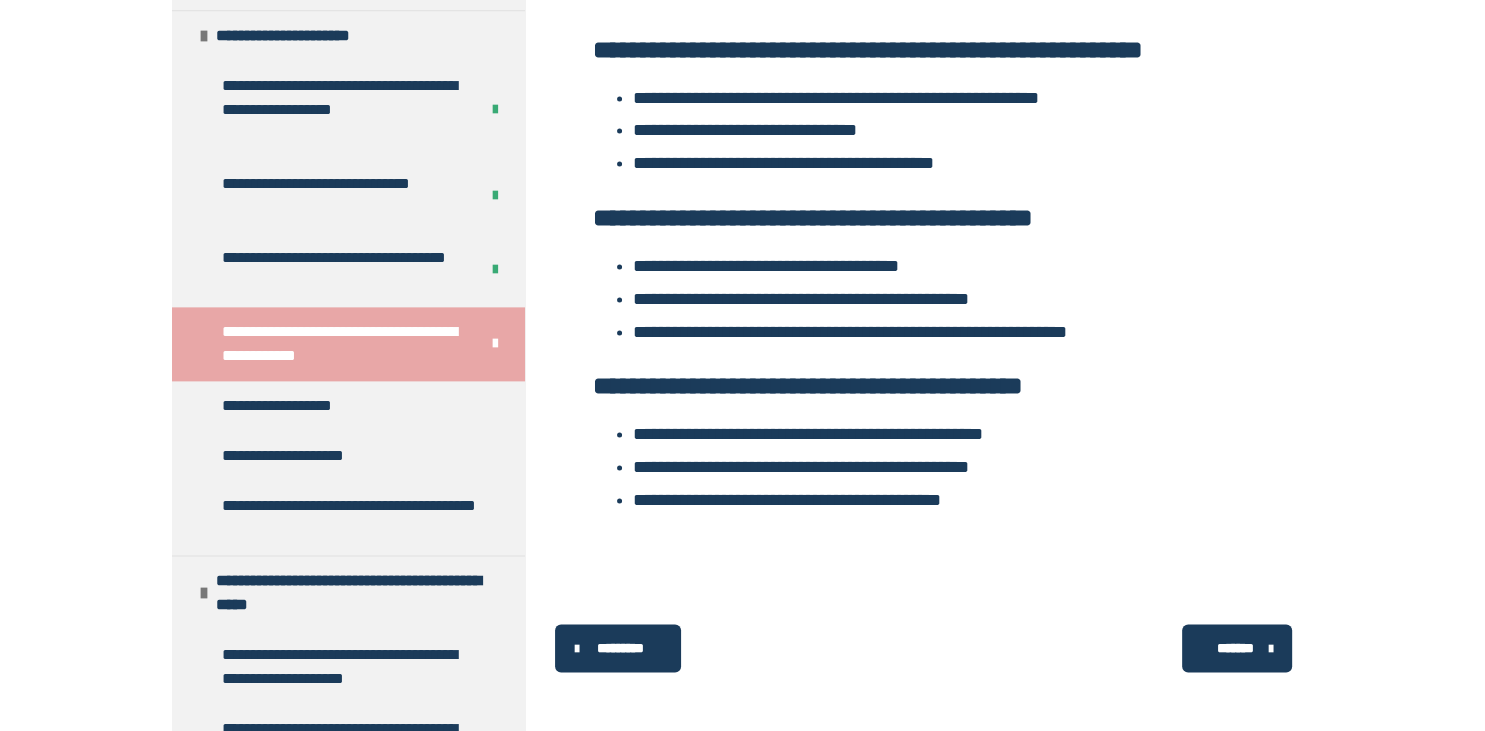 click on "*******" at bounding box center [1237, 648] 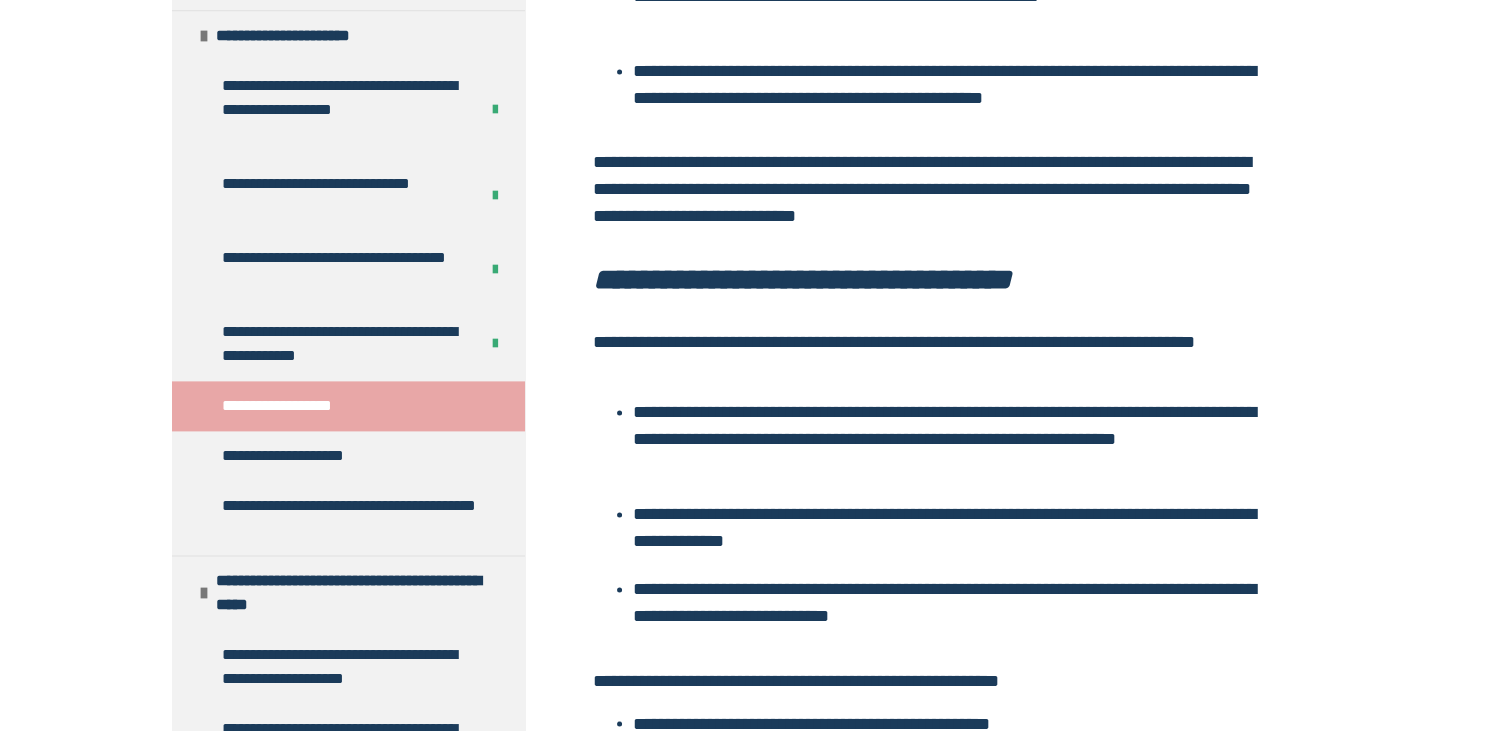 click on "**********" at bounding box center [742, 34] 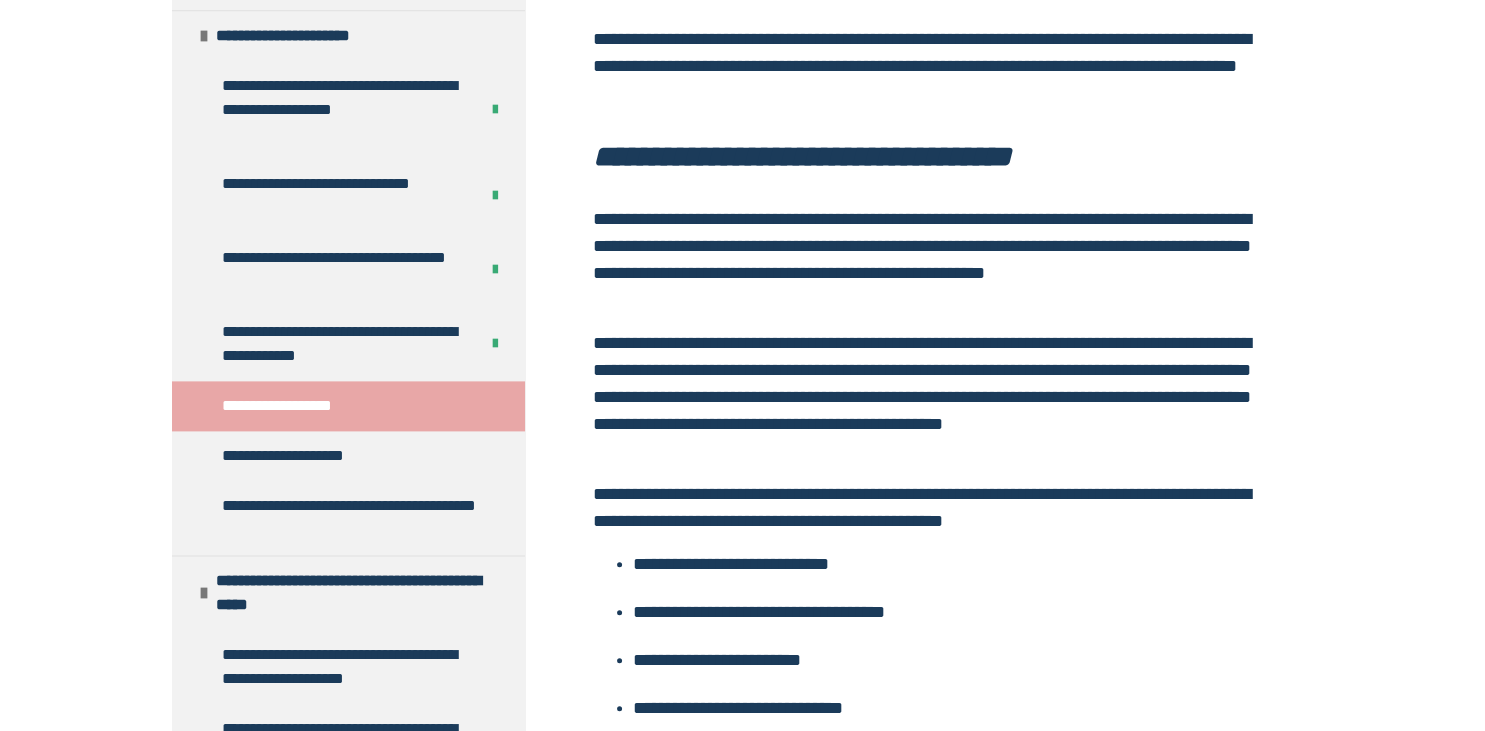 scroll, scrollTop: 555, scrollLeft: 0, axis: vertical 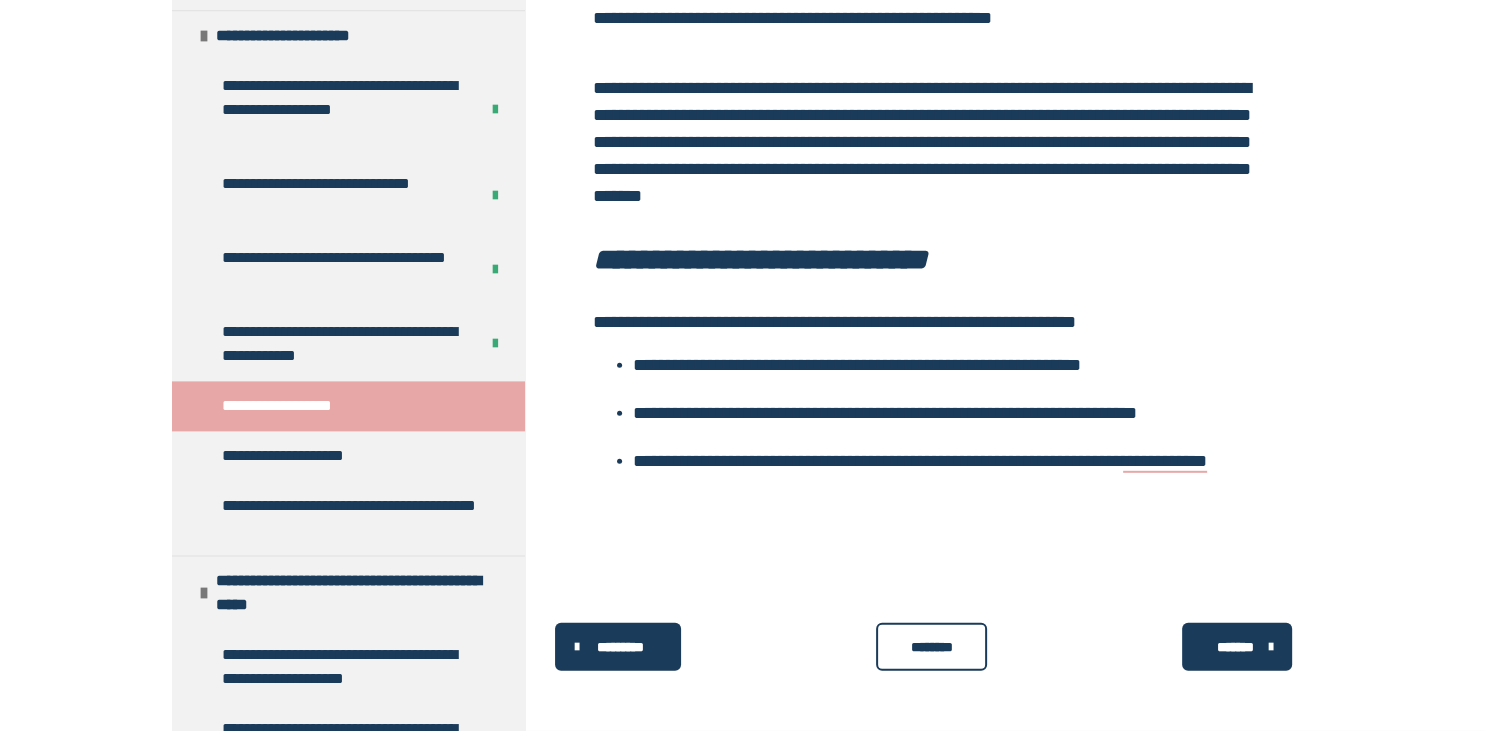 click on "********" at bounding box center (932, 647) 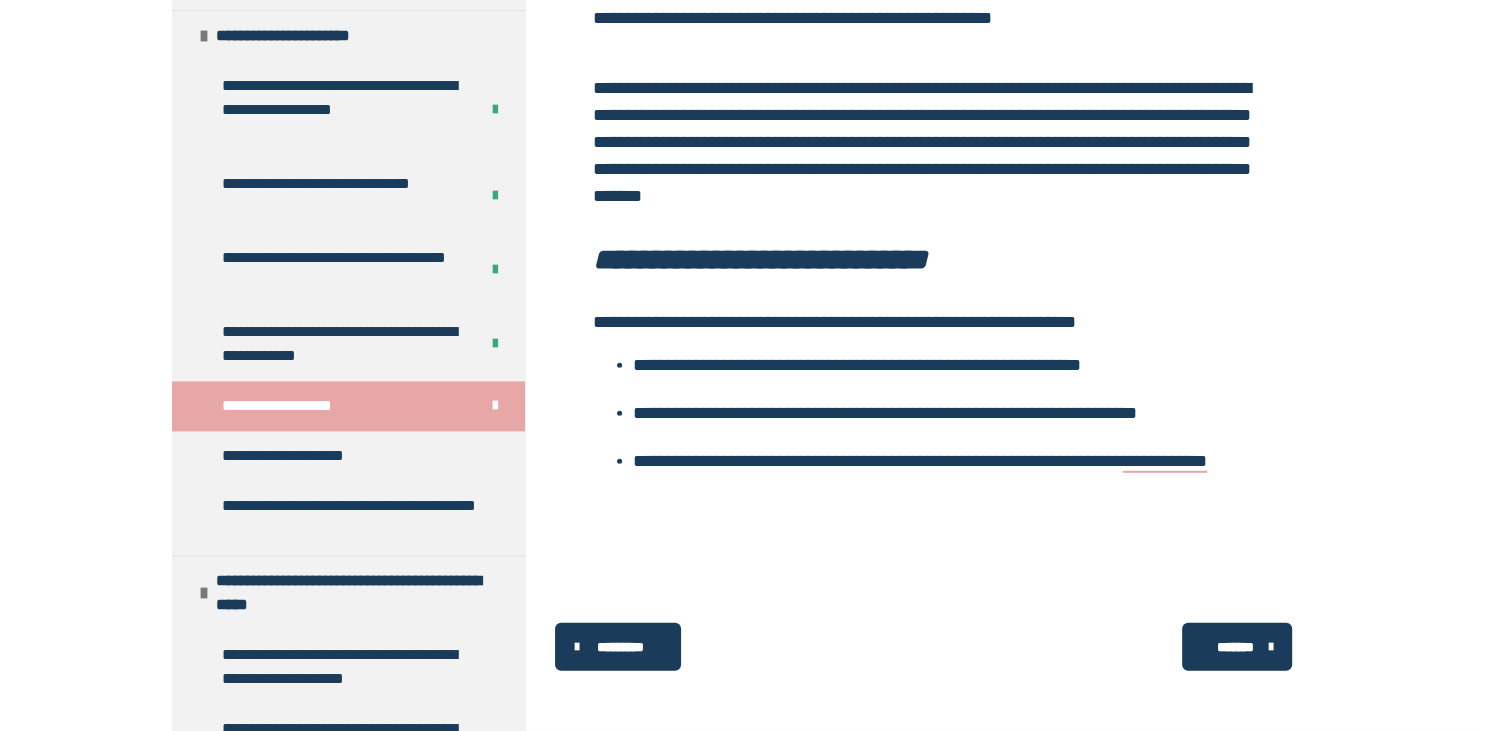 click on "*******" at bounding box center (1237, 647) 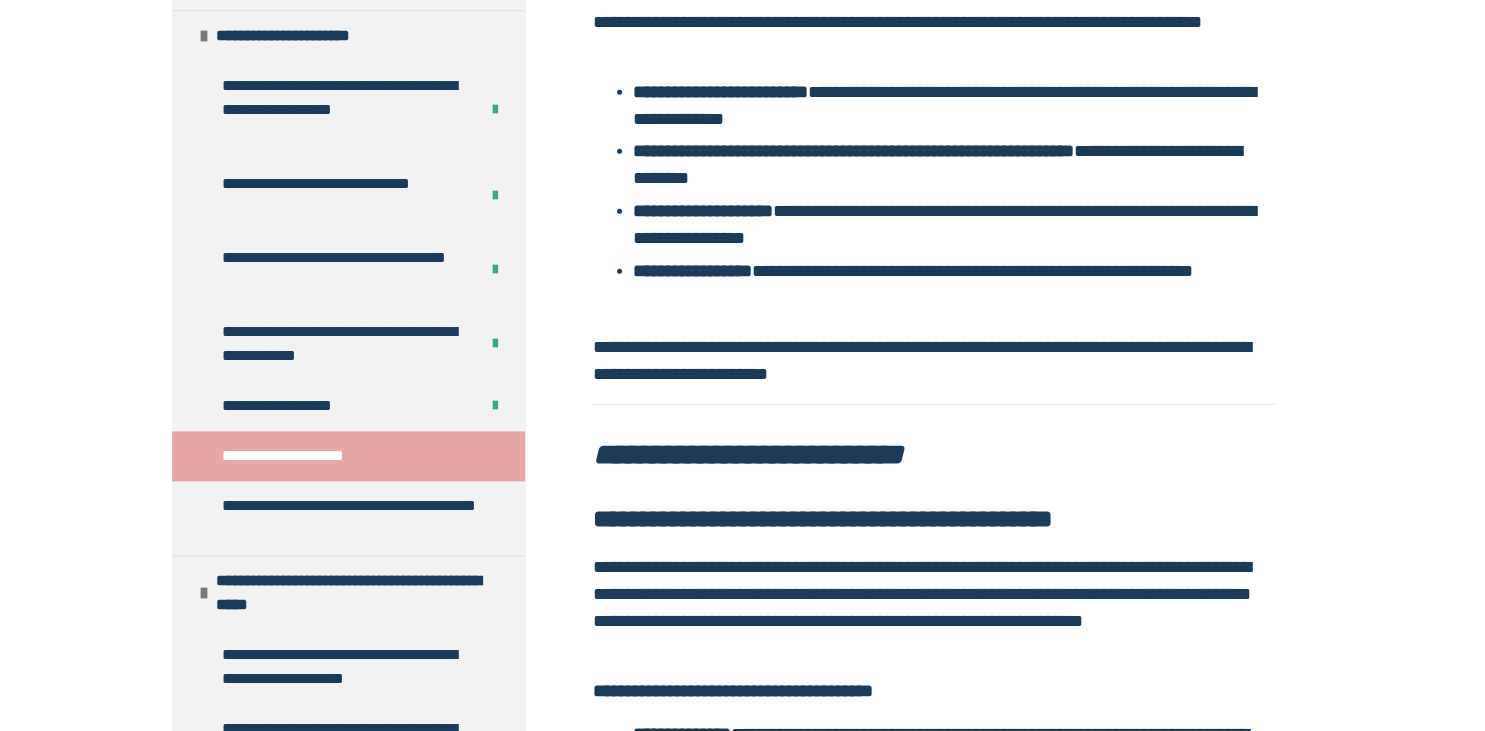 click on "**********" at bounding box center [742, 2070] 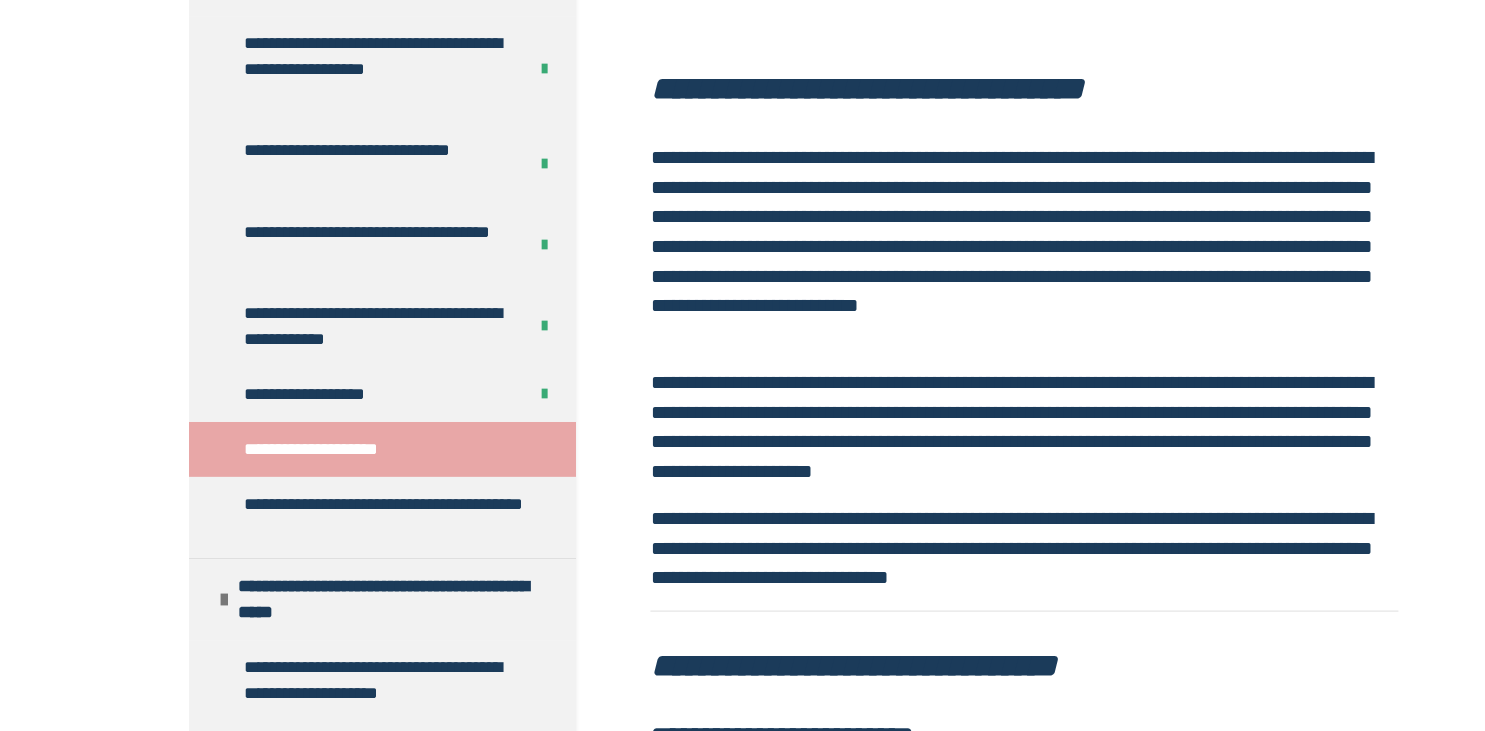 scroll, scrollTop: 0, scrollLeft: 0, axis: both 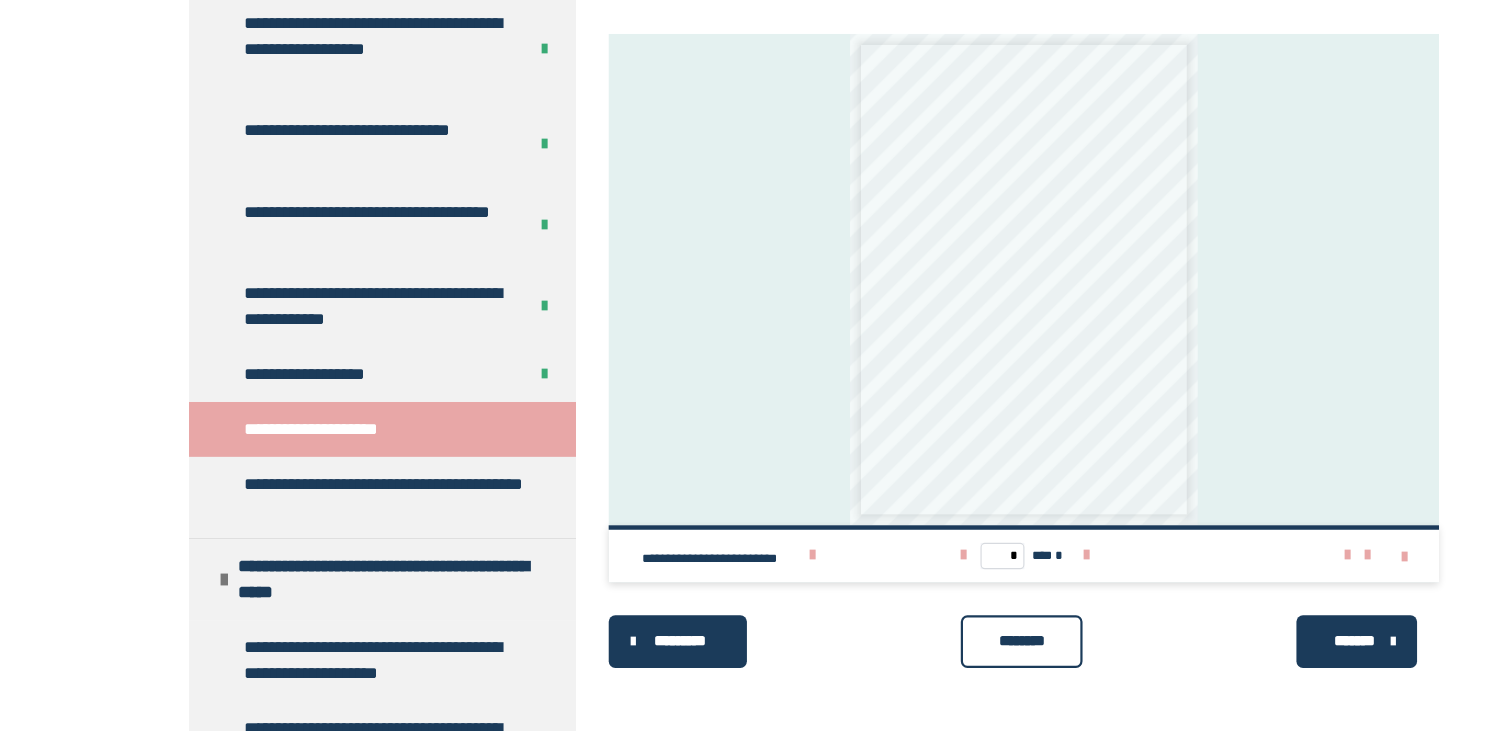 click on "********" at bounding box center (932, 649) 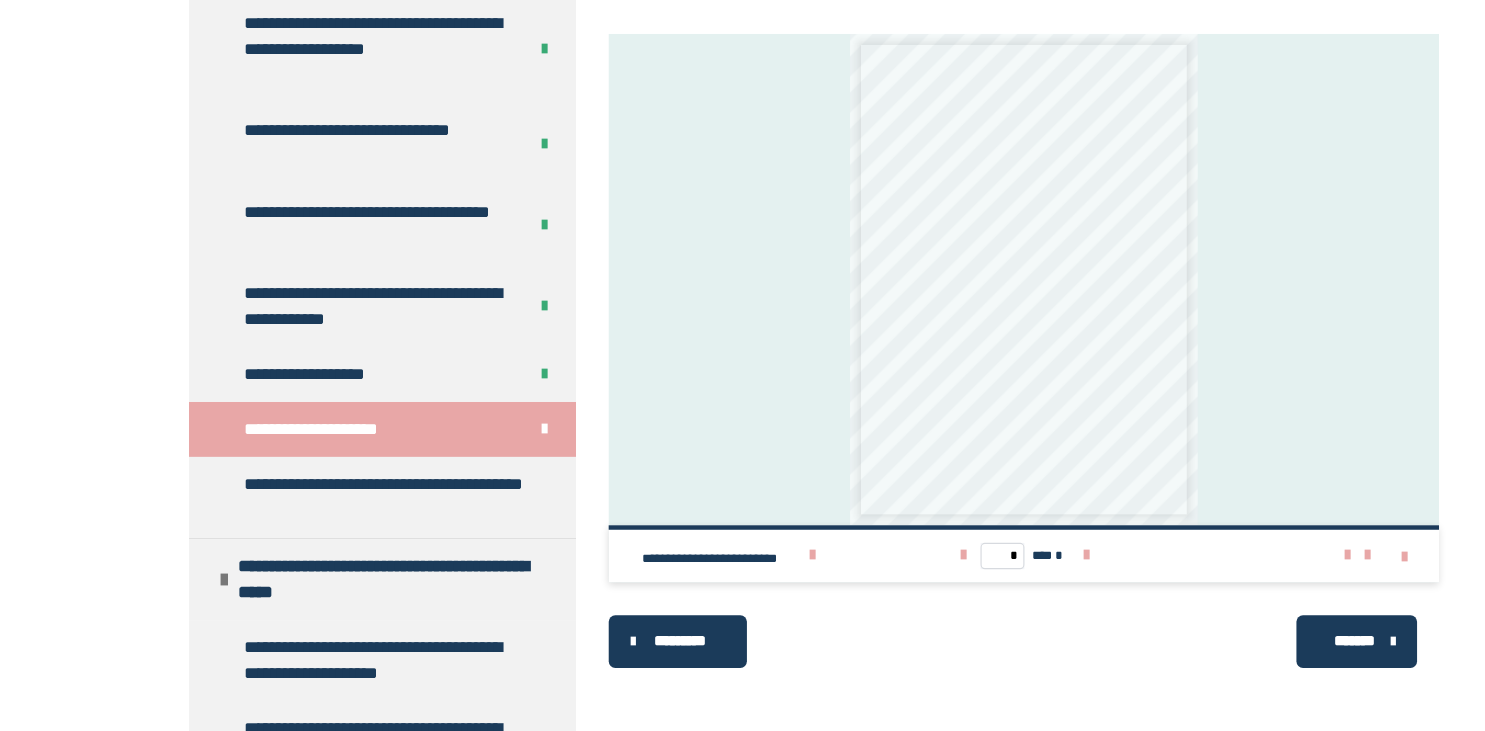 click on "*******" at bounding box center (1237, 649) 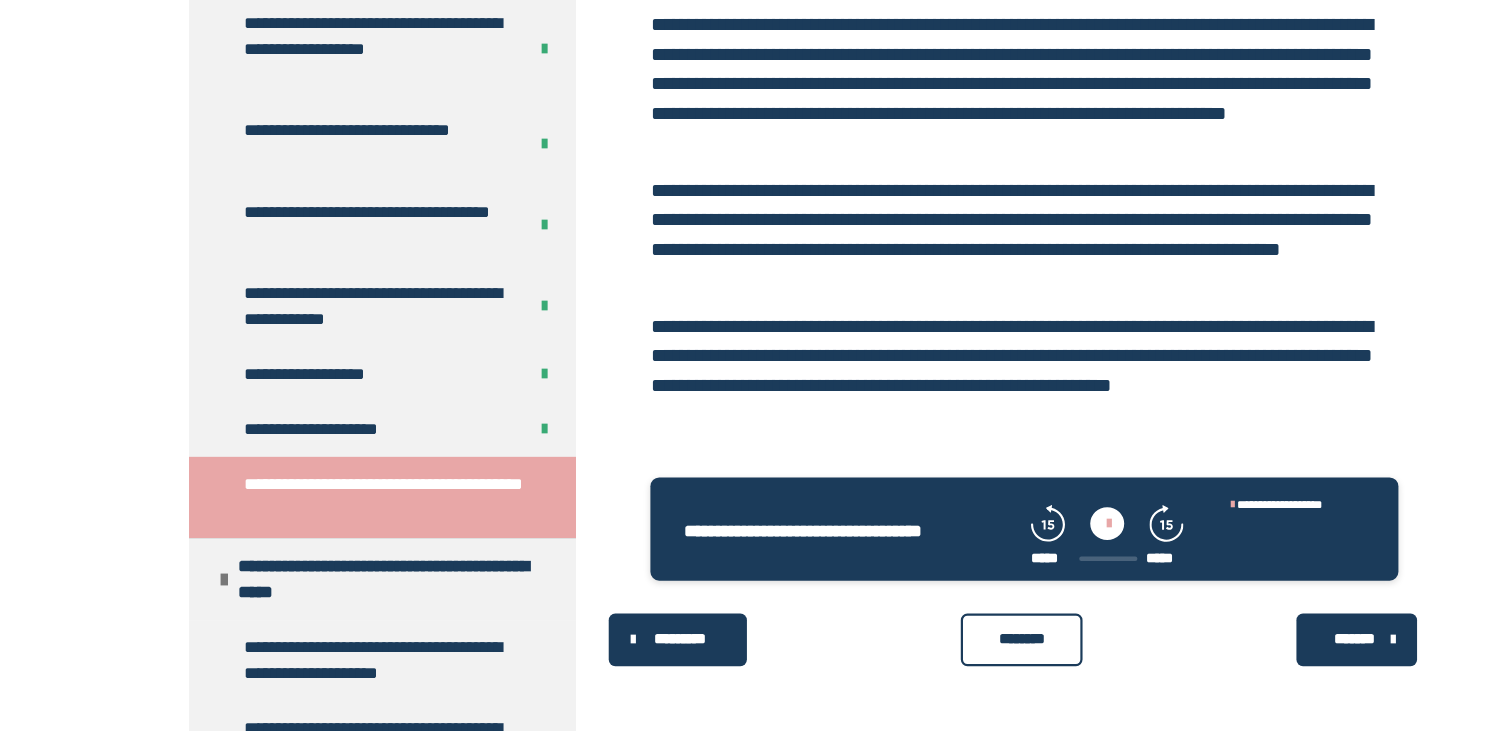 scroll, scrollTop: 44, scrollLeft: 0, axis: vertical 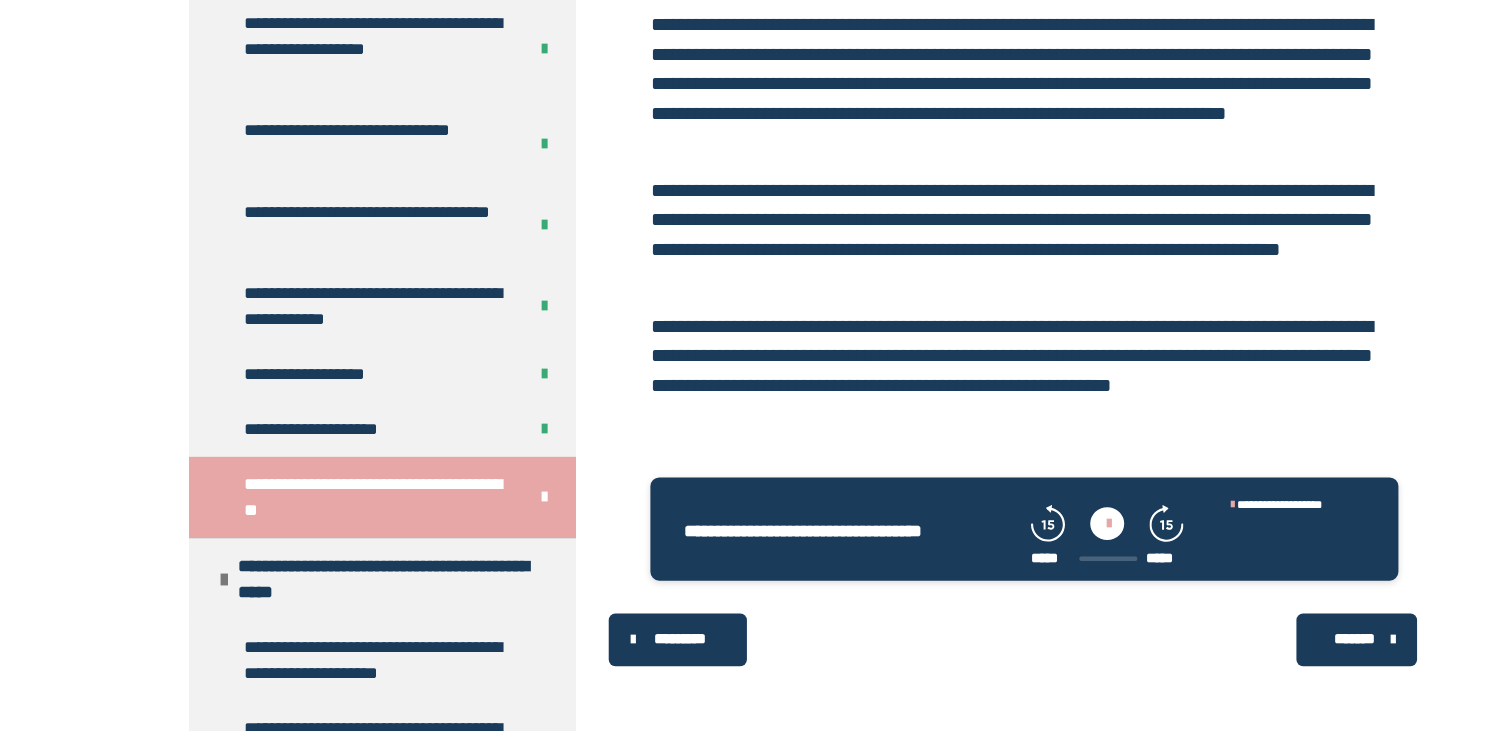 click on "*******" at bounding box center [1237, 648] 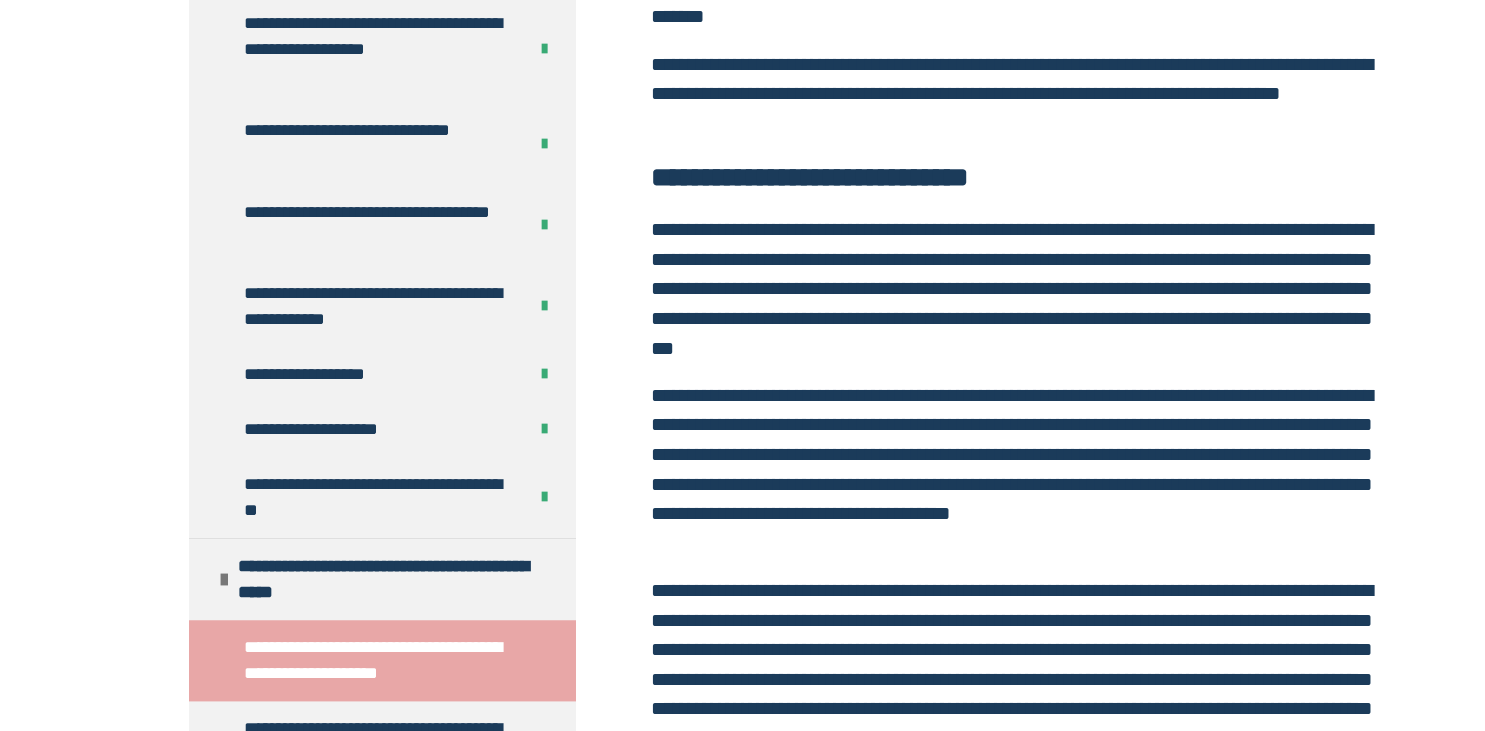 scroll, scrollTop: 719, scrollLeft: 0, axis: vertical 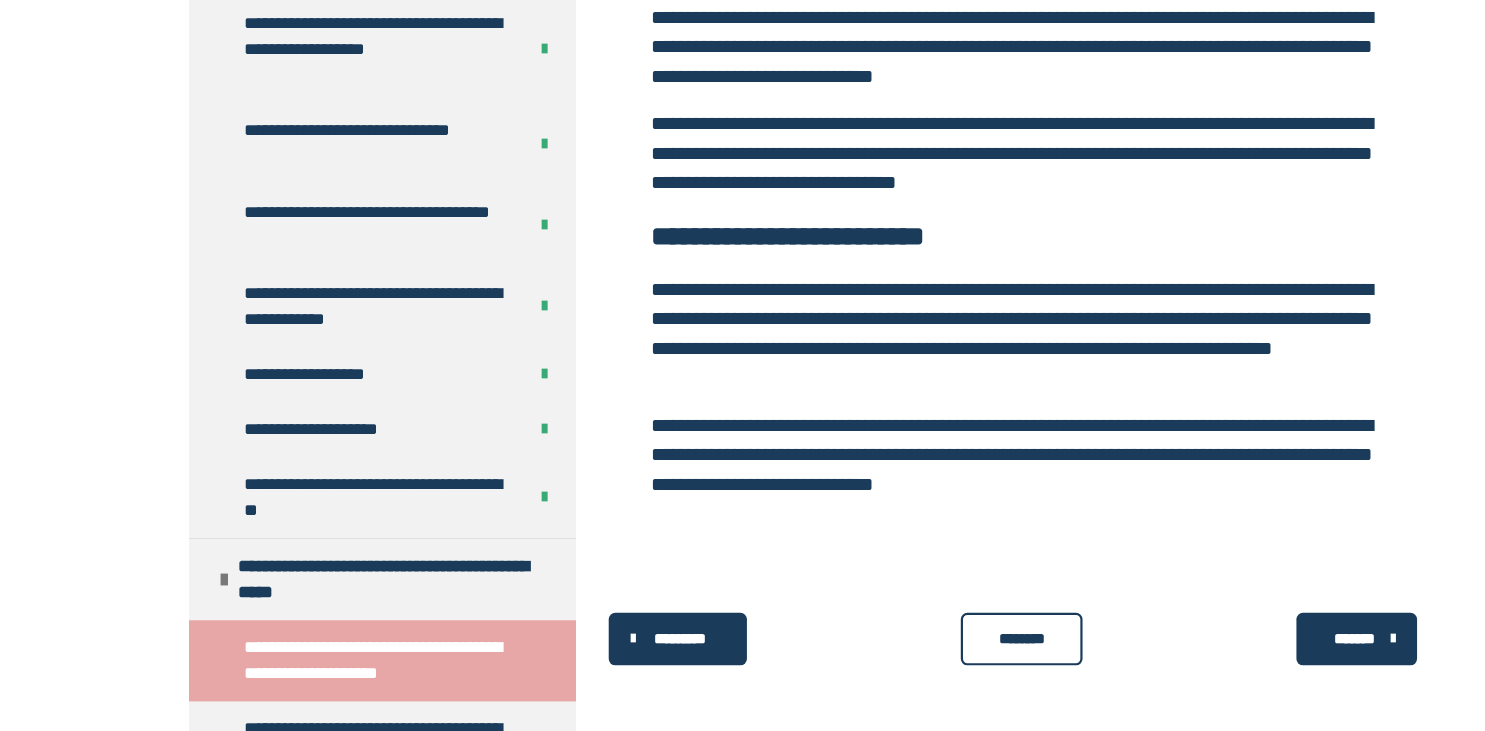 click on "********" at bounding box center [932, 647] 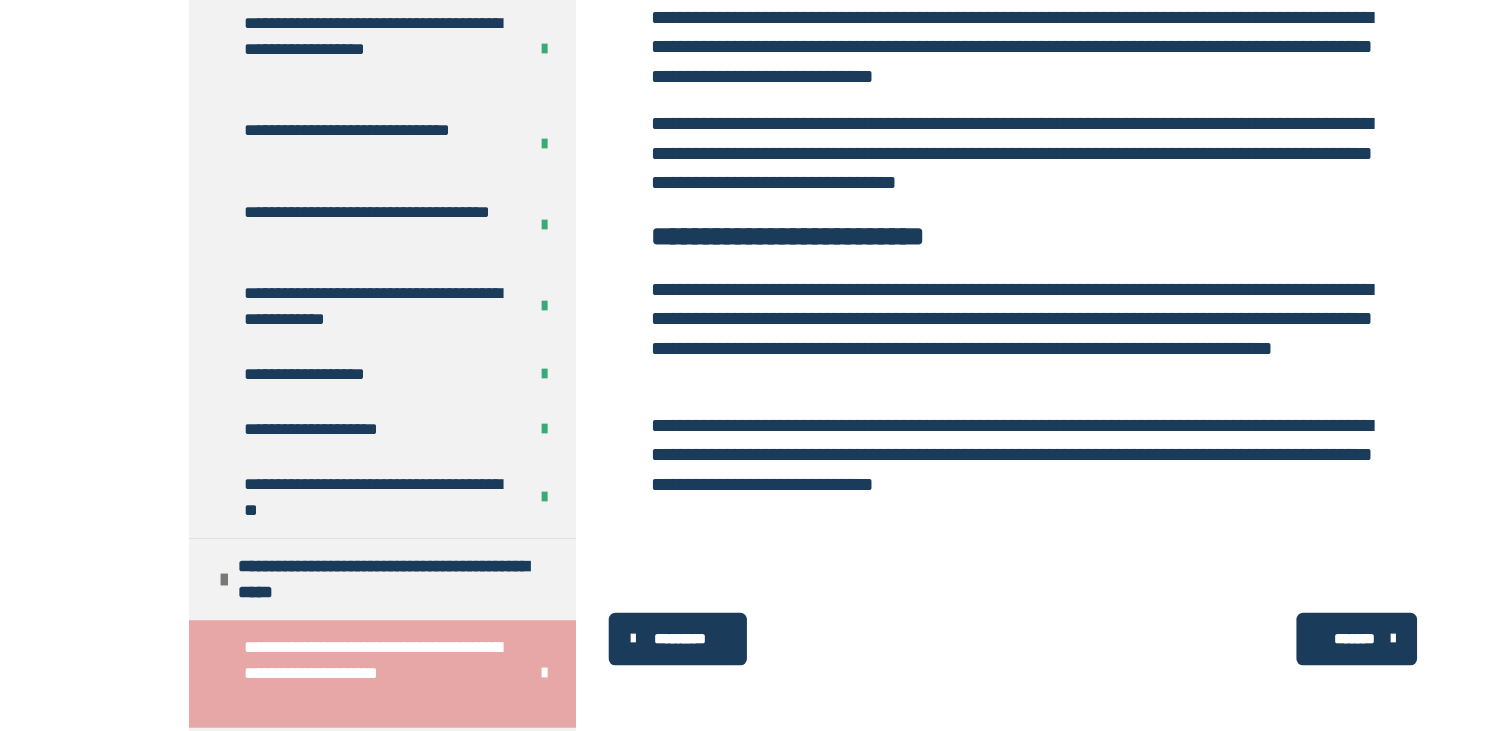 click on "*******" at bounding box center (1237, 647) 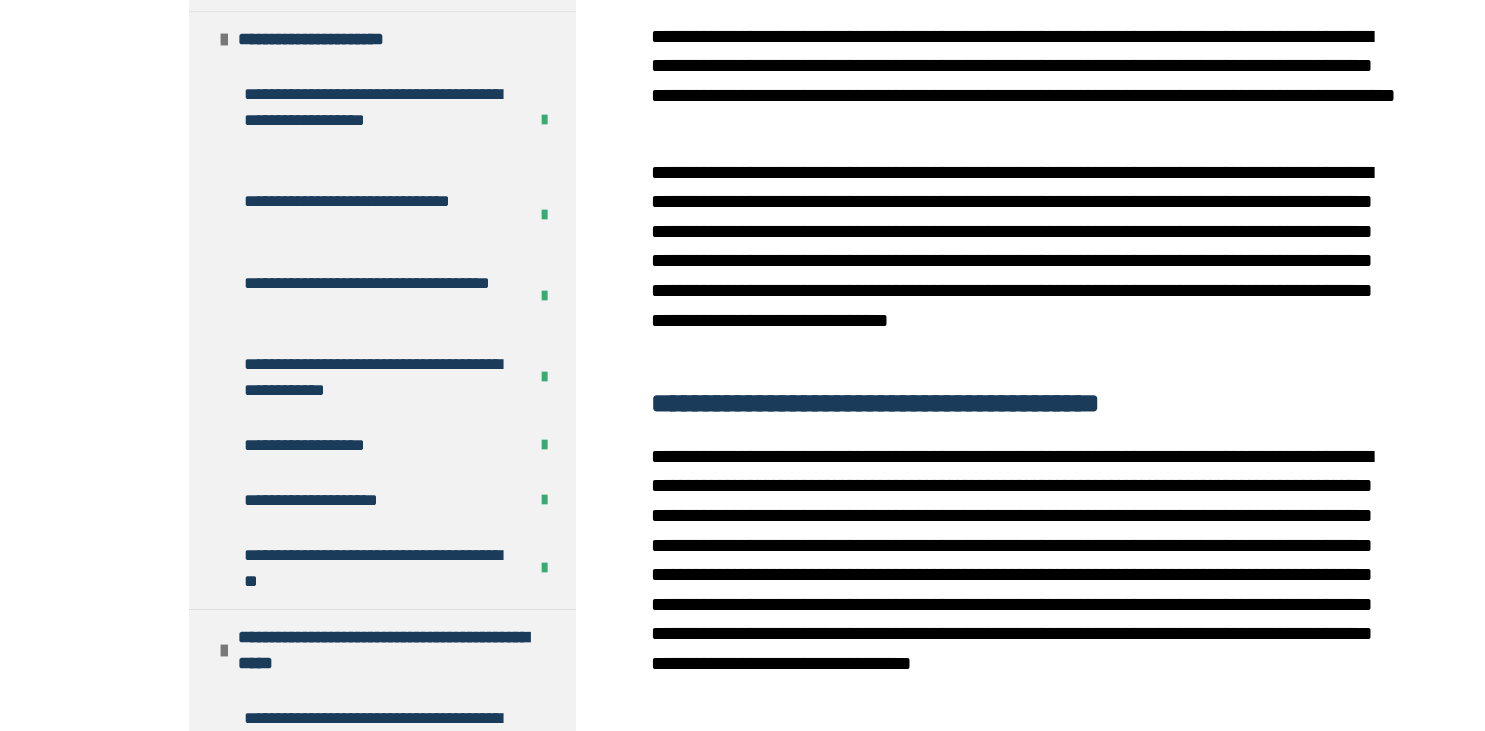 scroll, scrollTop: 1139, scrollLeft: 0, axis: vertical 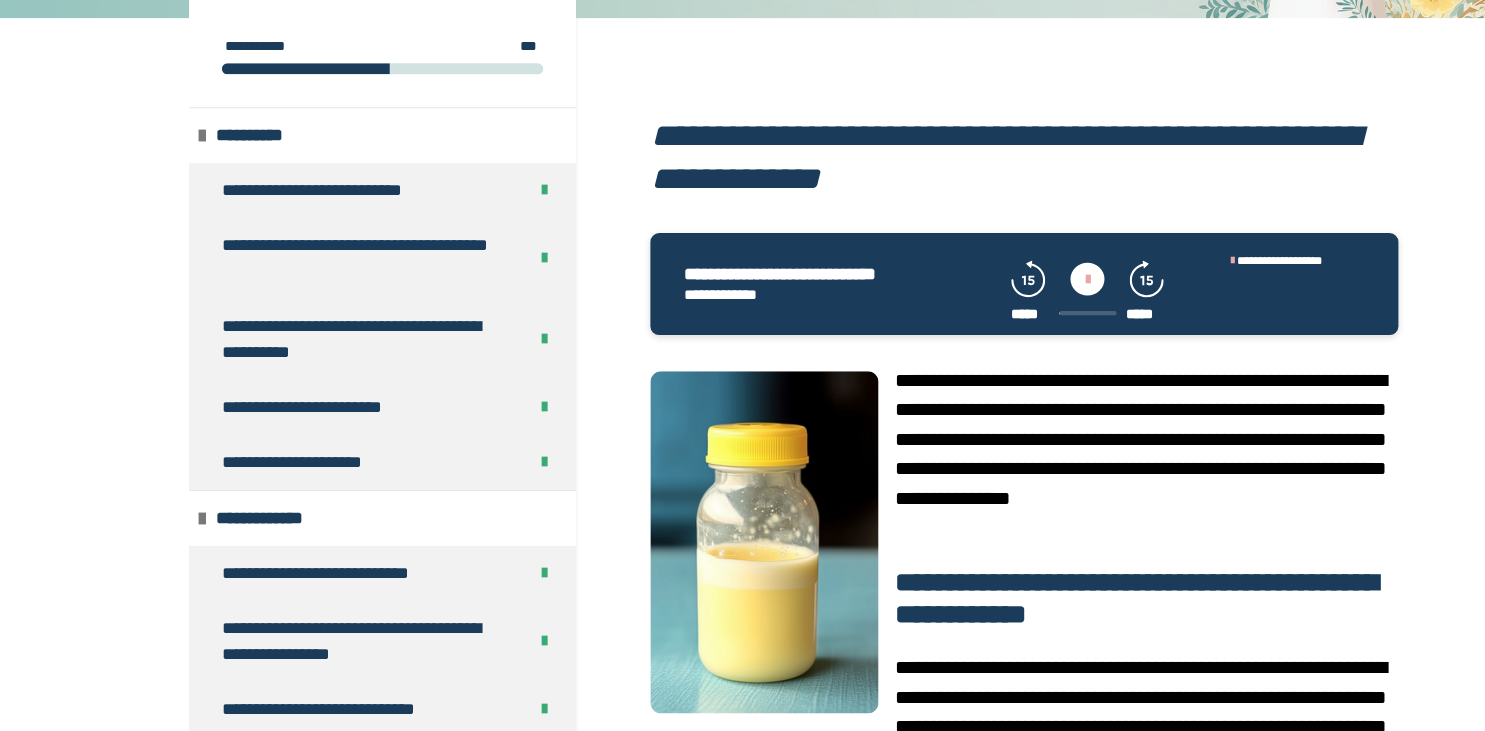 click at bounding box center [991, 319] 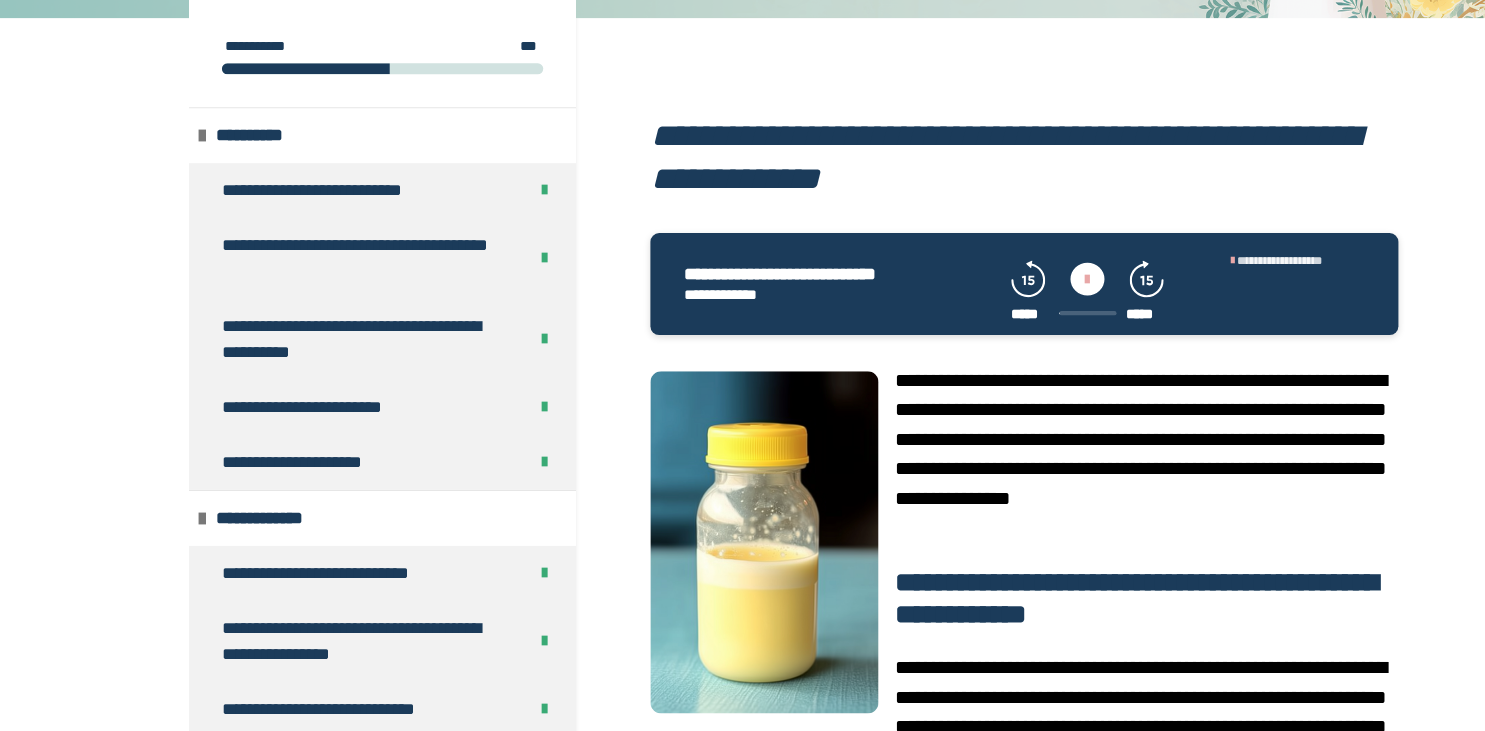 click on "**********" at bounding box center (1167, 301) 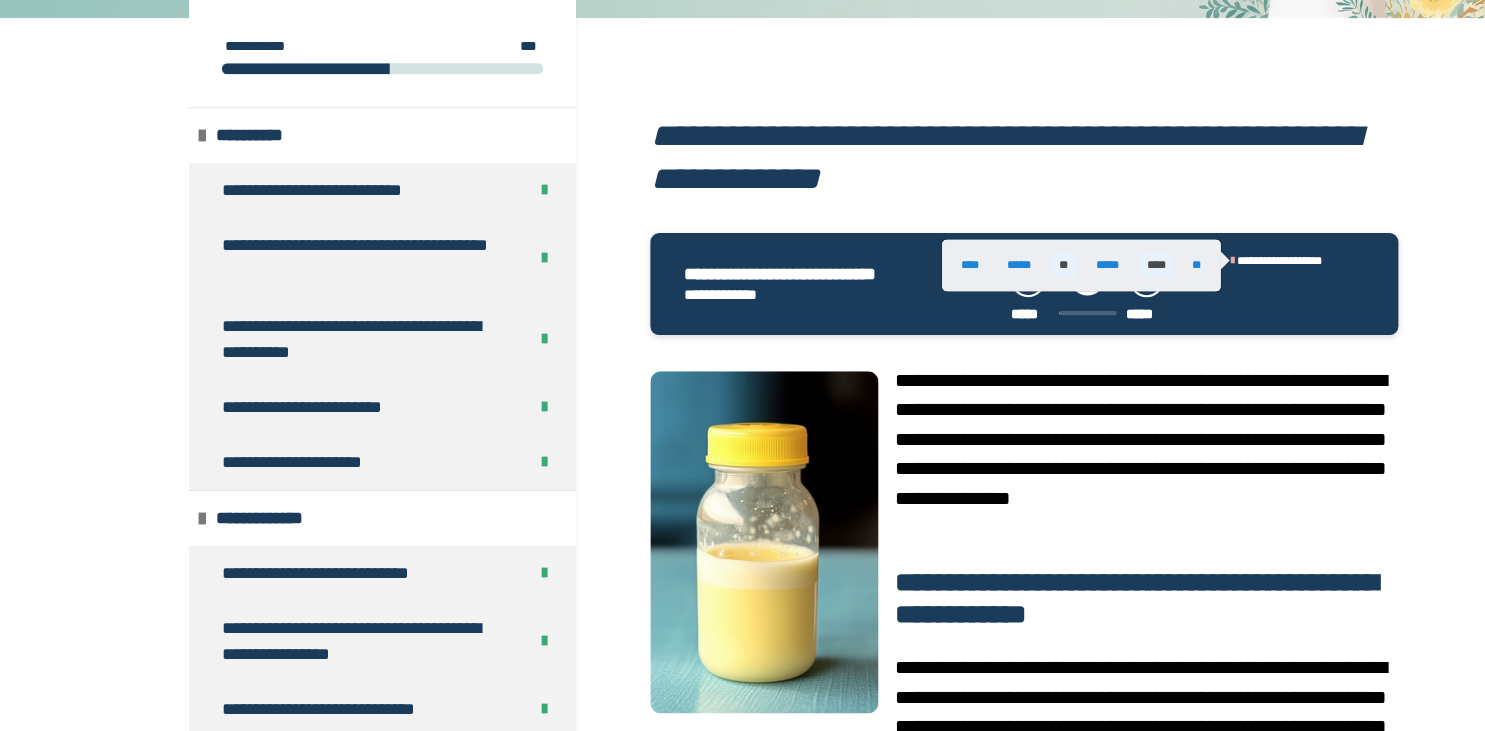 click on "****" at bounding box center [1054, 306] 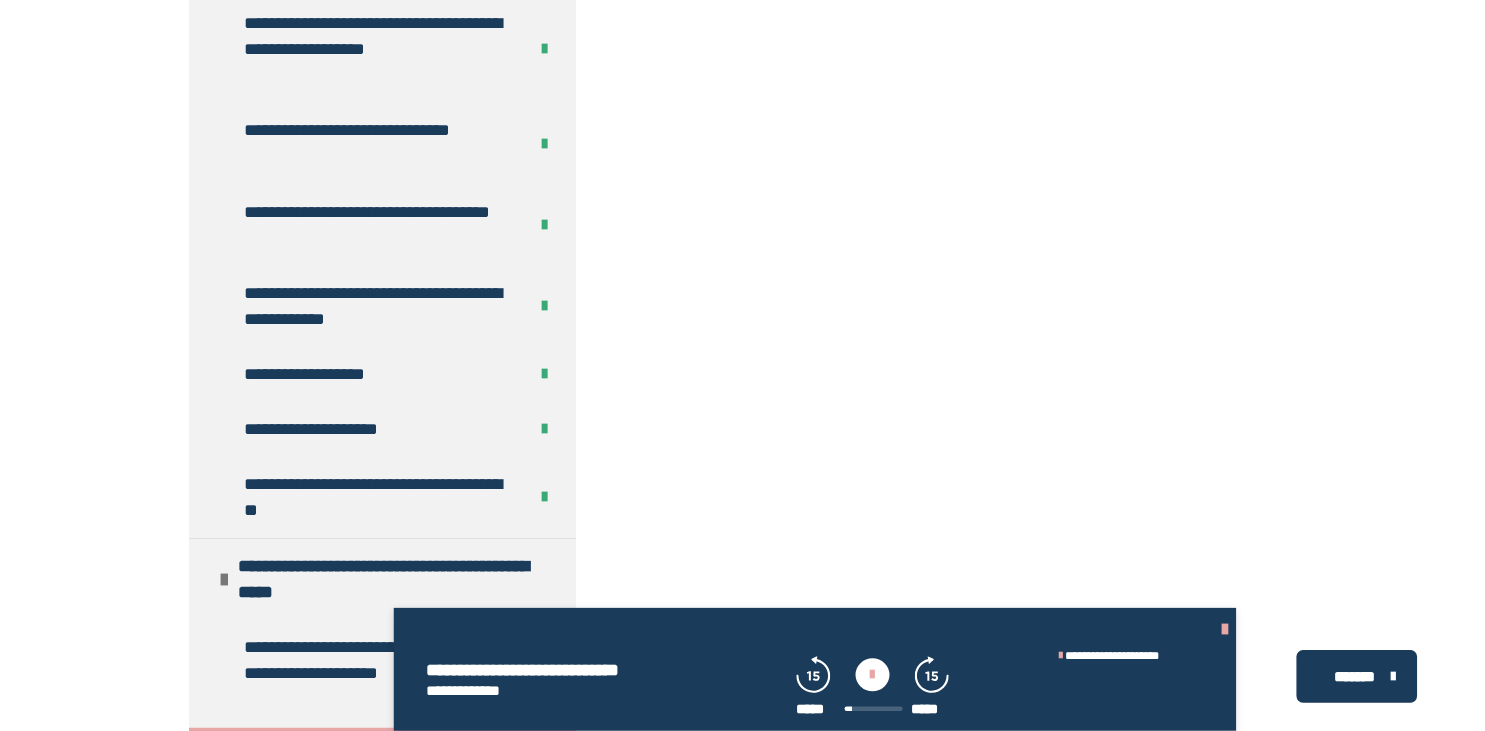 scroll, scrollTop: 5661, scrollLeft: 0, axis: vertical 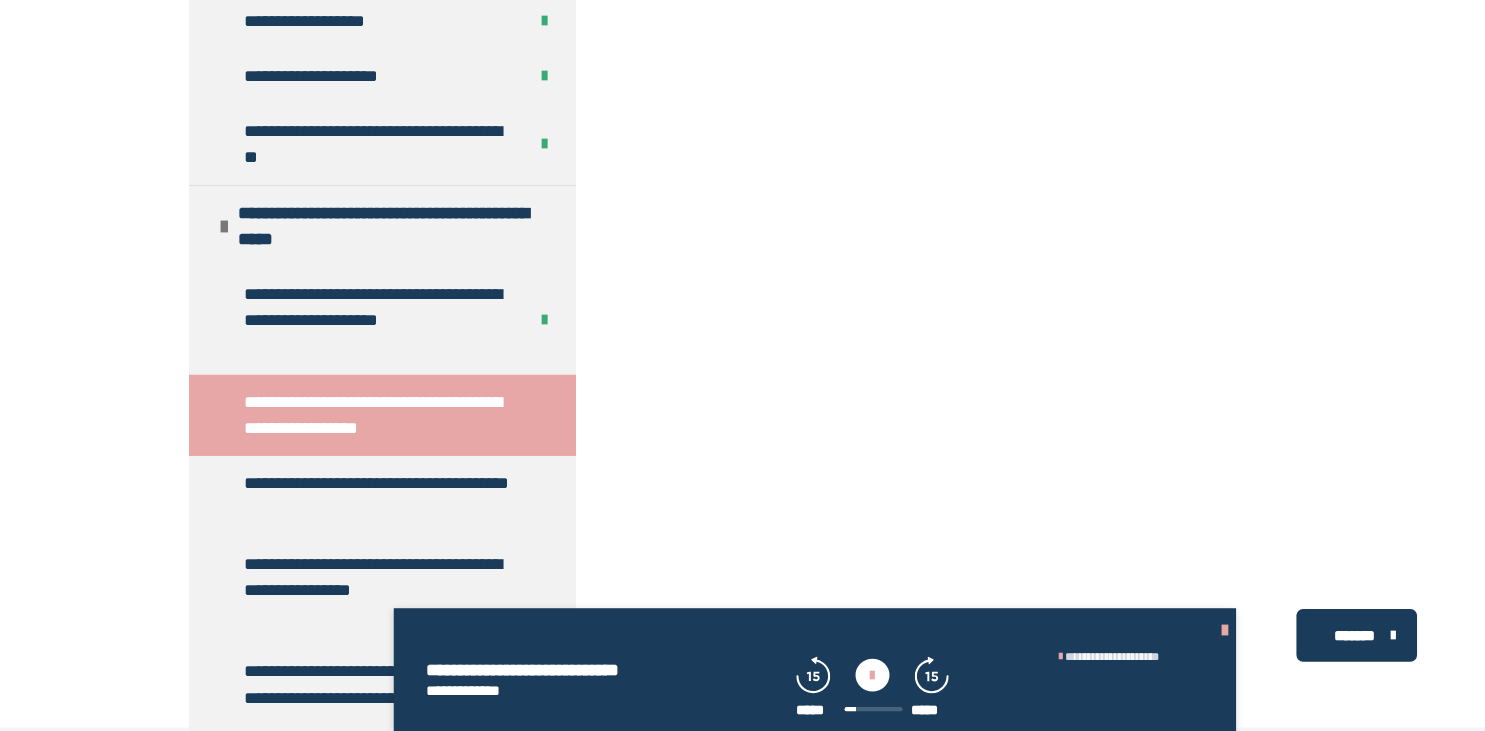 click on "**********" at bounding box center [1014, 662] 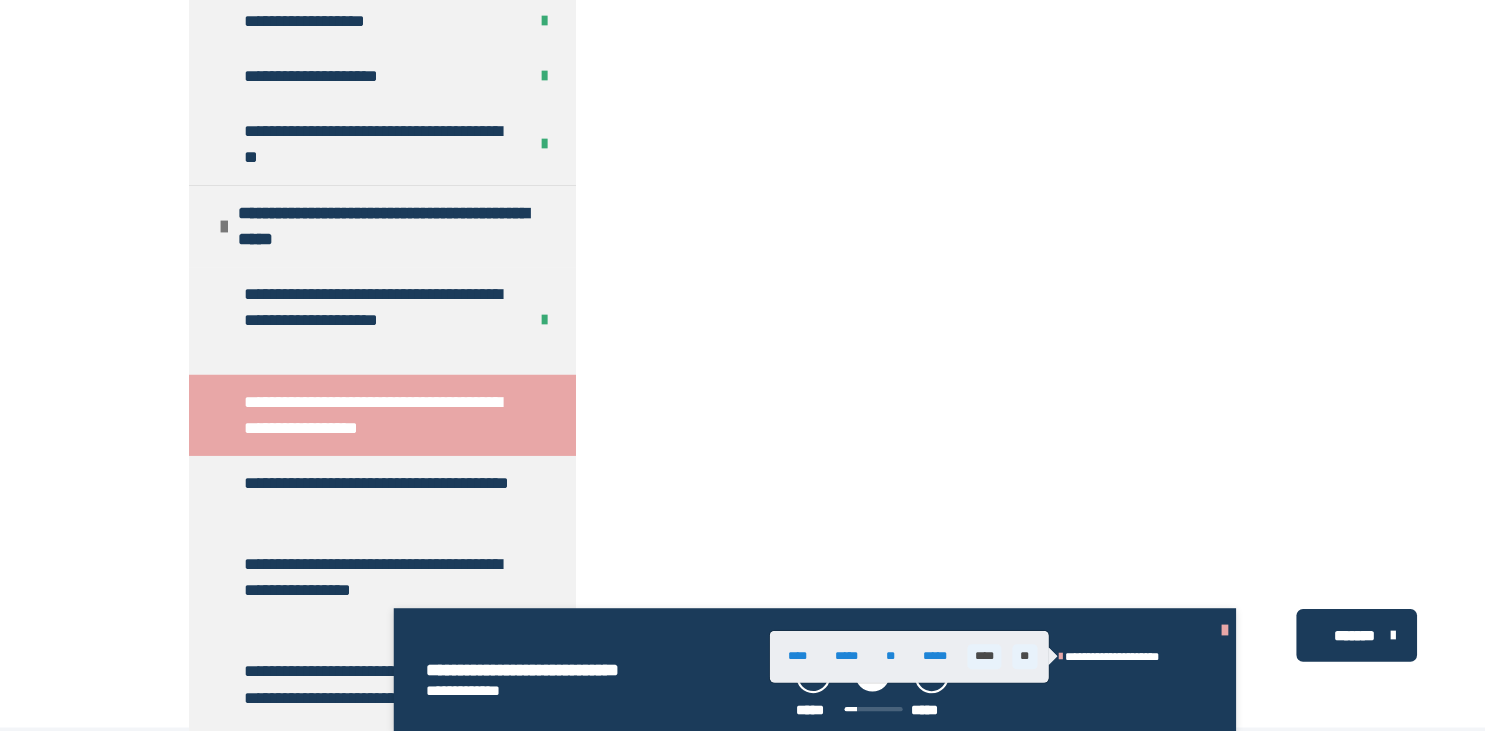 click on "**" at bounding box center (934, 663) 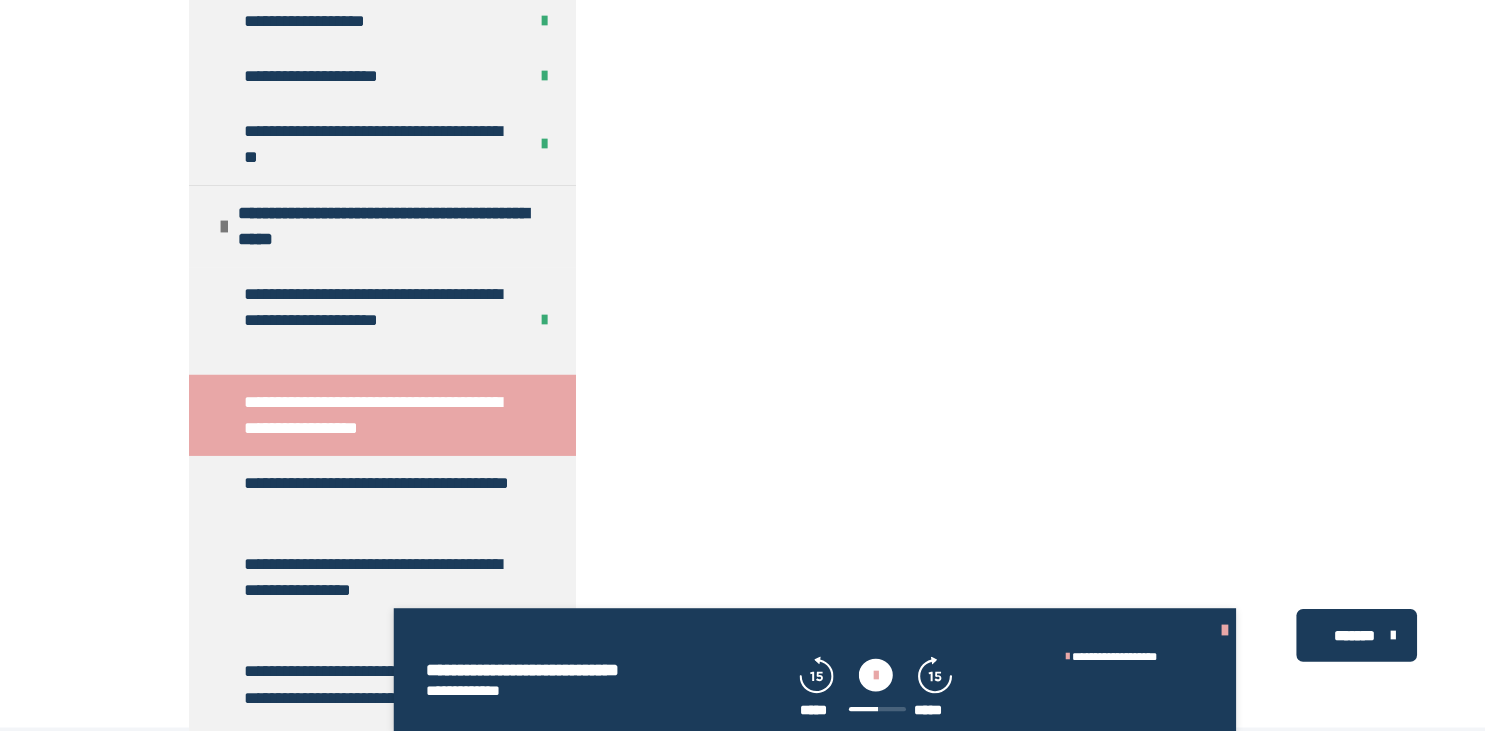 click at bounding box center (1116, 639) 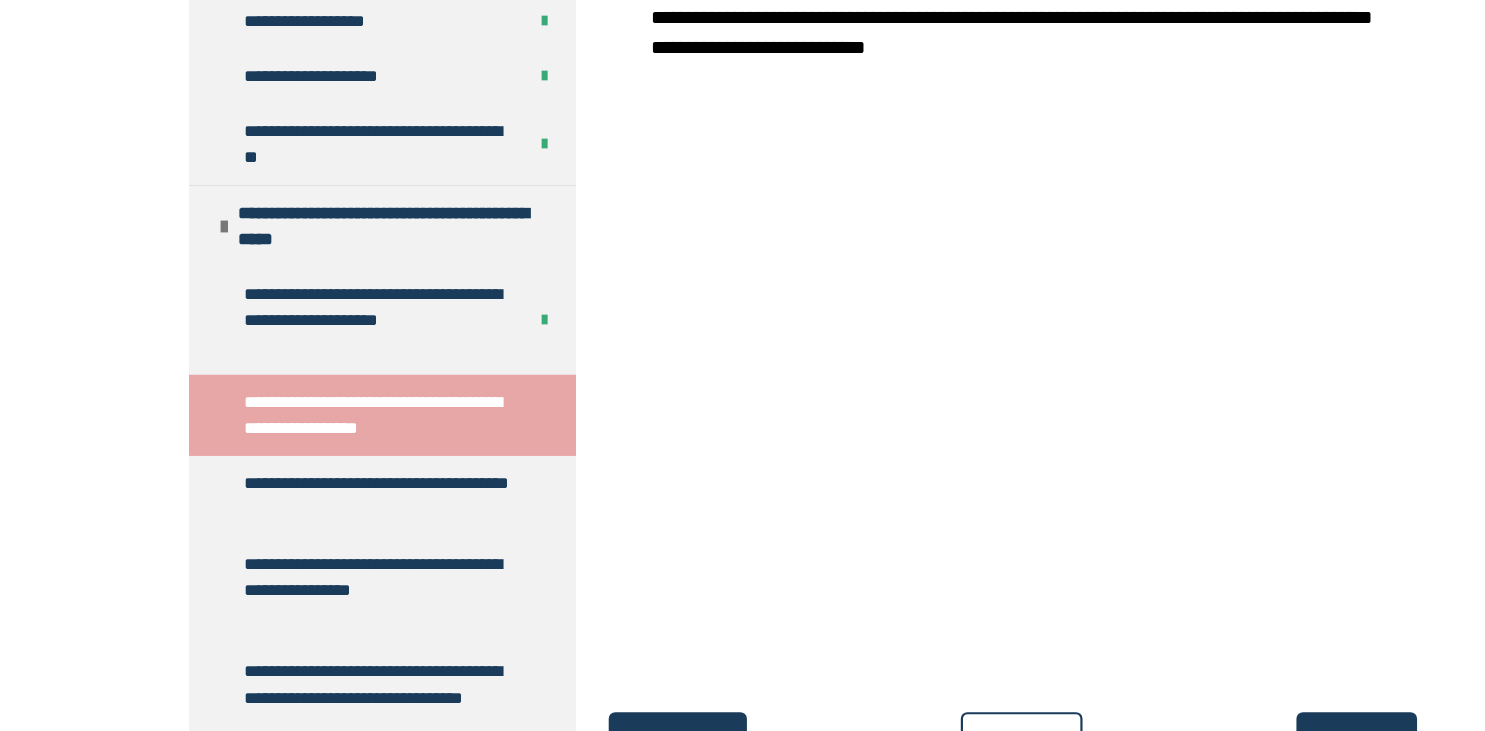 click on "********" at bounding box center (932, 738) 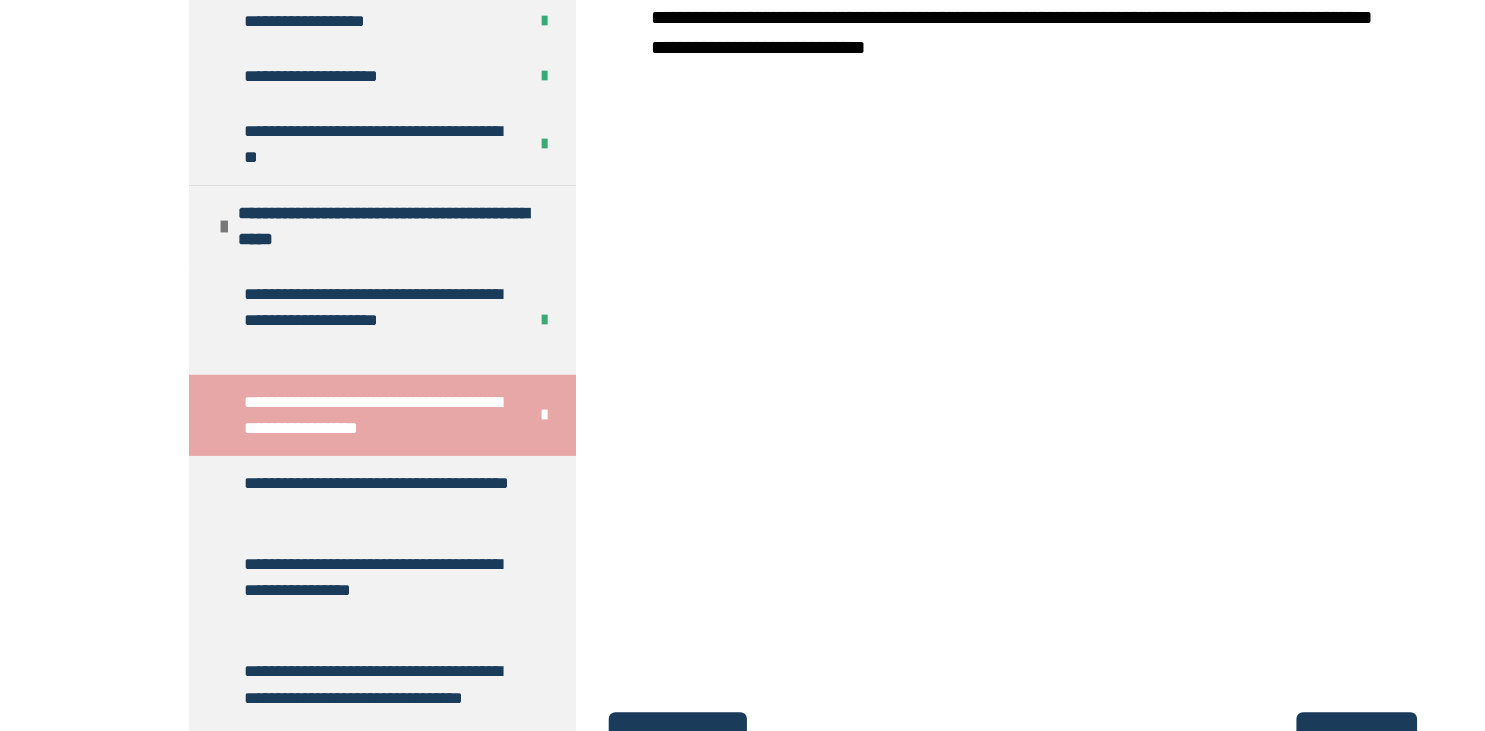 scroll, scrollTop: 5713, scrollLeft: 0, axis: vertical 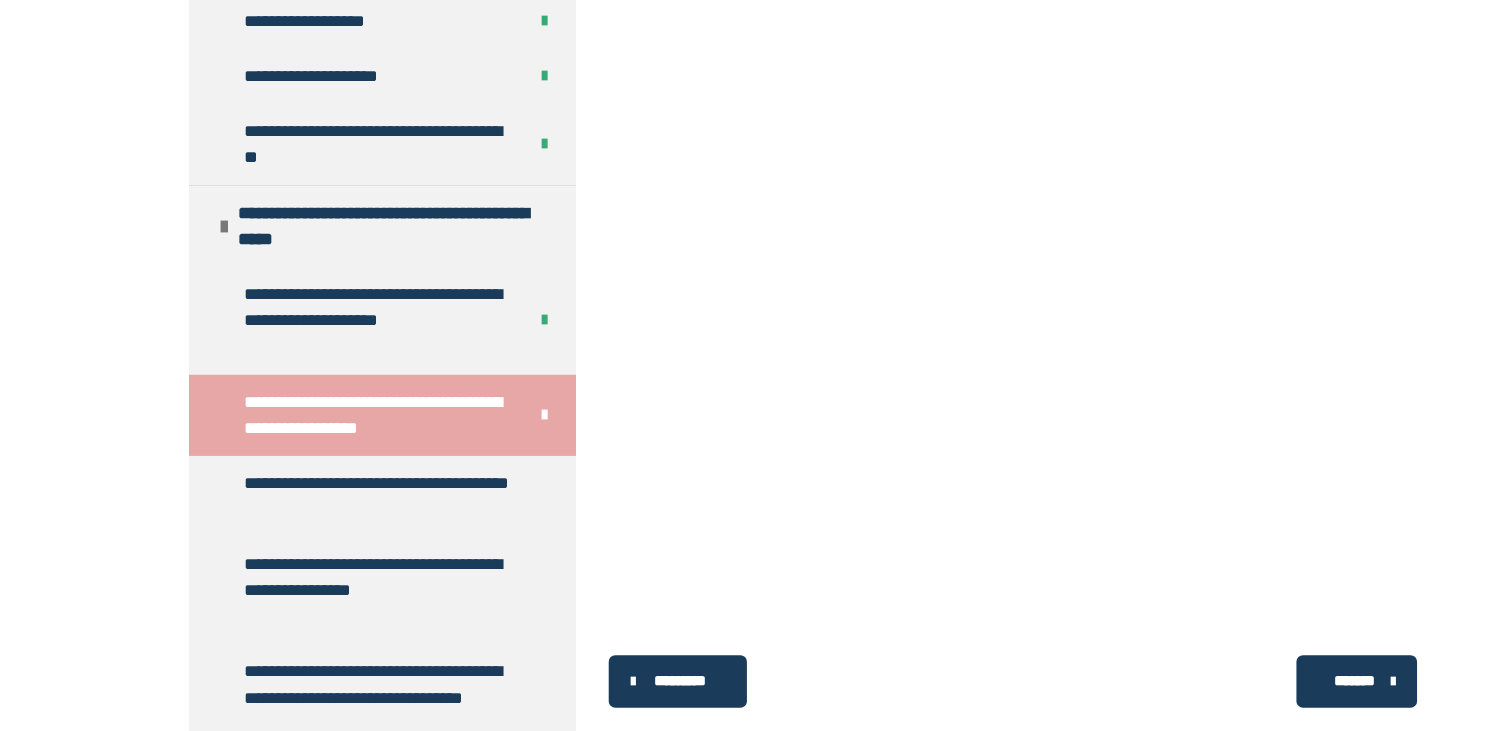 click on "*******" at bounding box center (1235, 685) 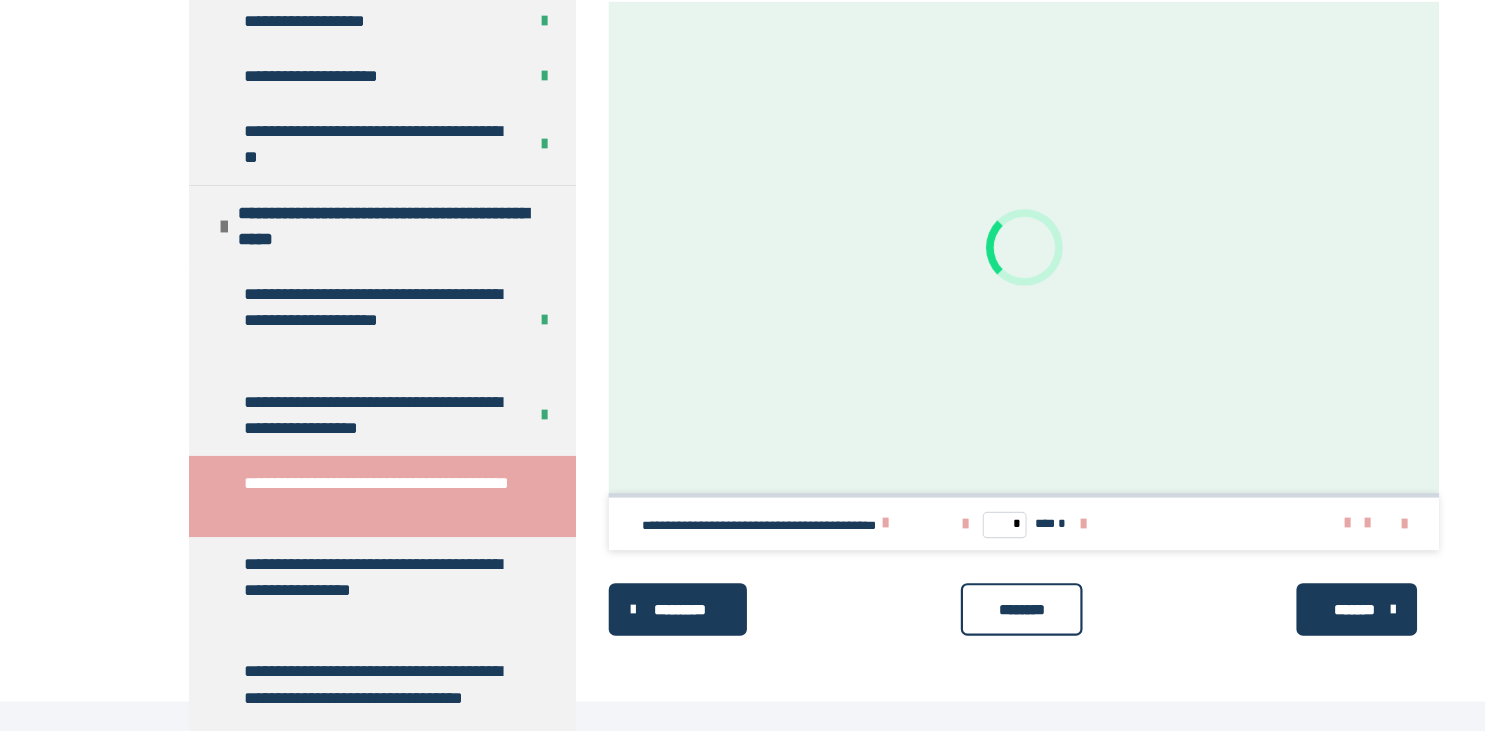 scroll, scrollTop: 613, scrollLeft: 0, axis: vertical 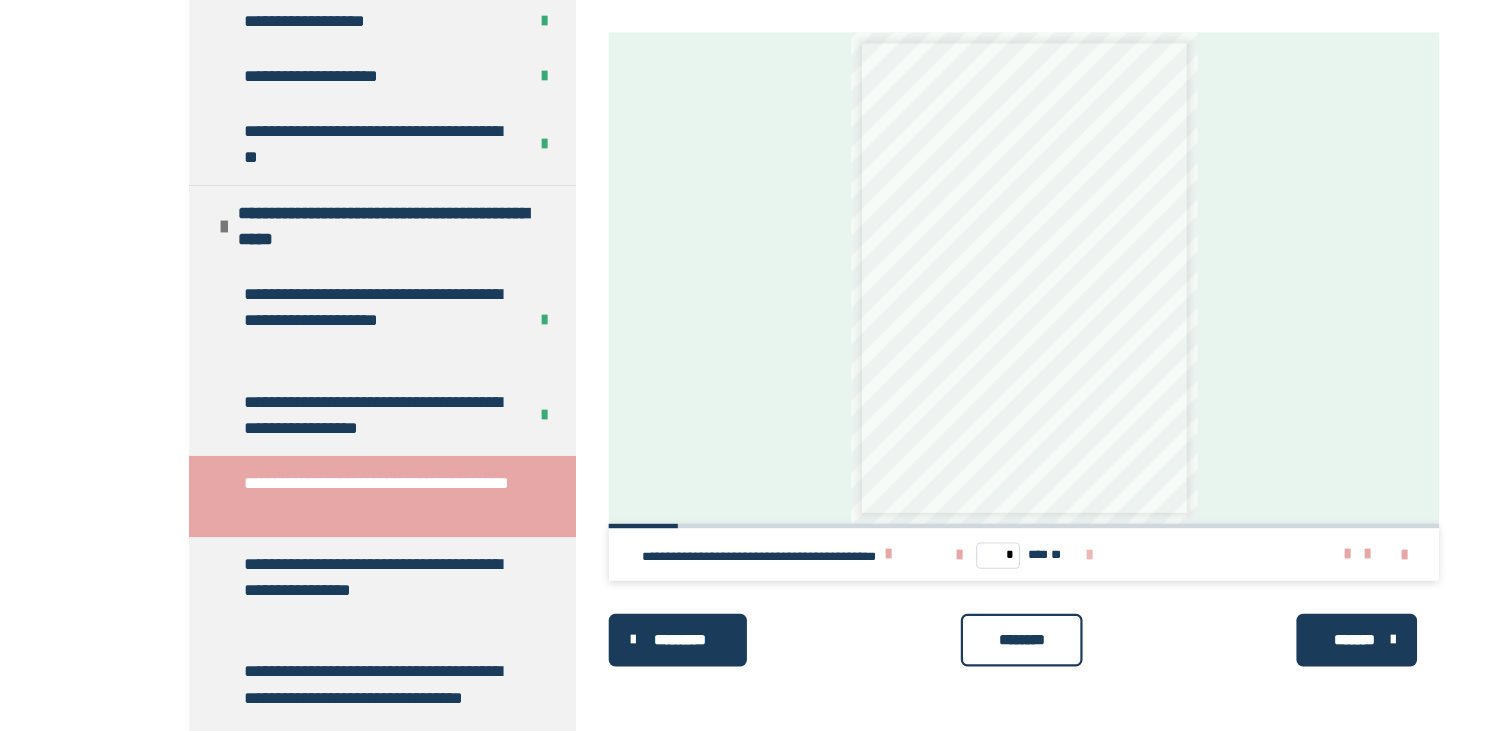 click at bounding box center (993, 571) 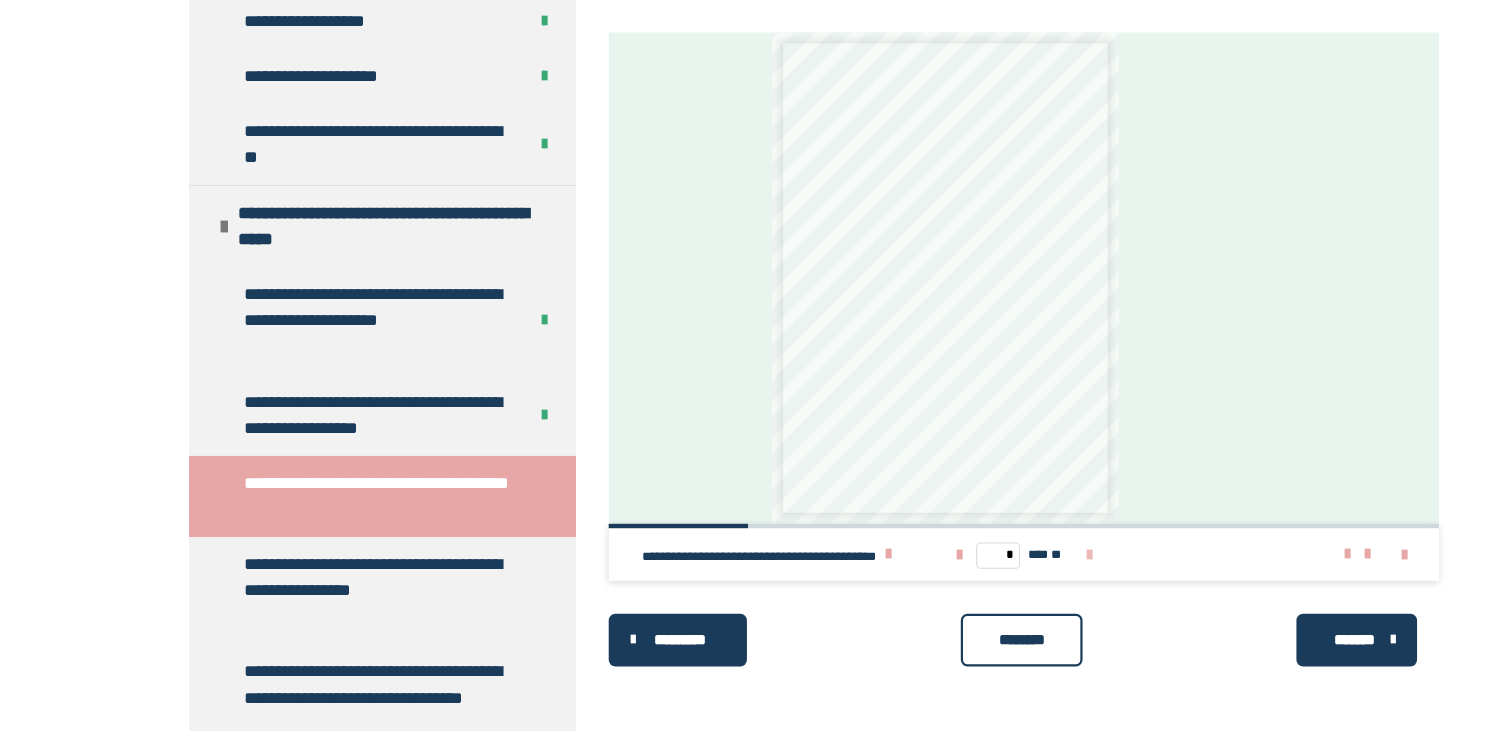 click at bounding box center (993, 571) 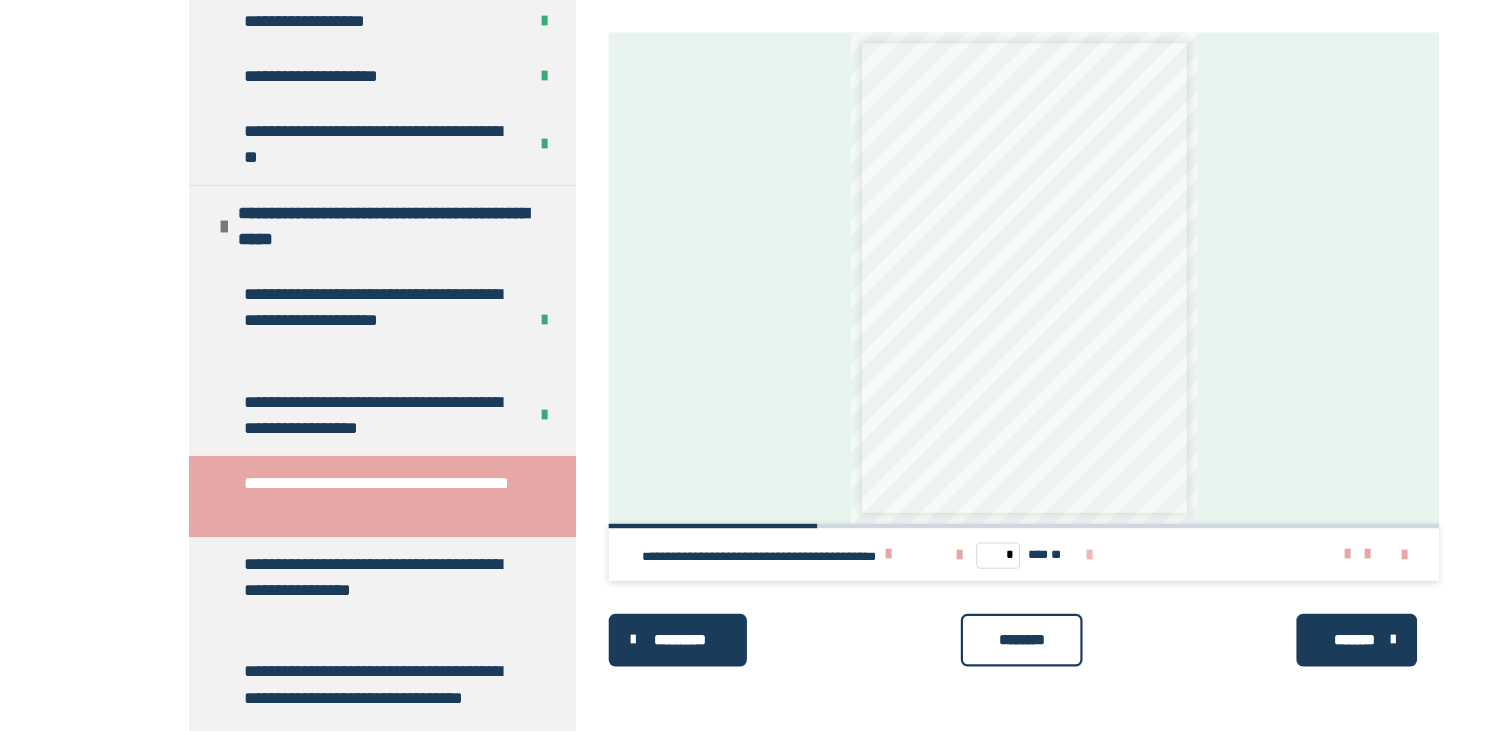click at bounding box center (993, 571) 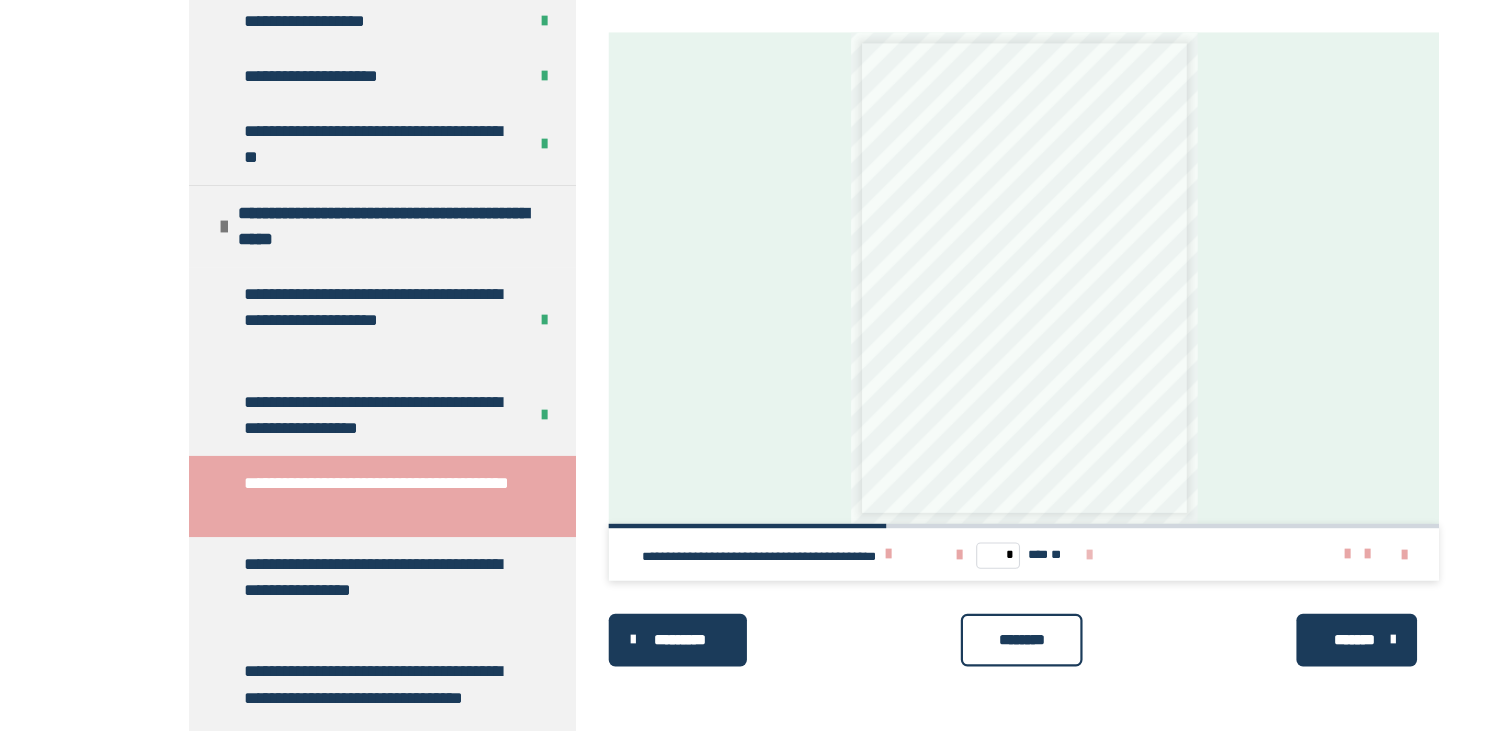 click at bounding box center (993, 571) 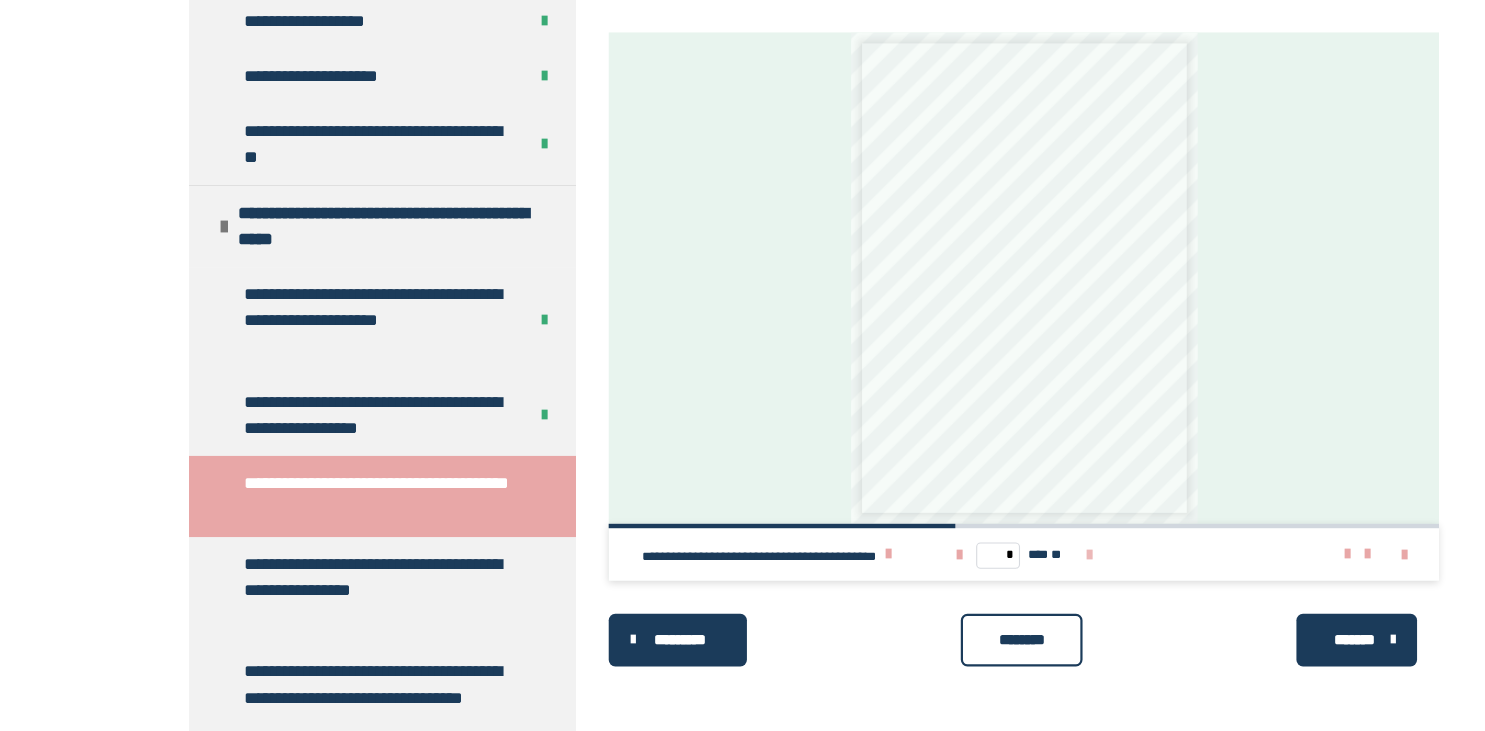 click at bounding box center (993, 571) 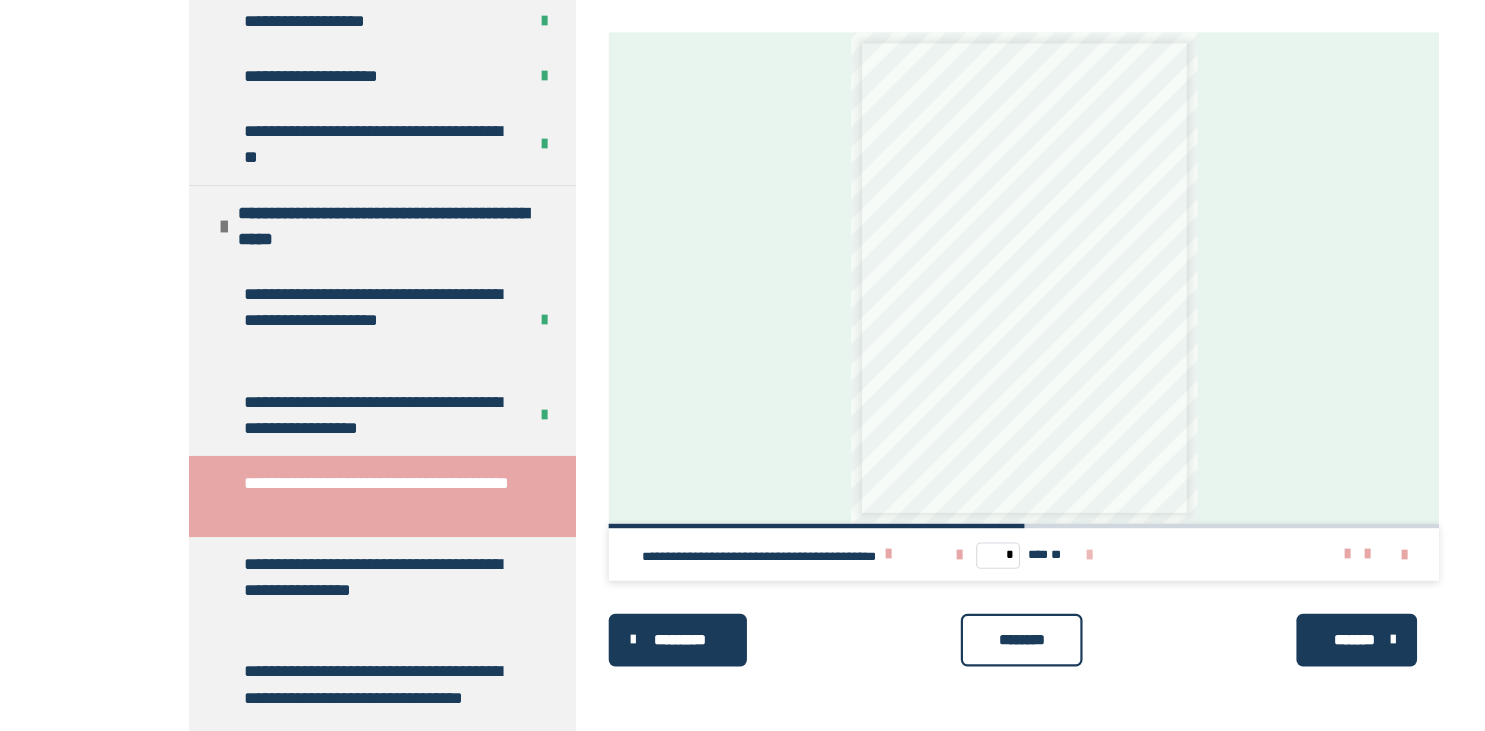 click at bounding box center [993, 571] 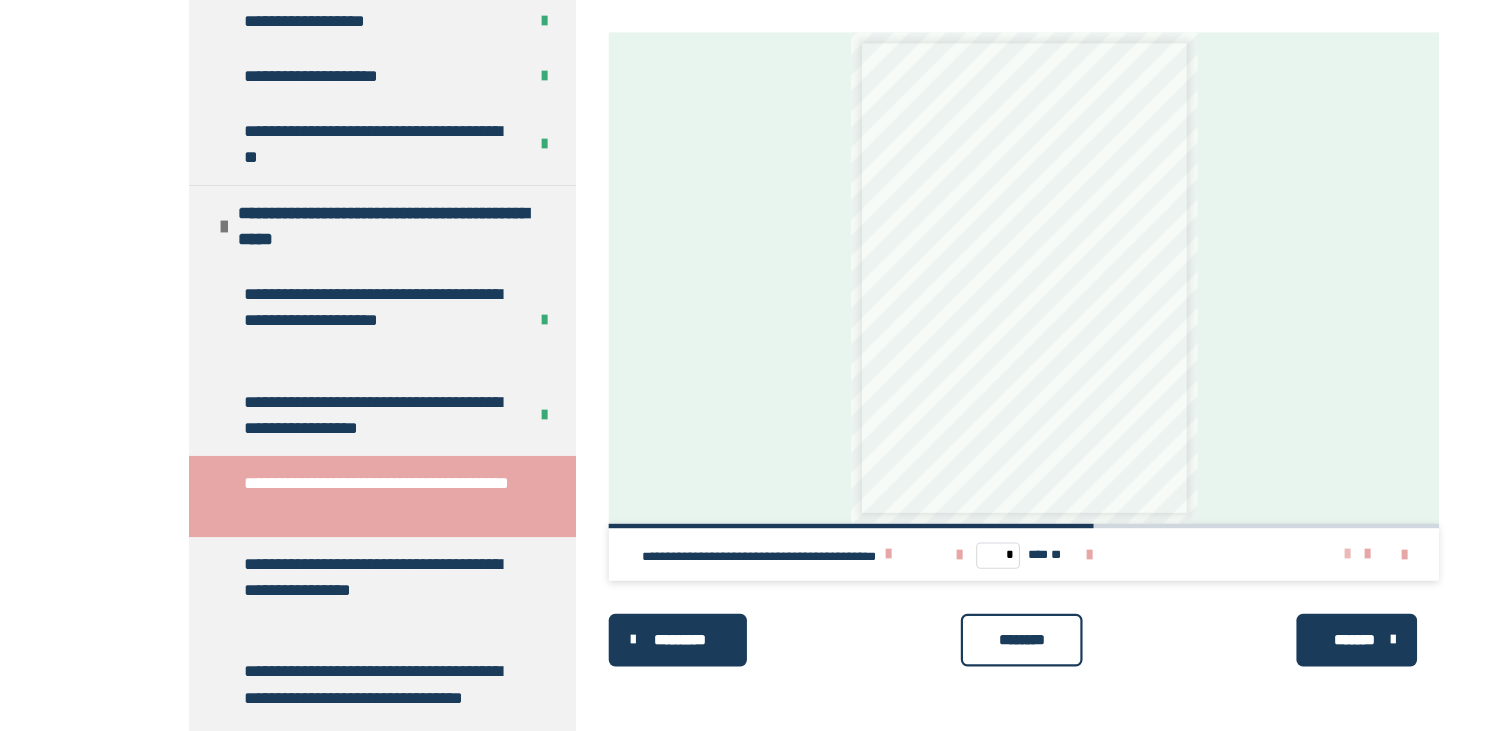 click at bounding box center [1228, 570] 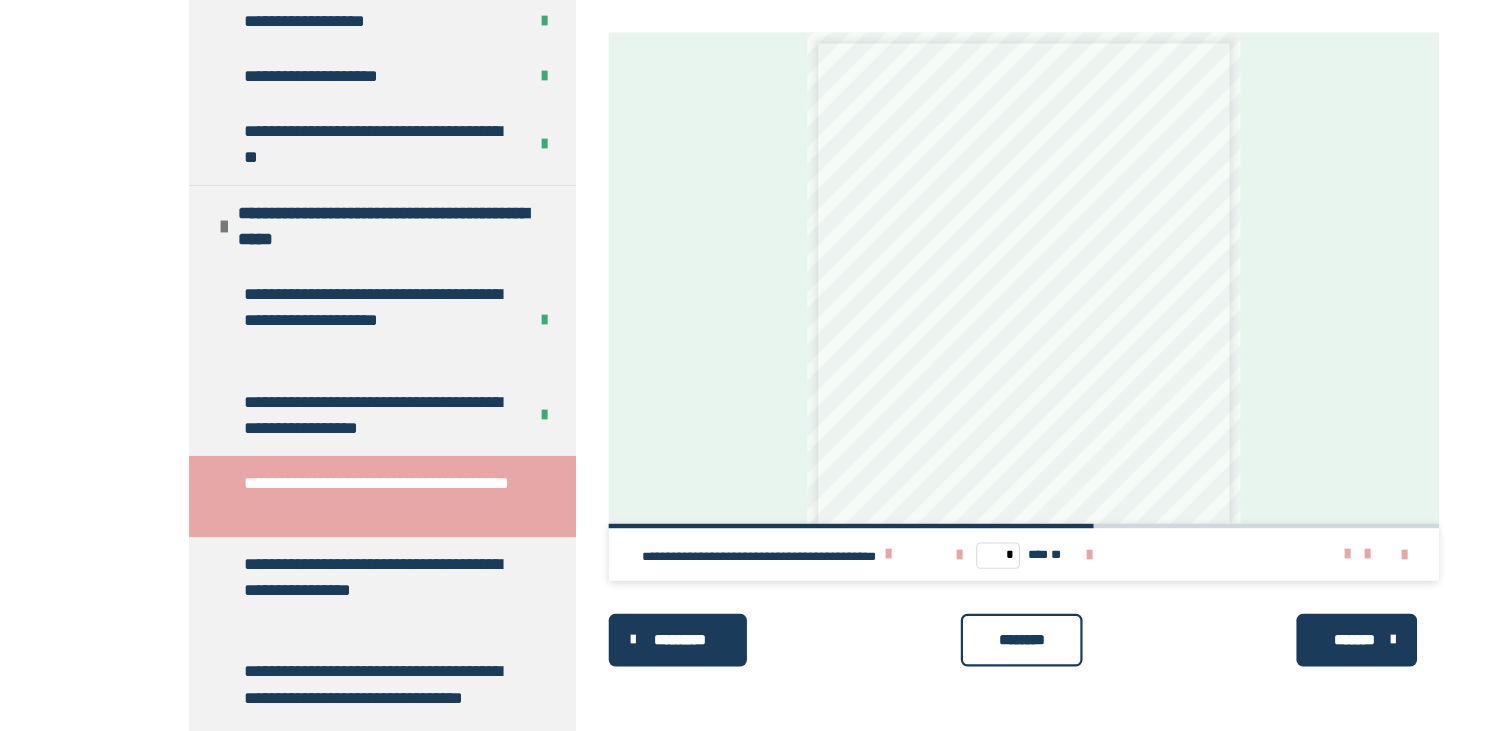 scroll, scrollTop: 112, scrollLeft: 0, axis: vertical 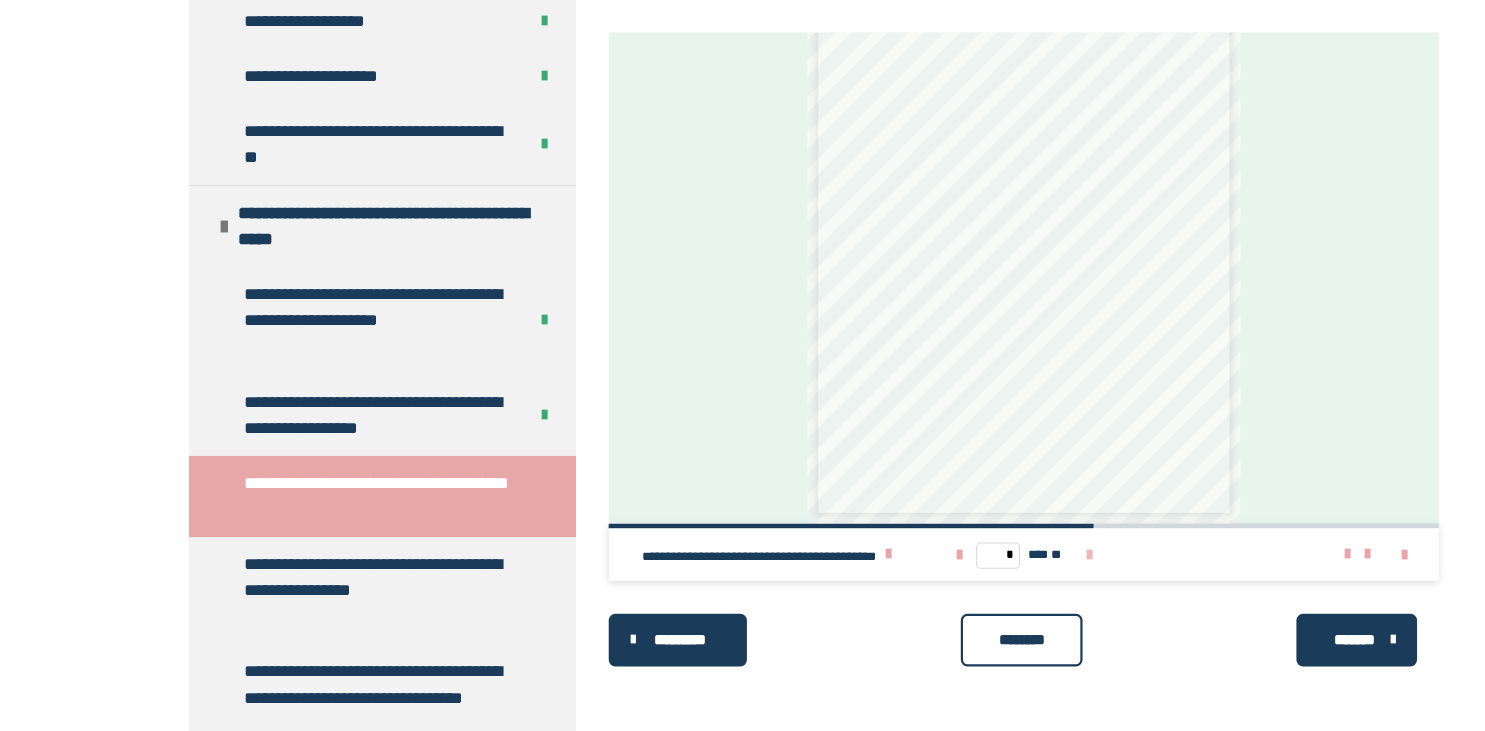 click at bounding box center [993, 571] 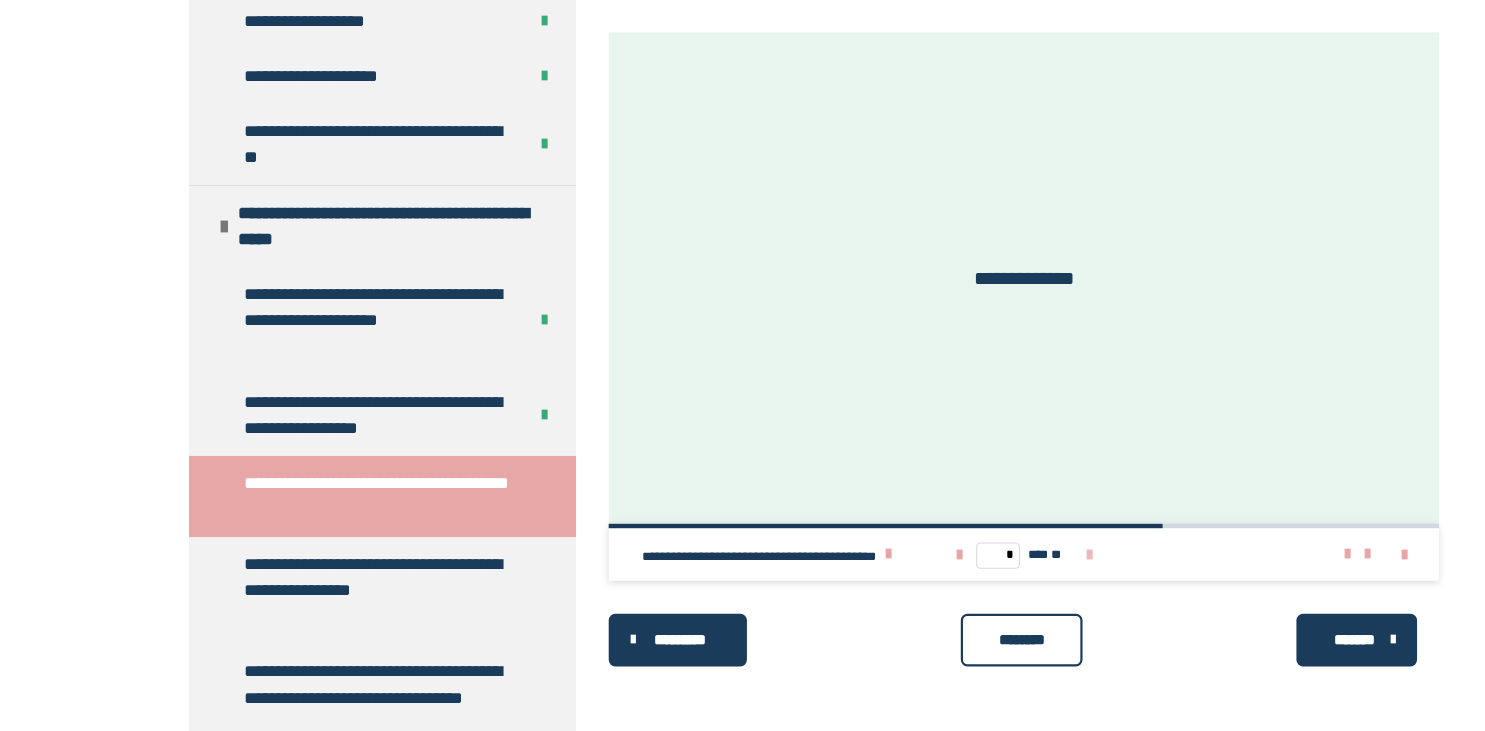 scroll, scrollTop: 0, scrollLeft: 0, axis: both 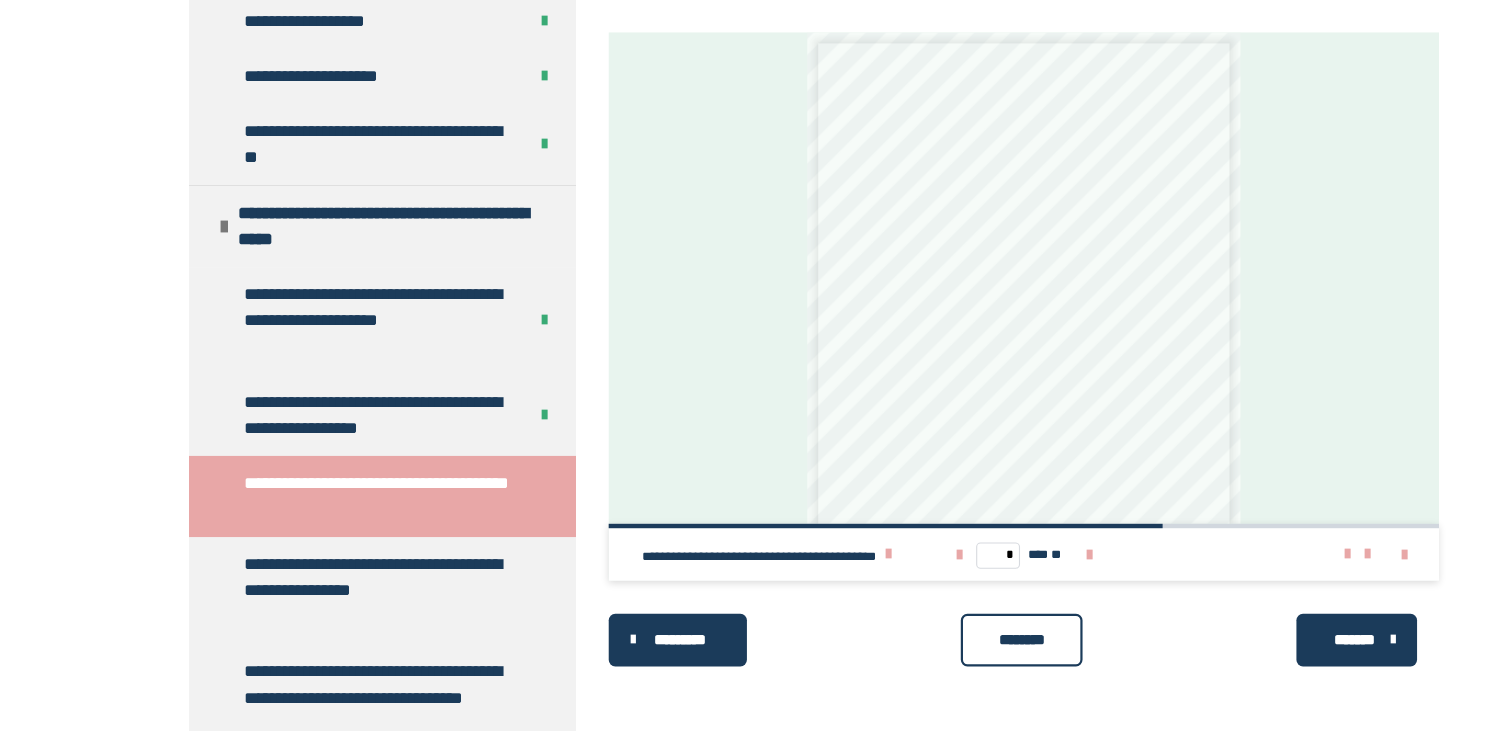 click on "********" at bounding box center [932, 648] 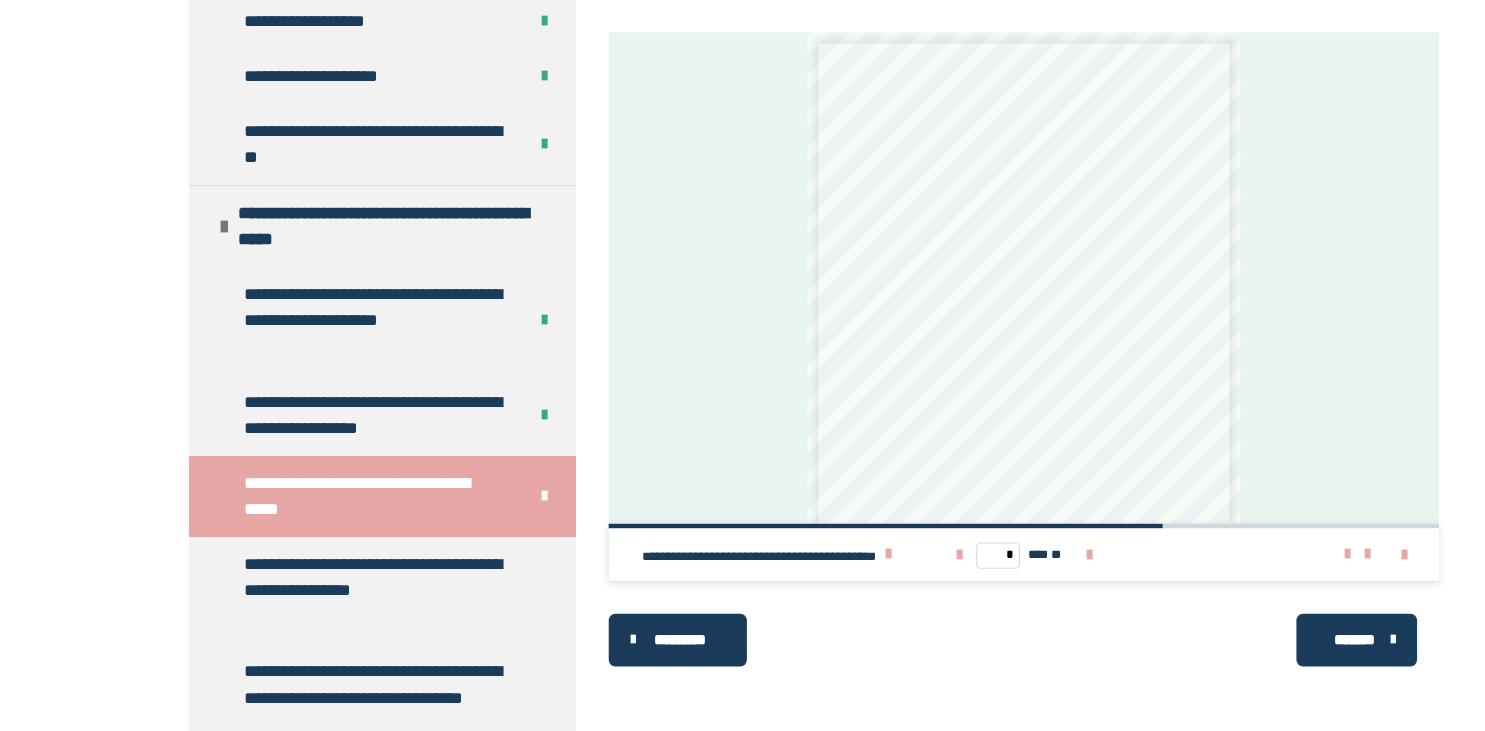 click on "*******" at bounding box center (1235, 648) 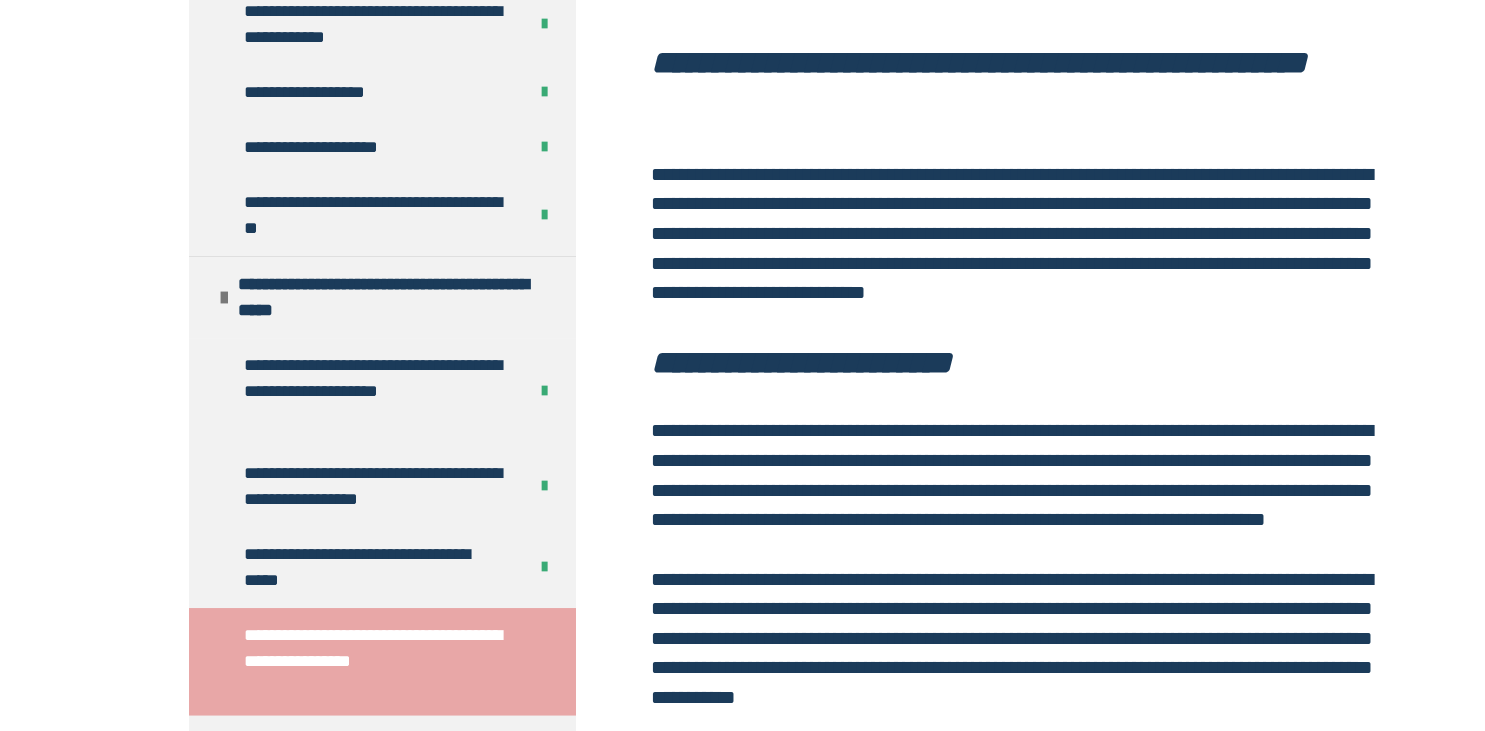 scroll, scrollTop: 47, scrollLeft: 0, axis: vertical 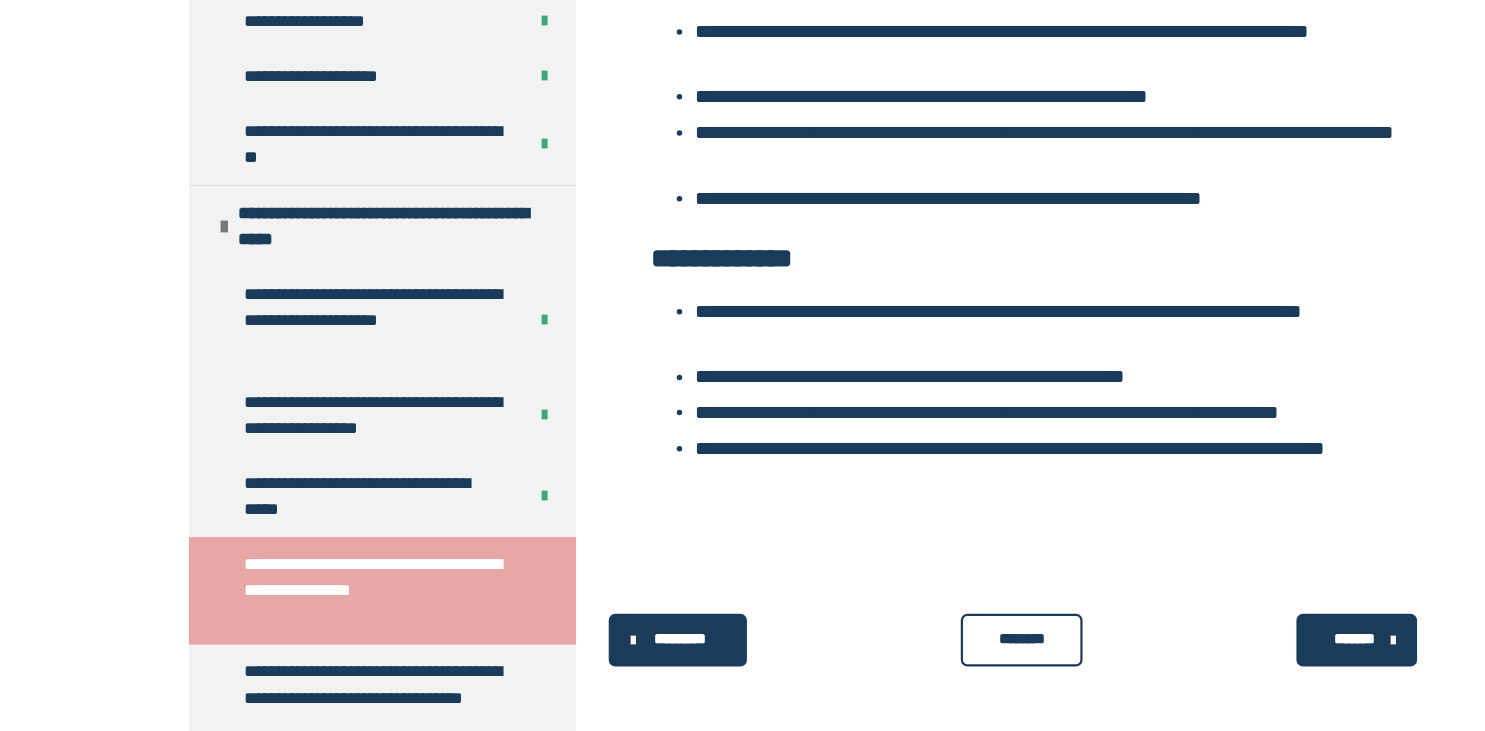 click on "**********" at bounding box center (742, -1584) 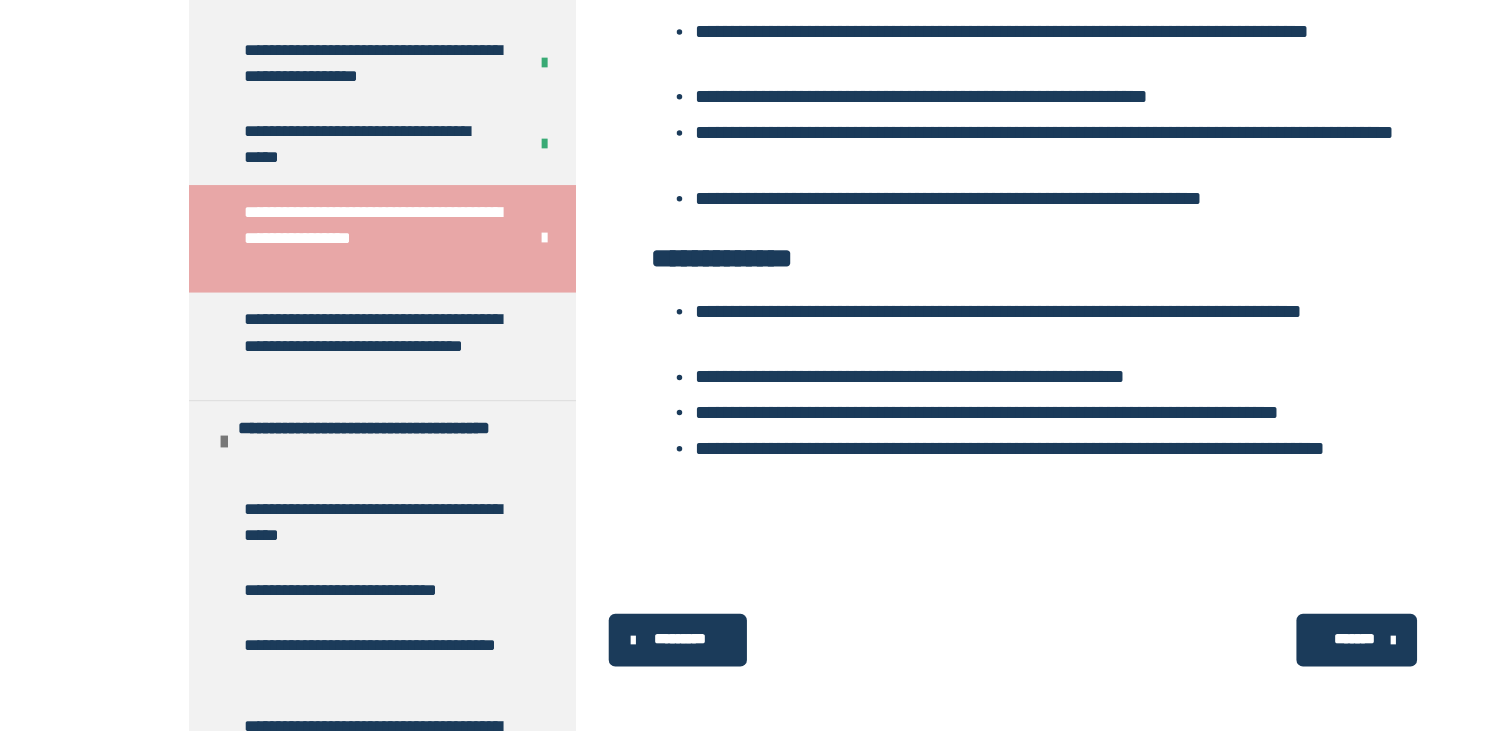 scroll, scrollTop: 3505, scrollLeft: 0, axis: vertical 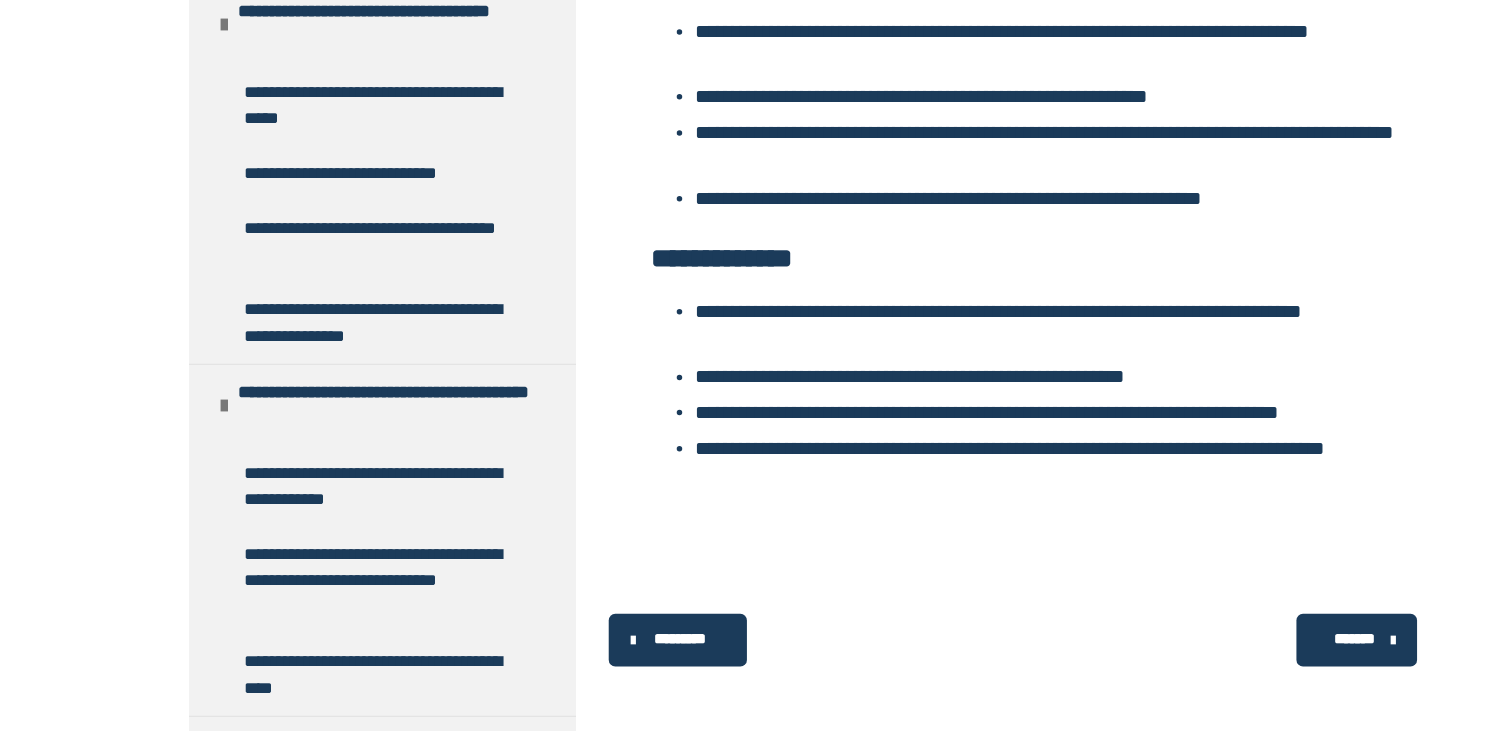 click on "*******" at bounding box center (1235, 647) 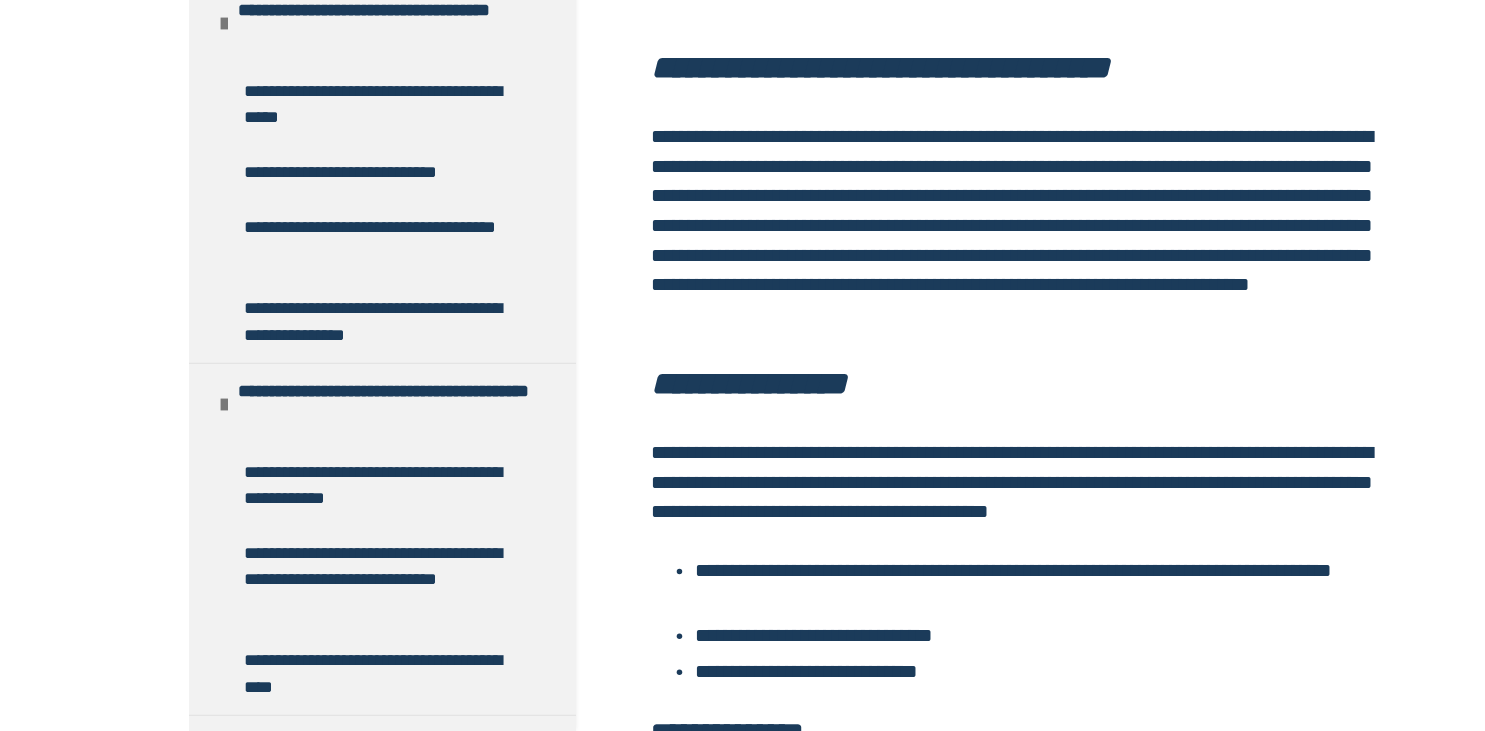 scroll, scrollTop: 0, scrollLeft: 0, axis: both 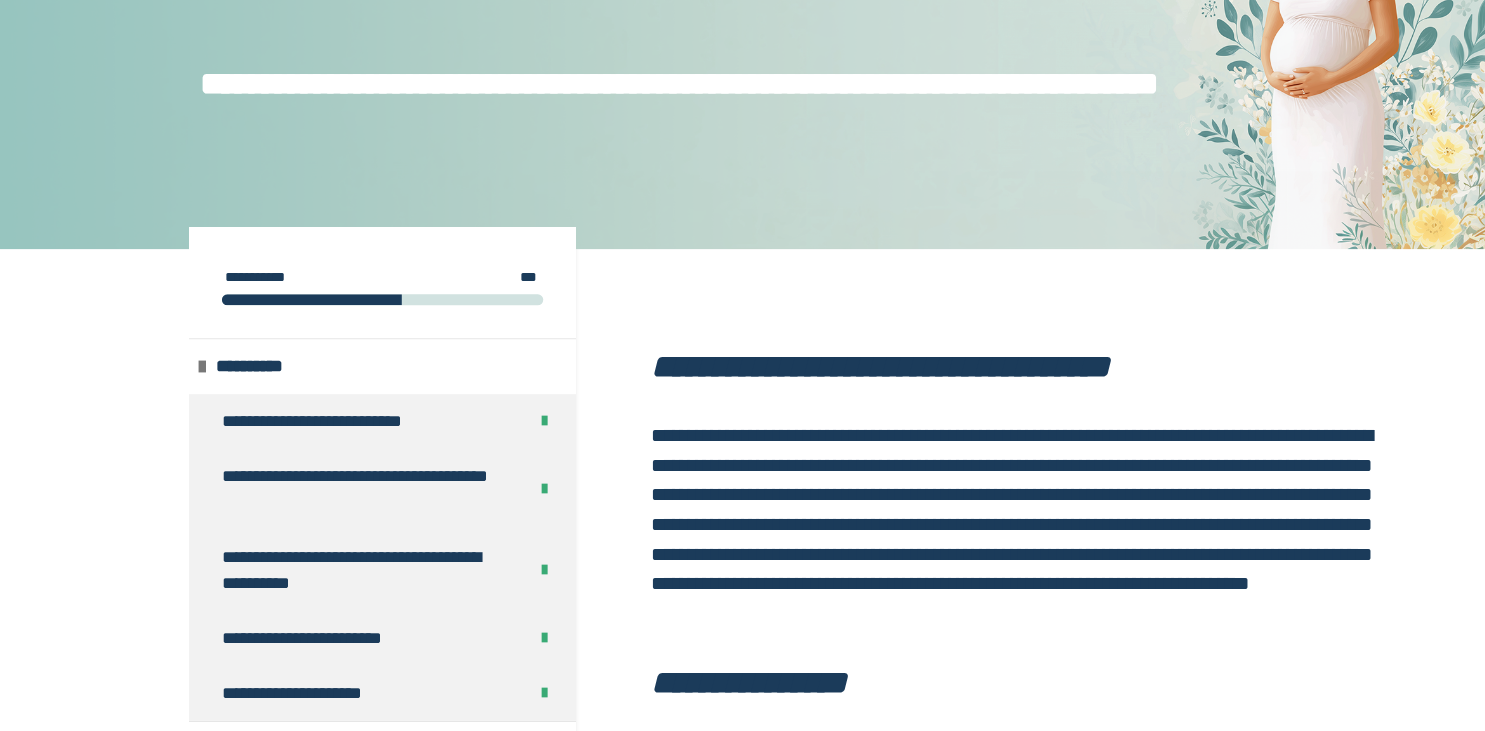 click on "**********" at bounding box center (742, 3124) 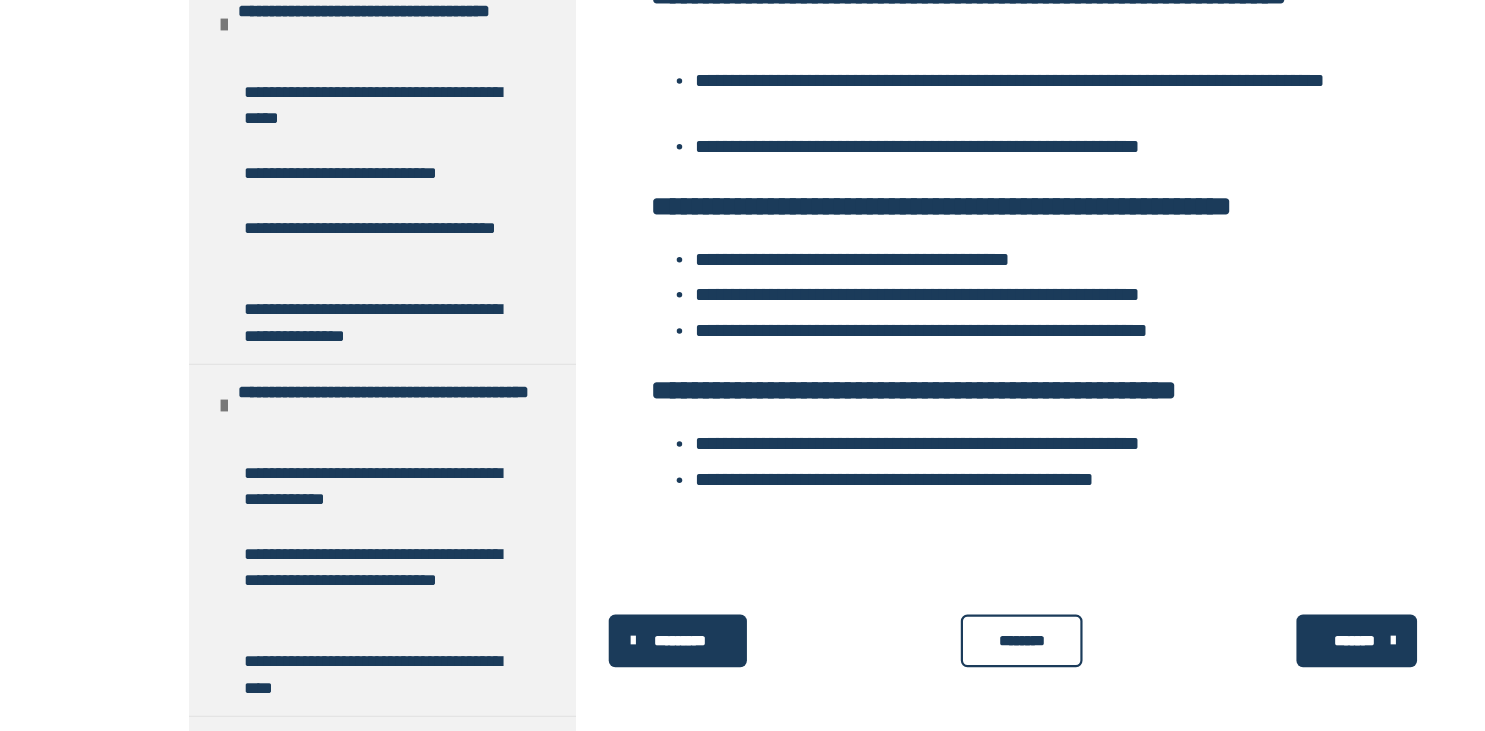 scroll, scrollTop: 3215, scrollLeft: 0, axis: vertical 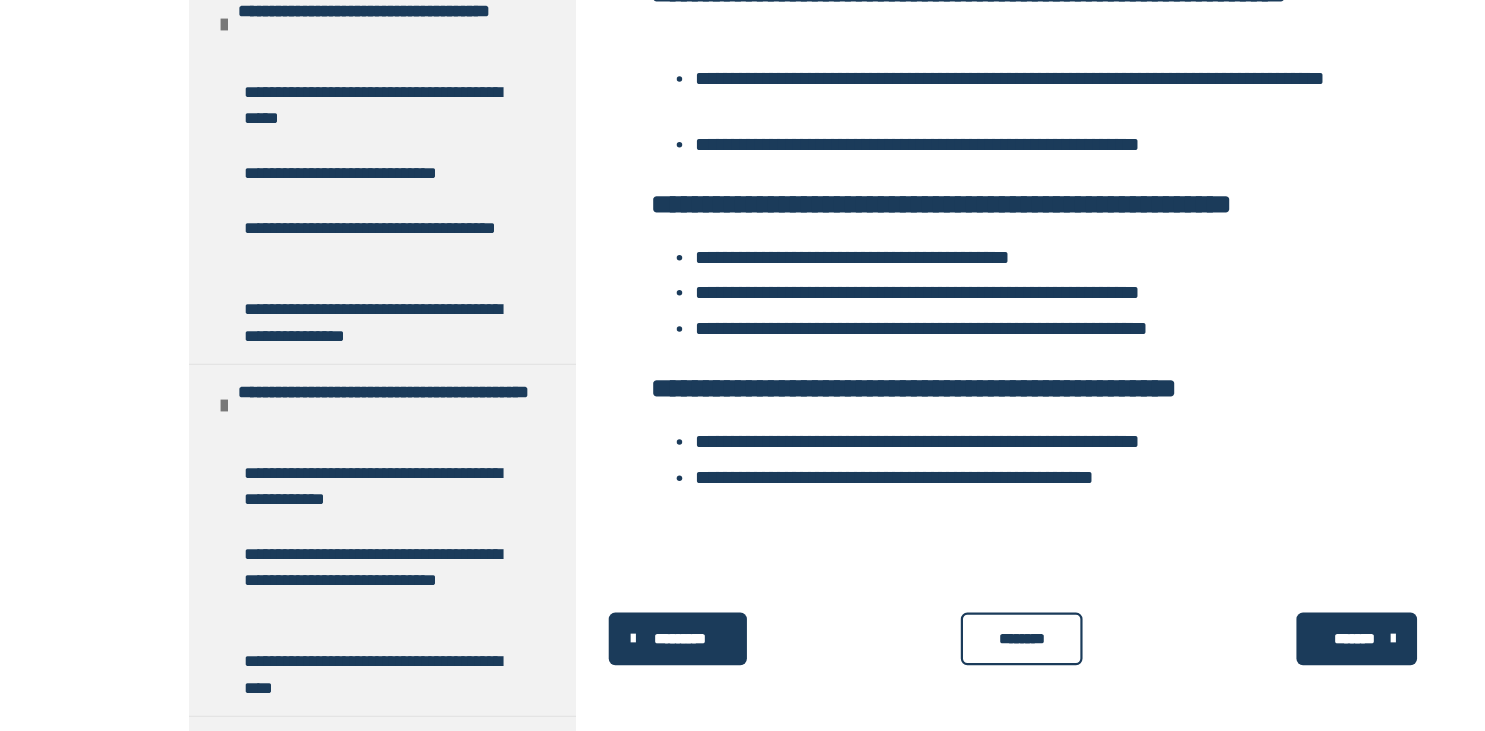 click on "********" at bounding box center (932, 647) 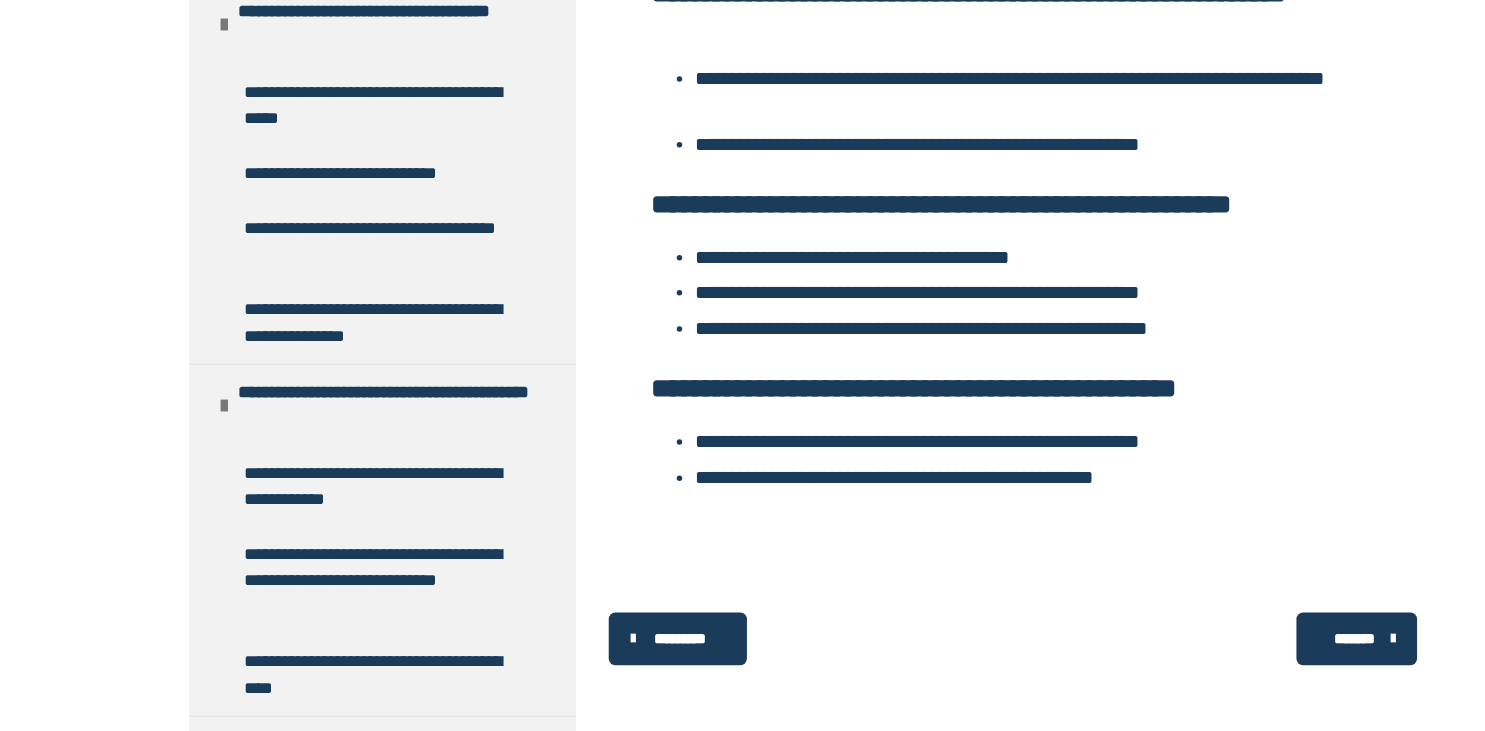 click on "*******" at bounding box center [1235, 647] 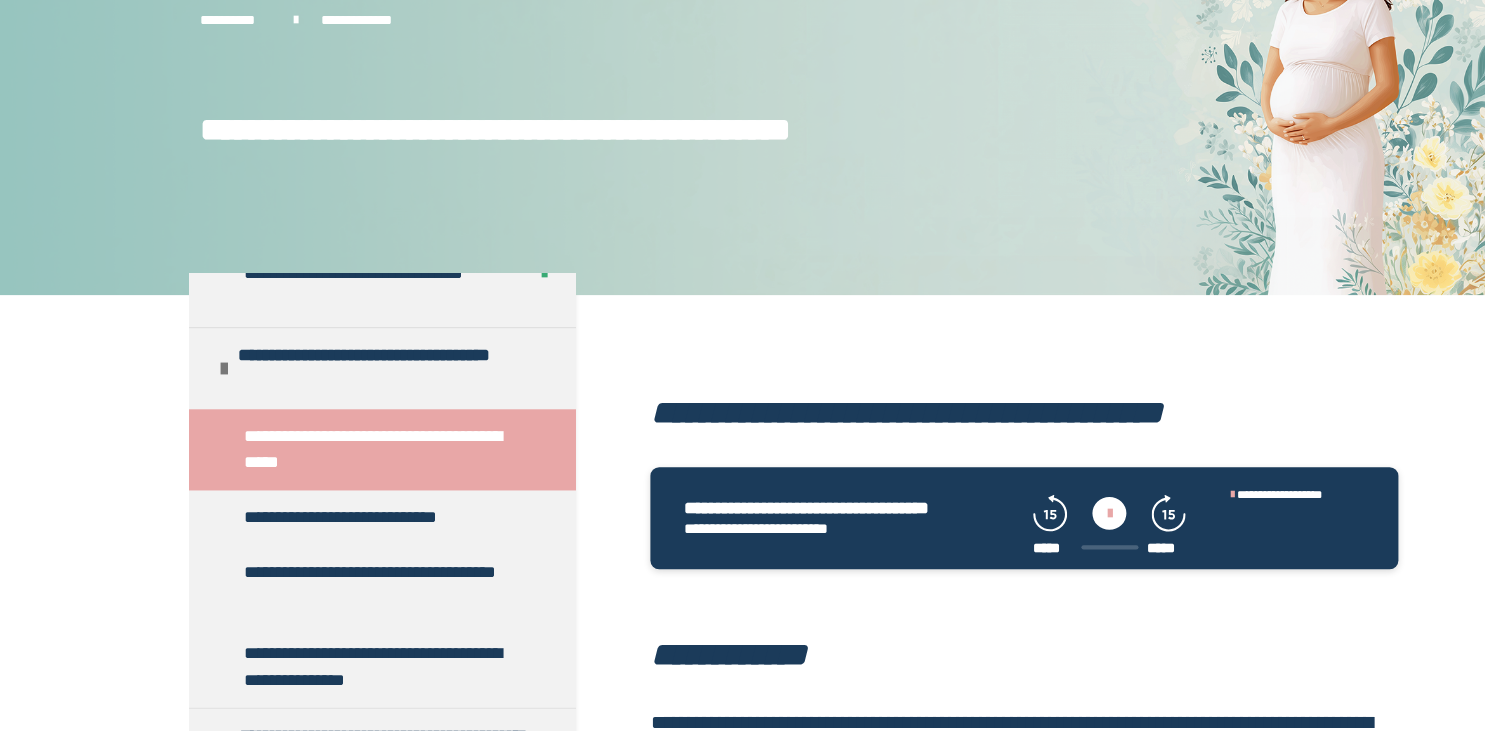 scroll, scrollTop: 0, scrollLeft: 0, axis: both 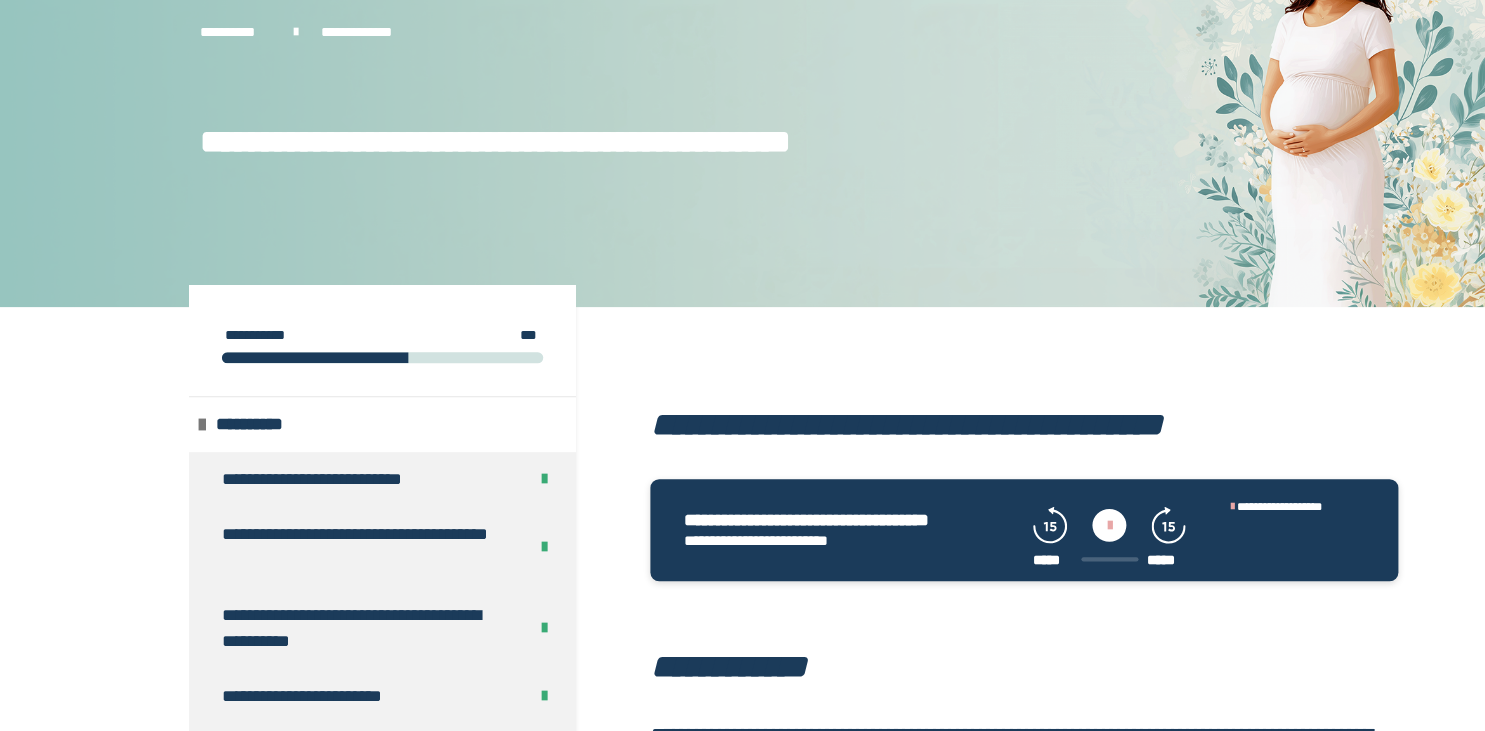 click at bounding box center (1011, 479) 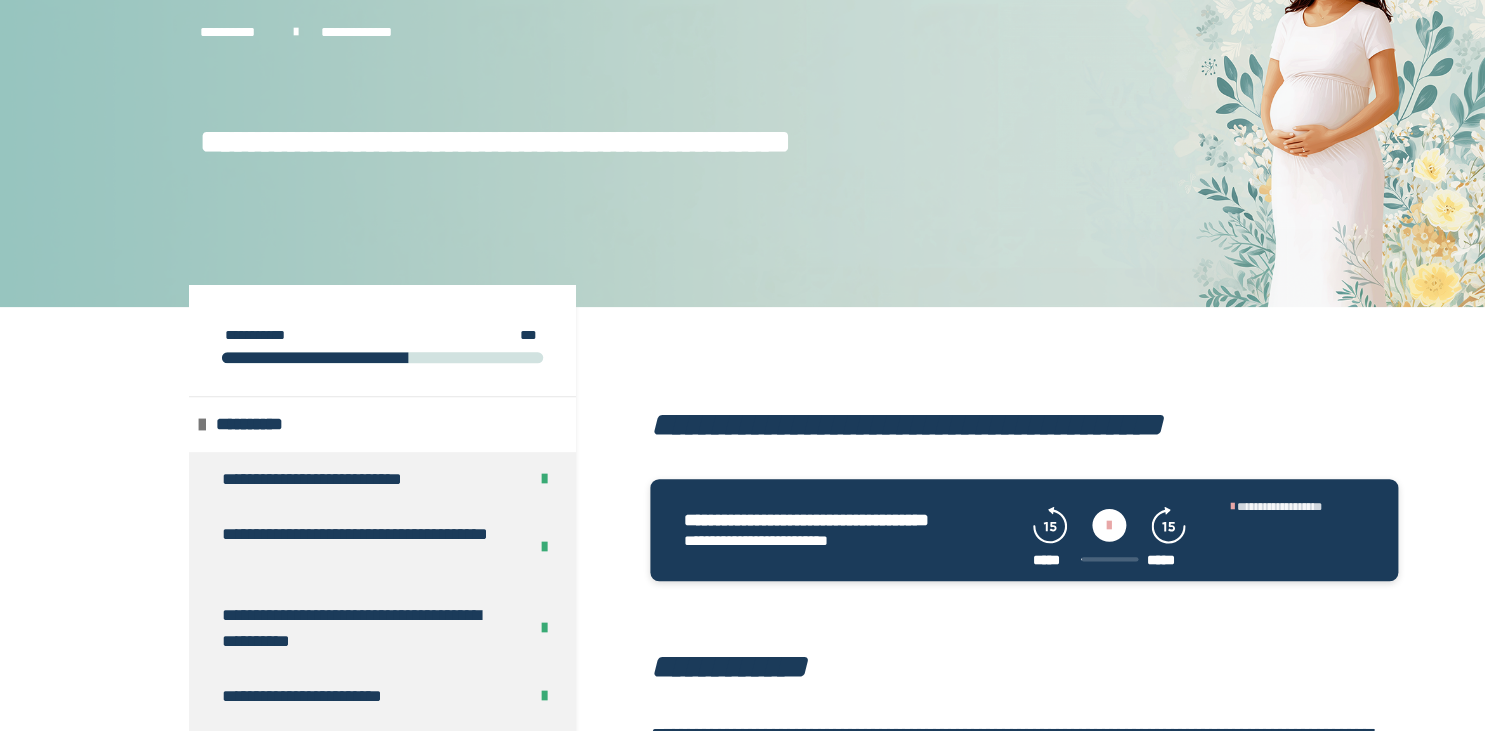click on "**********" at bounding box center [1167, 461] 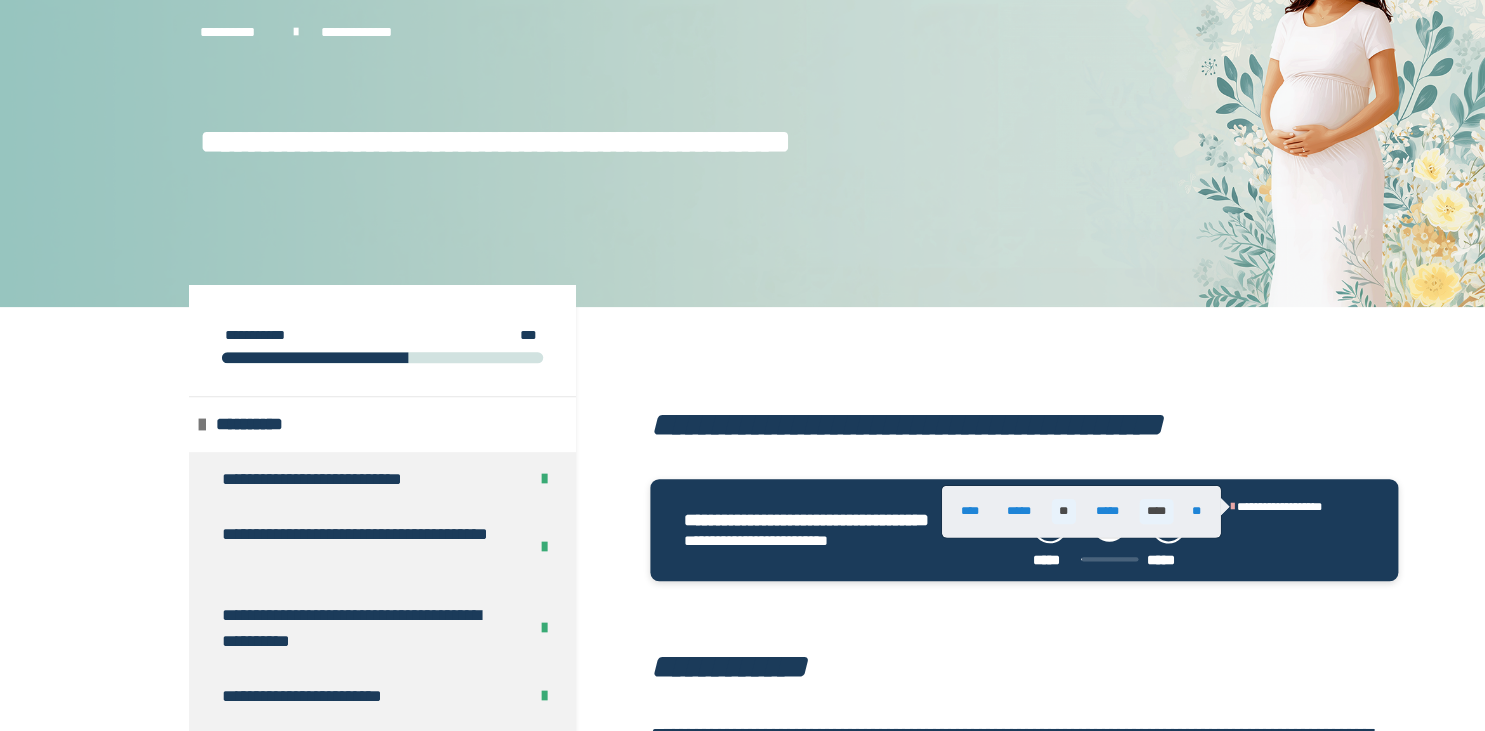click on "****" at bounding box center (1054, 466) 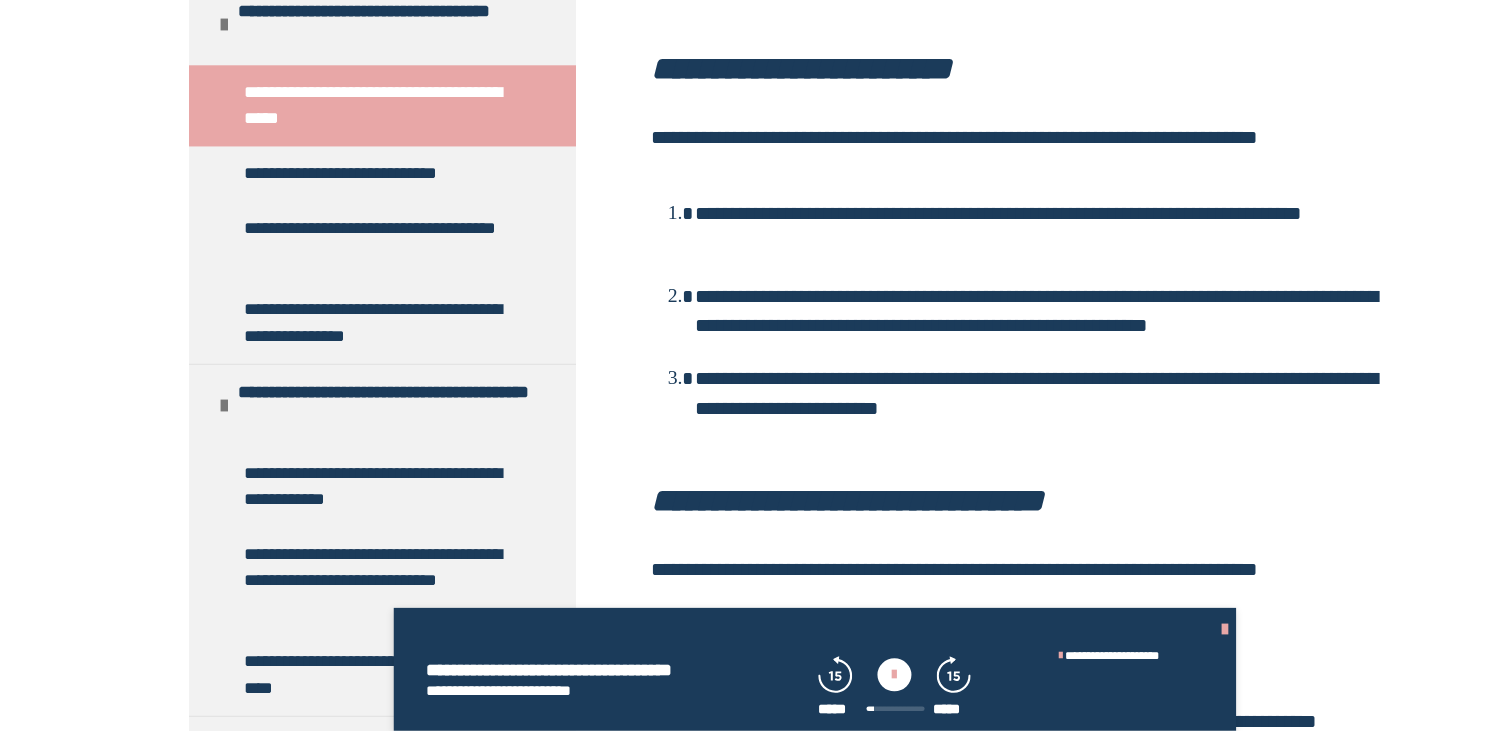 scroll, scrollTop: 903, scrollLeft: 0, axis: vertical 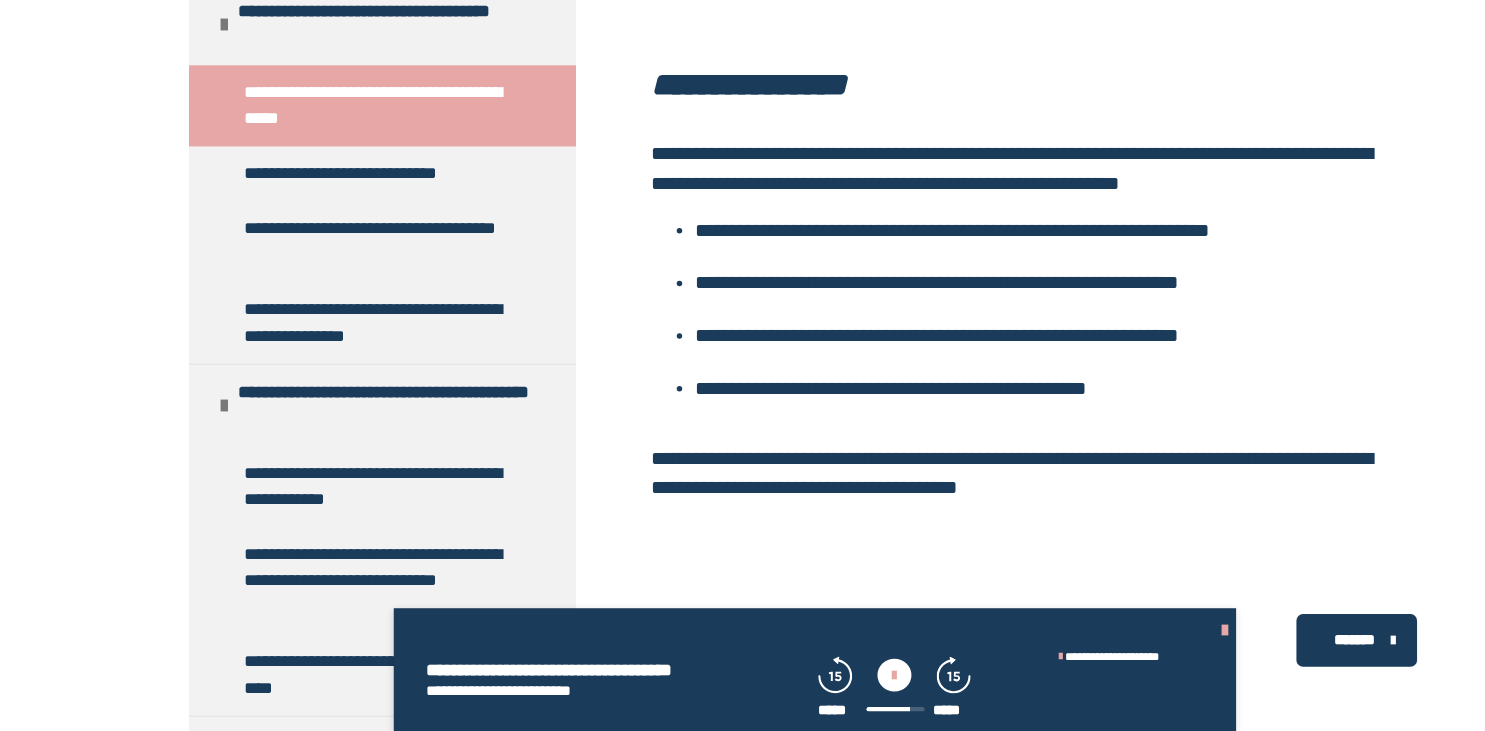 click at bounding box center [1116, 639] 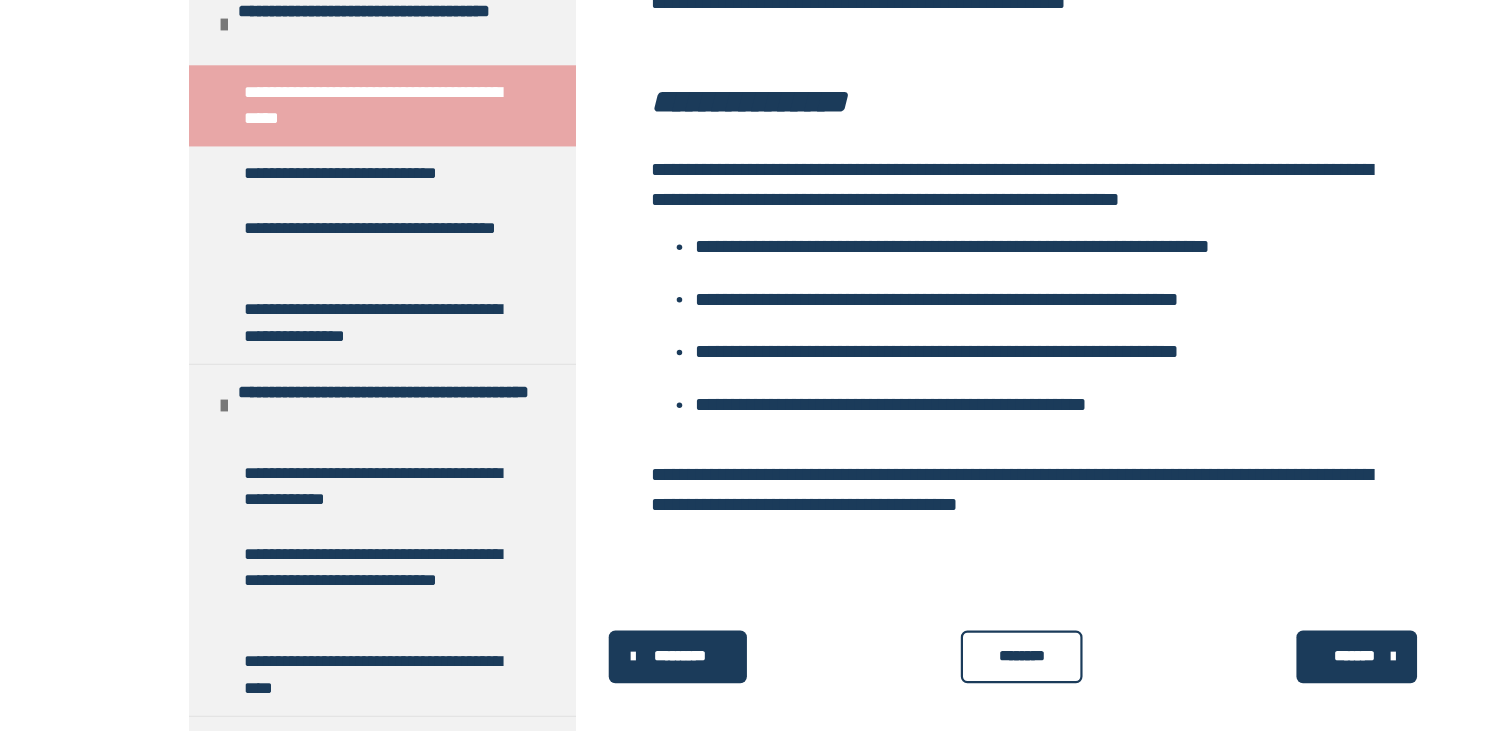 scroll, scrollTop: 5838, scrollLeft: 0, axis: vertical 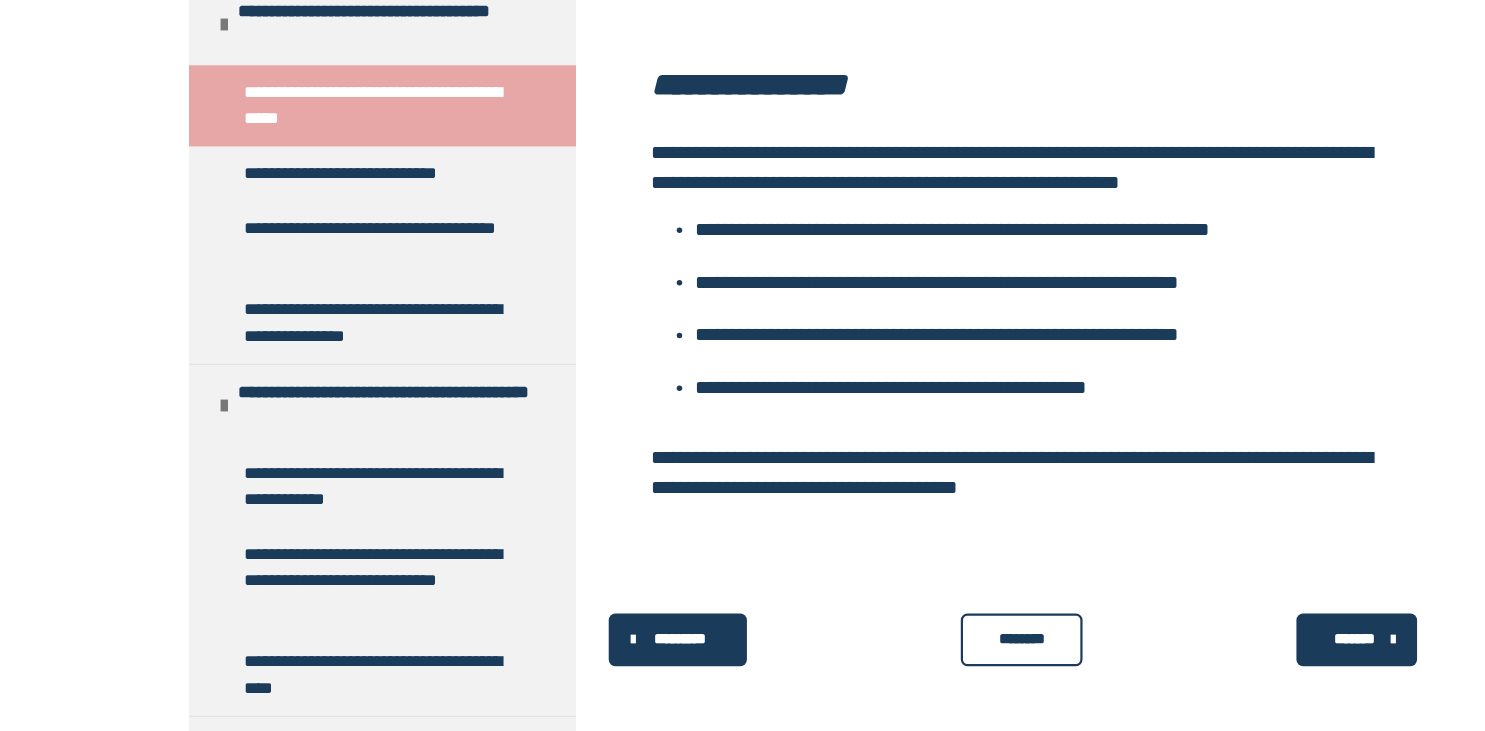 click on "********" at bounding box center [932, 648] 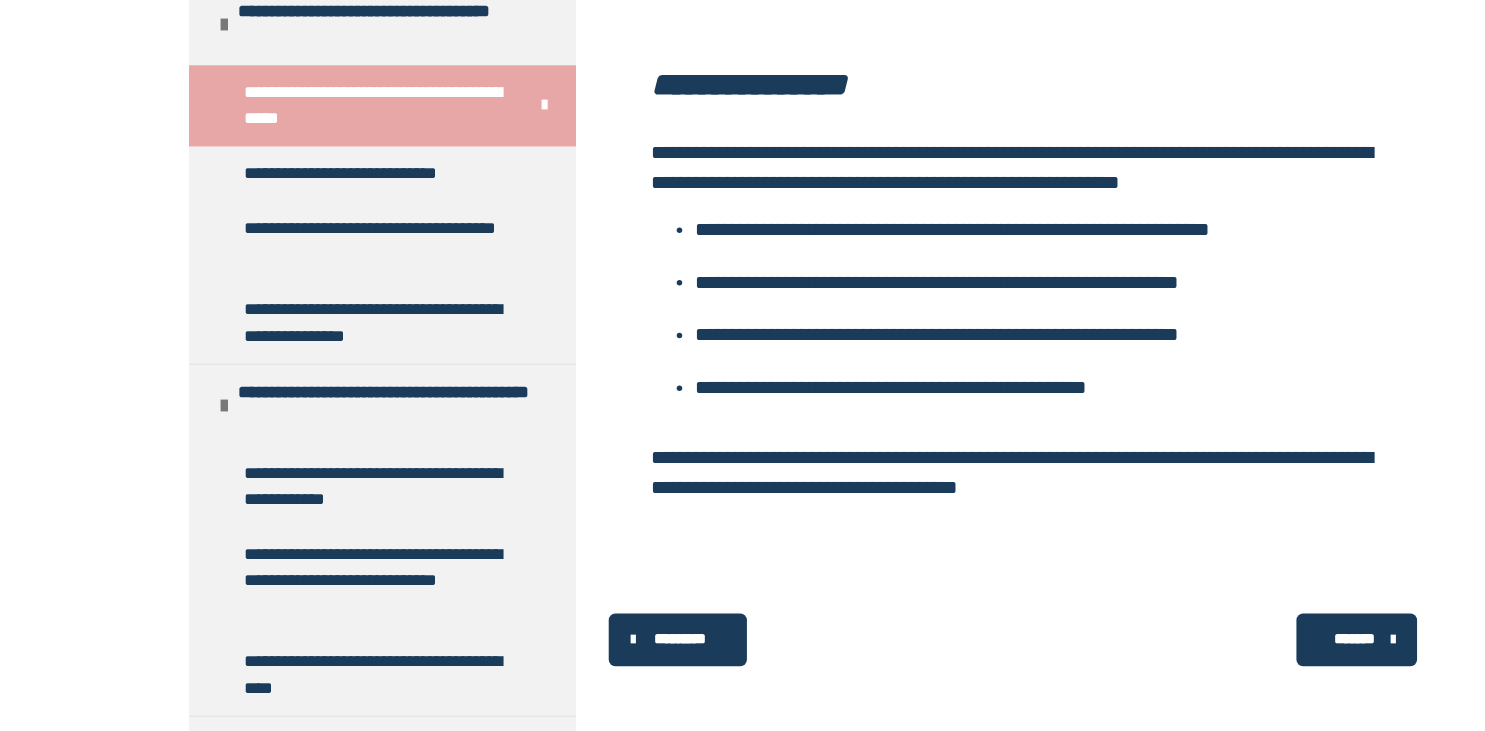 click on "*******" at bounding box center (1235, 647) 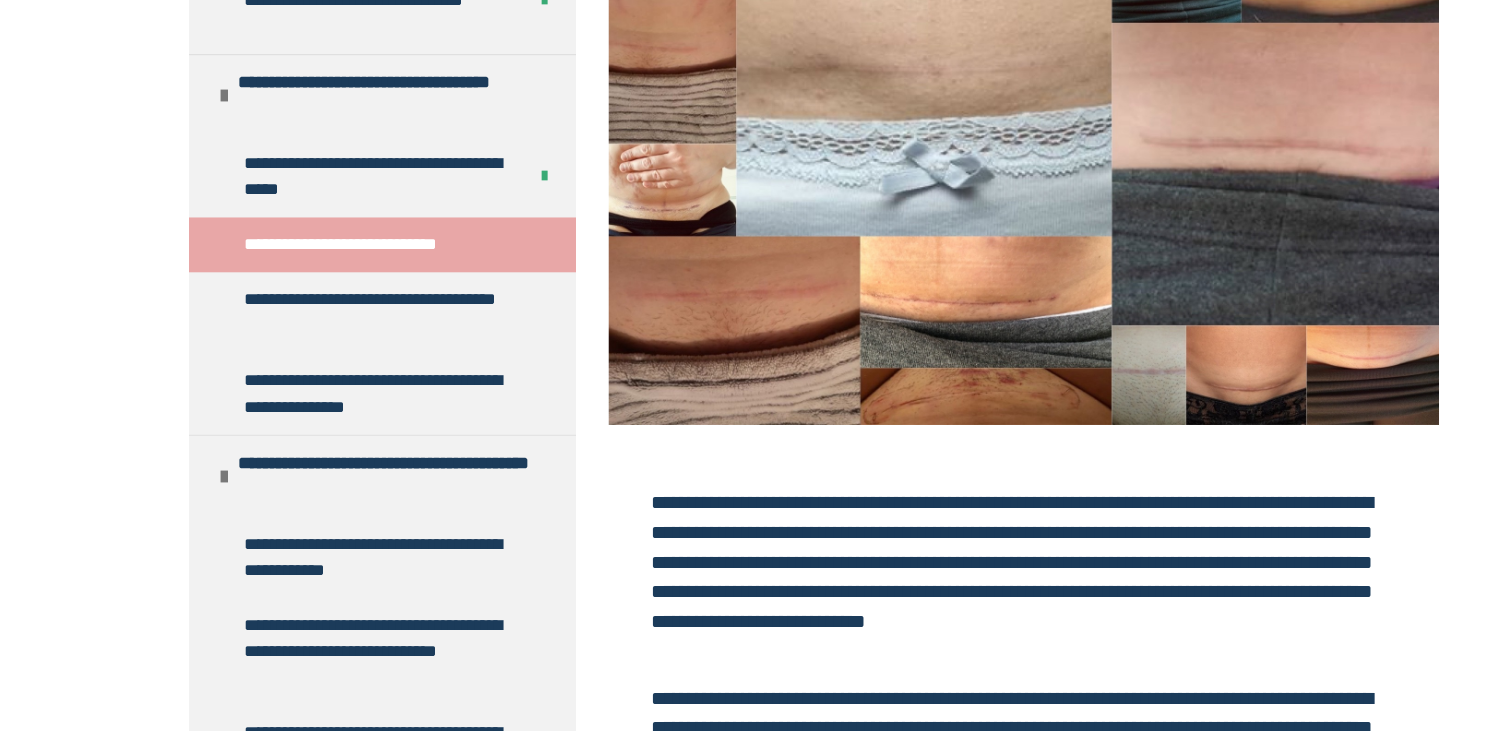 scroll, scrollTop: 344, scrollLeft: 0, axis: vertical 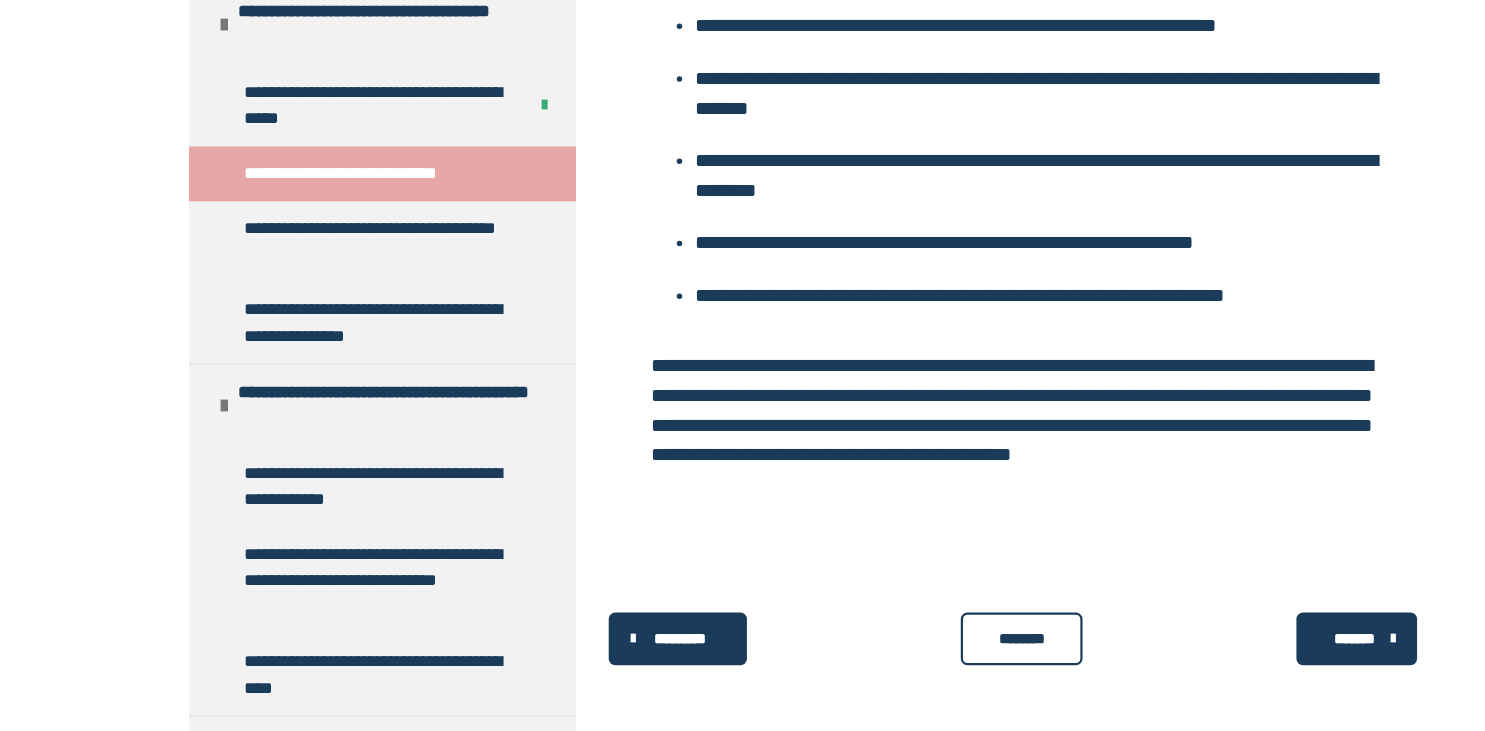 click on "********" at bounding box center [932, 647] 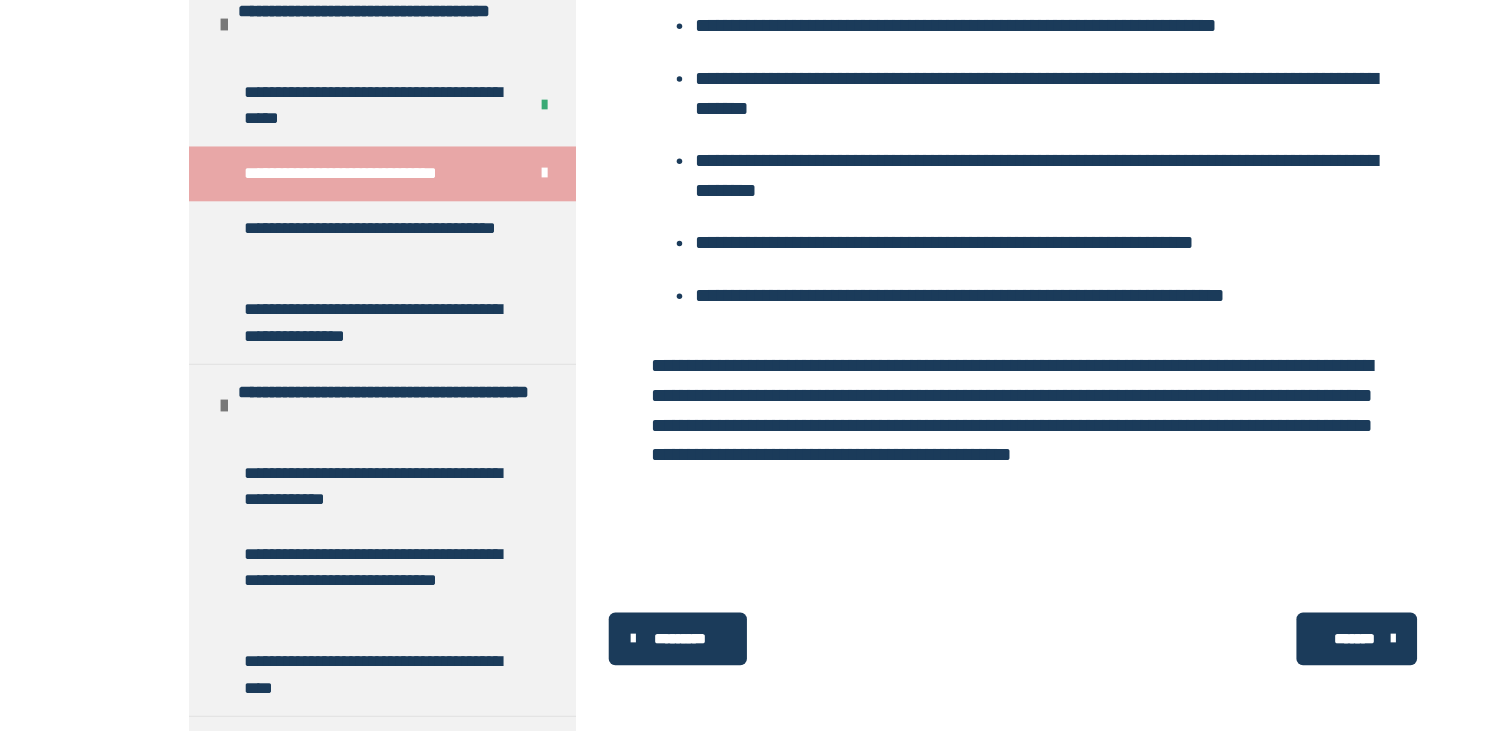 click at bounding box center (1270, 647) 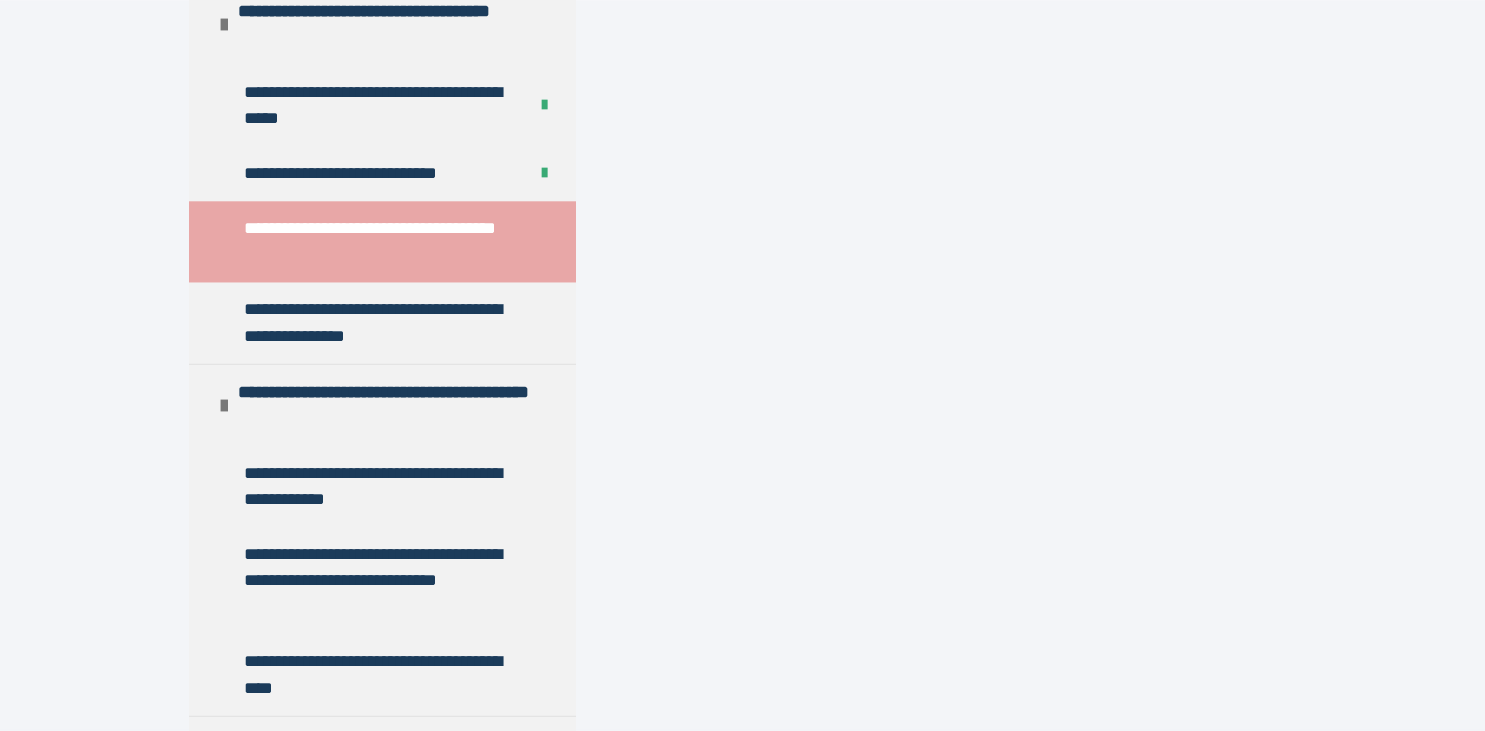 scroll, scrollTop: 3356, scrollLeft: 0, axis: vertical 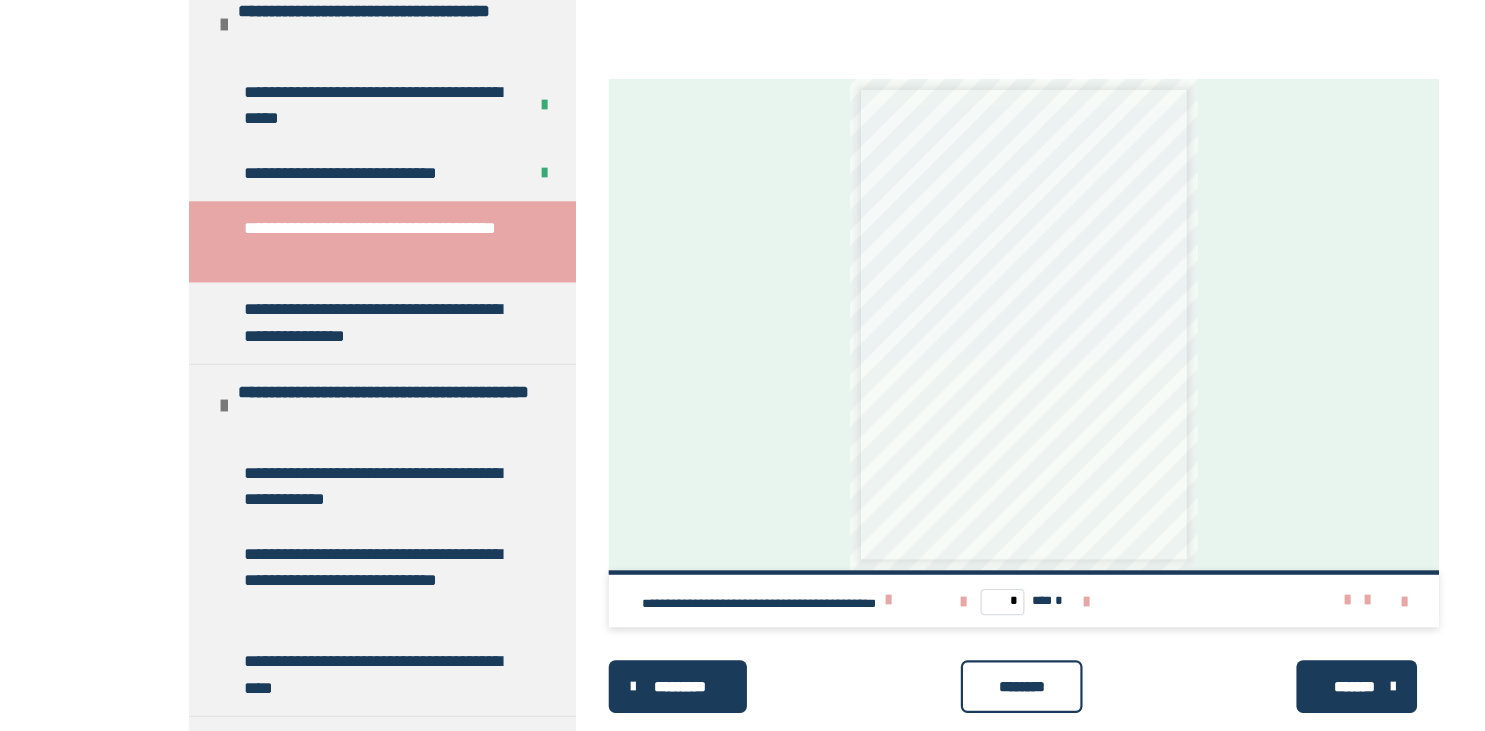 click on "********" at bounding box center (932, 690) 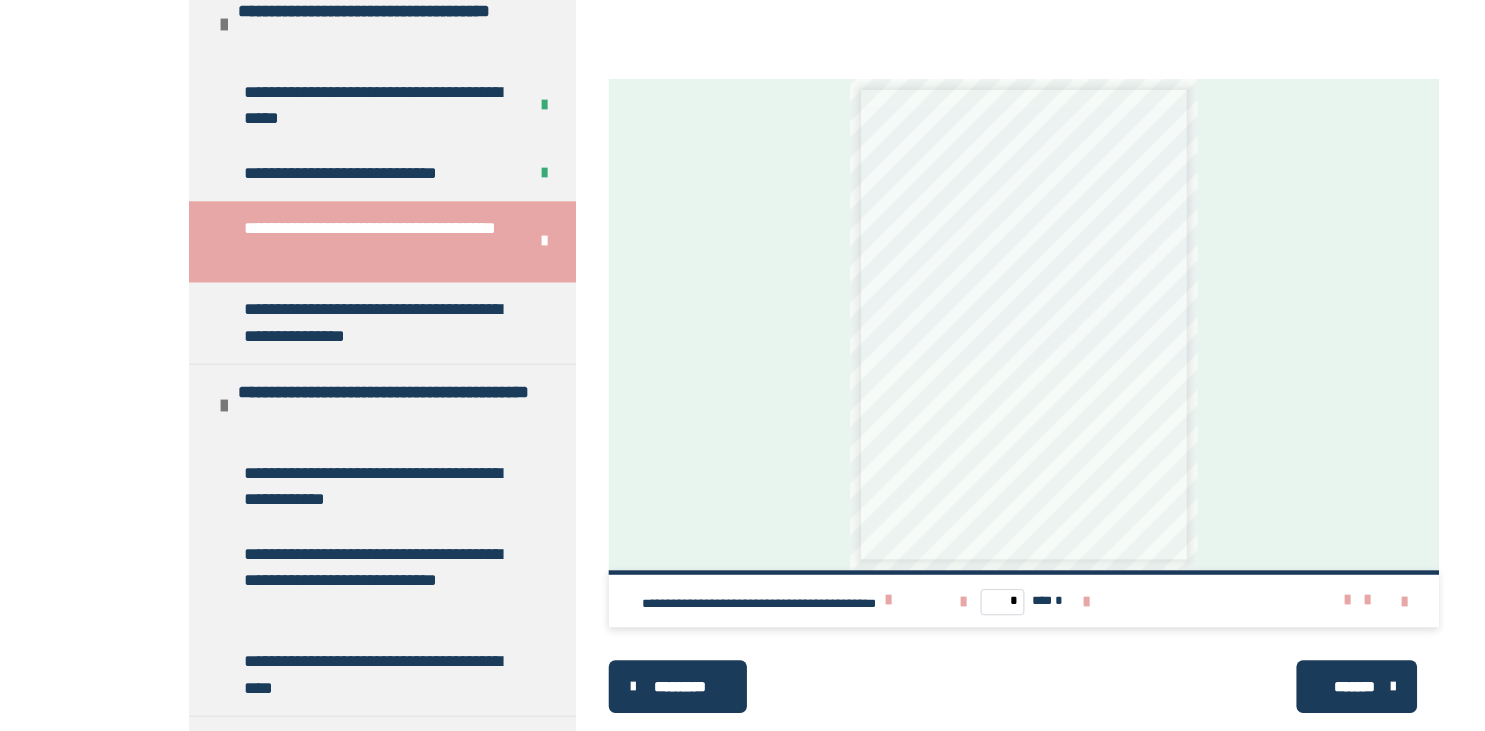 click on "*******" at bounding box center [1235, 690] 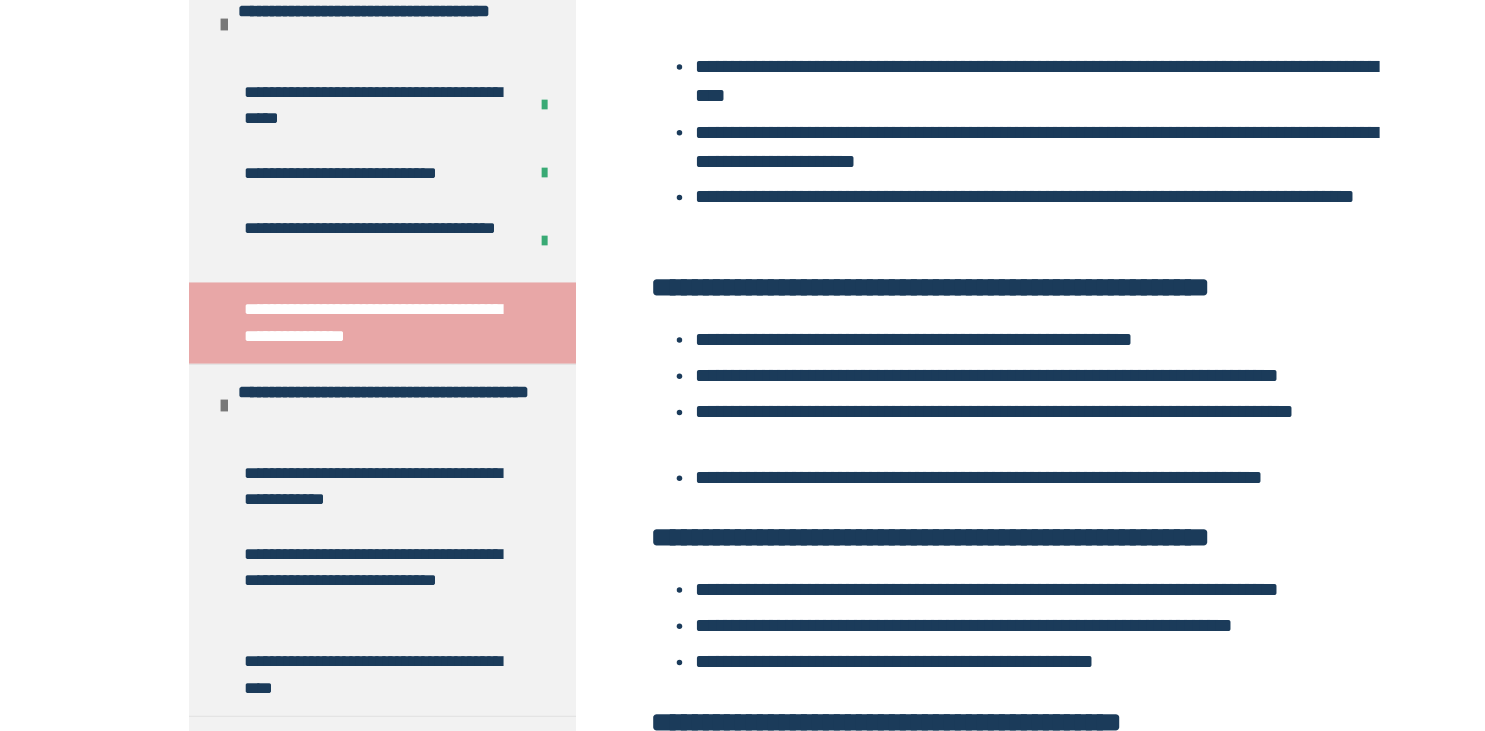 scroll, scrollTop: 1713, scrollLeft: 0, axis: vertical 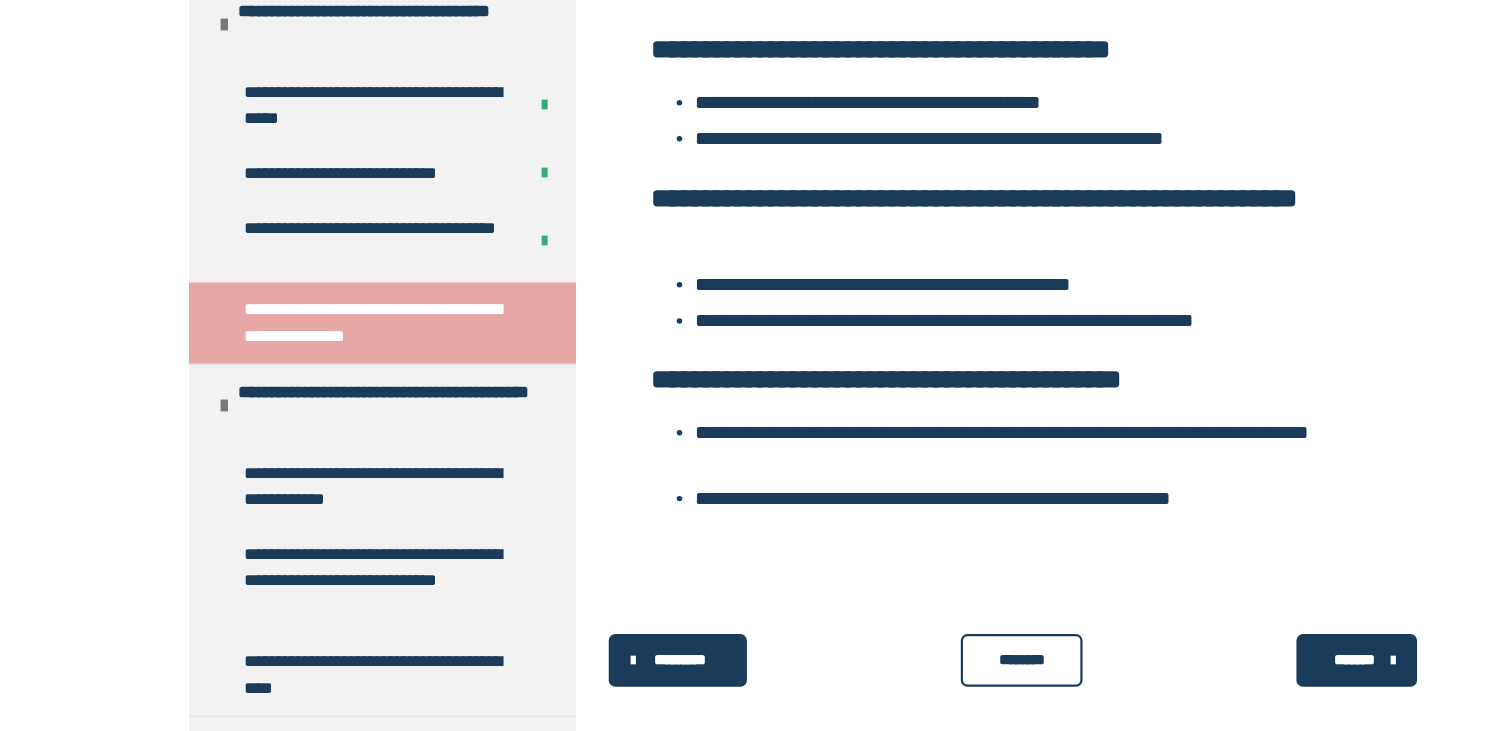 click on "********" at bounding box center (932, 667) 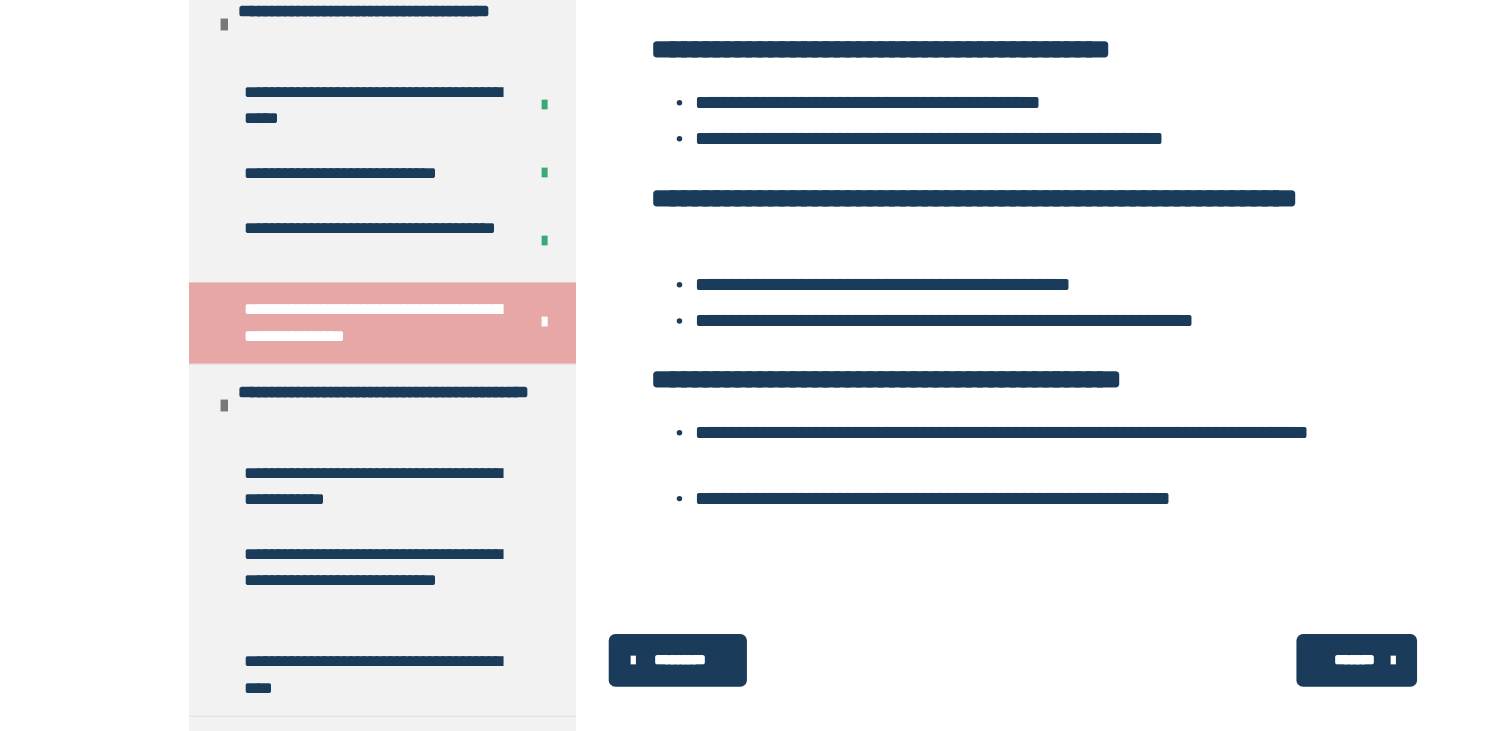 click on "*******" at bounding box center [1237, 667] 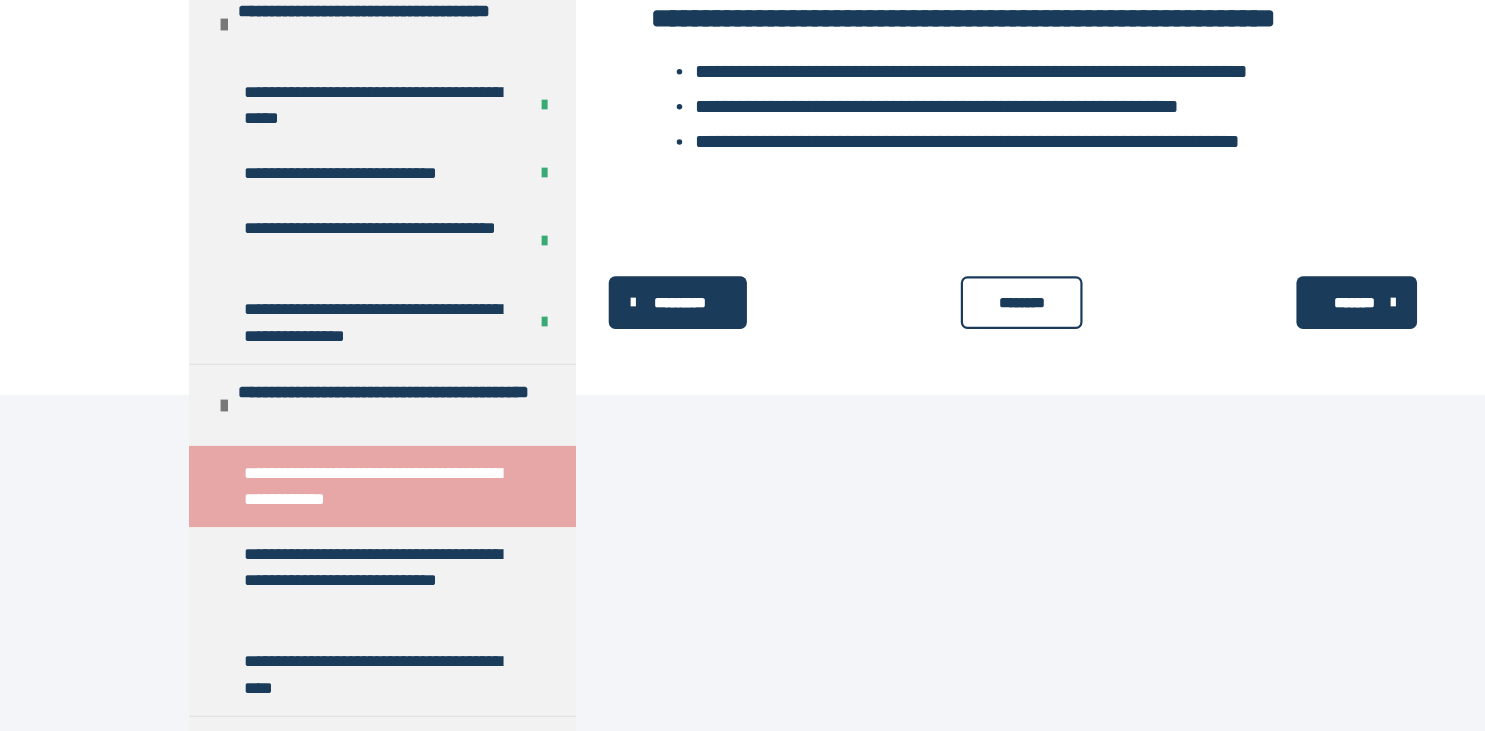 scroll, scrollTop: 2795, scrollLeft: 0, axis: vertical 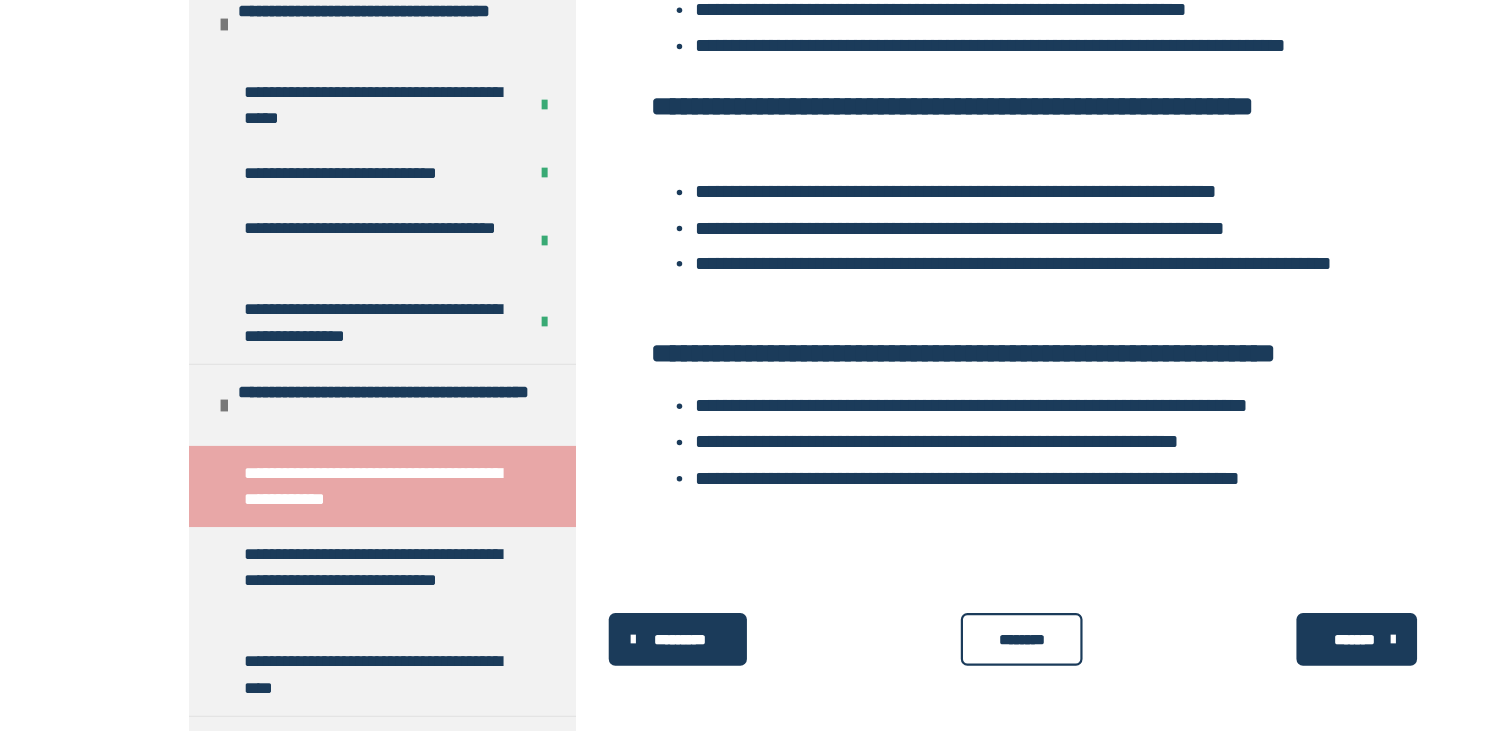 click on "********" at bounding box center [932, 647] 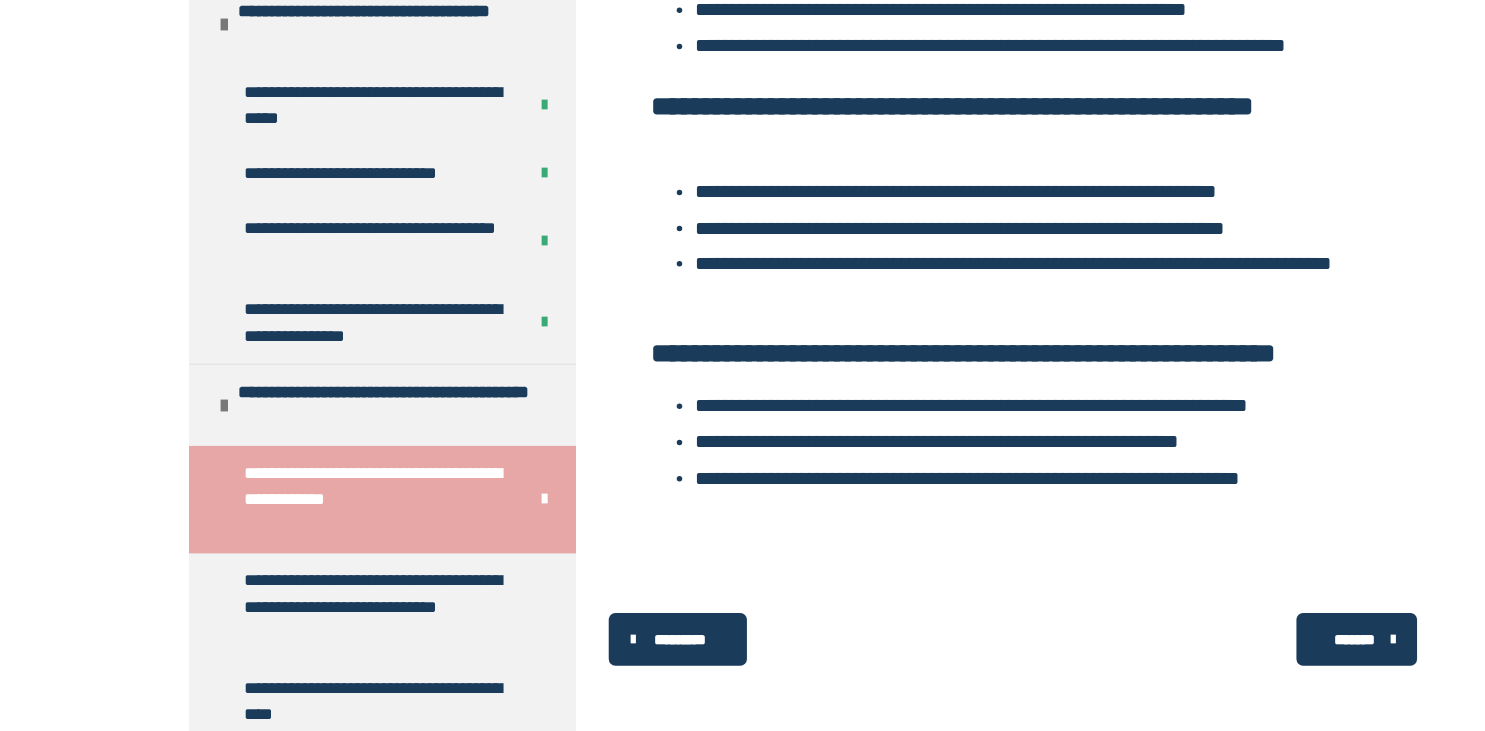 click on "*******" at bounding box center (1237, 647) 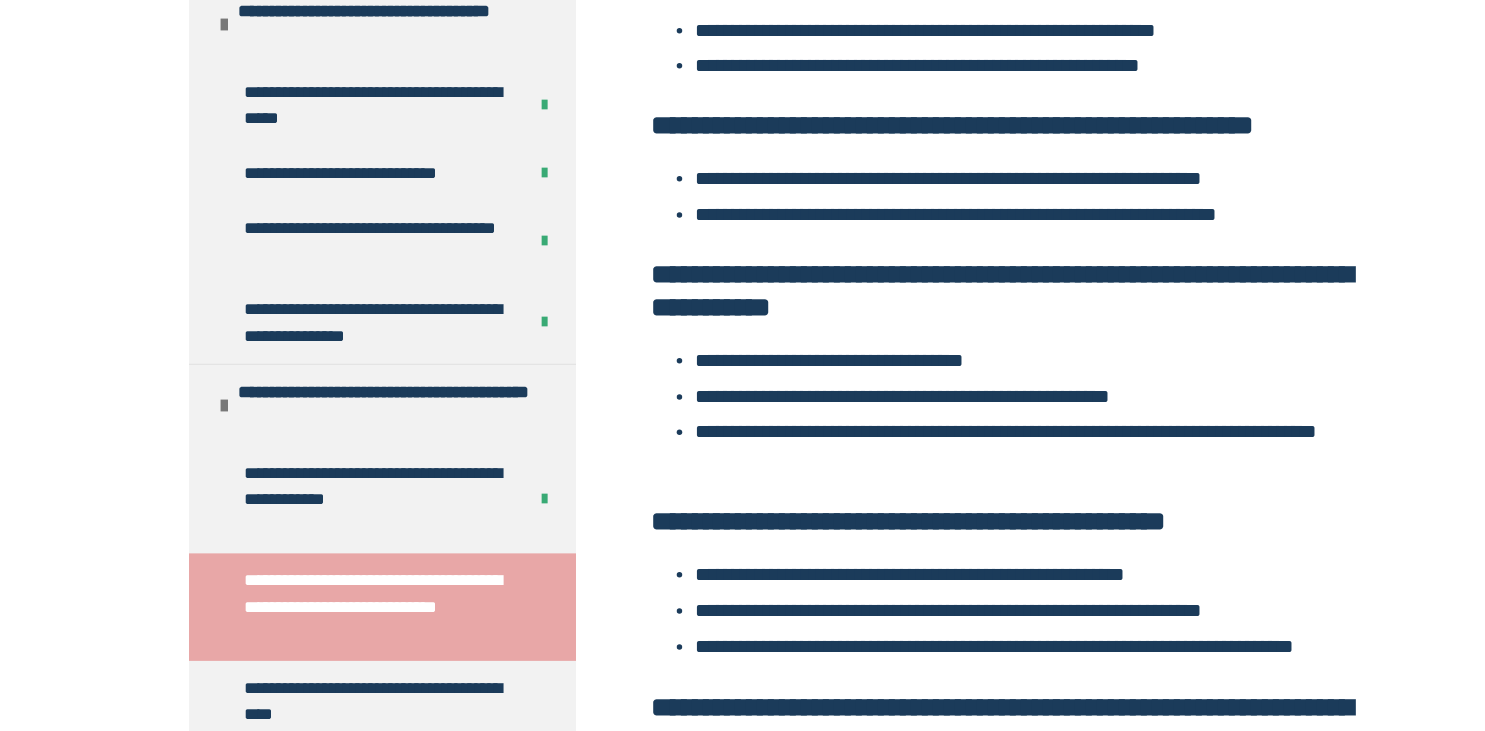 scroll, scrollTop: 4270, scrollLeft: 0, axis: vertical 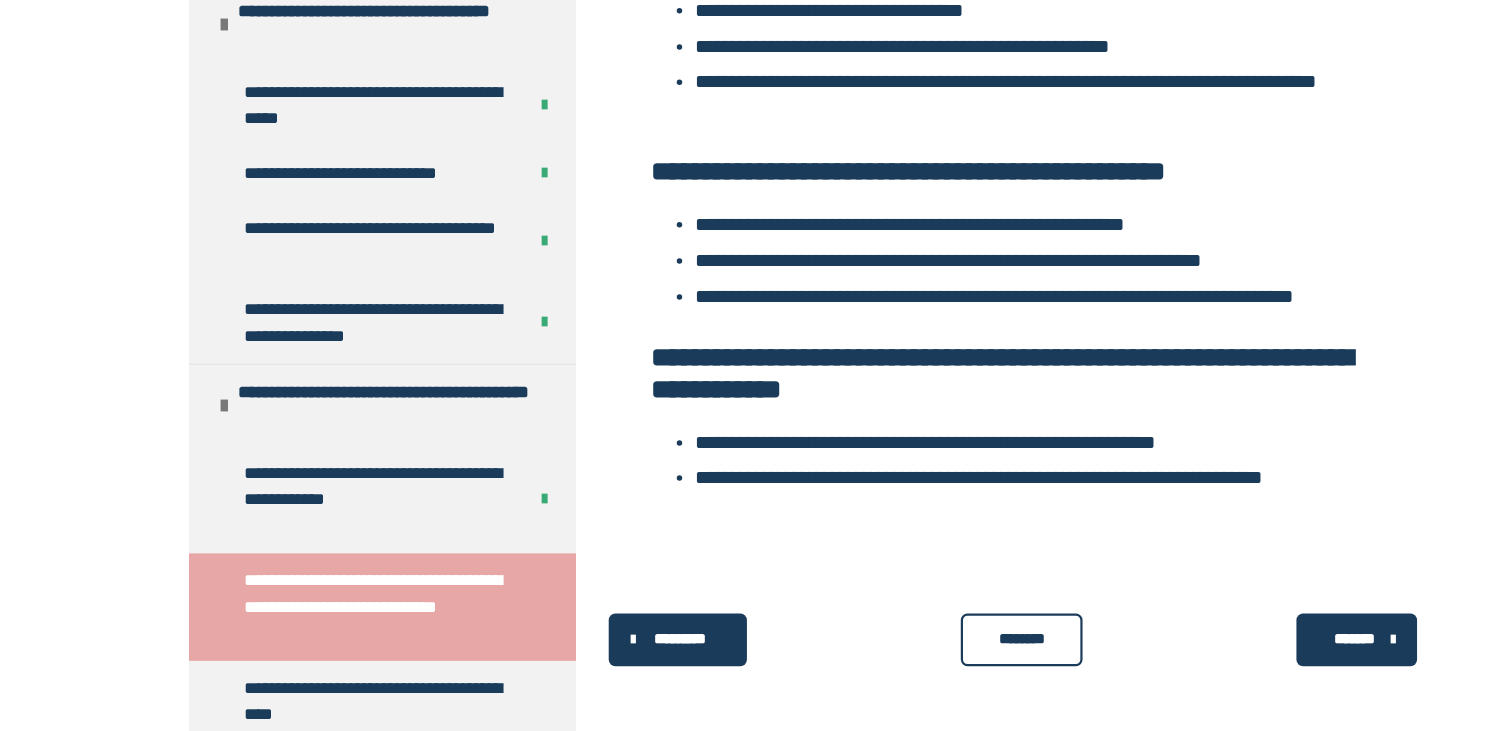 click on "********" at bounding box center [932, 647] 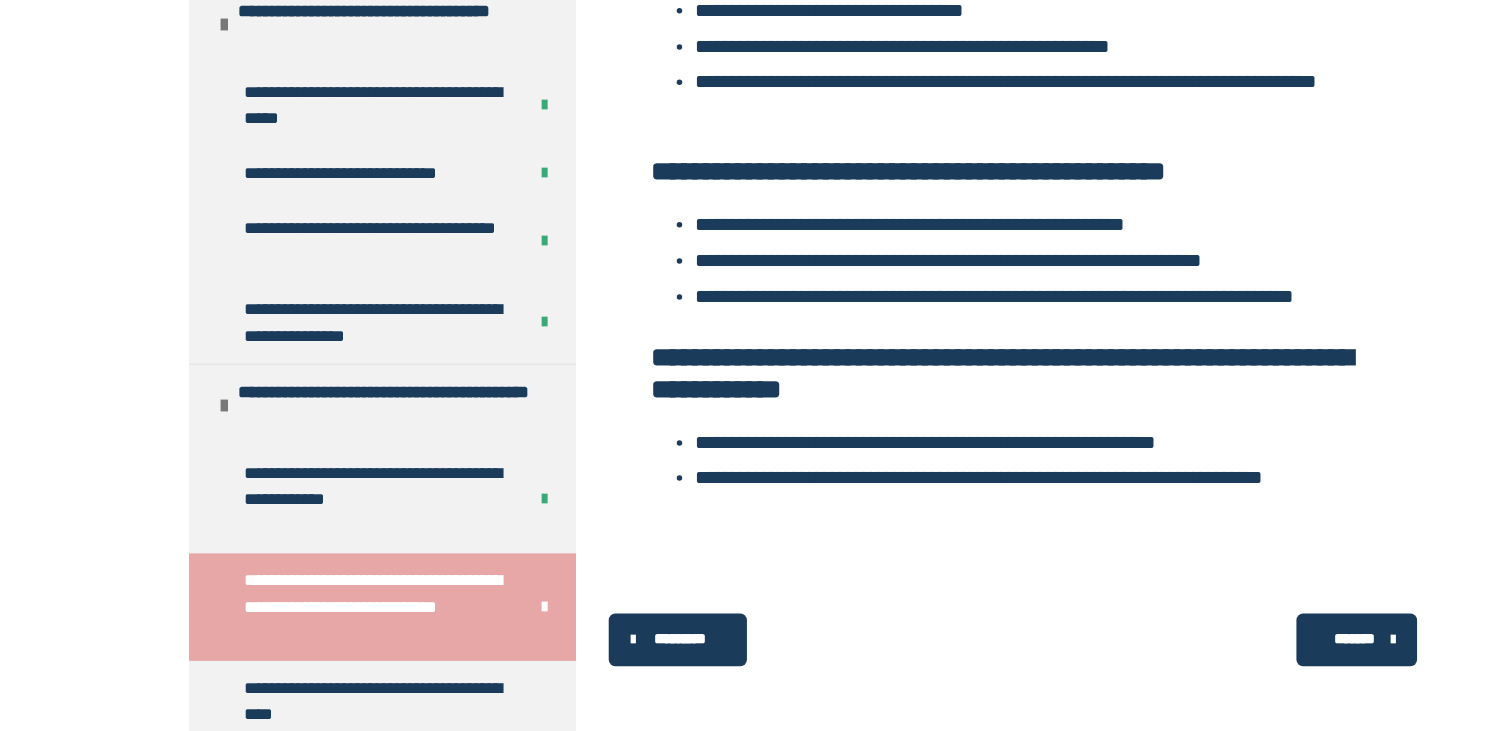 click on "*******" at bounding box center [1237, 648] 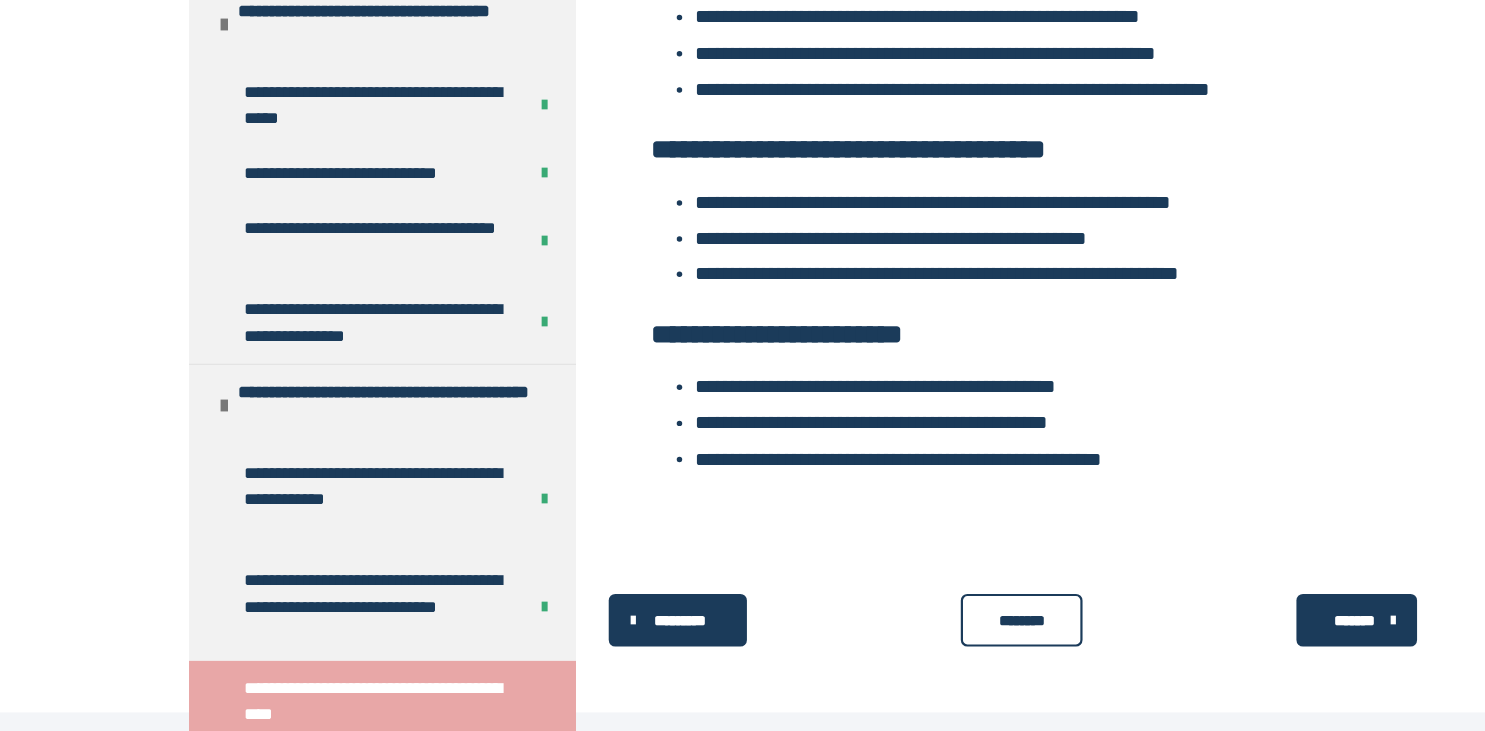scroll, scrollTop: 3452, scrollLeft: 0, axis: vertical 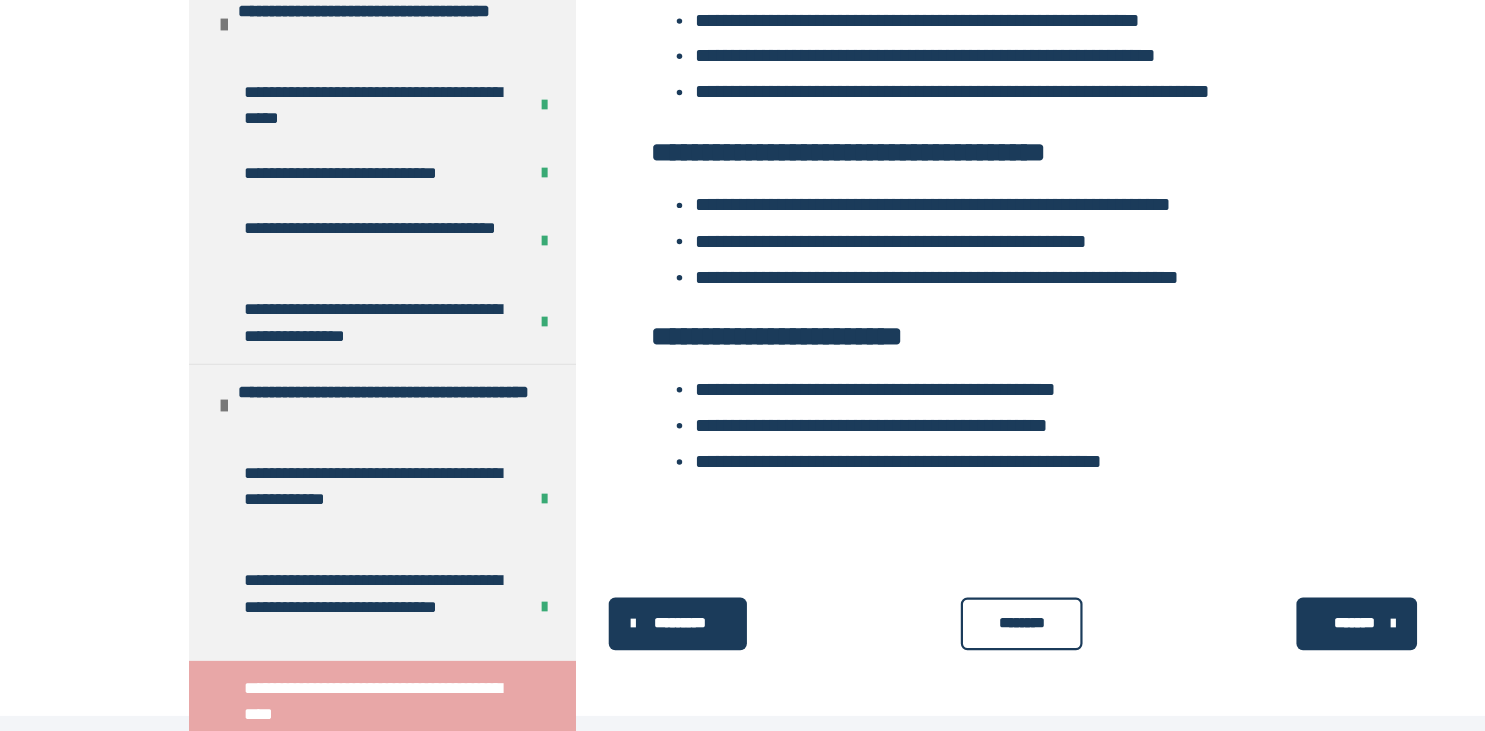 click on "********" at bounding box center (932, 632) 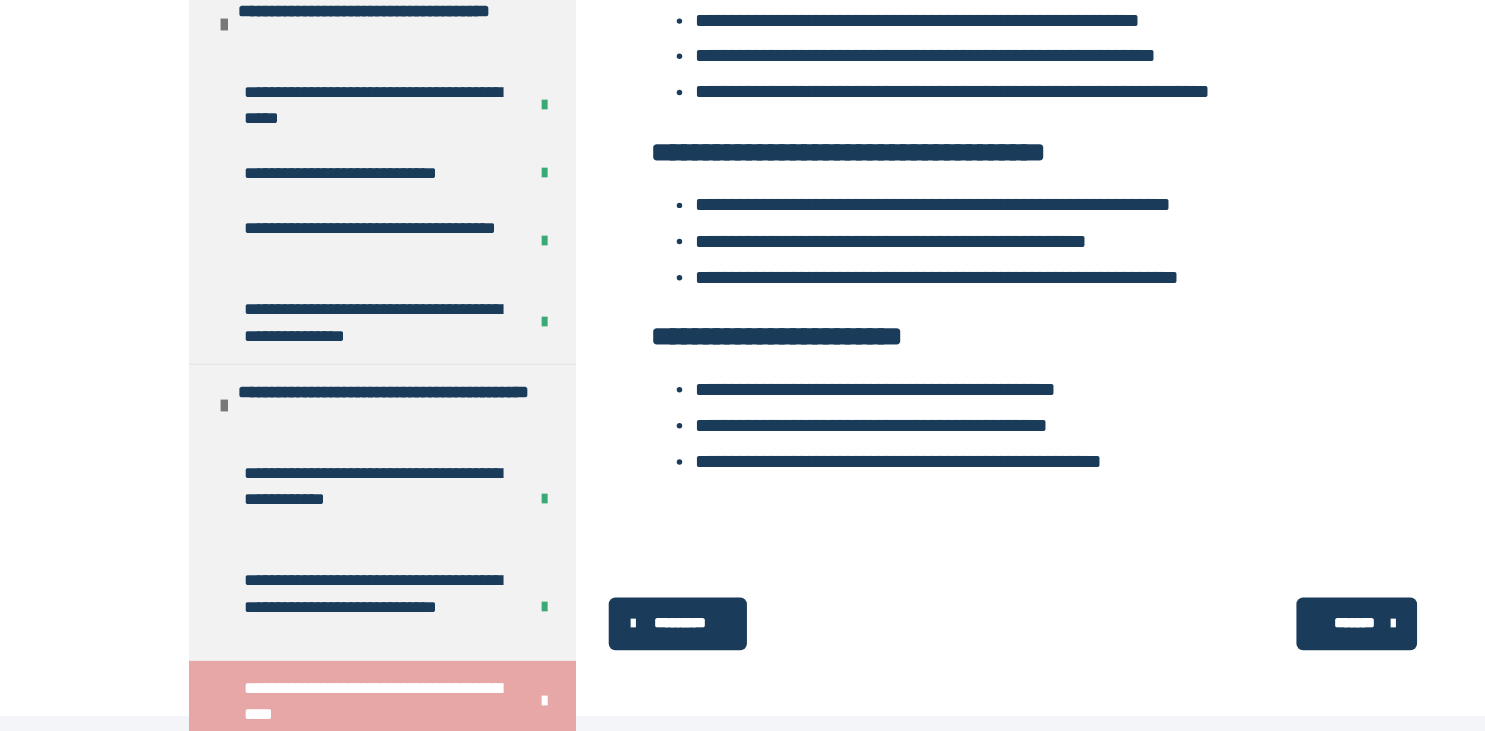 click on "*******" at bounding box center (1237, 633) 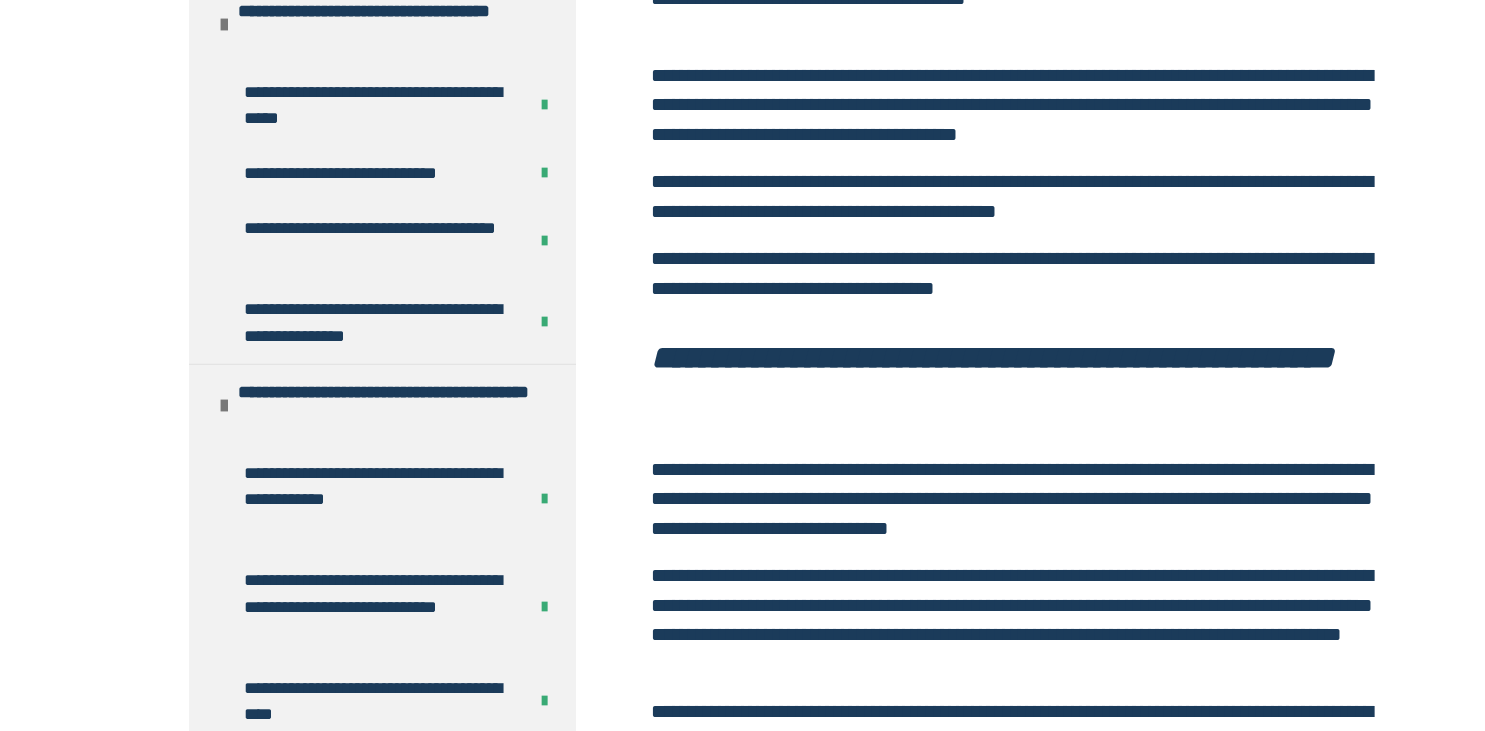 scroll, scrollTop: 956, scrollLeft: 0, axis: vertical 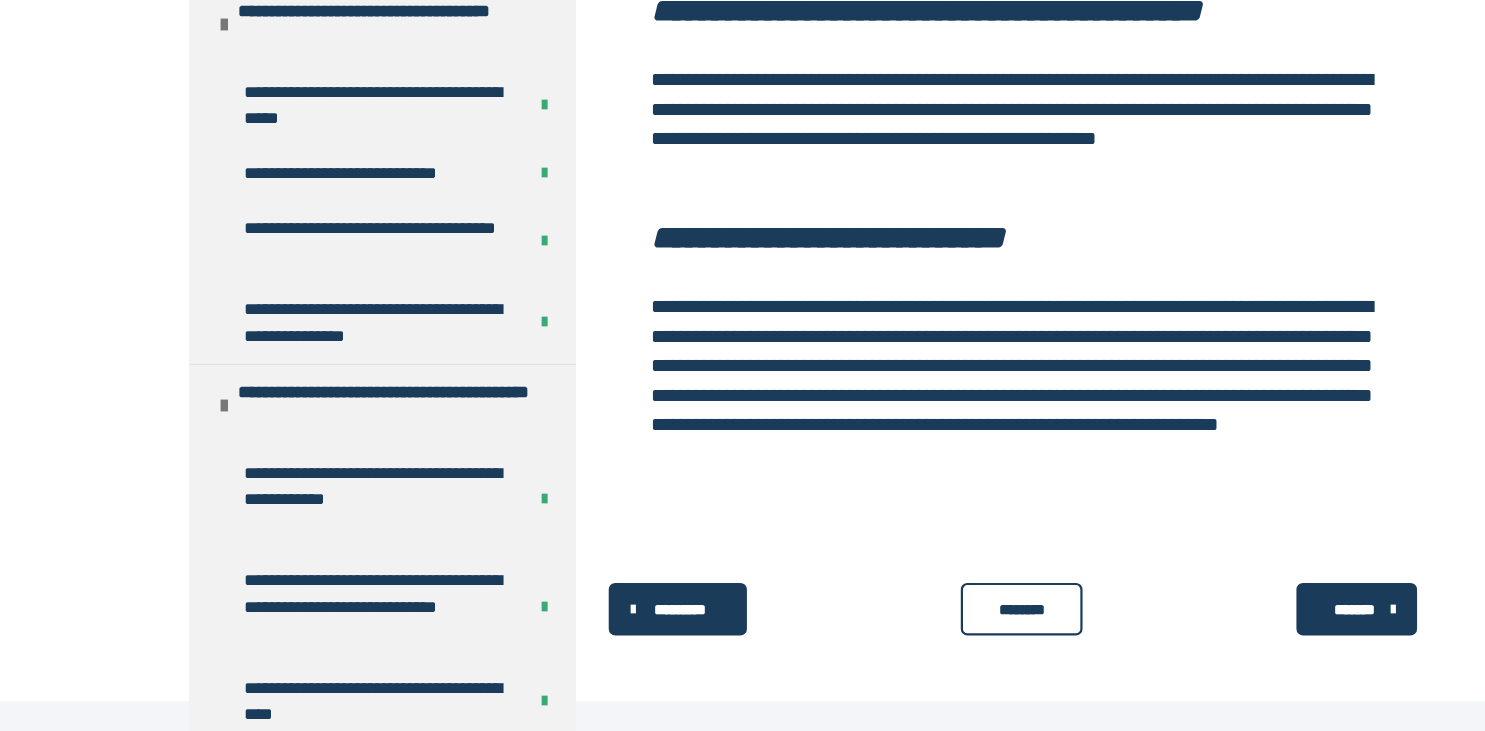 click on "********" at bounding box center [932, 620] 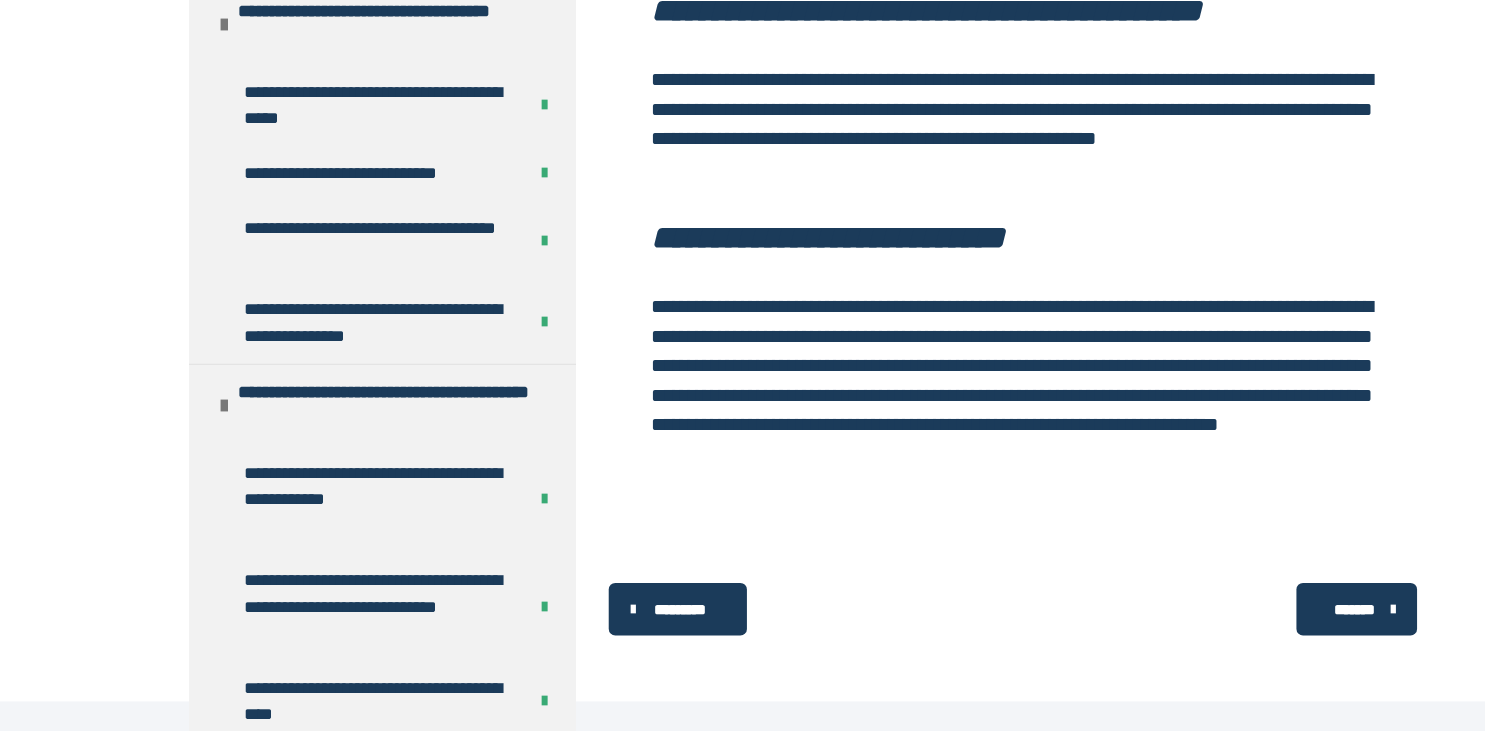 click on "*******" at bounding box center [1237, 620] 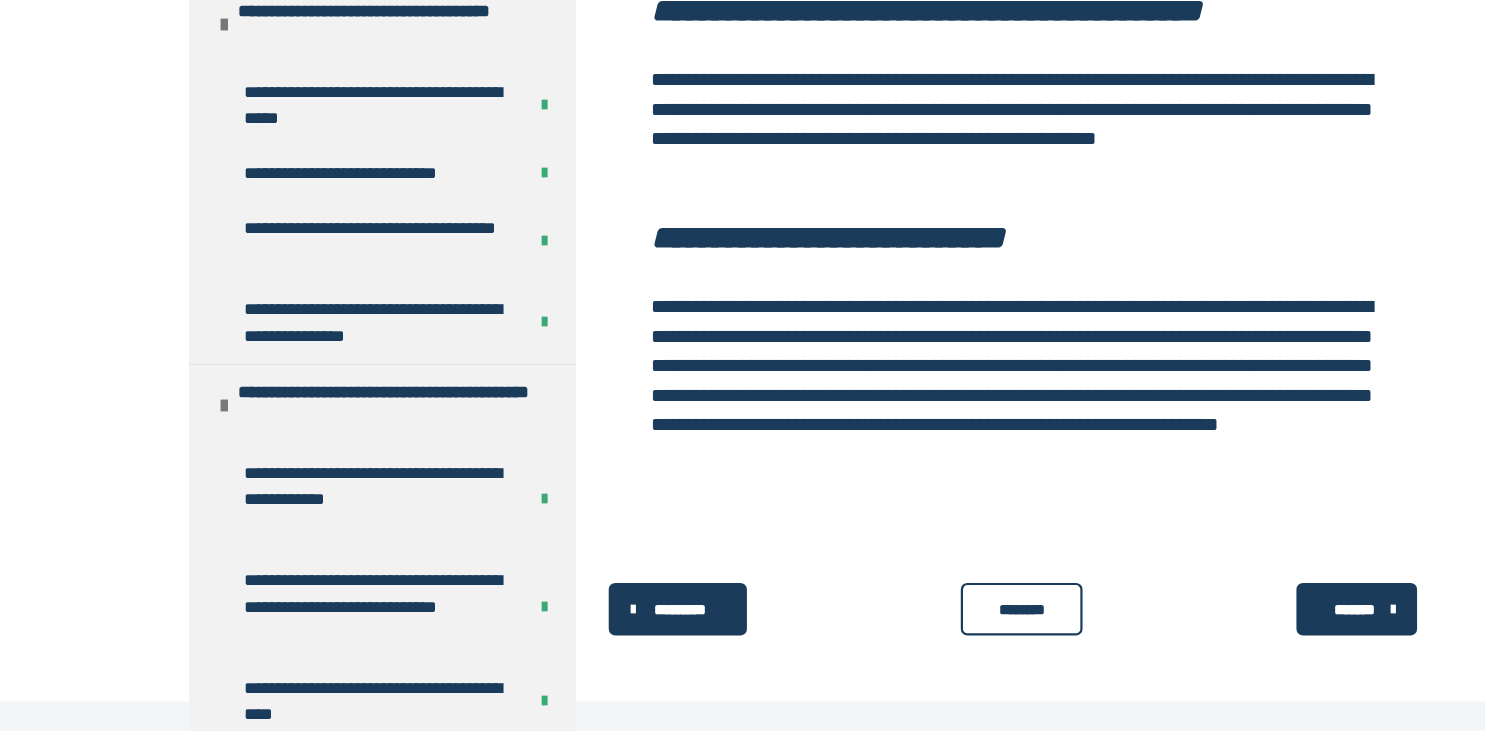 scroll, scrollTop: 566, scrollLeft: 0, axis: vertical 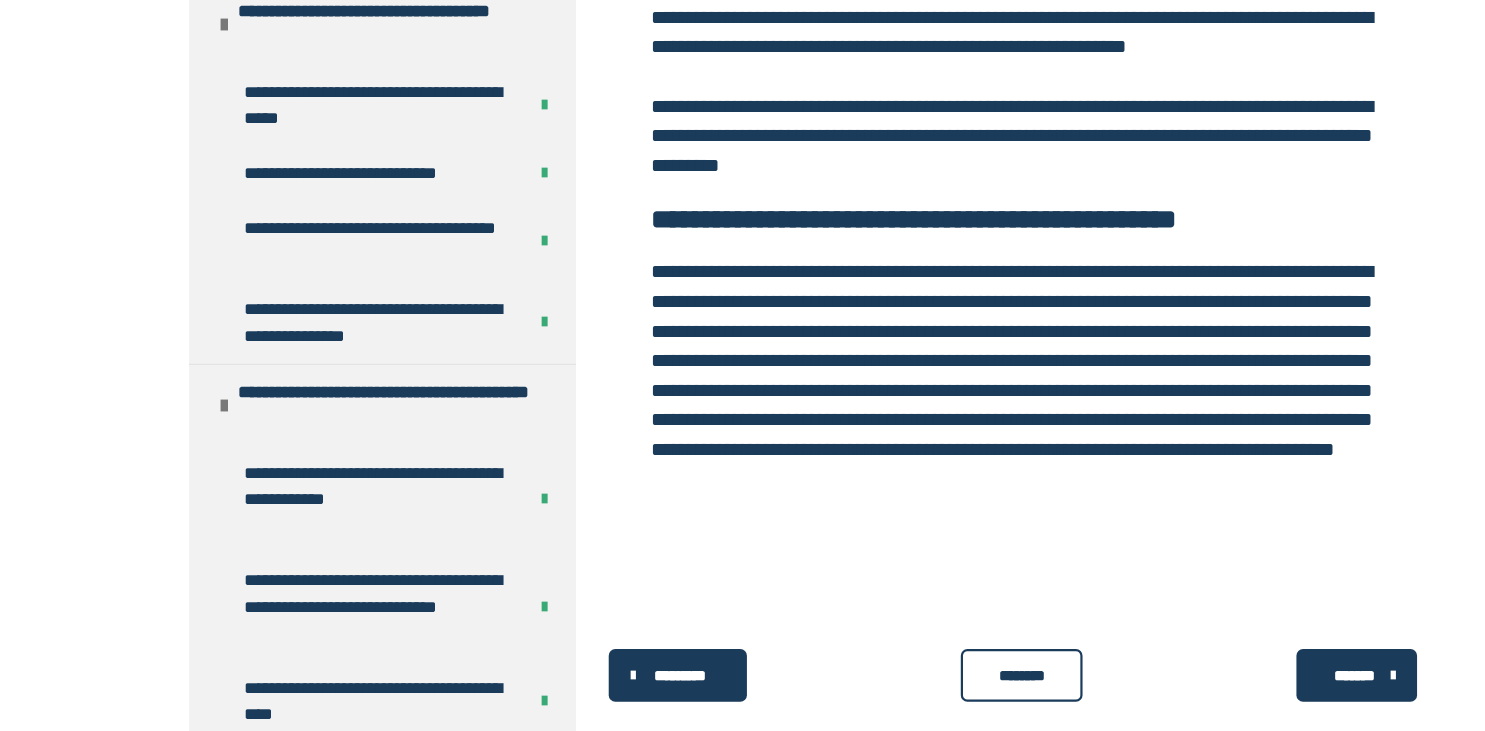 click on "********" at bounding box center (932, 680) 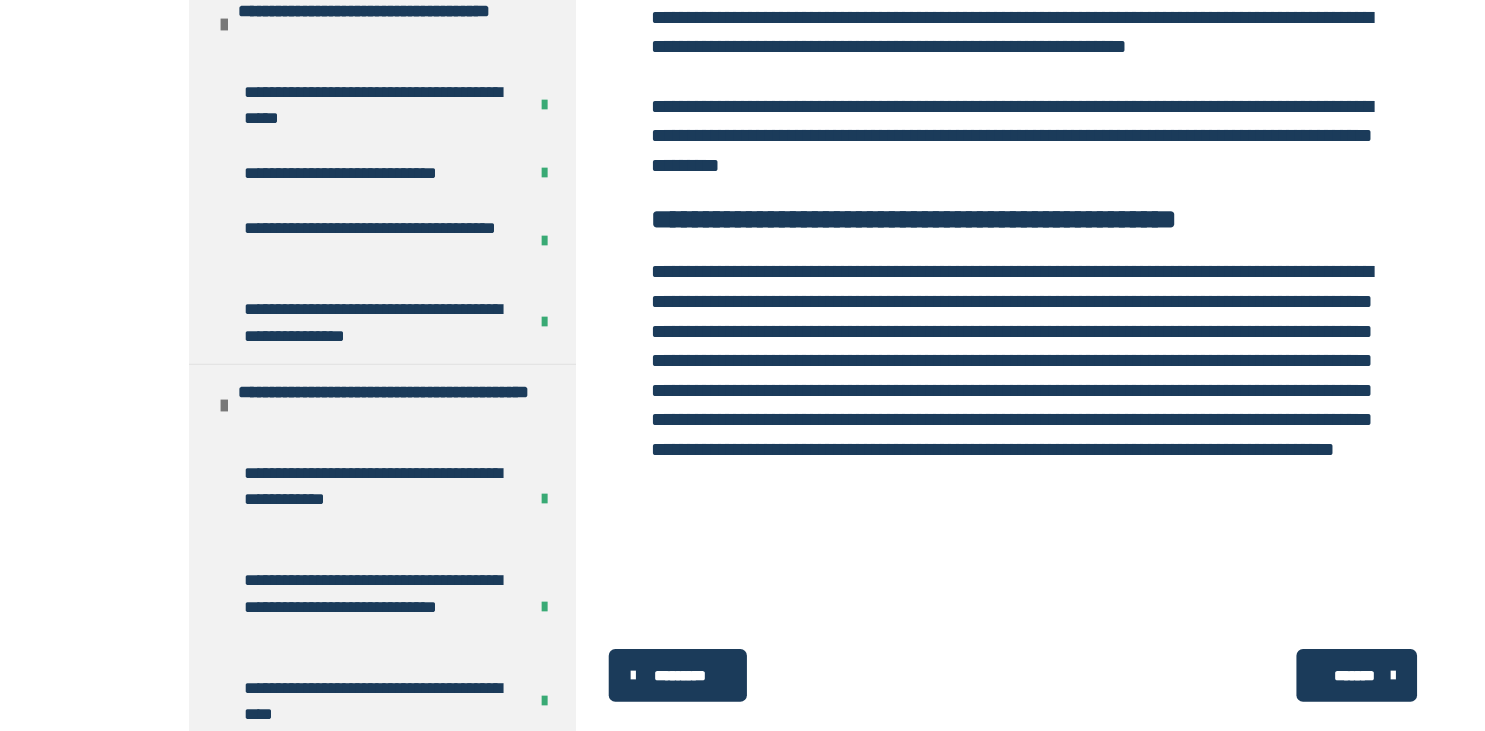 click on "*******" at bounding box center (1235, 680) 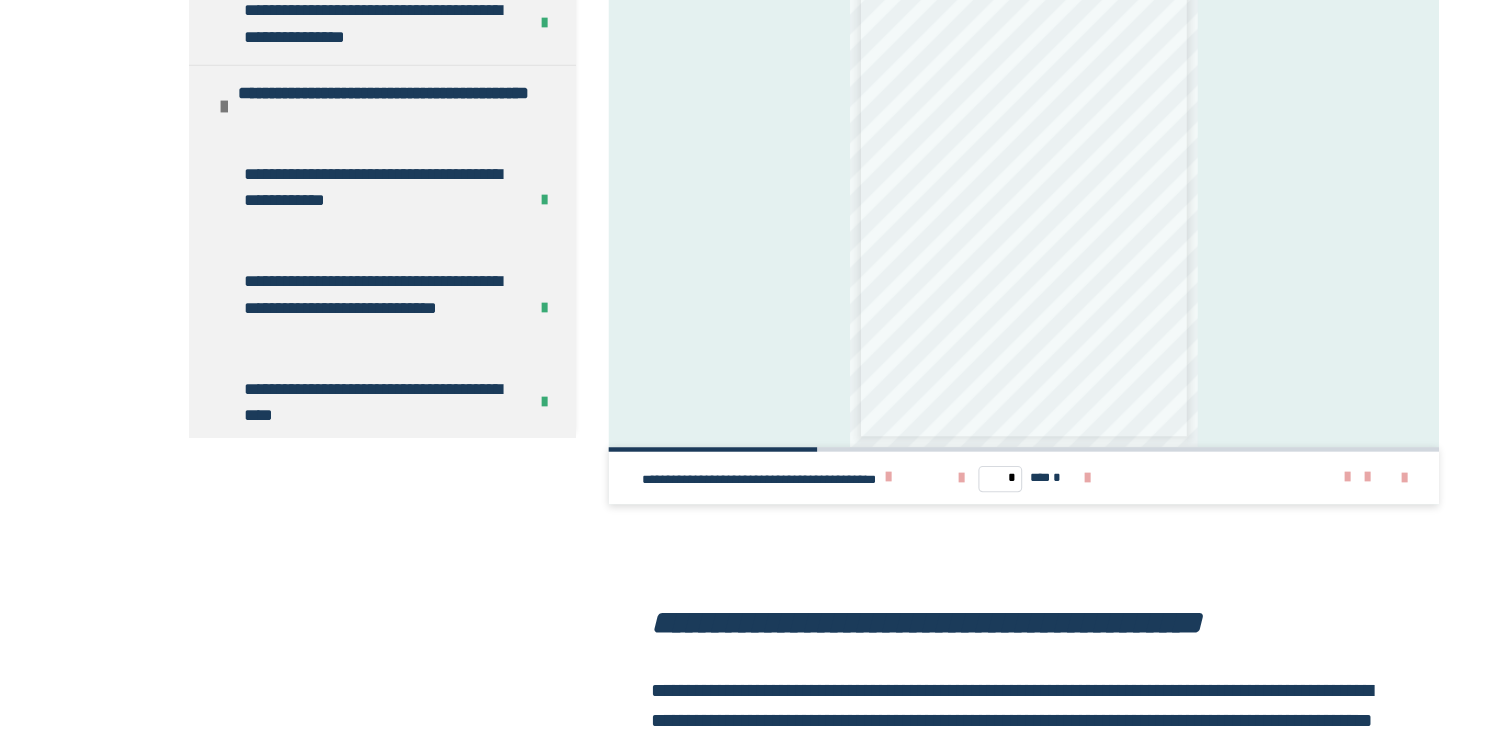 scroll, scrollTop: 0, scrollLeft: 0, axis: both 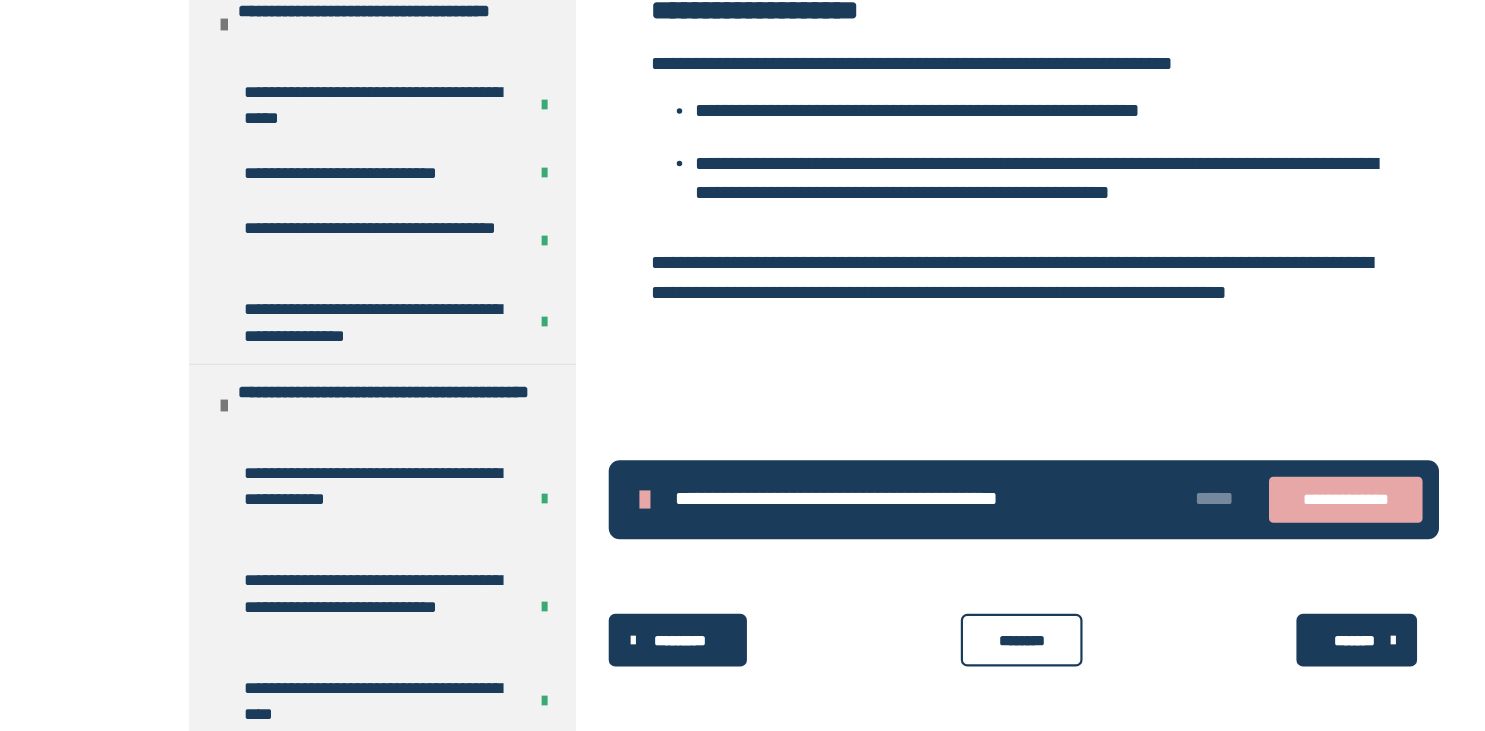 click on "********" at bounding box center [932, 648] 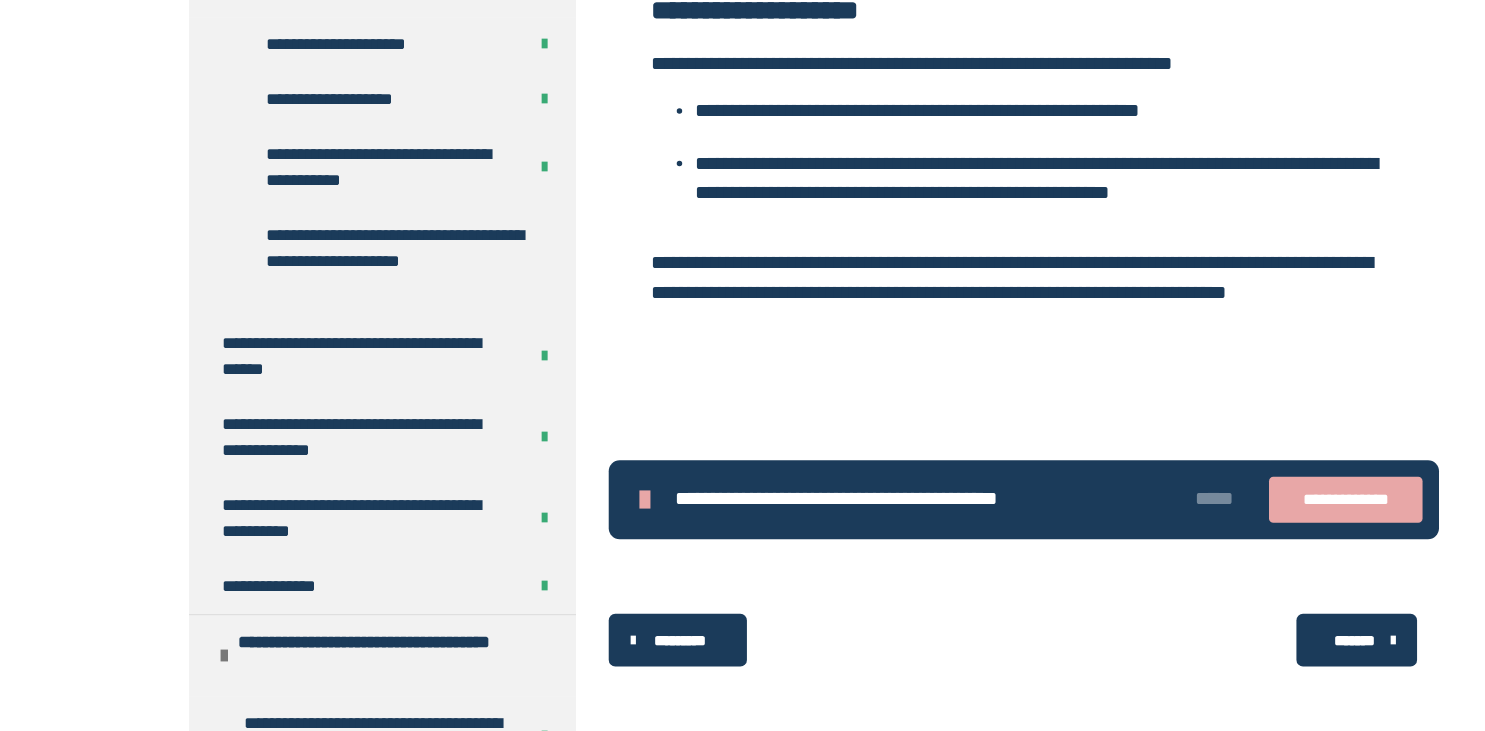 scroll, scrollTop: 1037, scrollLeft: 0, axis: vertical 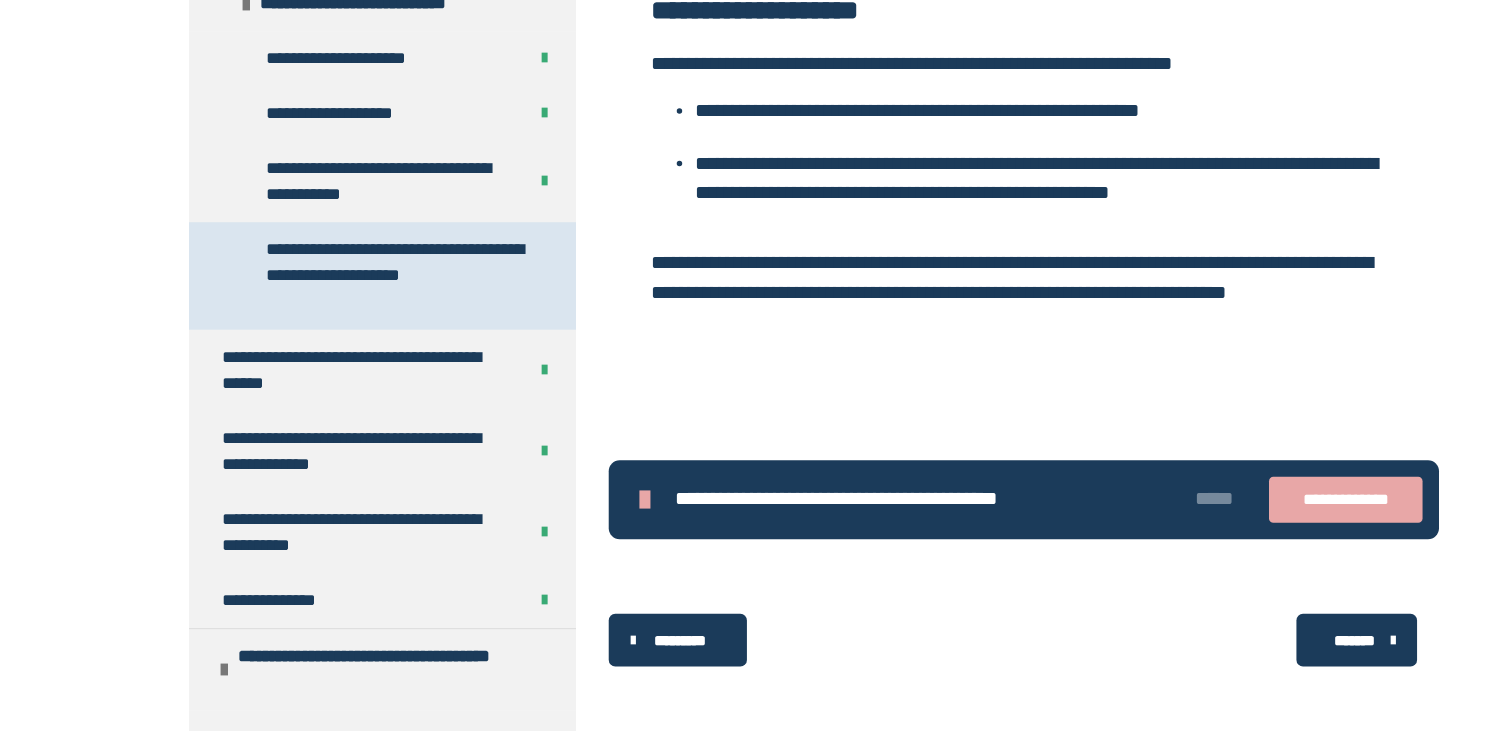 click on "**********" at bounding box center (360, 316) 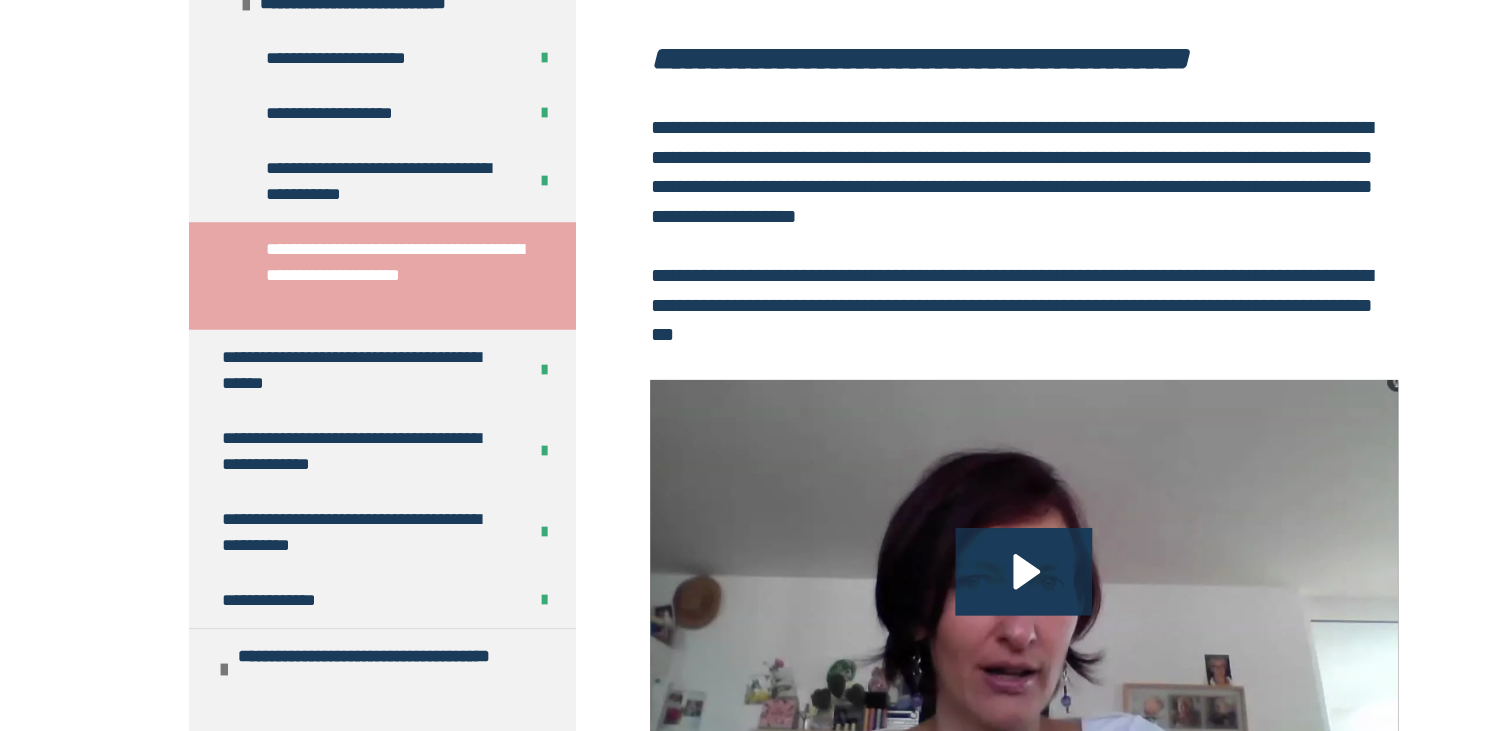 click on "**********" at bounding box center (742, 2773) 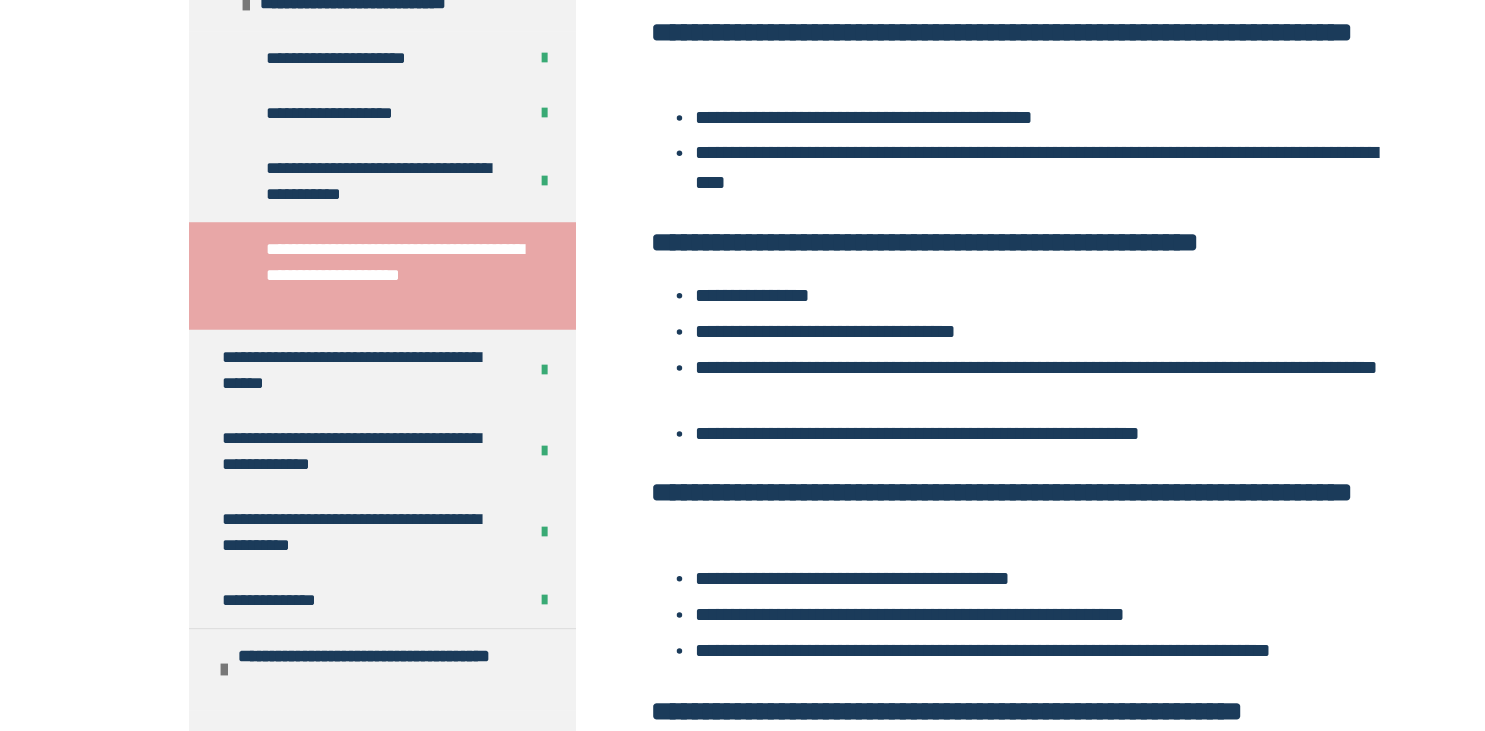 scroll, scrollTop: 3244, scrollLeft: 0, axis: vertical 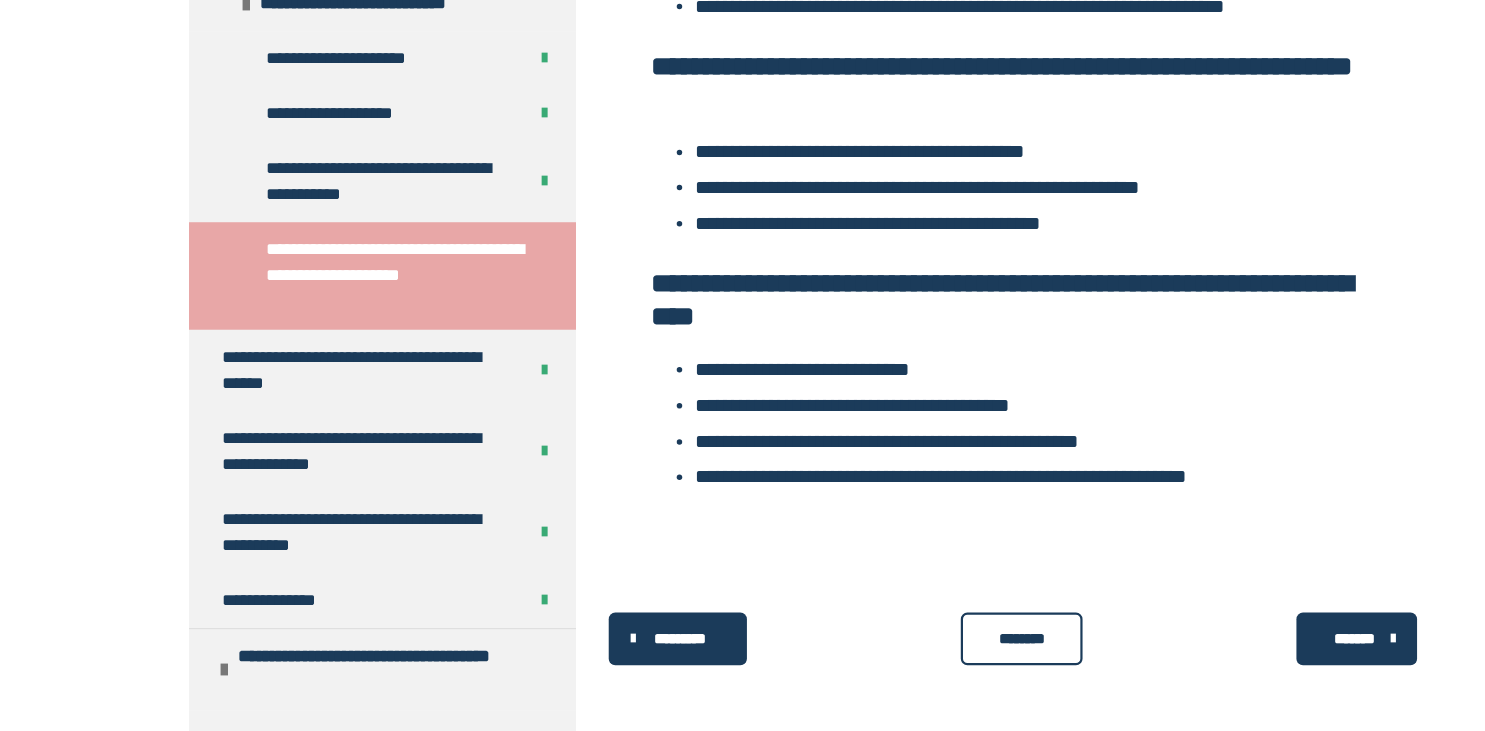 click on "********" at bounding box center (932, 647) 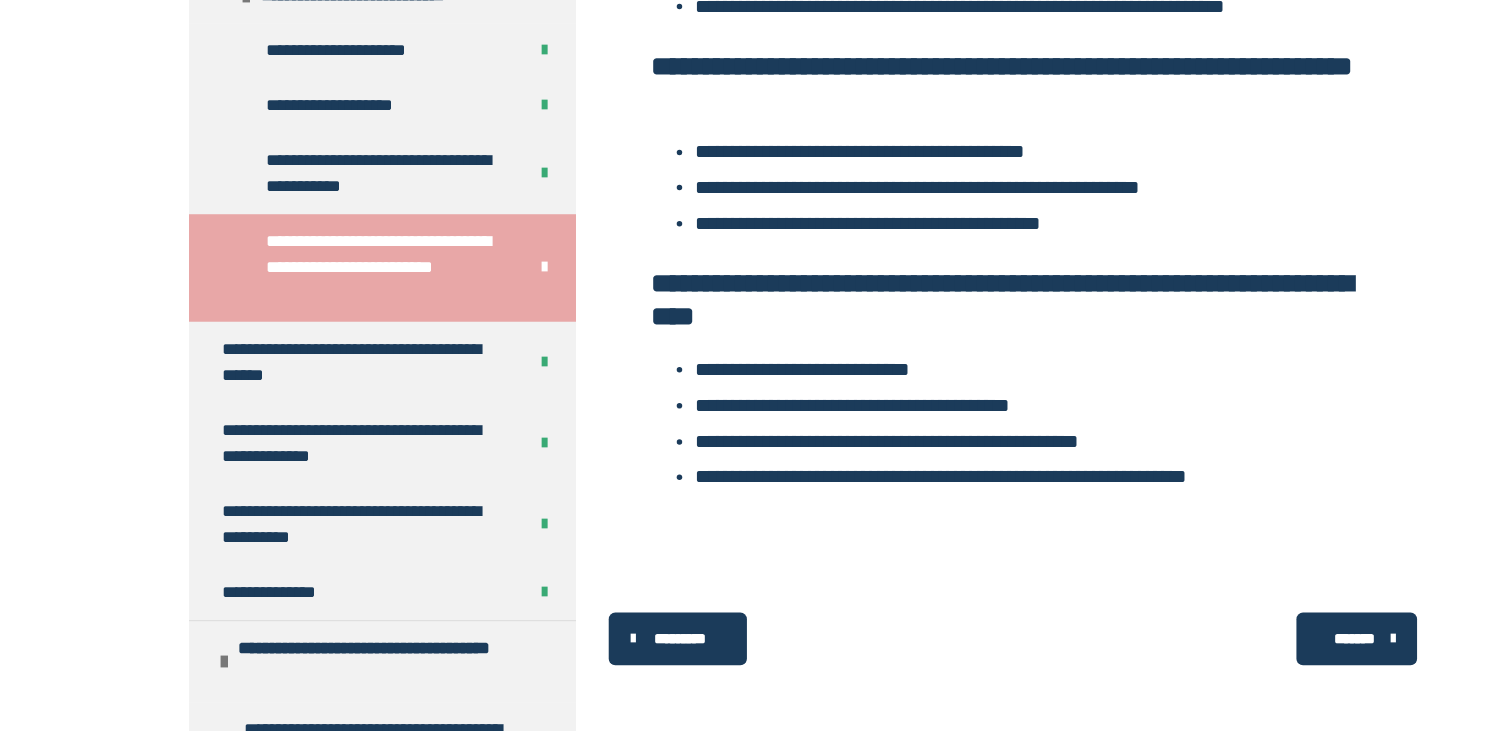 scroll, scrollTop: 1045, scrollLeft: 0, axis: vertical 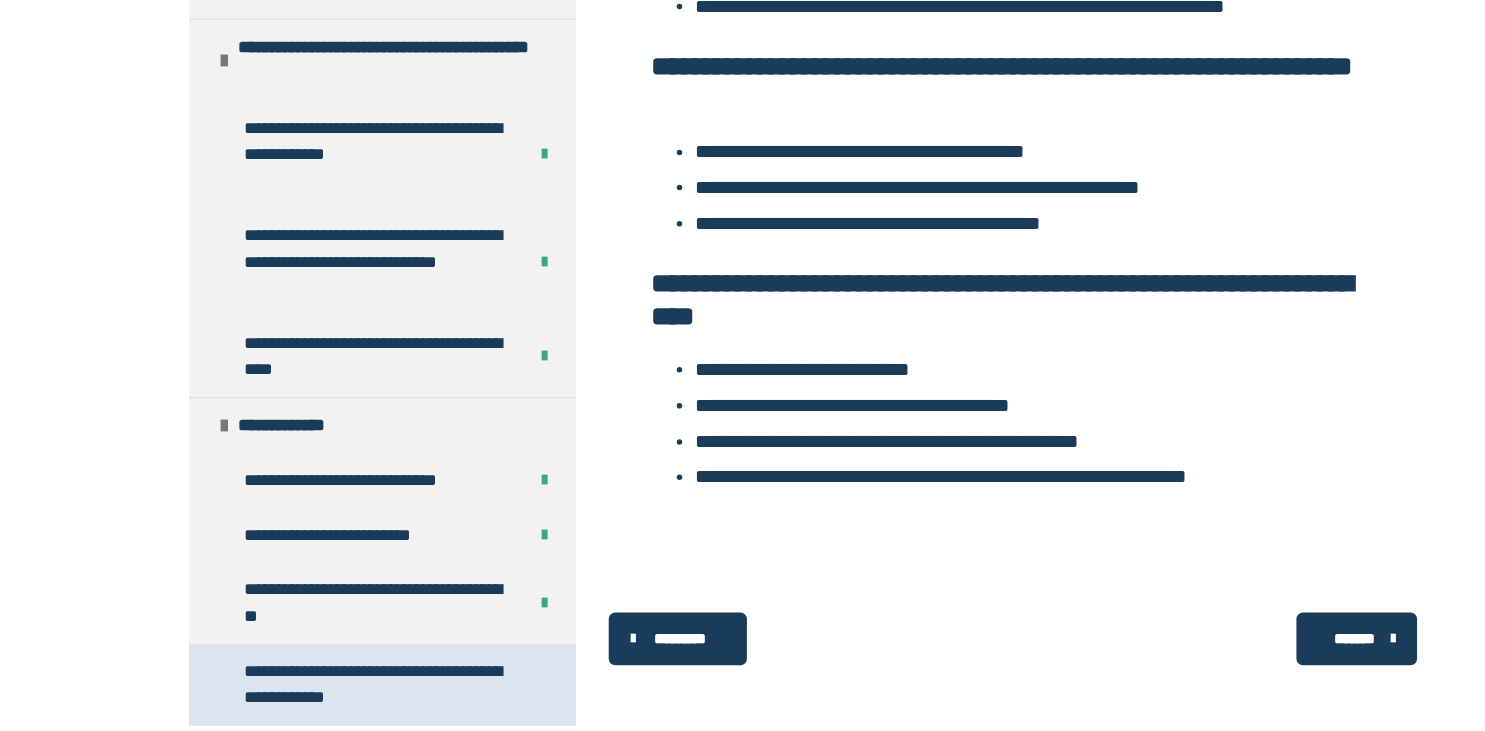 click on "**********" at bounding box center (350, 688) 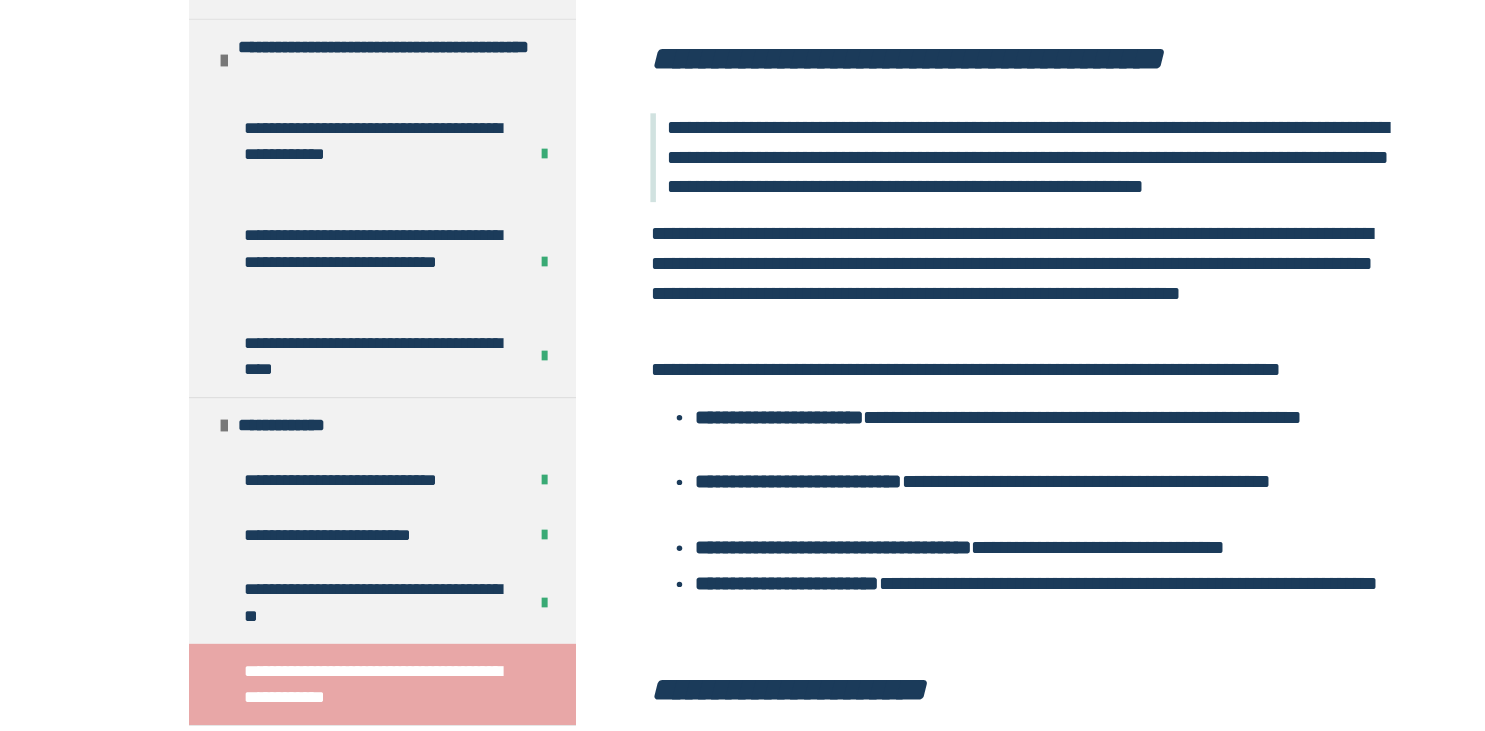 scroll, scrollTop: 322, scrollLeft: 0, axis: vertical 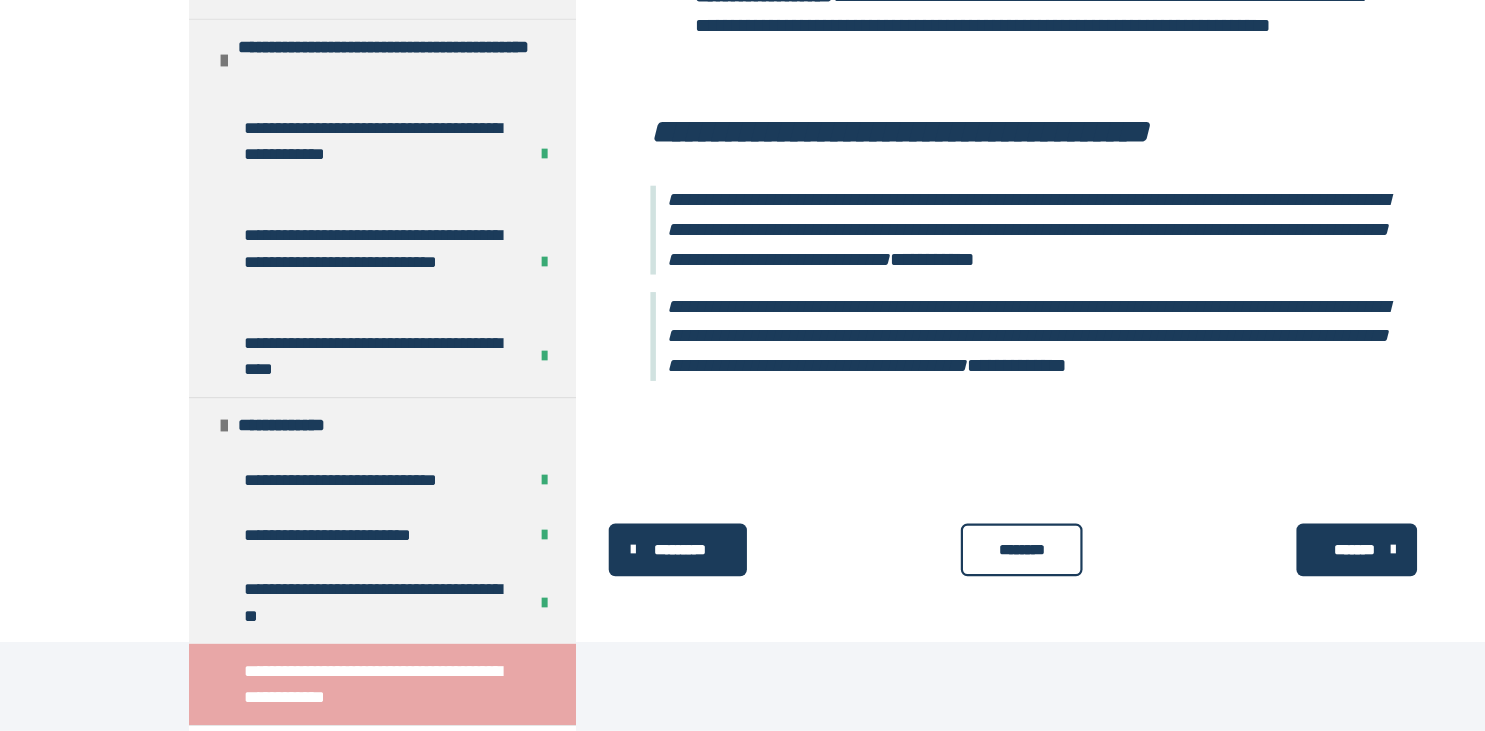 click on "********" at bounding box center [932, 566] 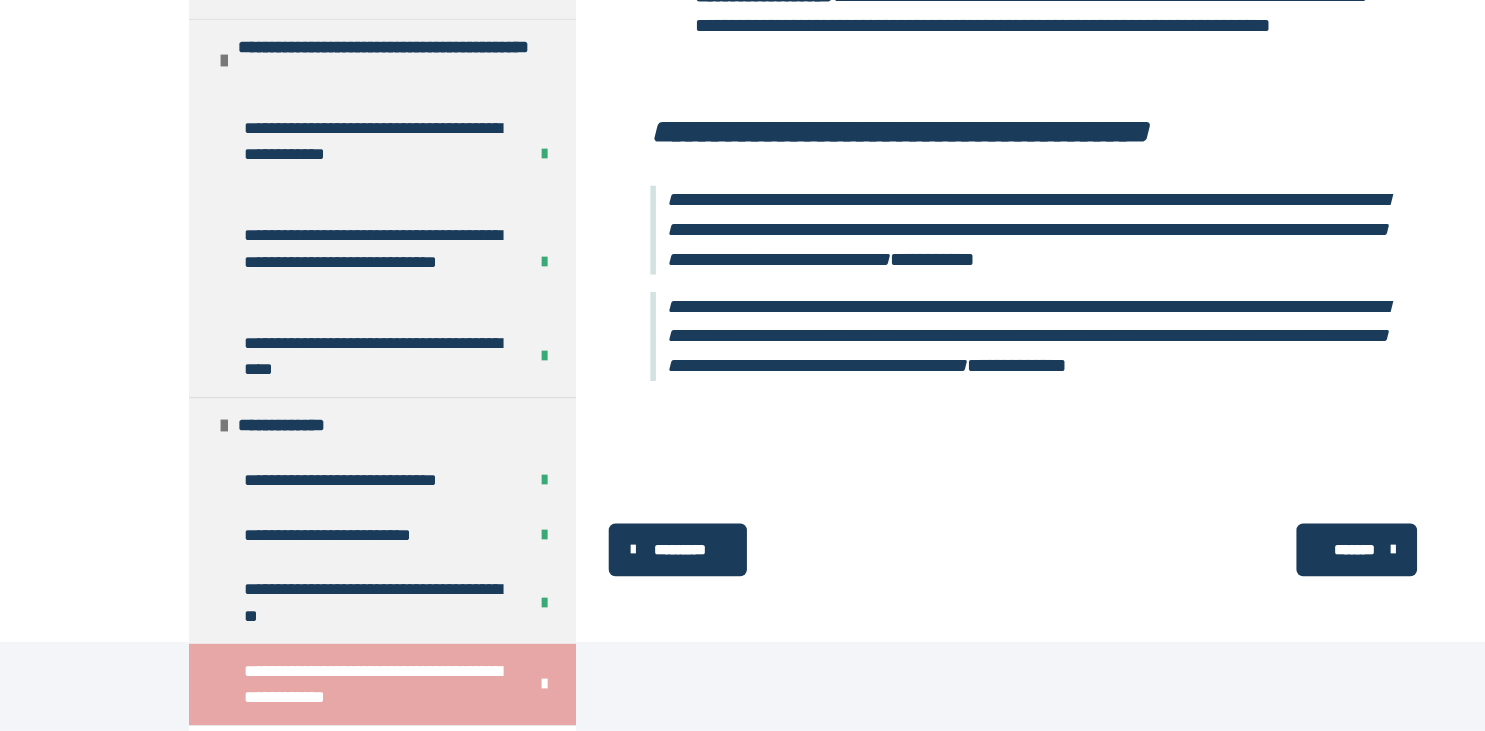 click on "*******" at bounding box center [1237, 566] 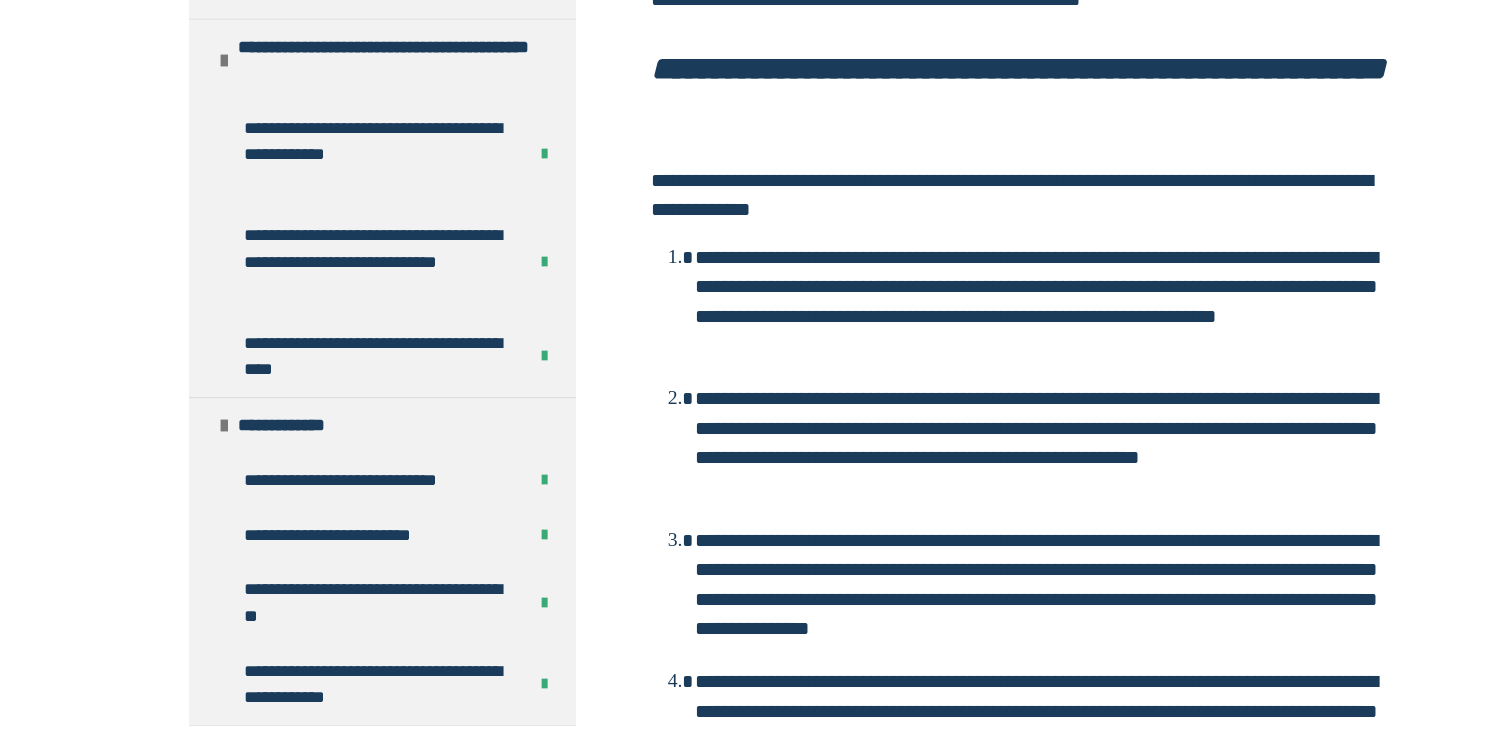 scroll, scrollTop: 2575, scrollLeft: 0, axis: vertical 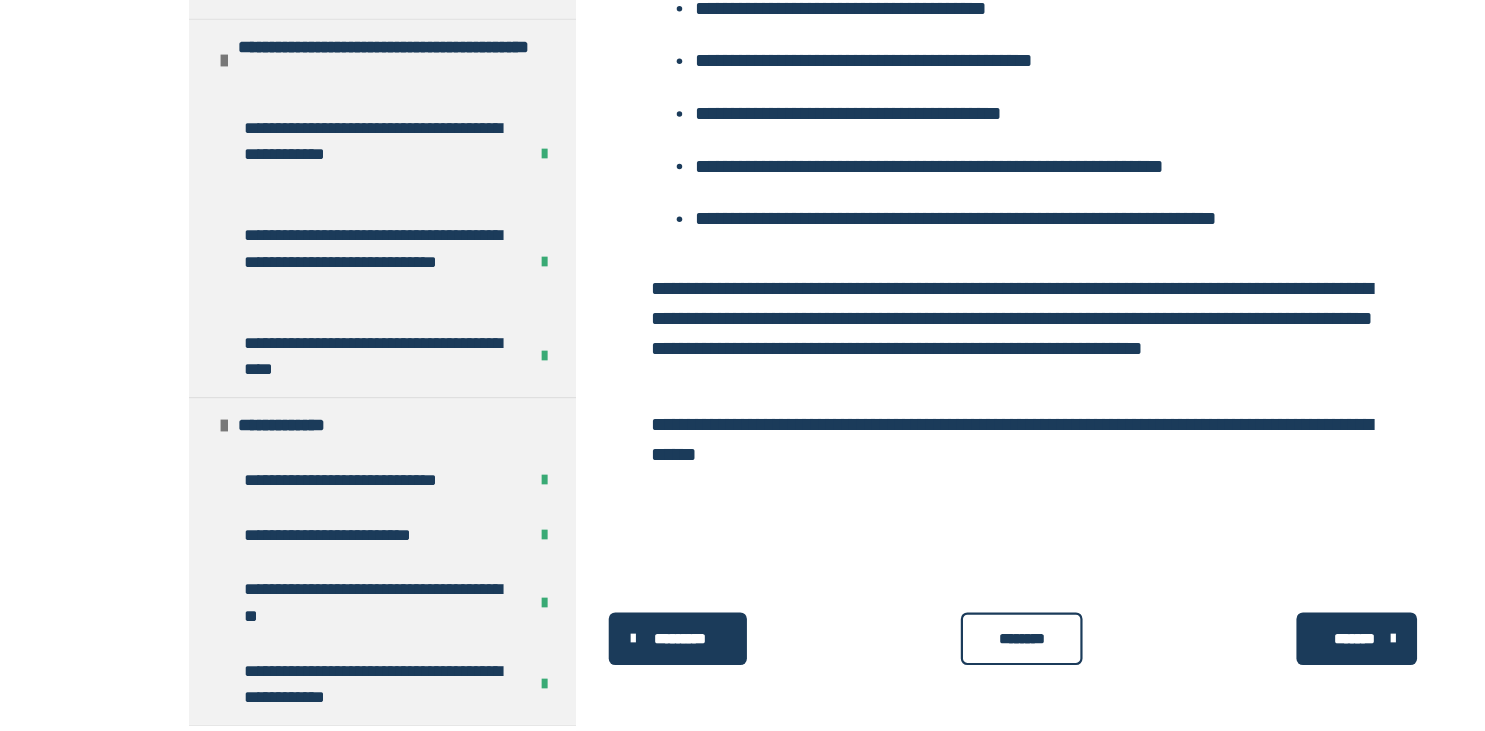 click on "********" at bounding box center [932, 647] 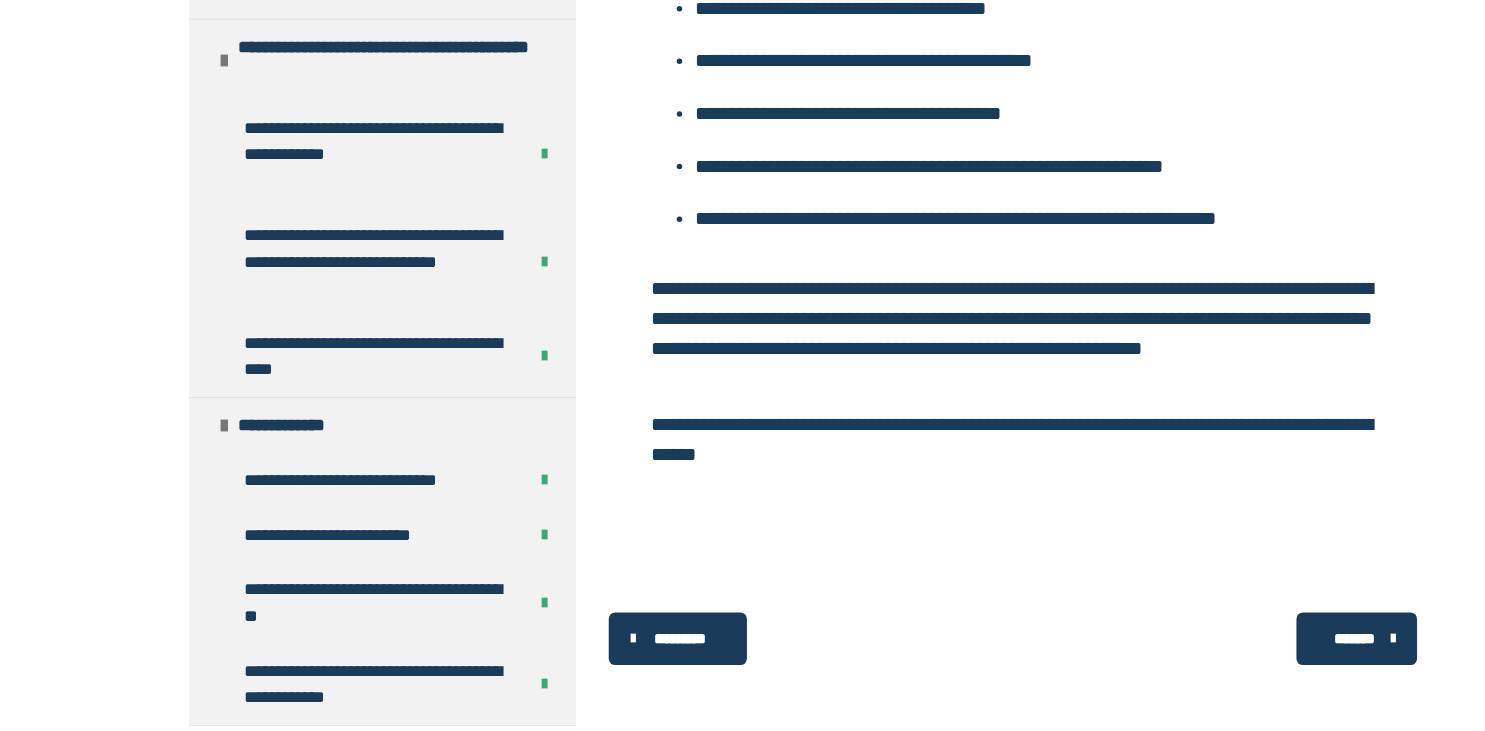 click on "*******" at bounding box center [1235, 647] 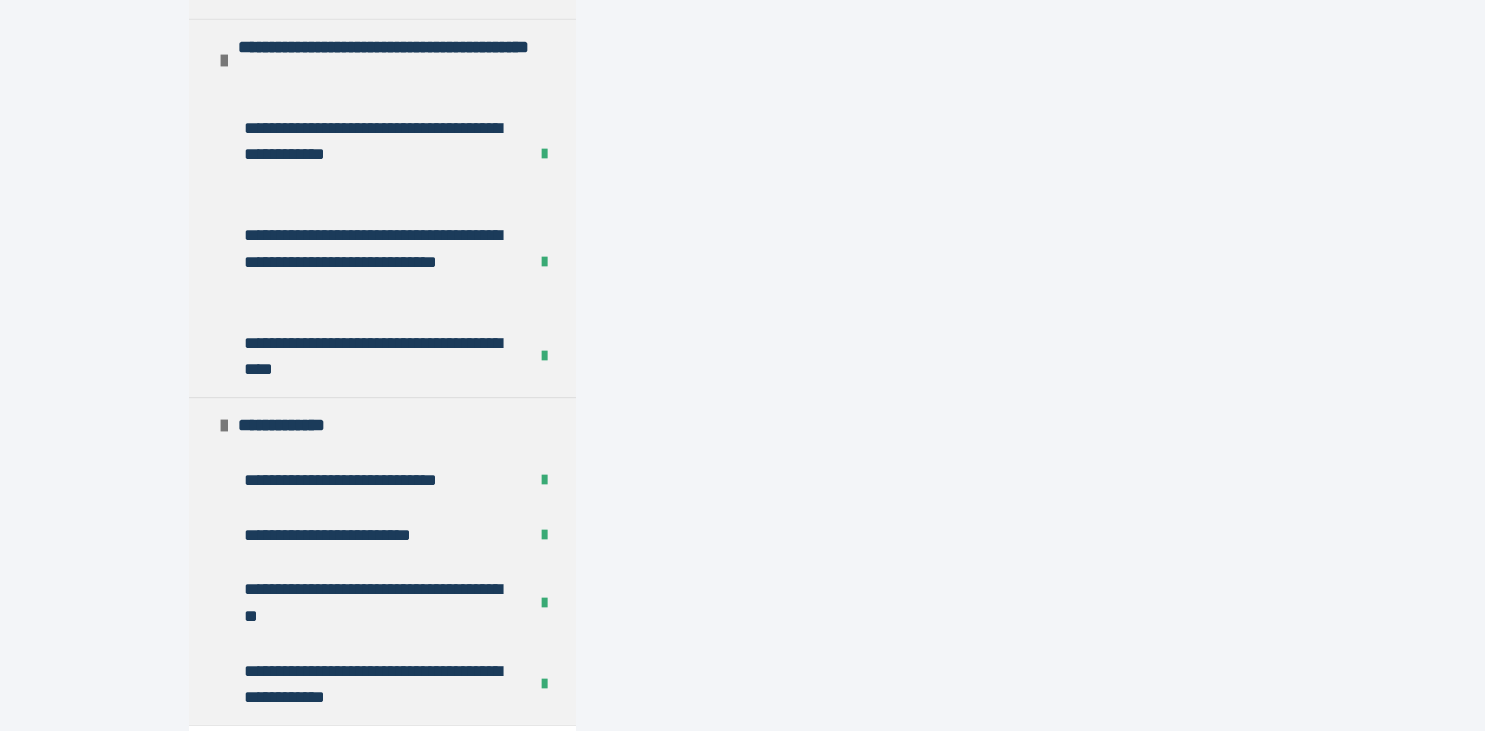 scroll, scrollTop: 3698, scrollLeft: 0, axis: vertical 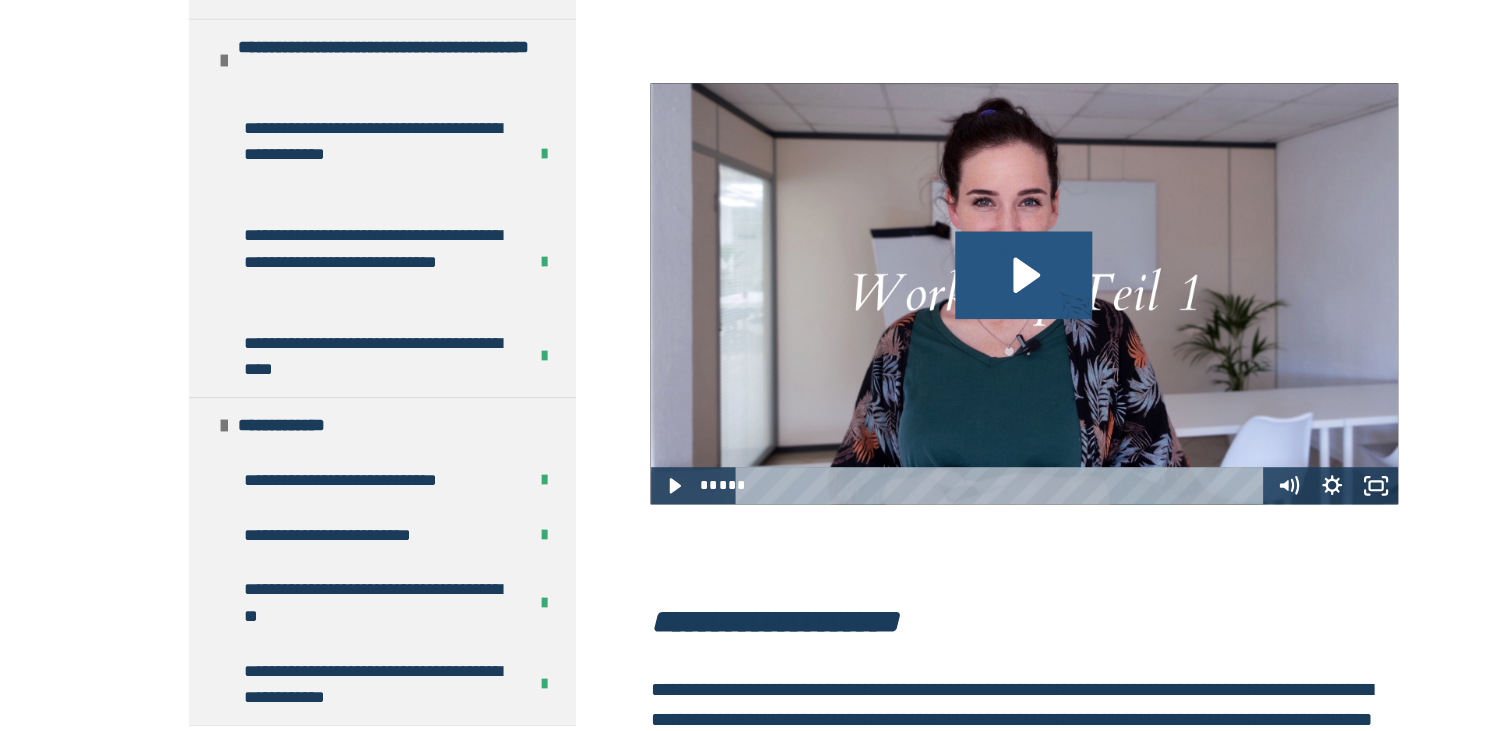 click 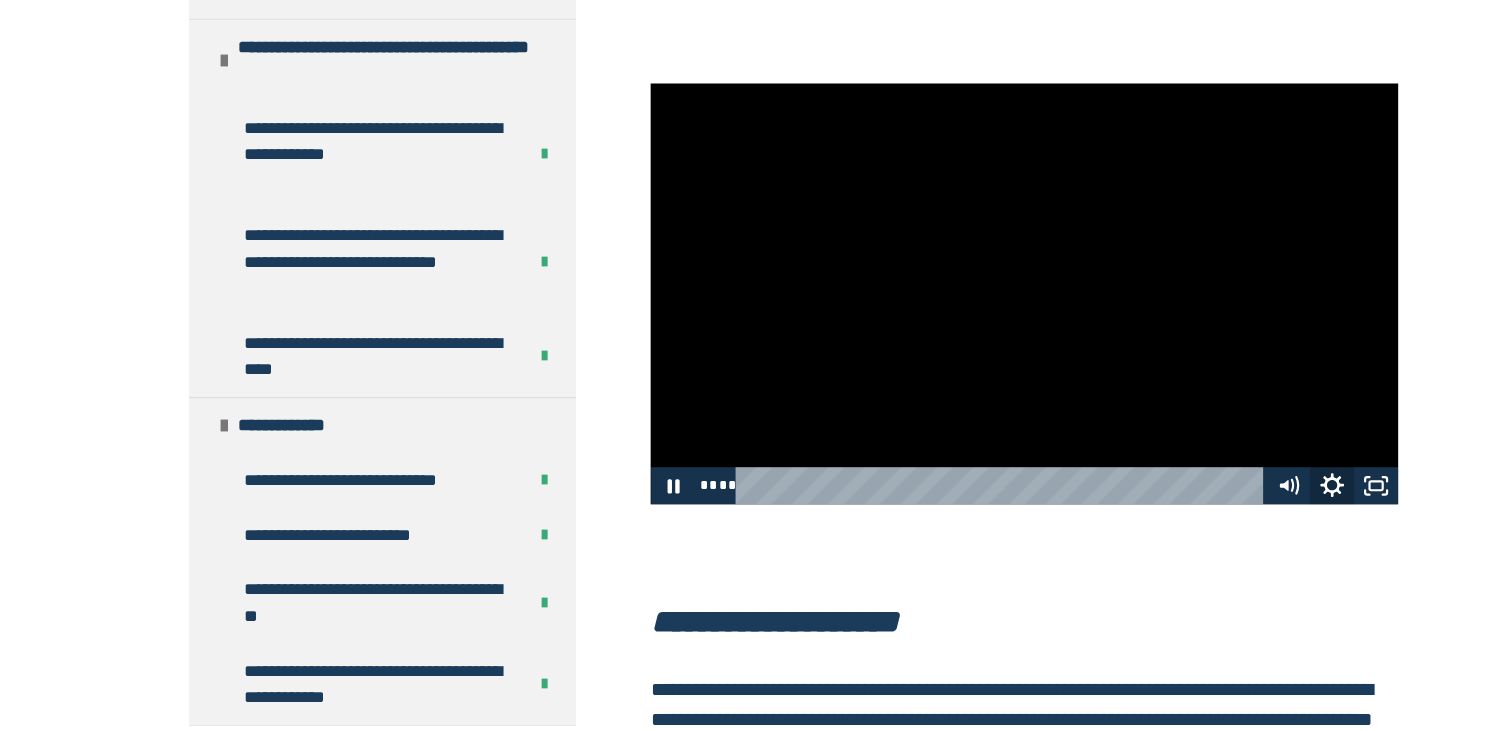 click 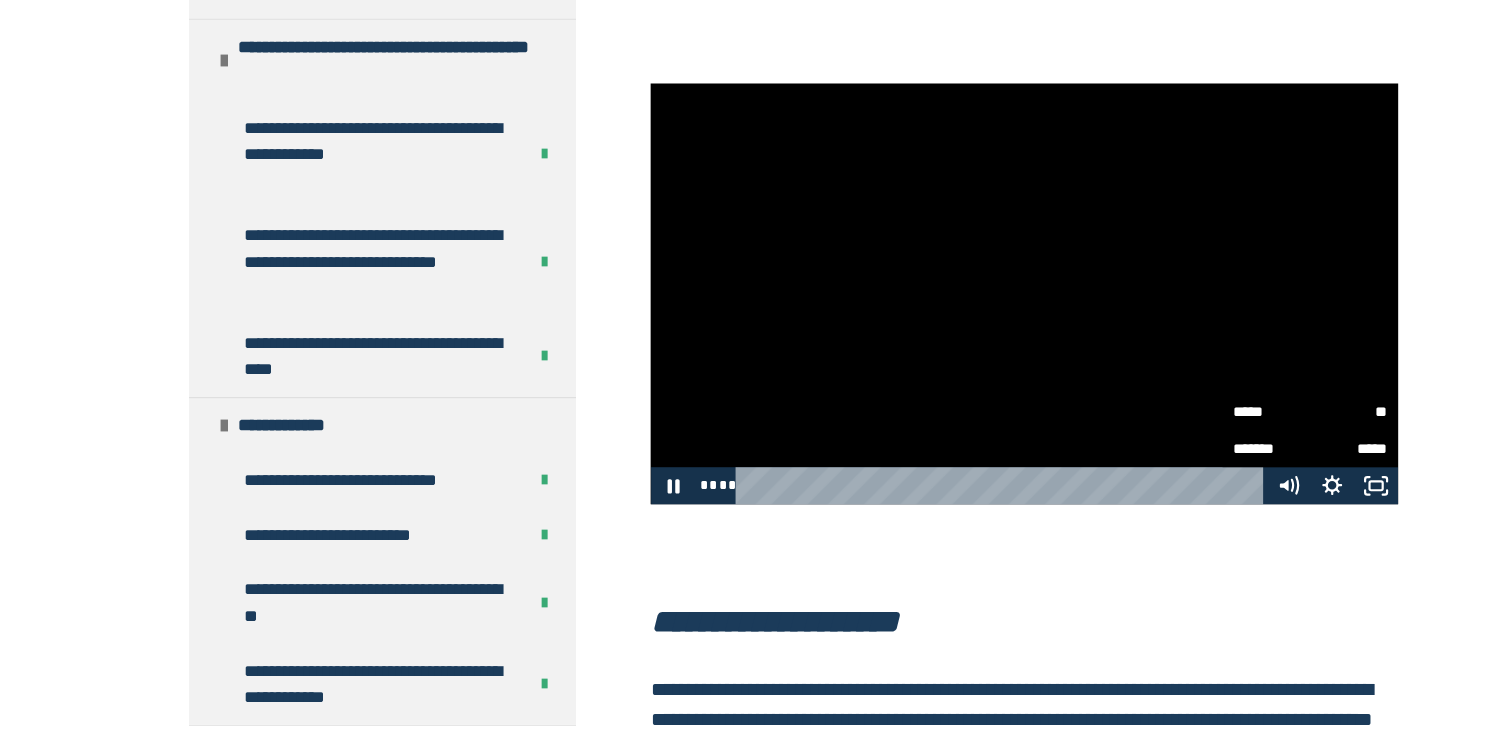 click on "**" at bounding box center (1230, 439) 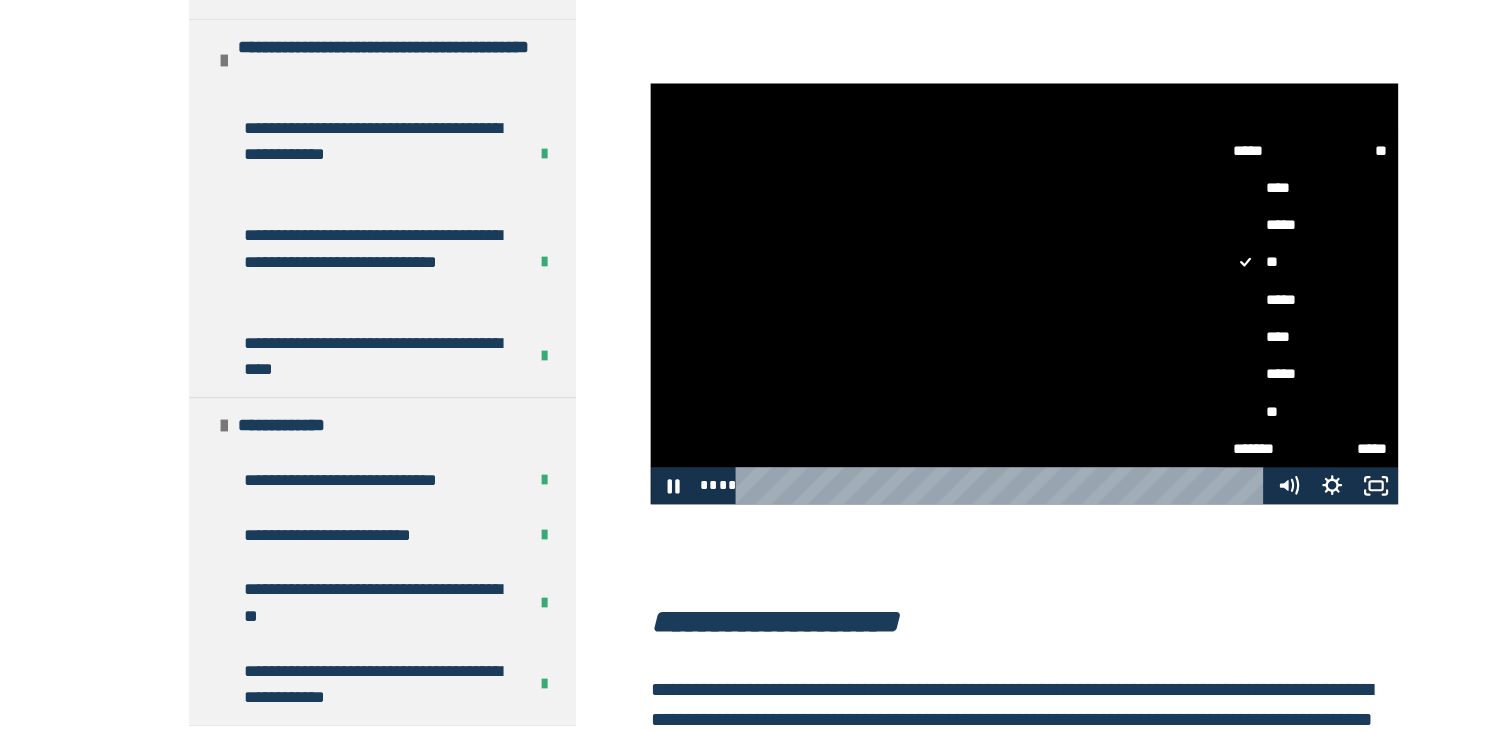 click on "**" at bounding box center (1195, 439) 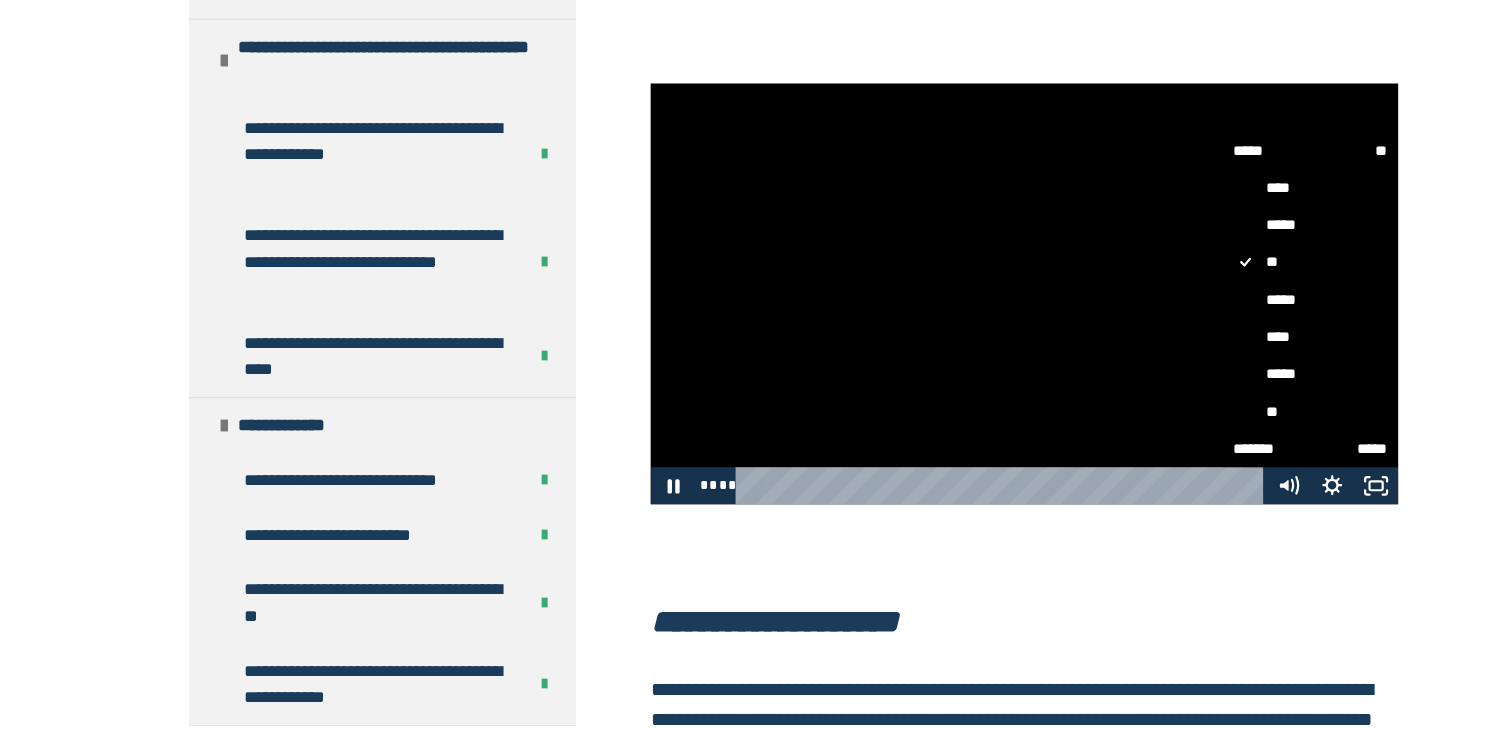 click on "**" at bounding box center (1115, 422) 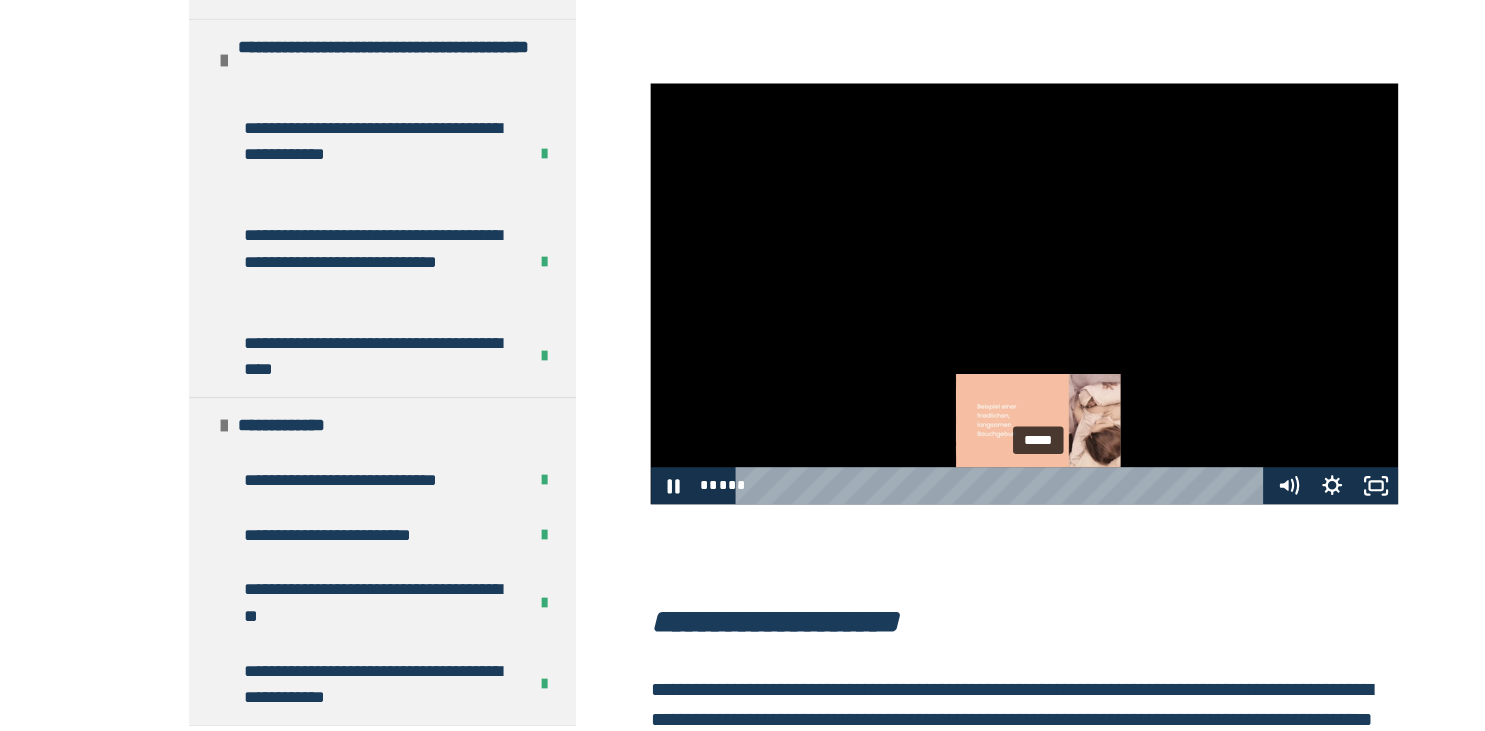 click on "*****" at bounding box center (915, 507) 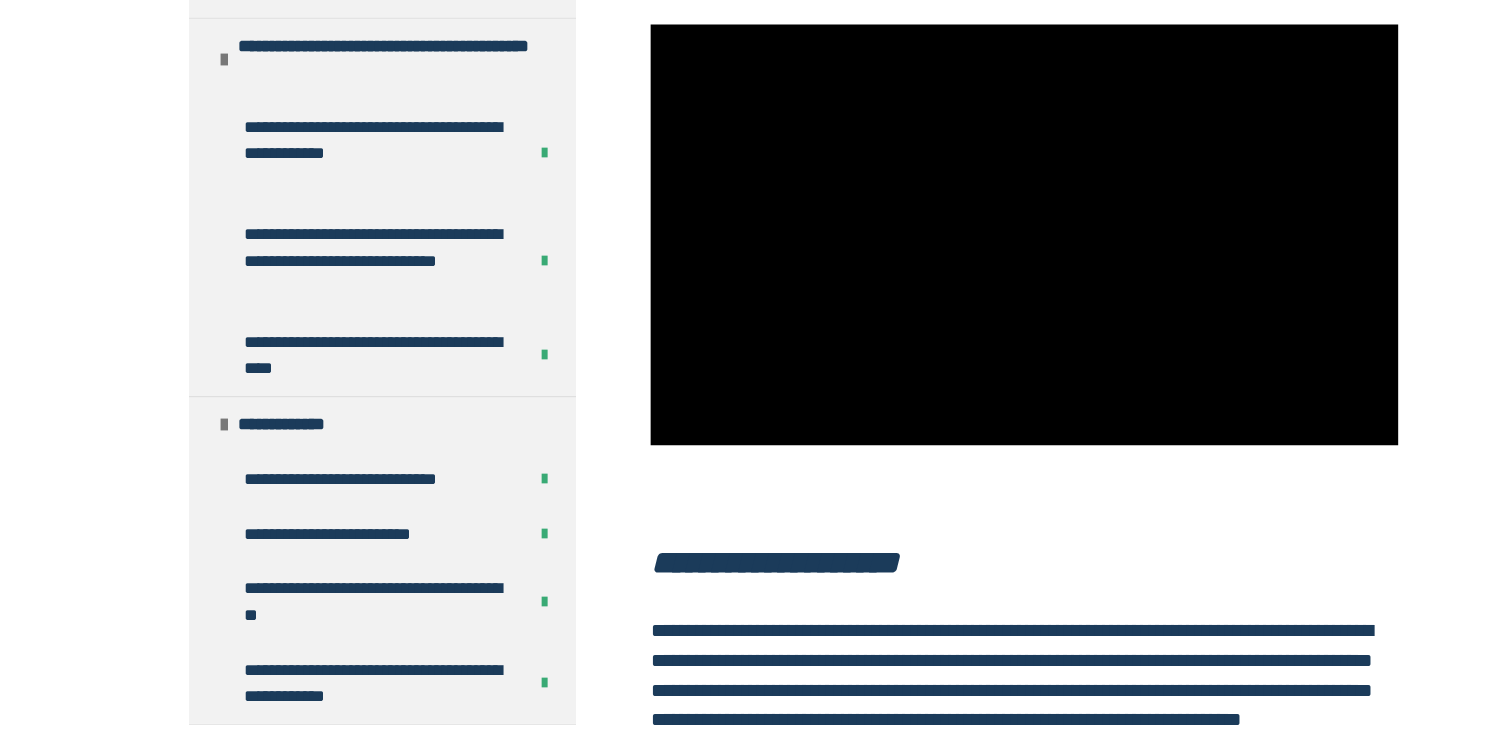 scroll, scrollTop: 1270, scrollLeft: 0, axis: vertical 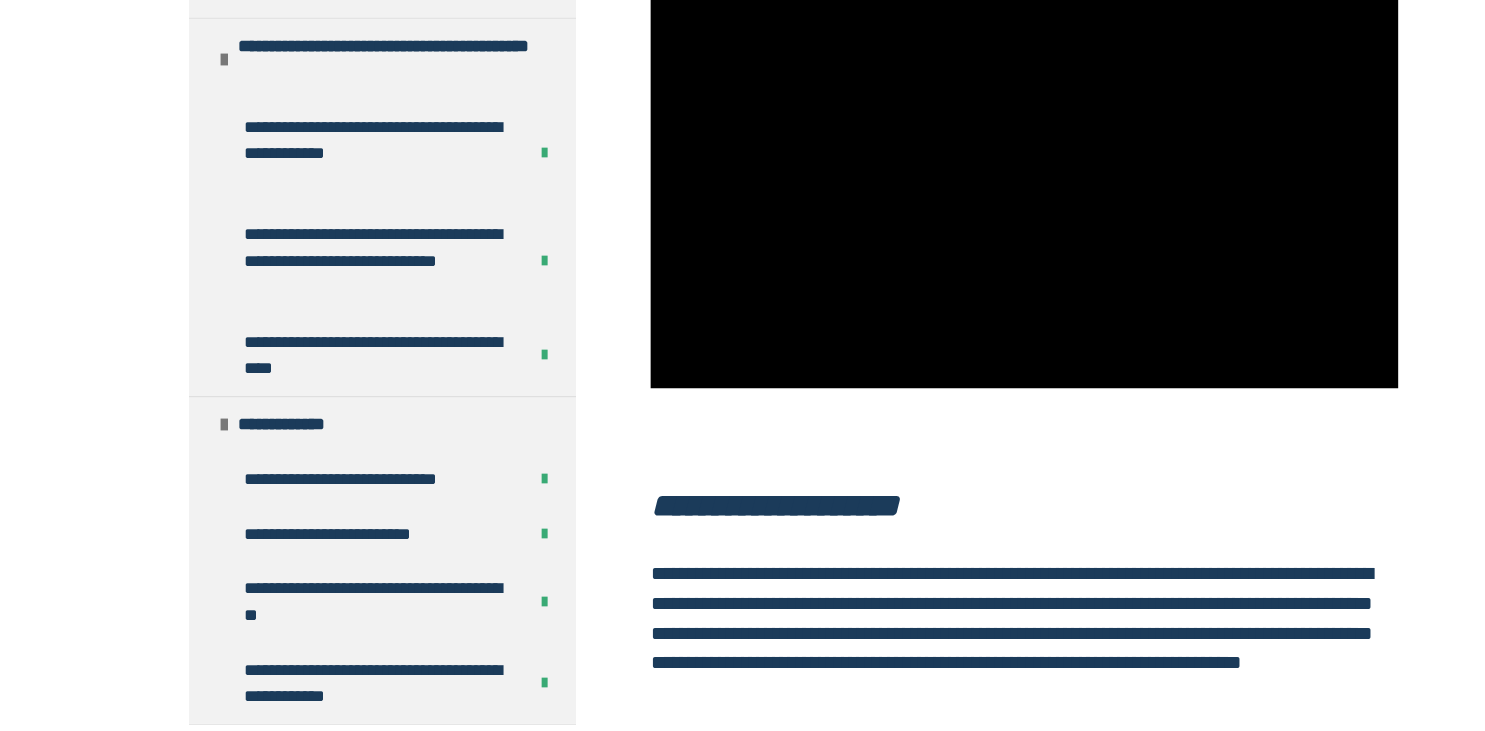 click on "**********" at bounding box center [348, -3690] 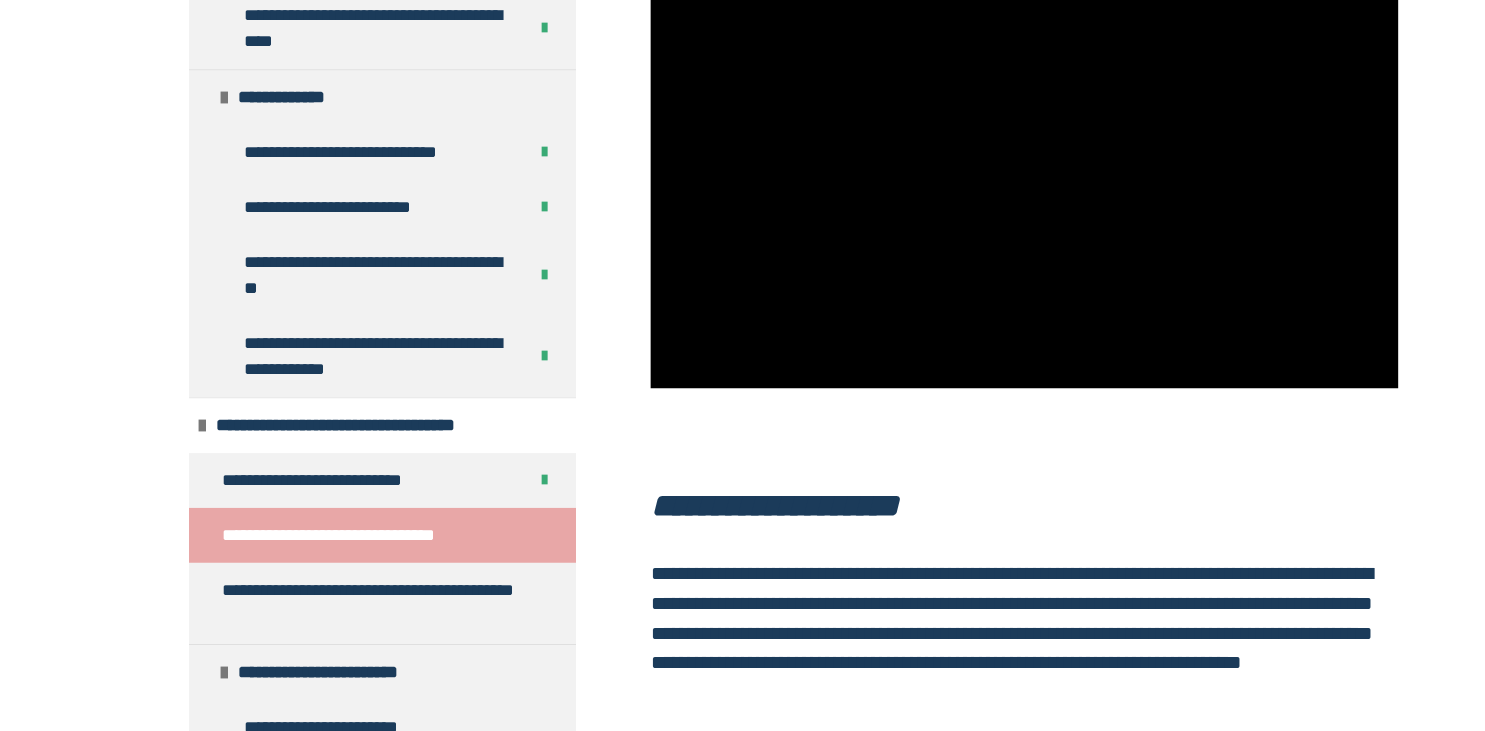 click at bounding box center (184, -3638) 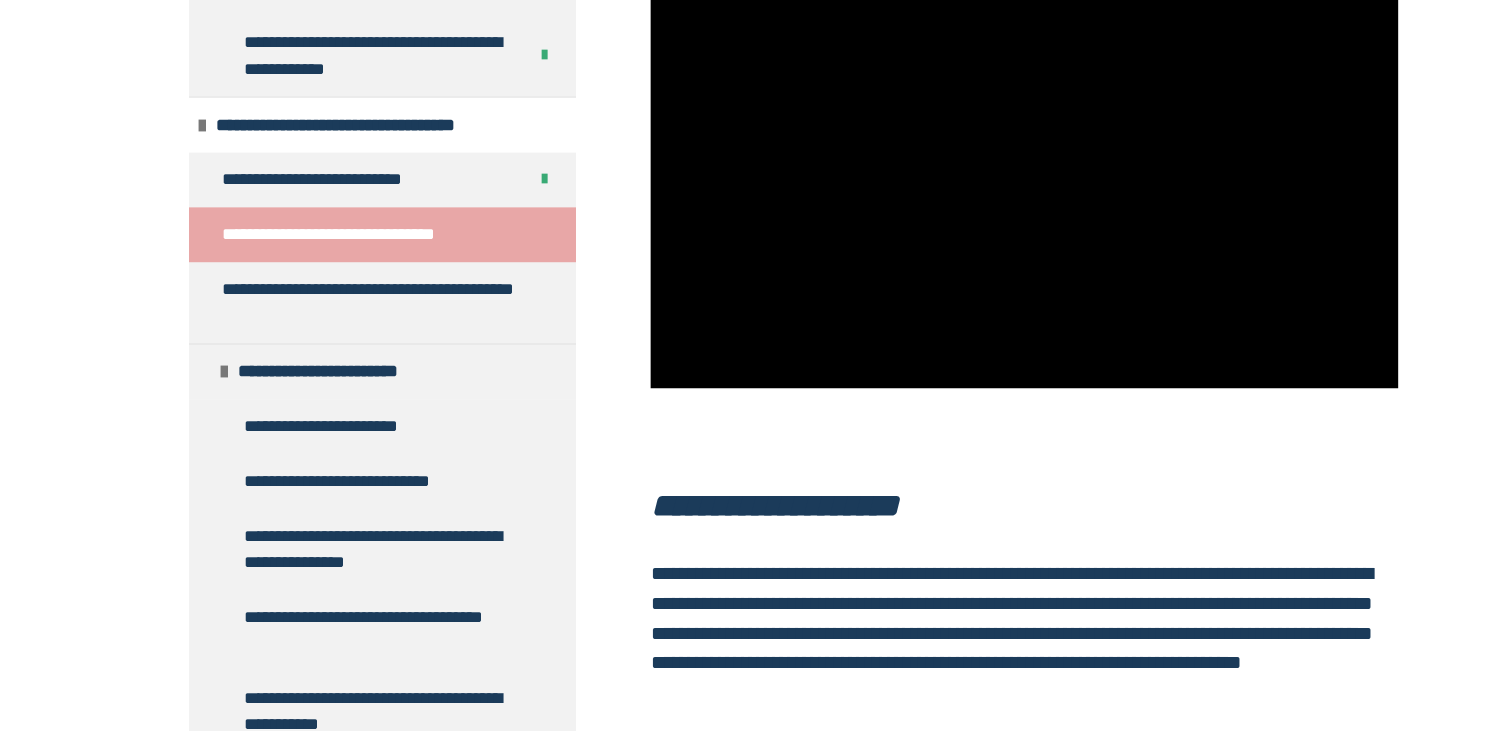 click at bounding box center [184, -3587] 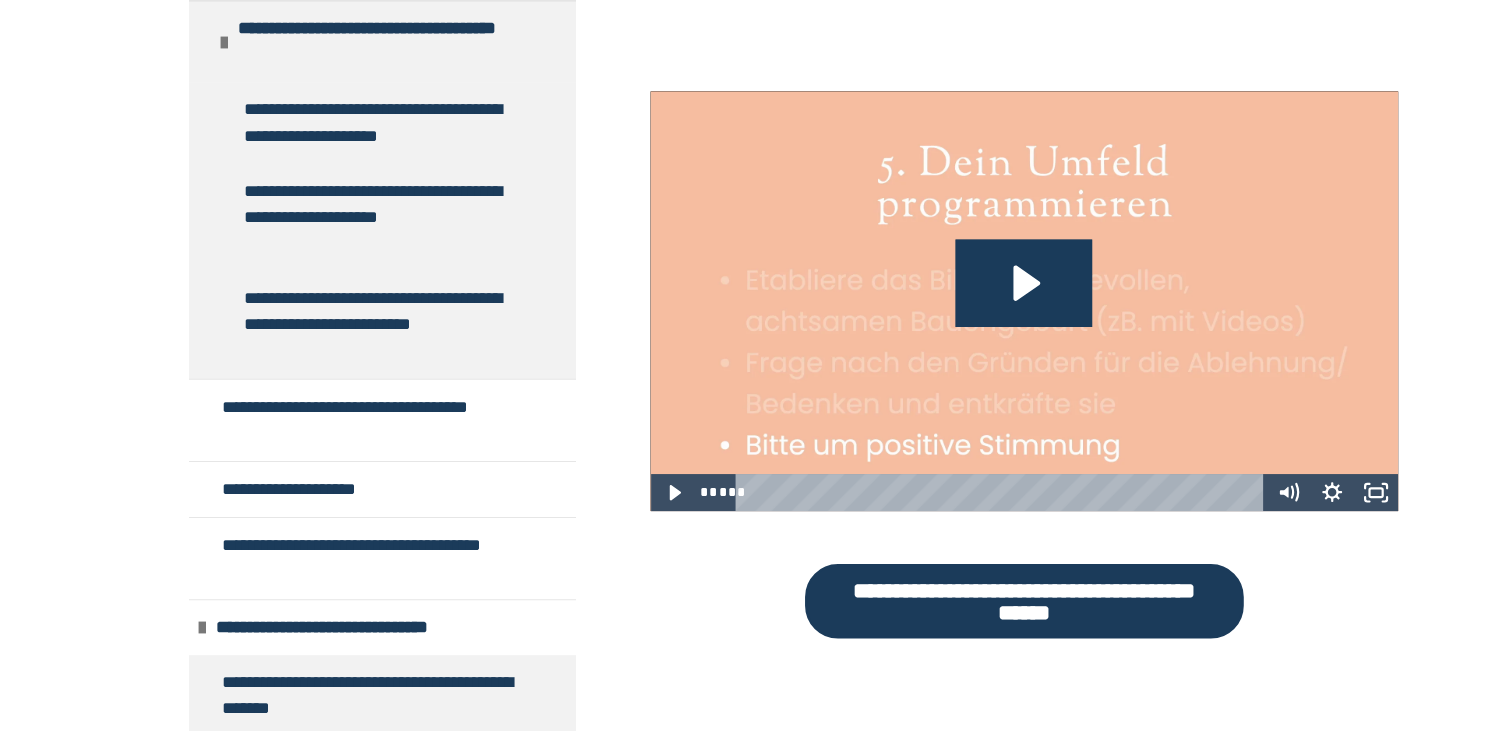 scroll, scrollTop: 1904, scrollLeft: 0, axis: vertical 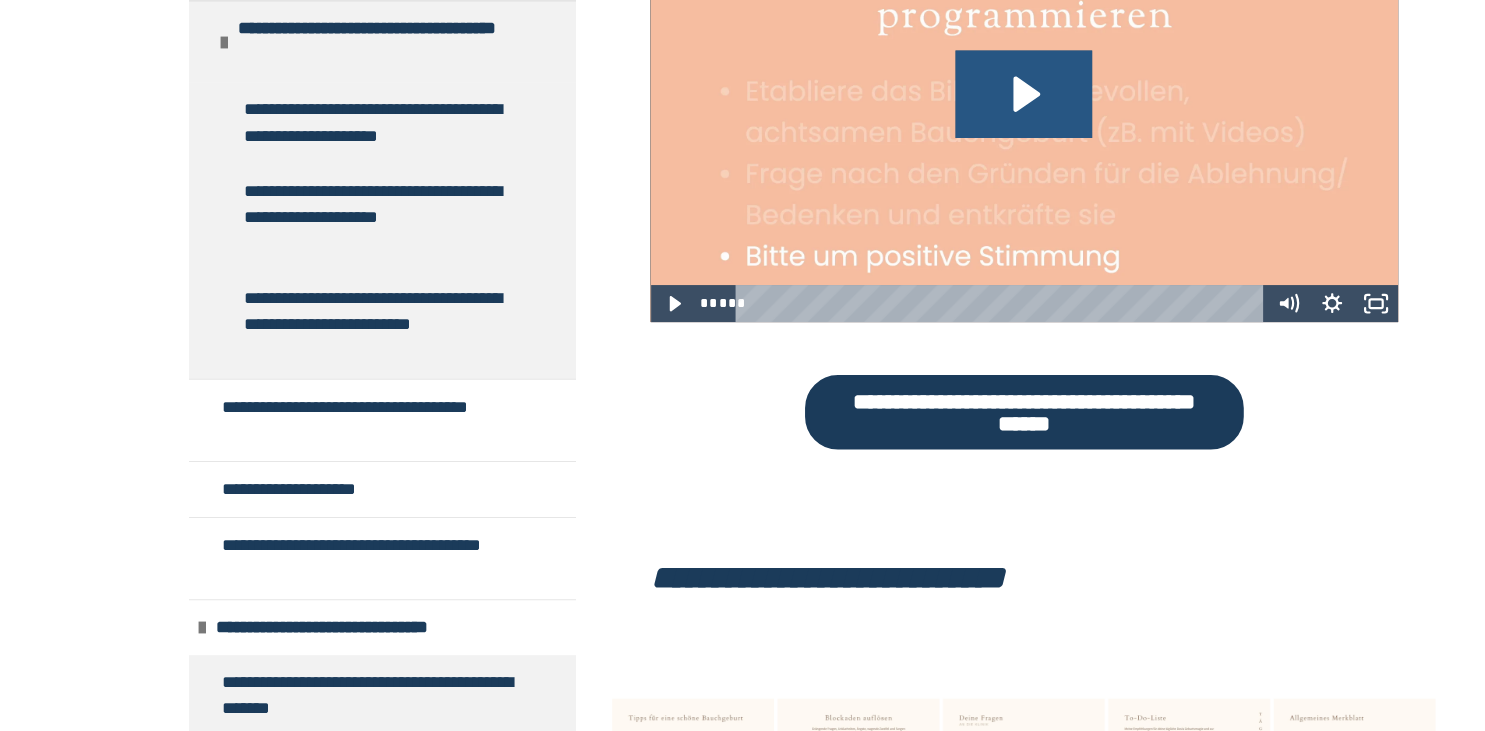 click 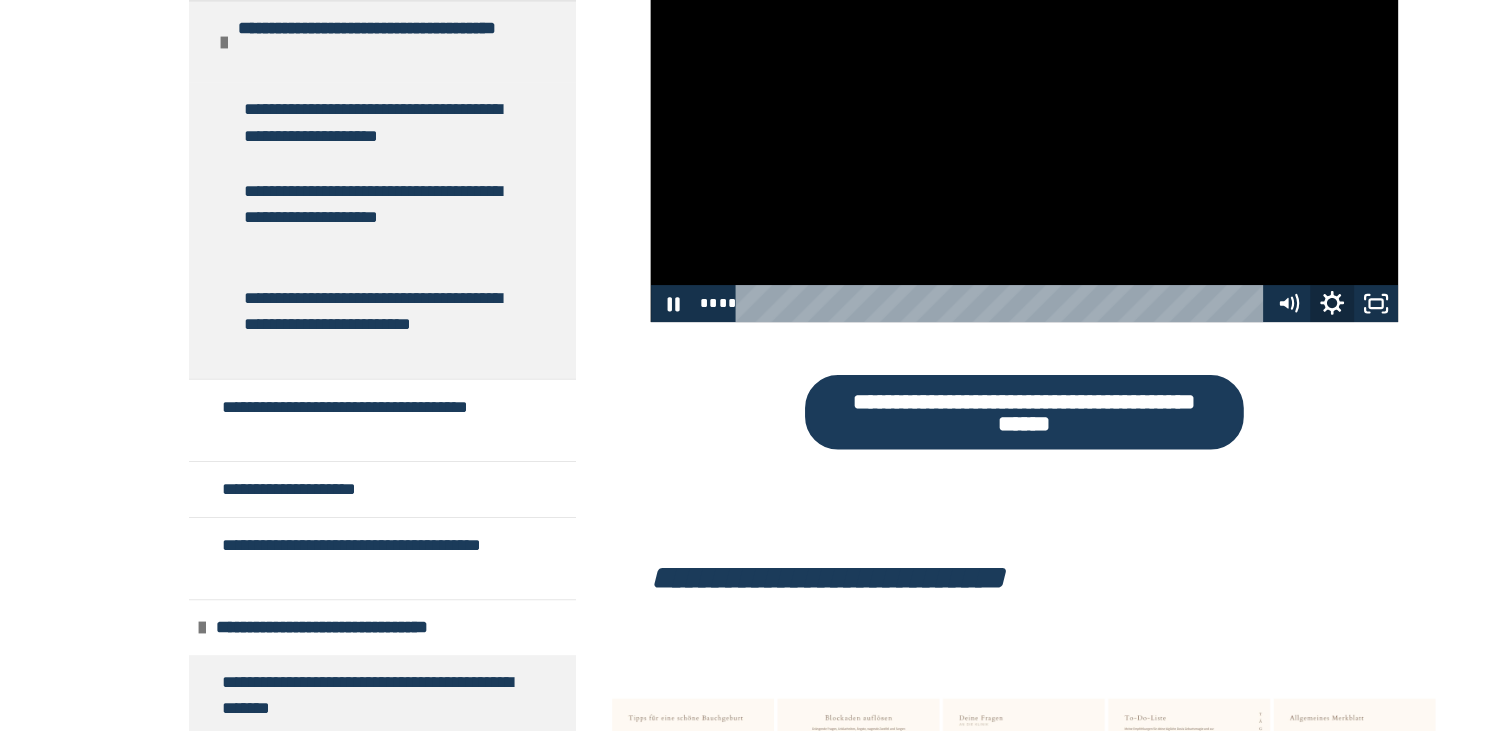 click 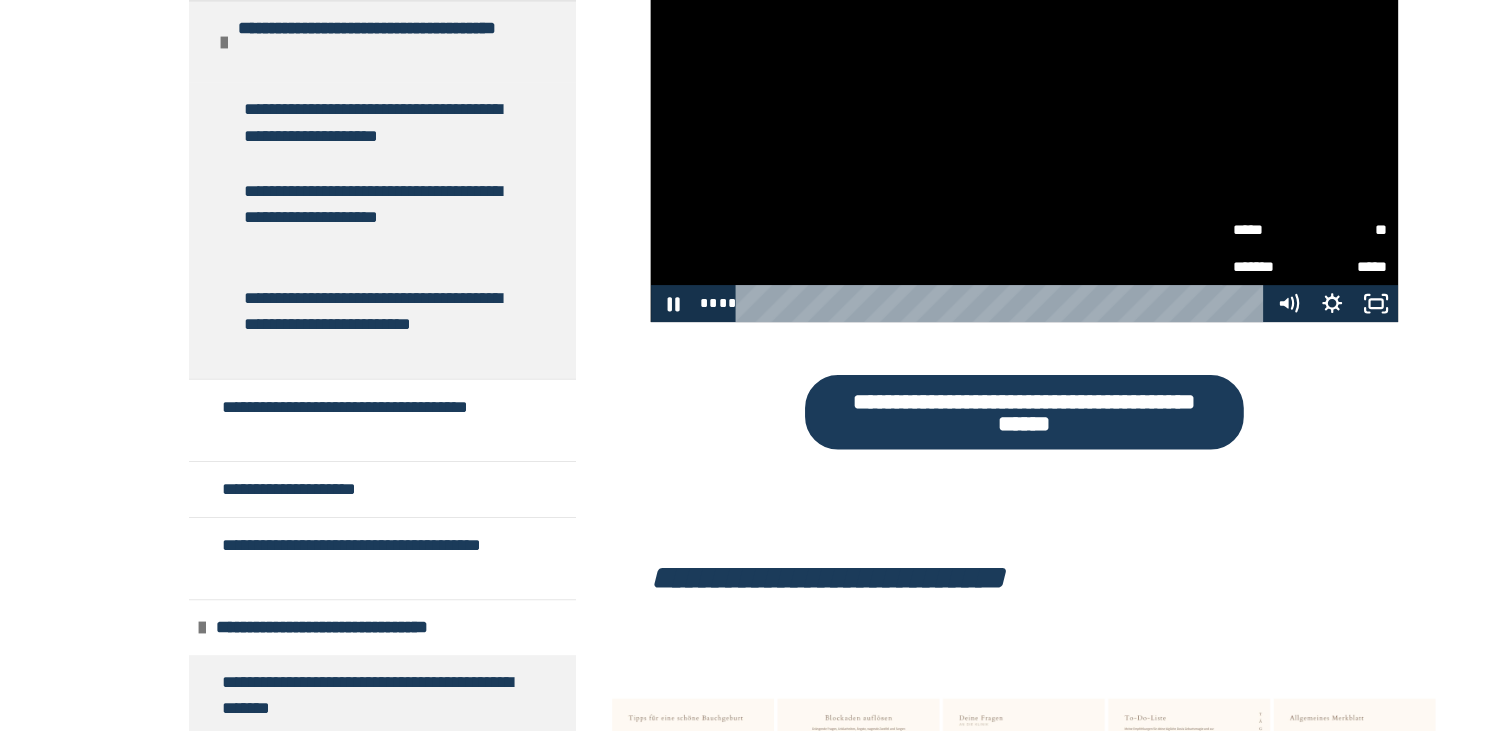 click on "**" at bounding box center [1230, 274] 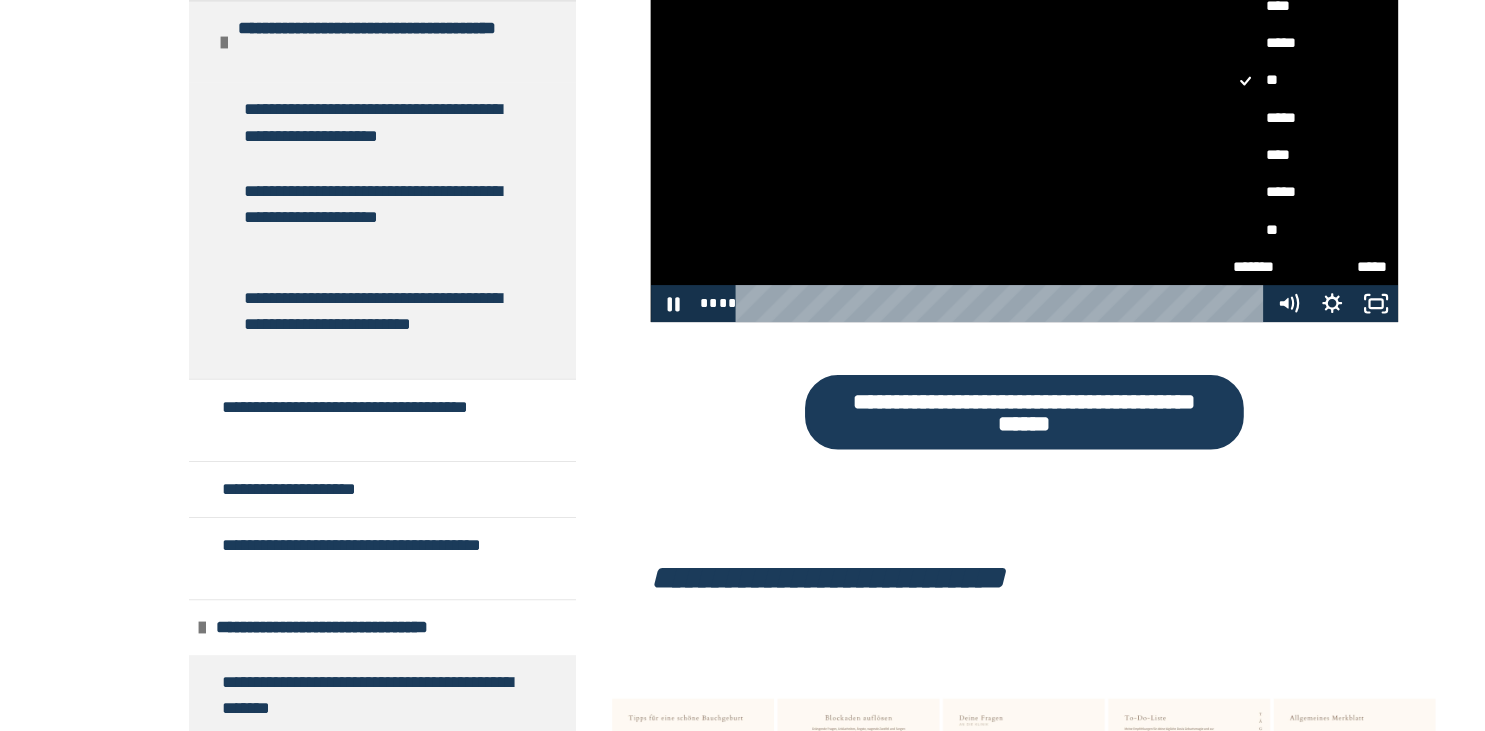 click on "**" at bounding box center [1195, 274] 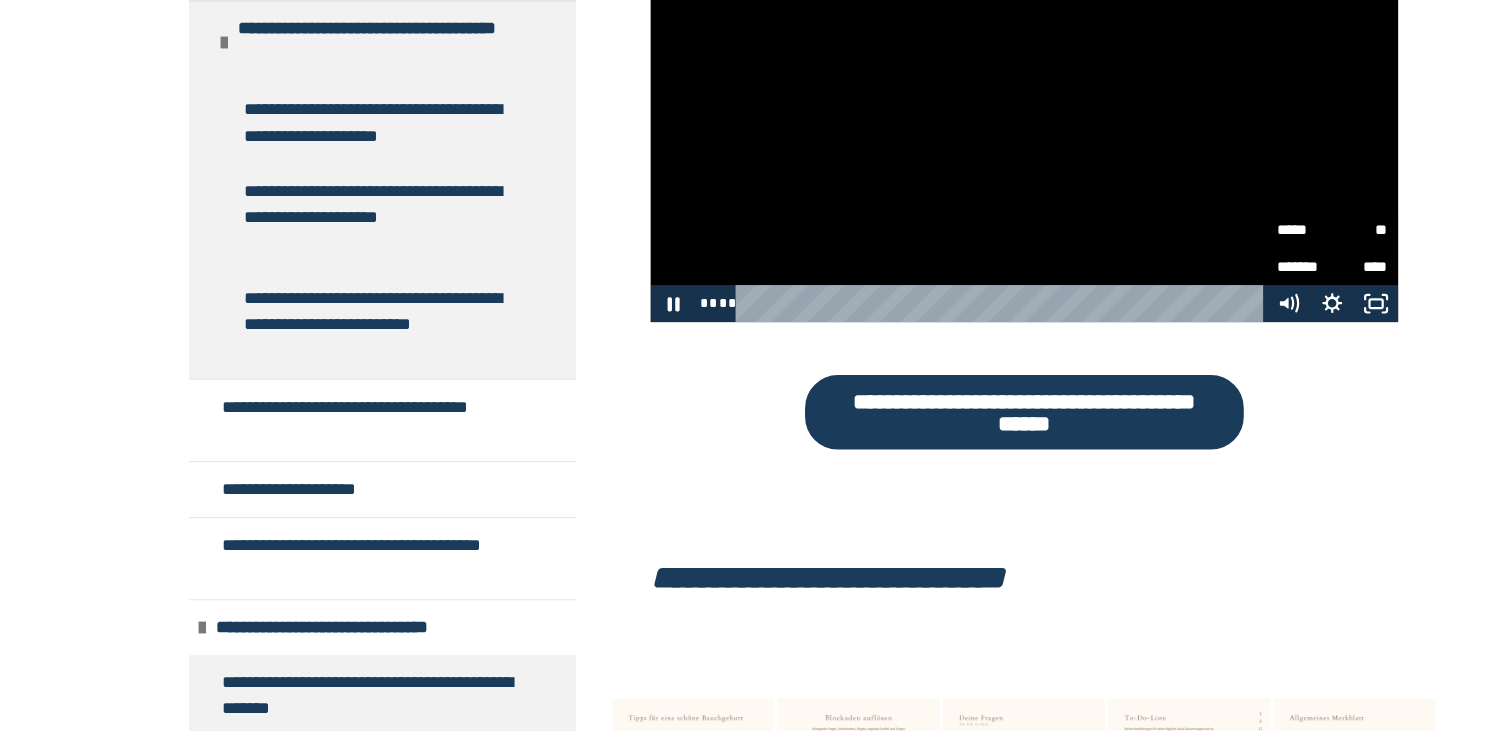 click at bounding box center (933, 440) 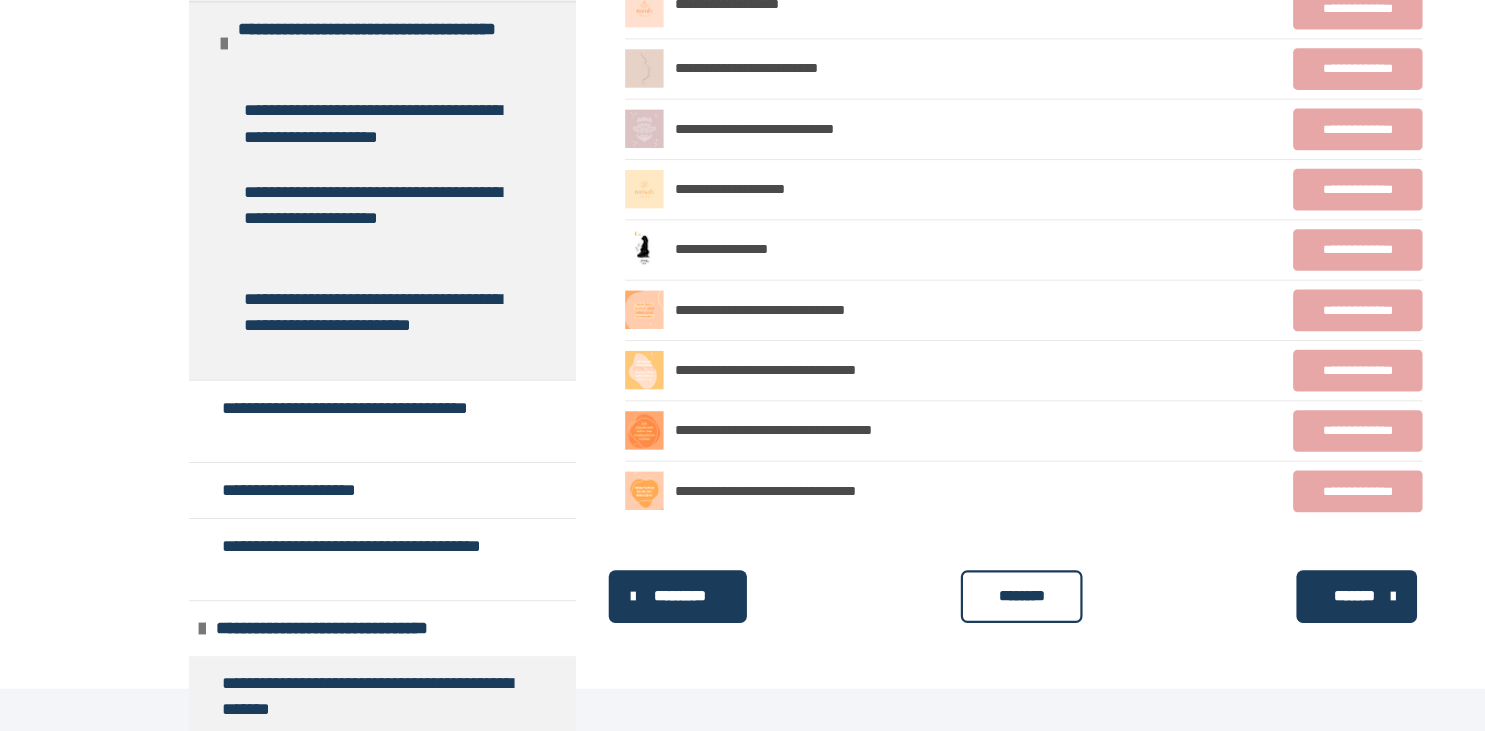 scroll, scrollTop: 4836, scrollLeft: 0, axis: vertical 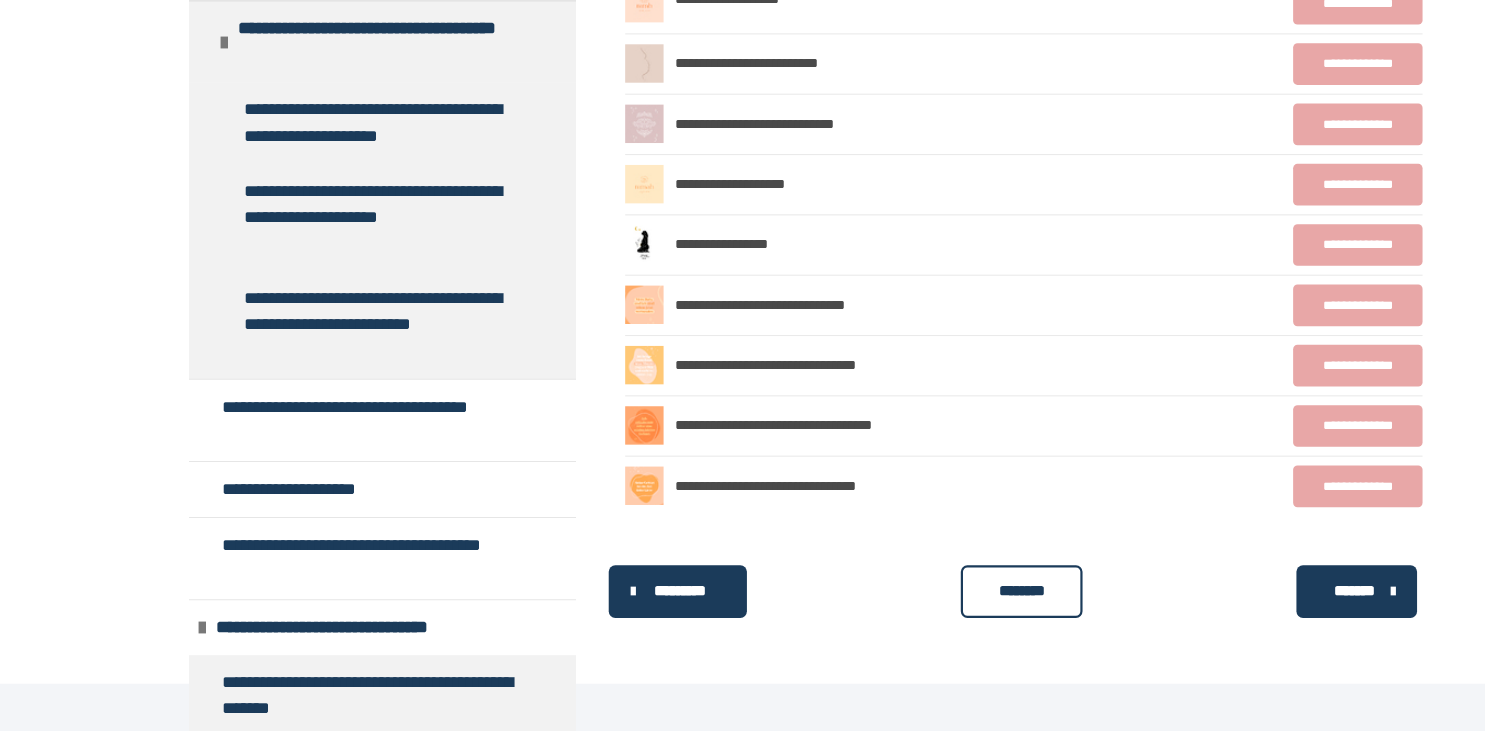 click on "********" at bounding box center (932, 603) 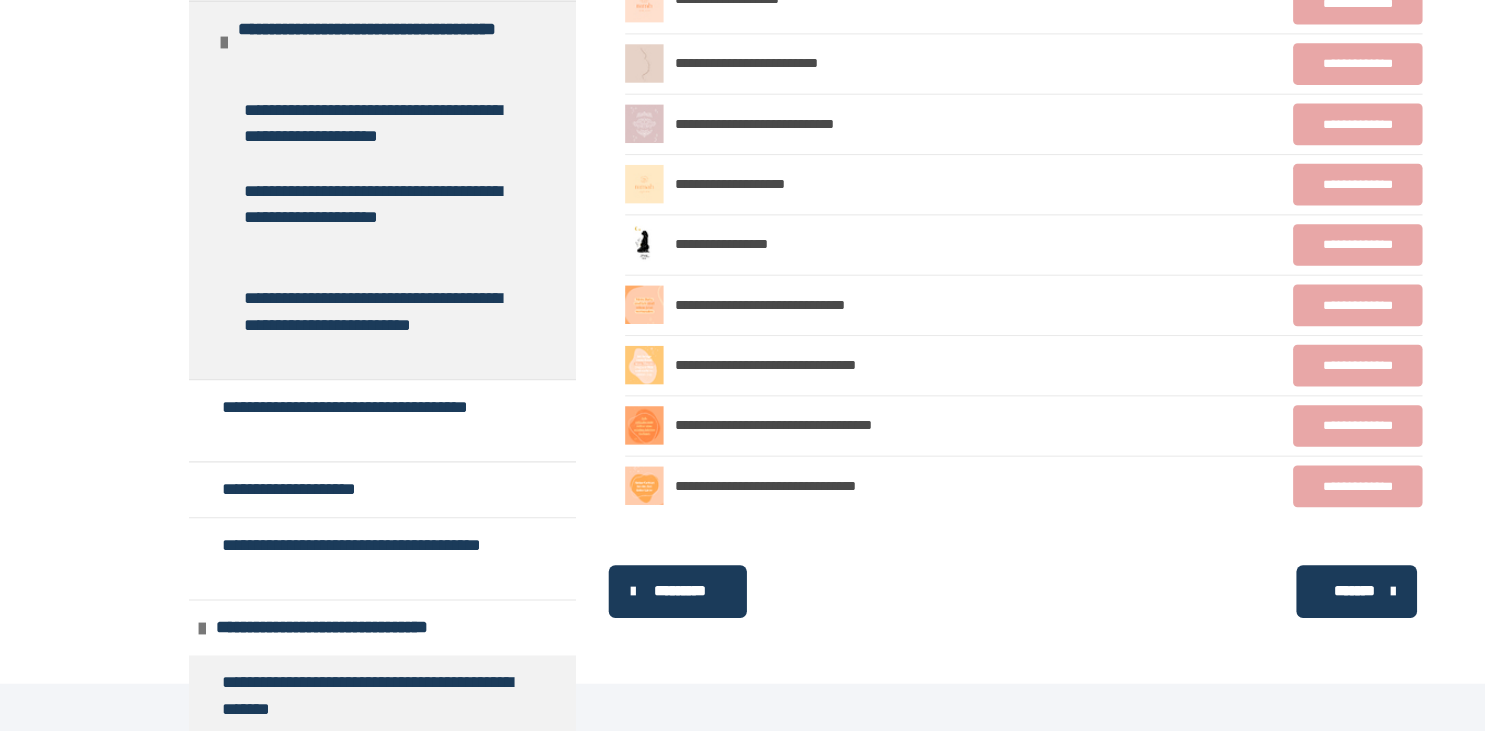 click on "*******" at bounding box center [1235, 603] 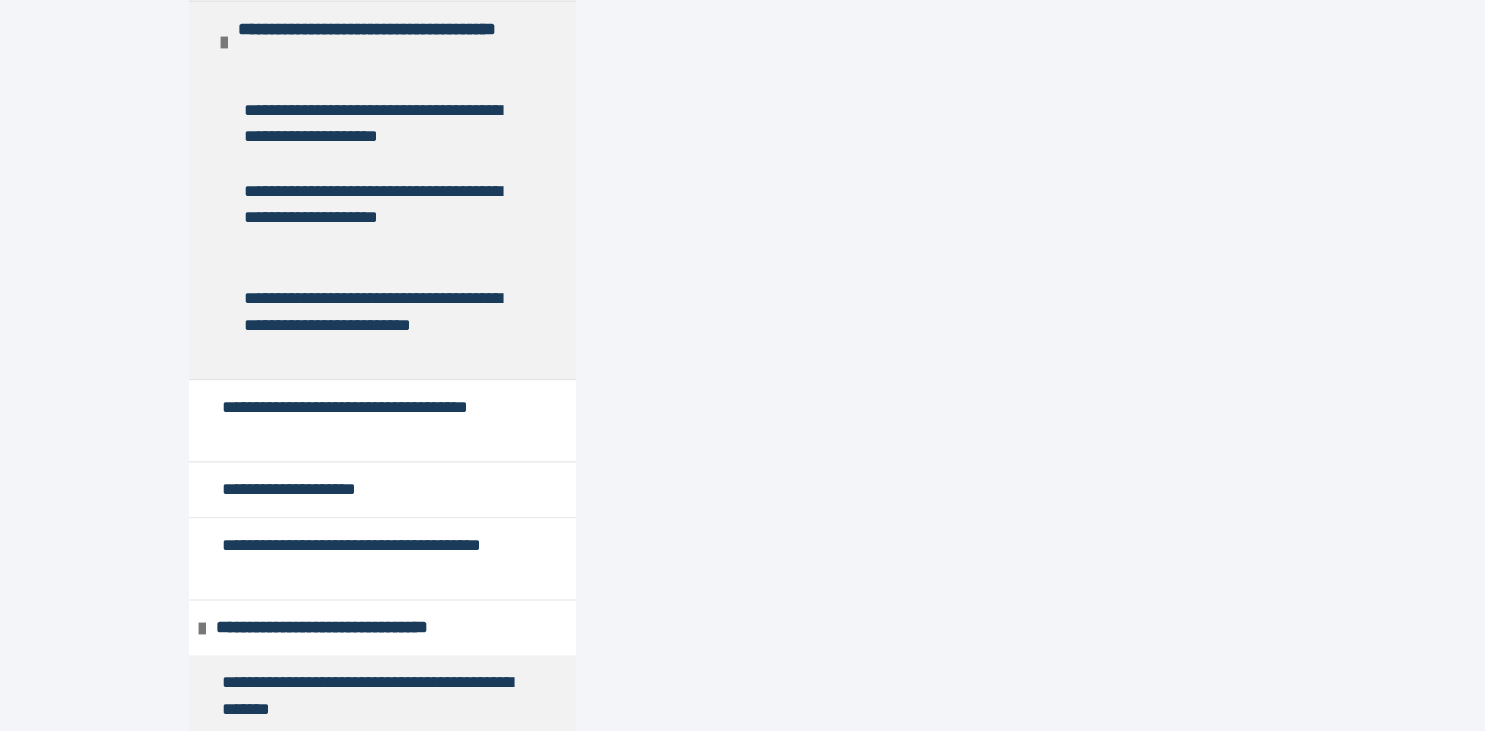 scroll, scrollTop: 2616, scrollLeft: 0, axis: vertical 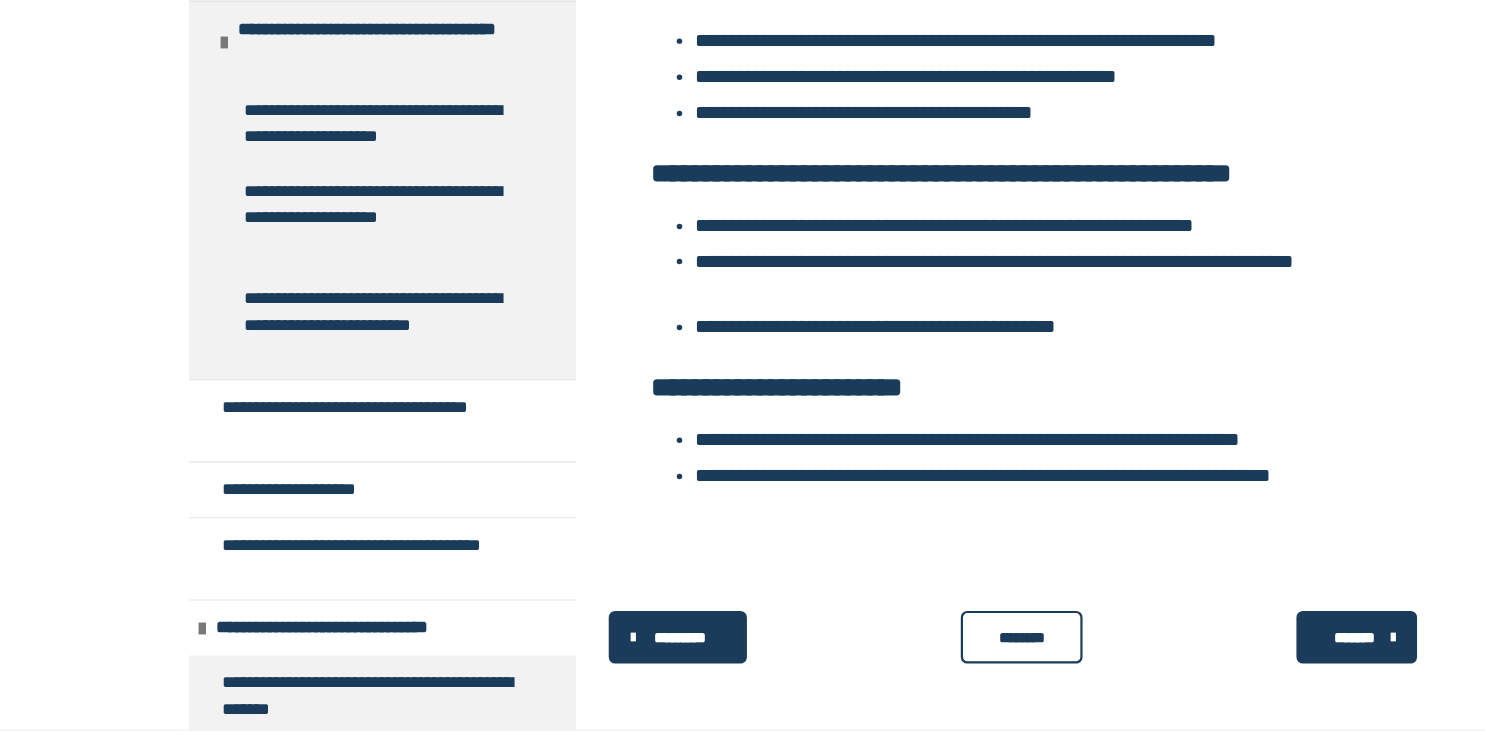 click on "********" at bounding box center [932, 645] 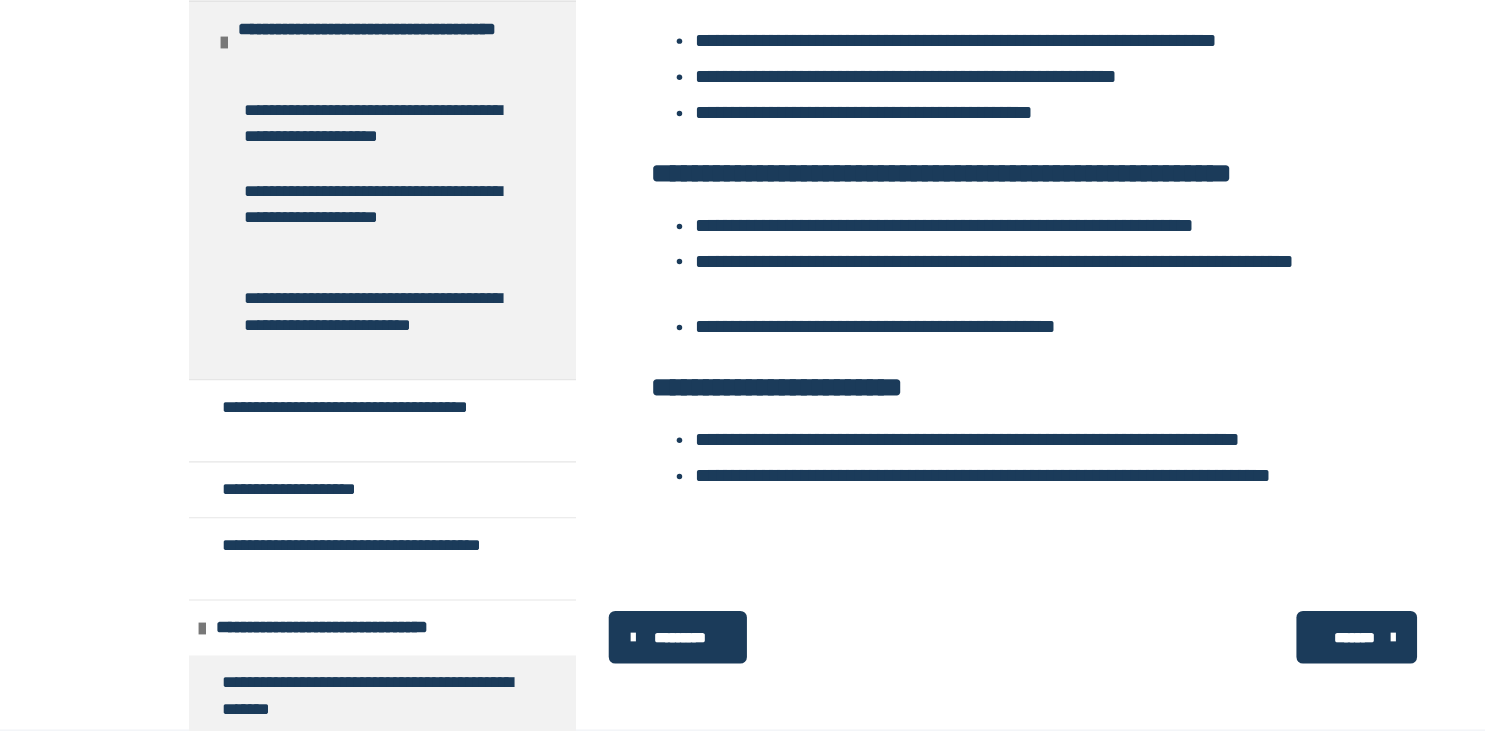 click on "*******" at bounding box center (1235, 645) 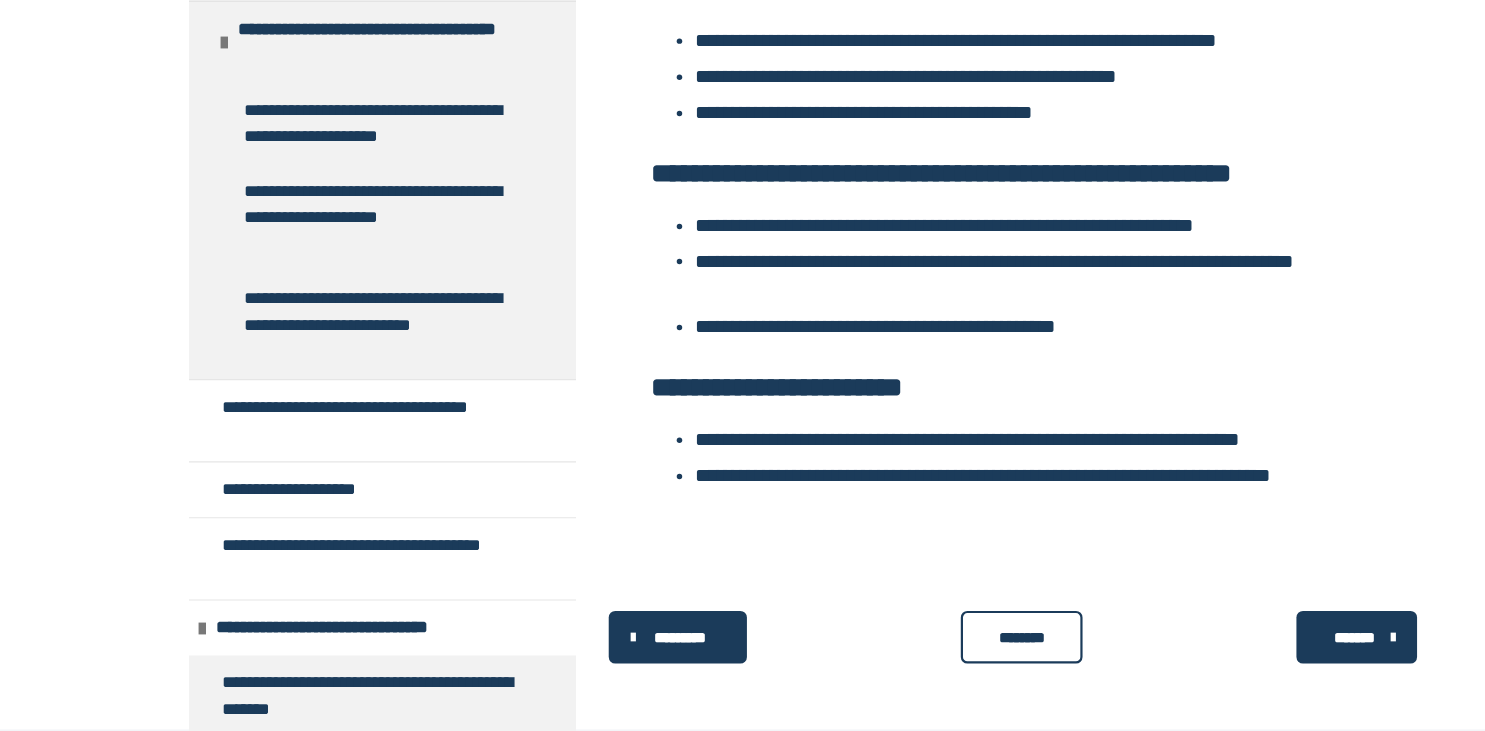 scroll, scrollTop: 1456, scrollLeft: 0, axis: vertical 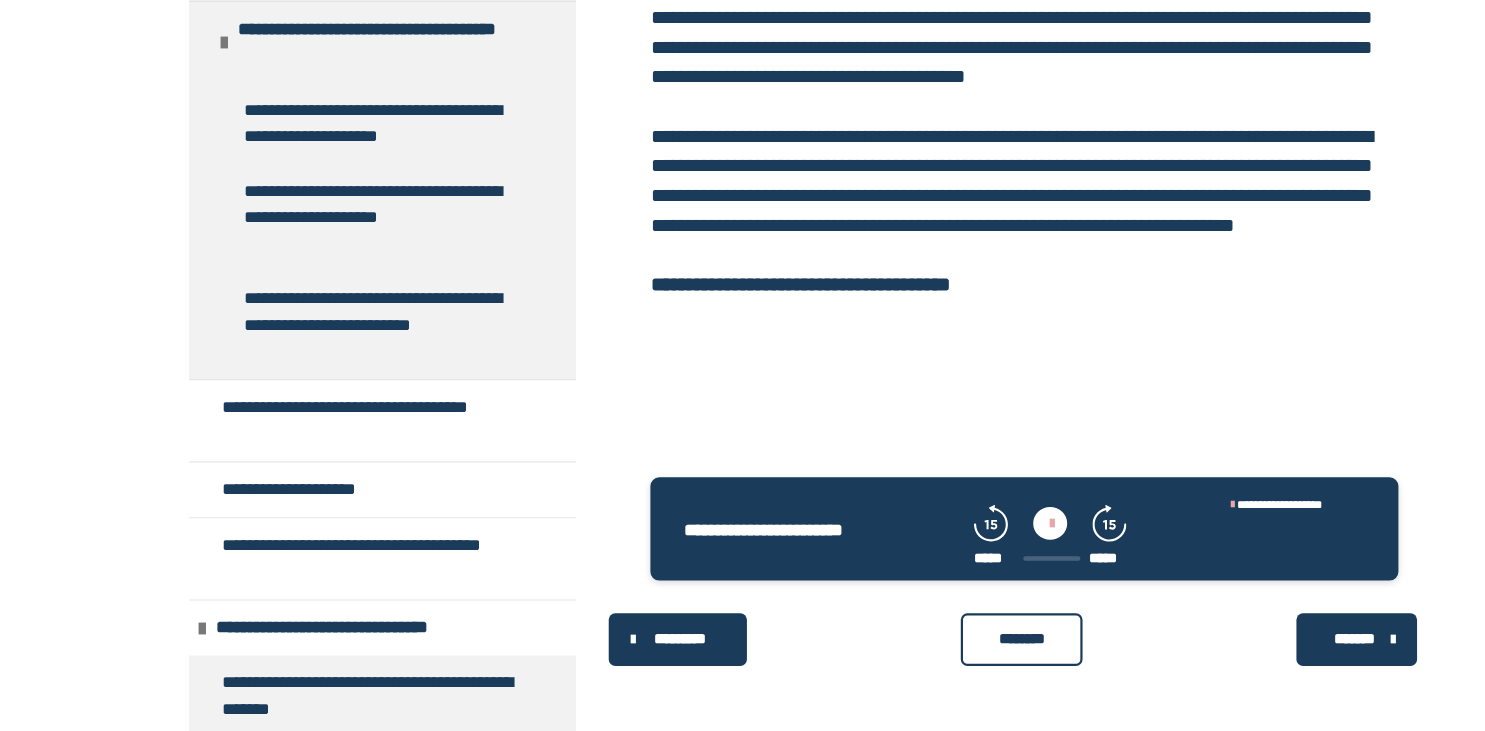 click on "********" at bounding box center [932, 648] 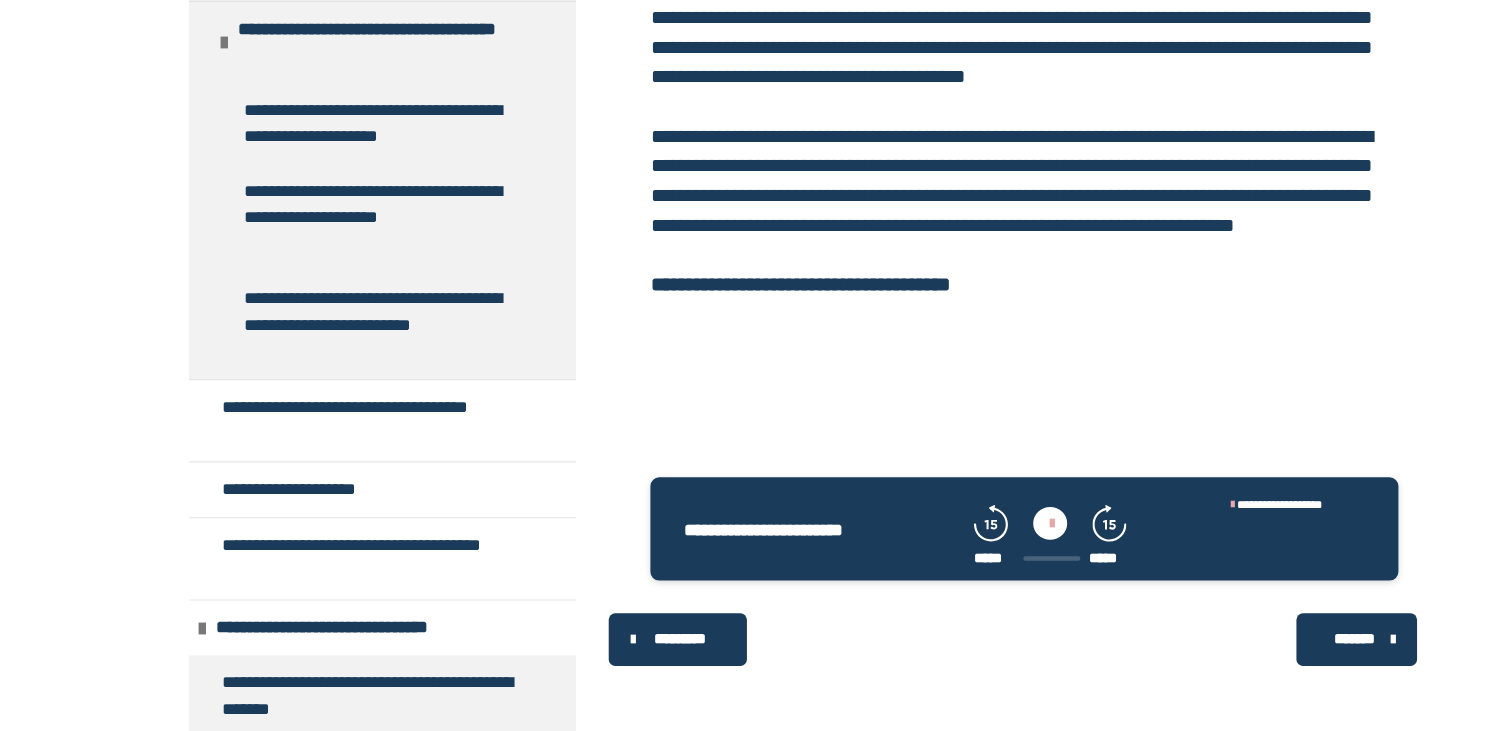 click on "*******" at bounding box center [1235, 647] 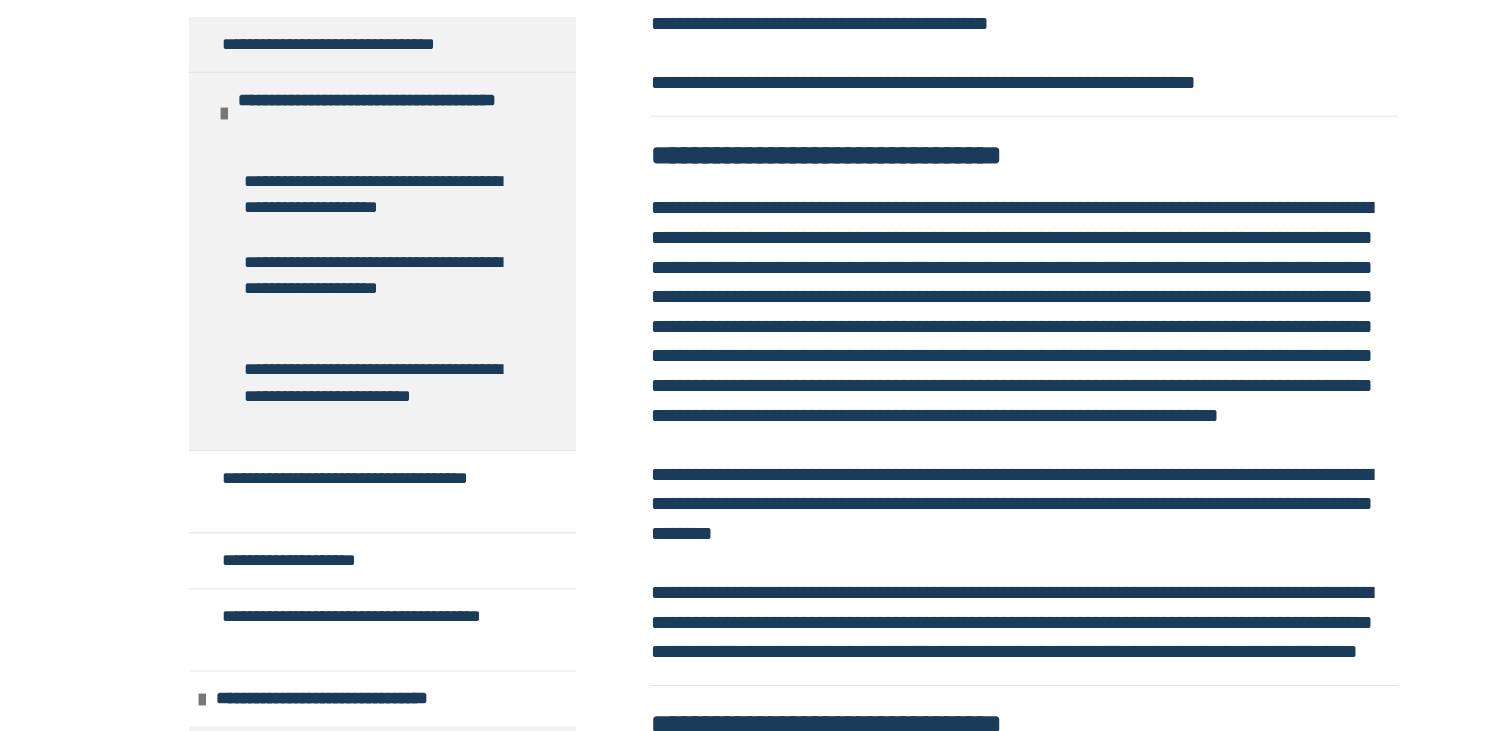 scroll, scrollTop: 268, scrollLeft: 0, axis: vertical 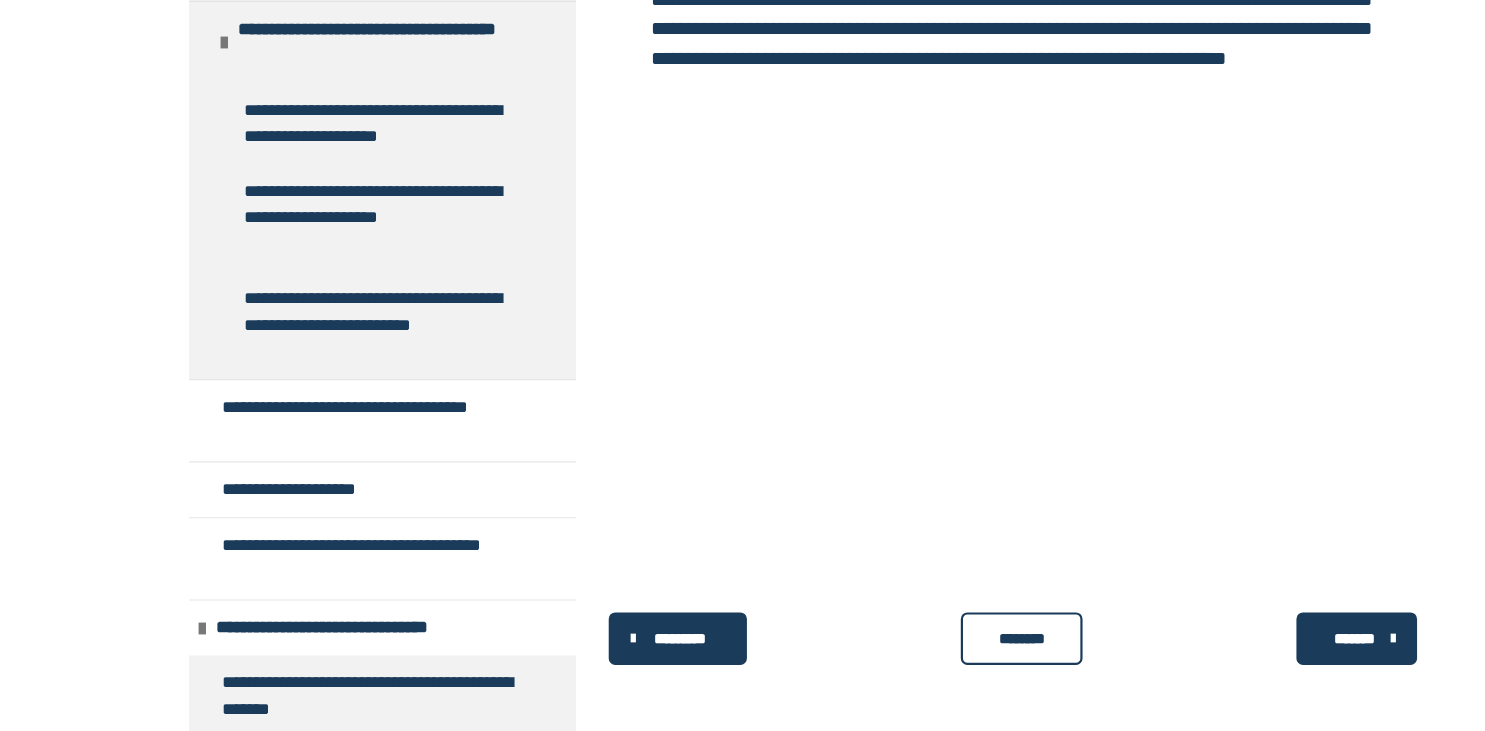 click on "********" at bounding box center (932, 647) 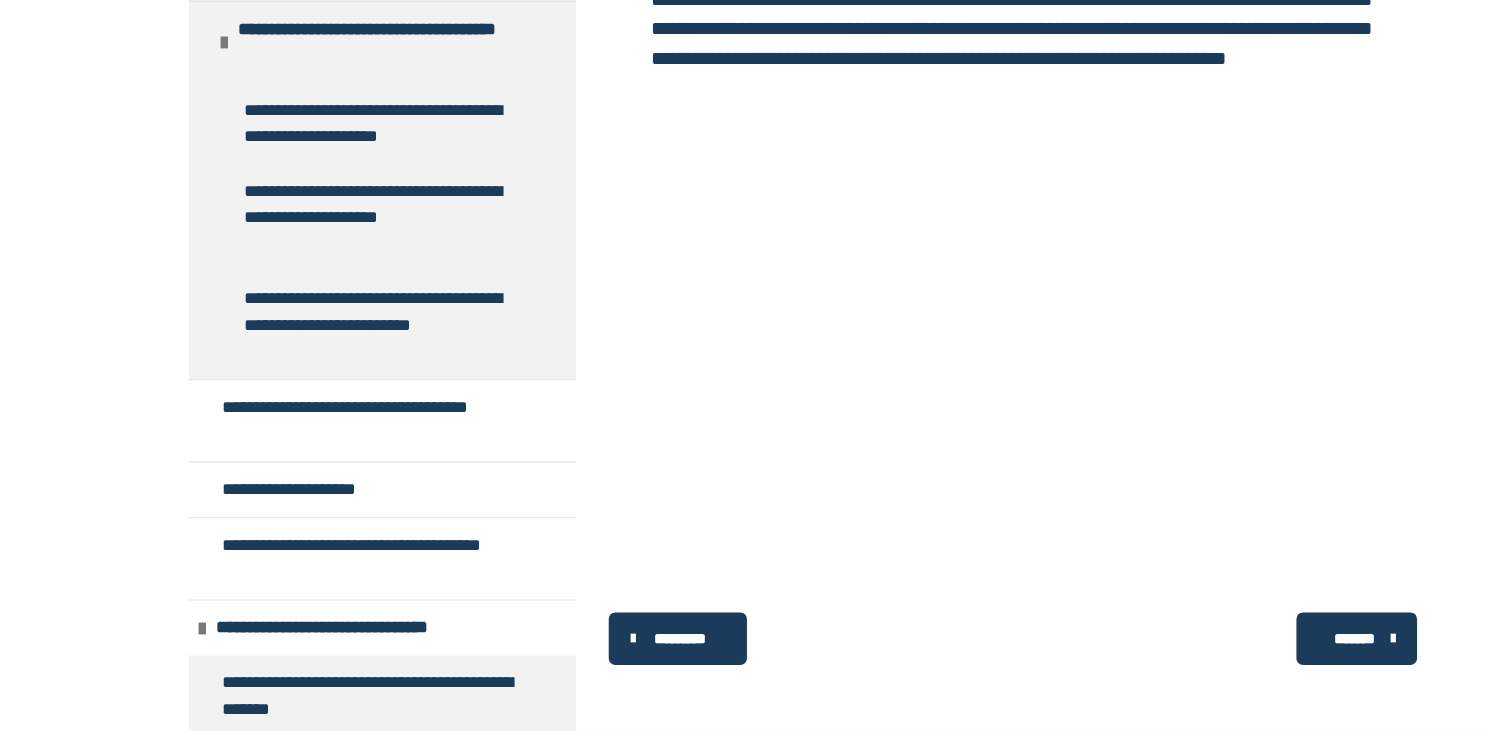 click on "*******" at bounding box center [1235, 647] 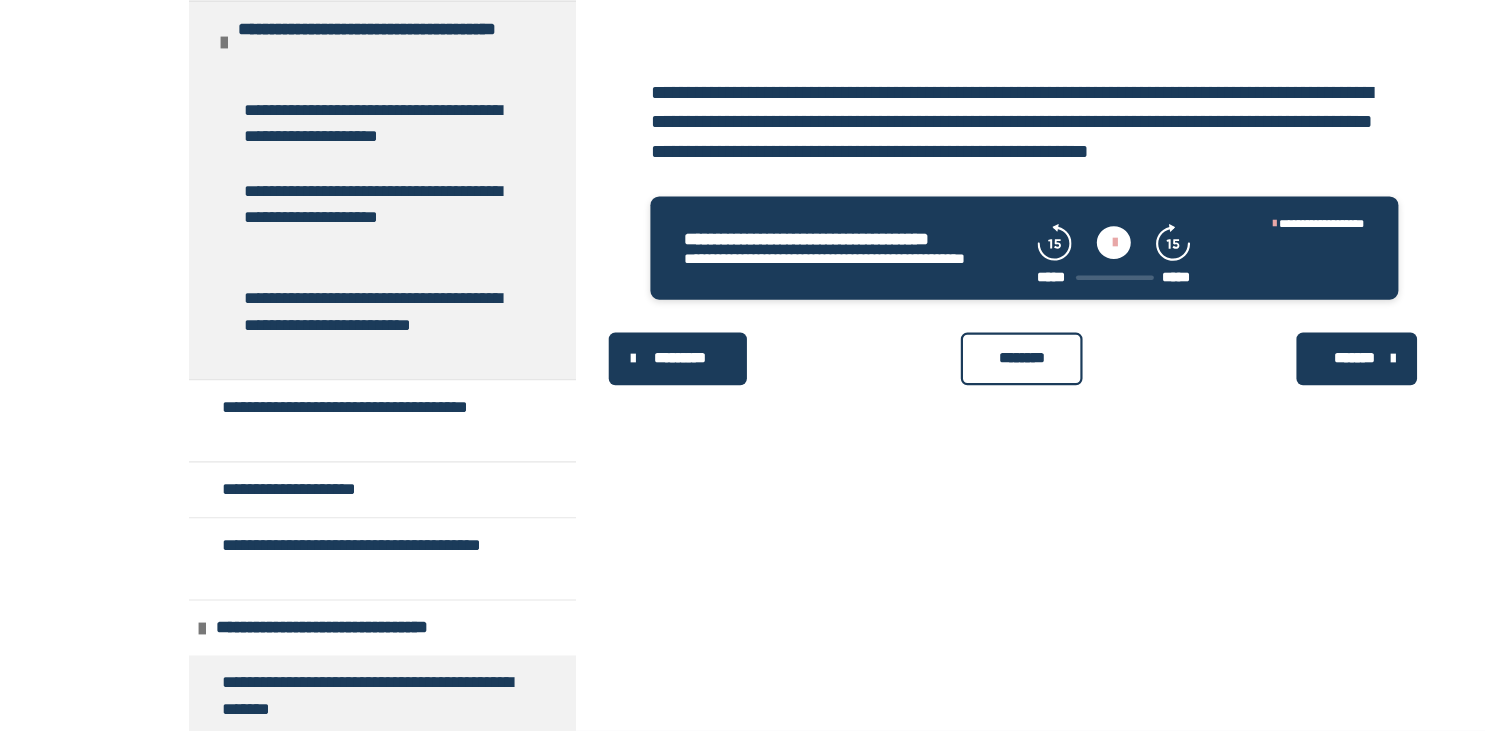 scroll, scrollTop: 339, scrollLeft: 0, axis: vertical 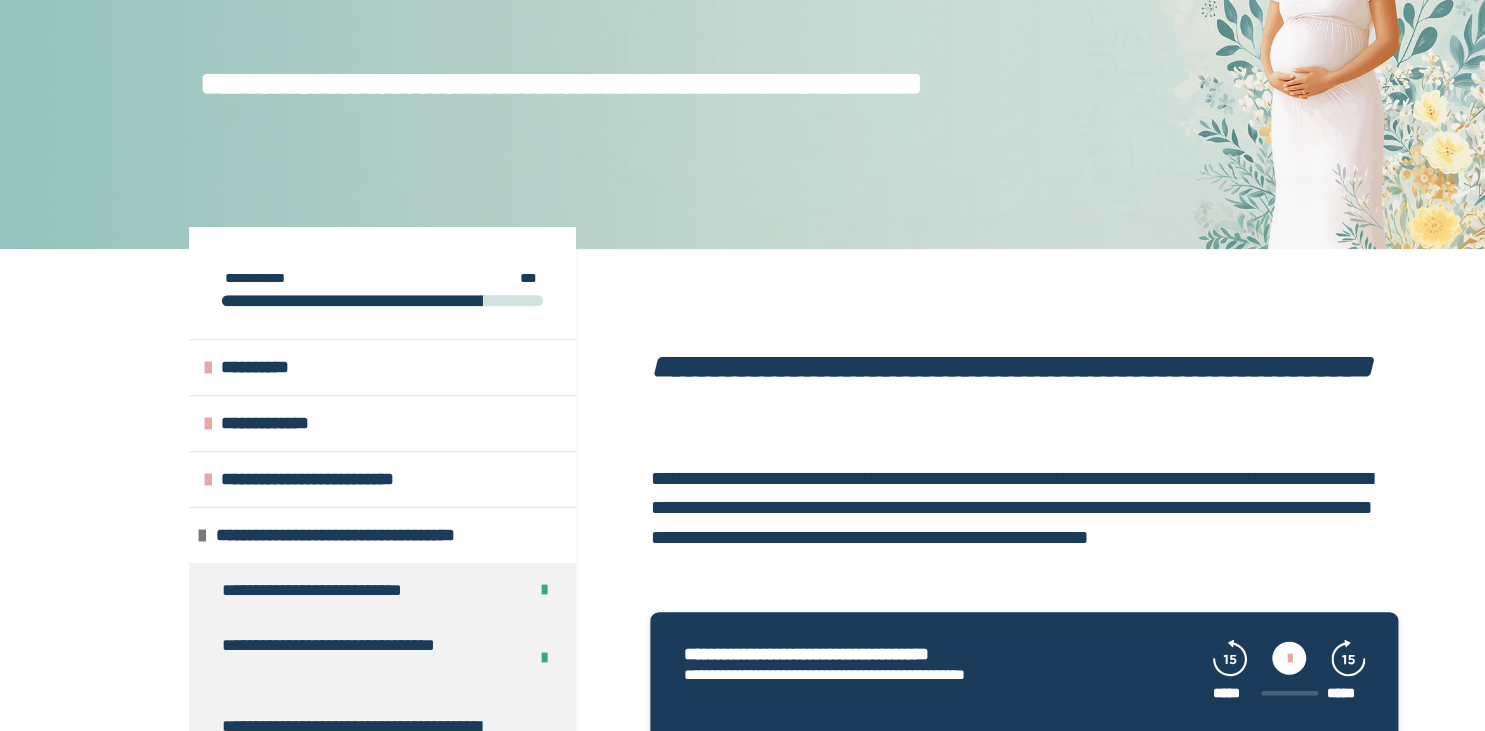 click on "**********" at bounding box center (742, 1005) 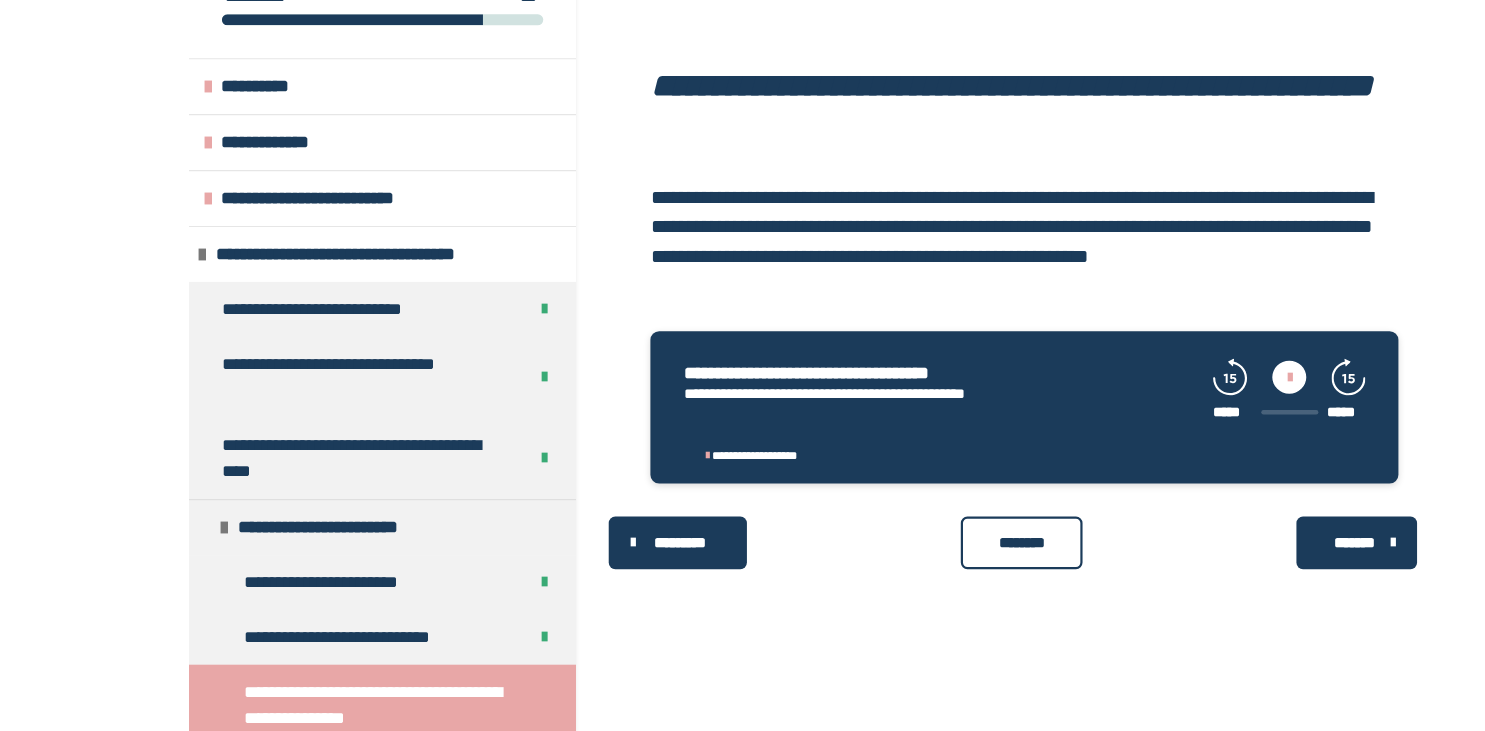 scroll, scrollTop: 252, scrollLeft: 0, axis: vertical 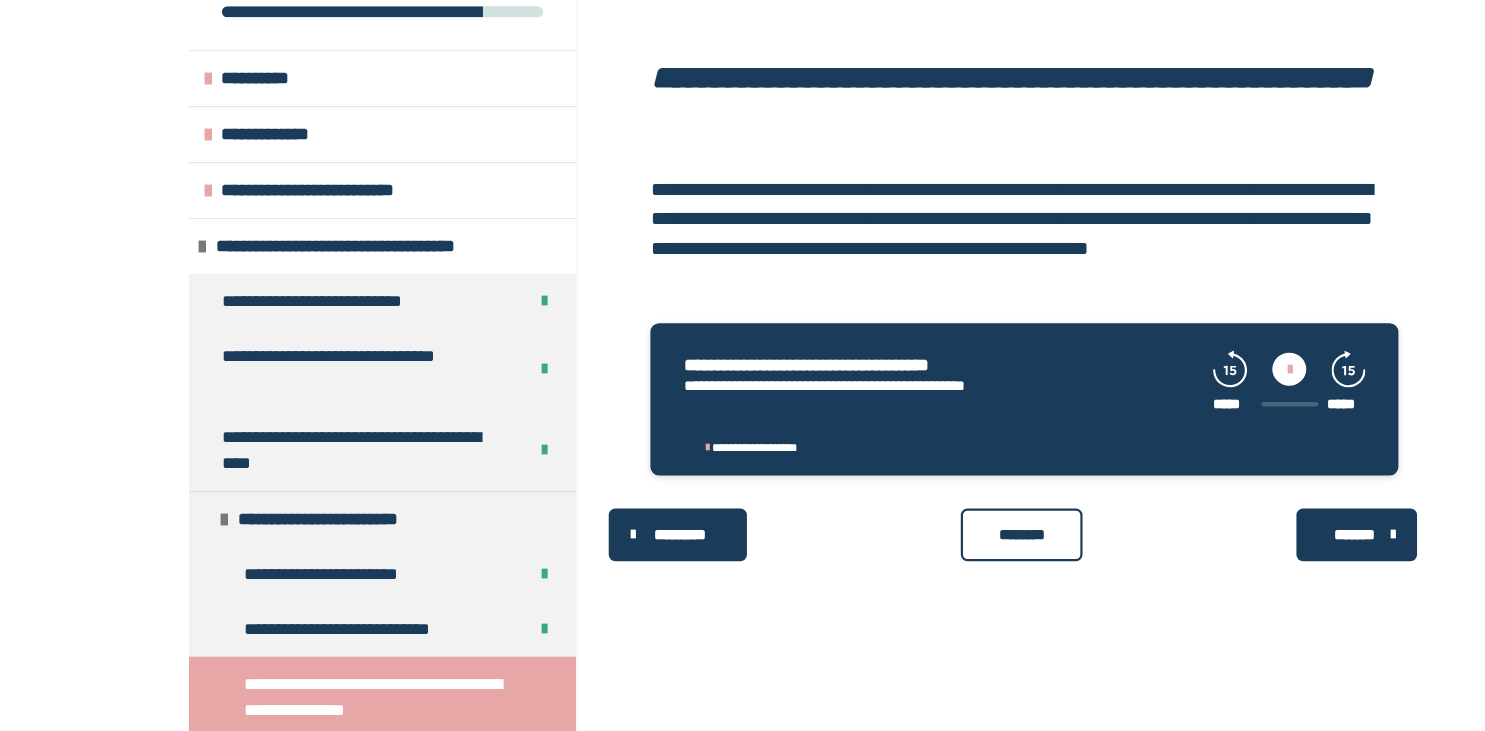 click on "********" at bounding box center (932, 552) 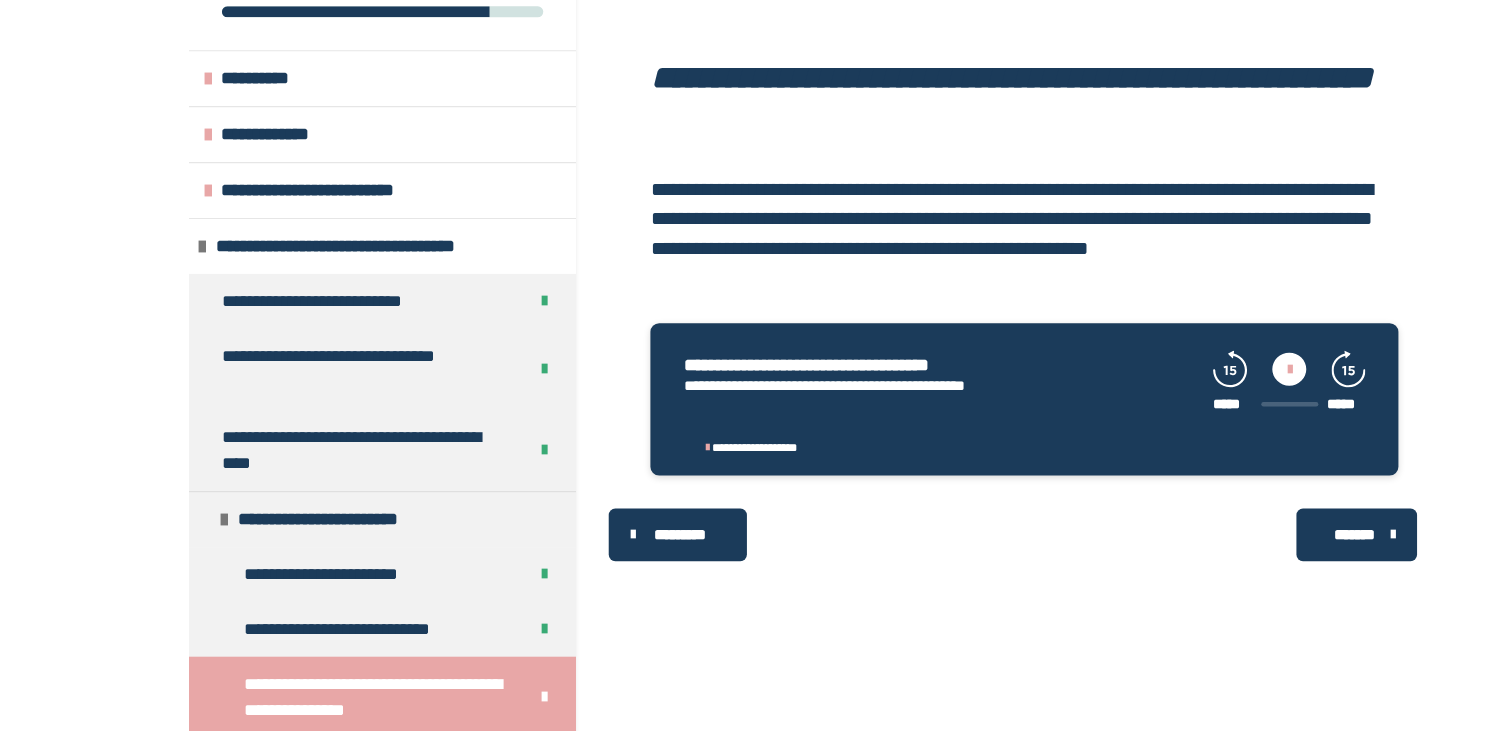click on "*******" at bounding box center (1237, 552) 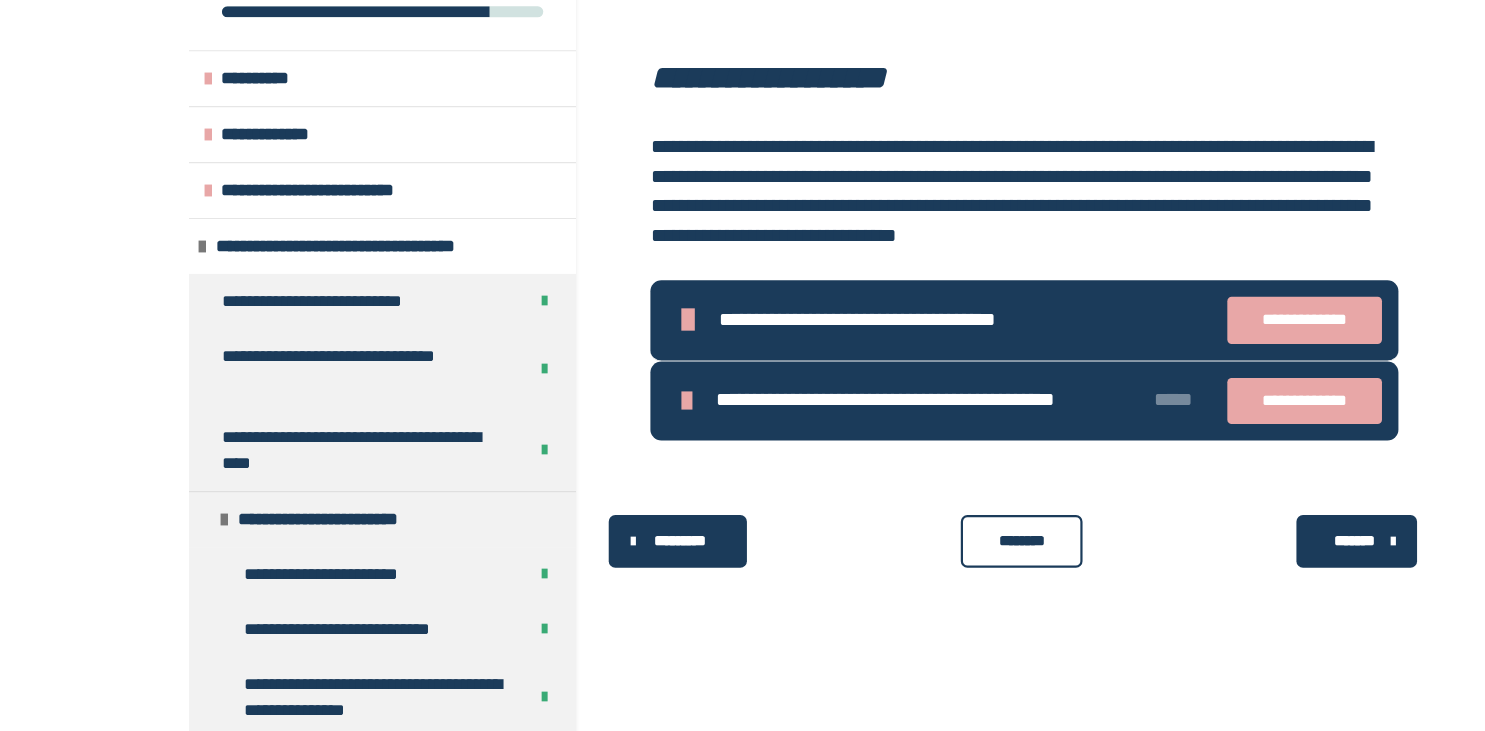 click on "********" at bounding box center (932, 557) 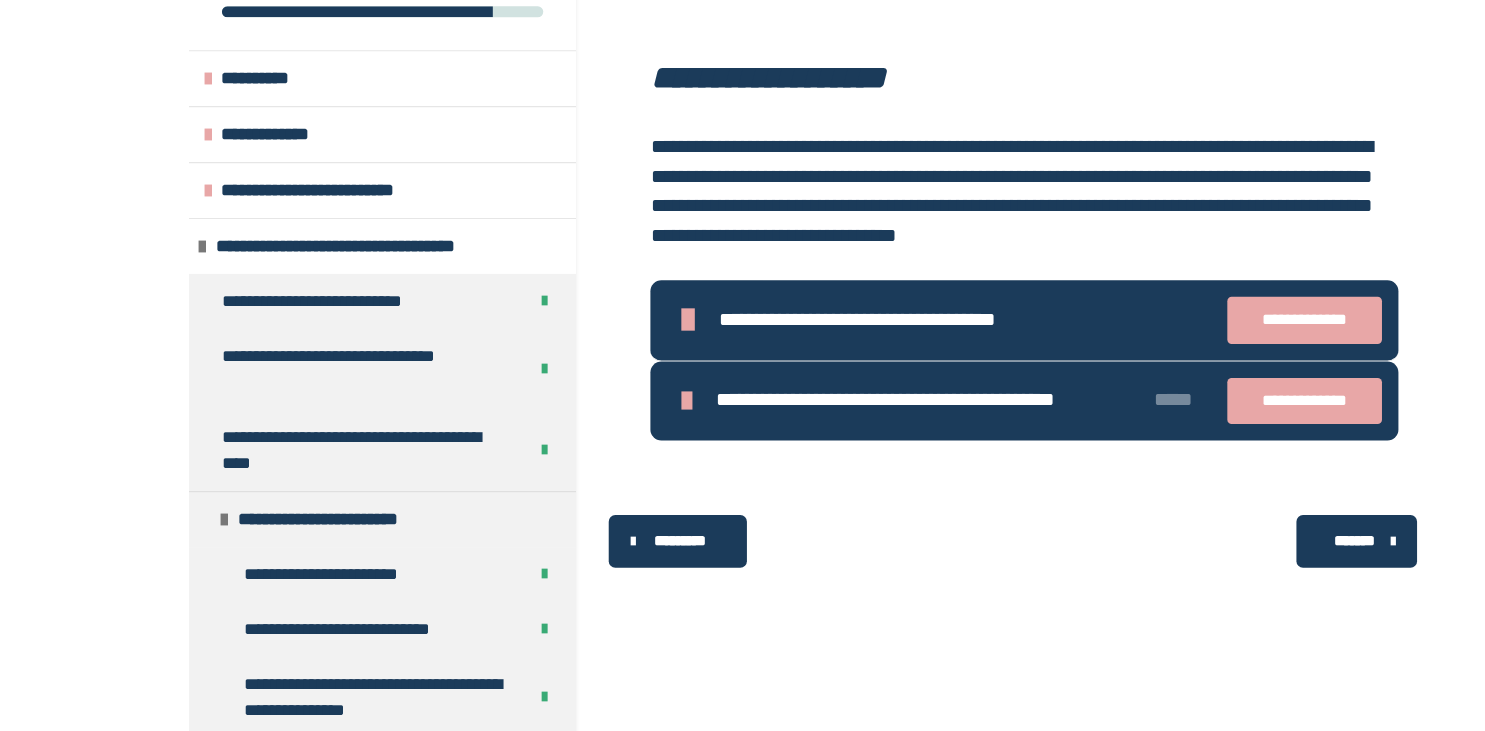 click on "*******" at bounding box center (1235, 557) 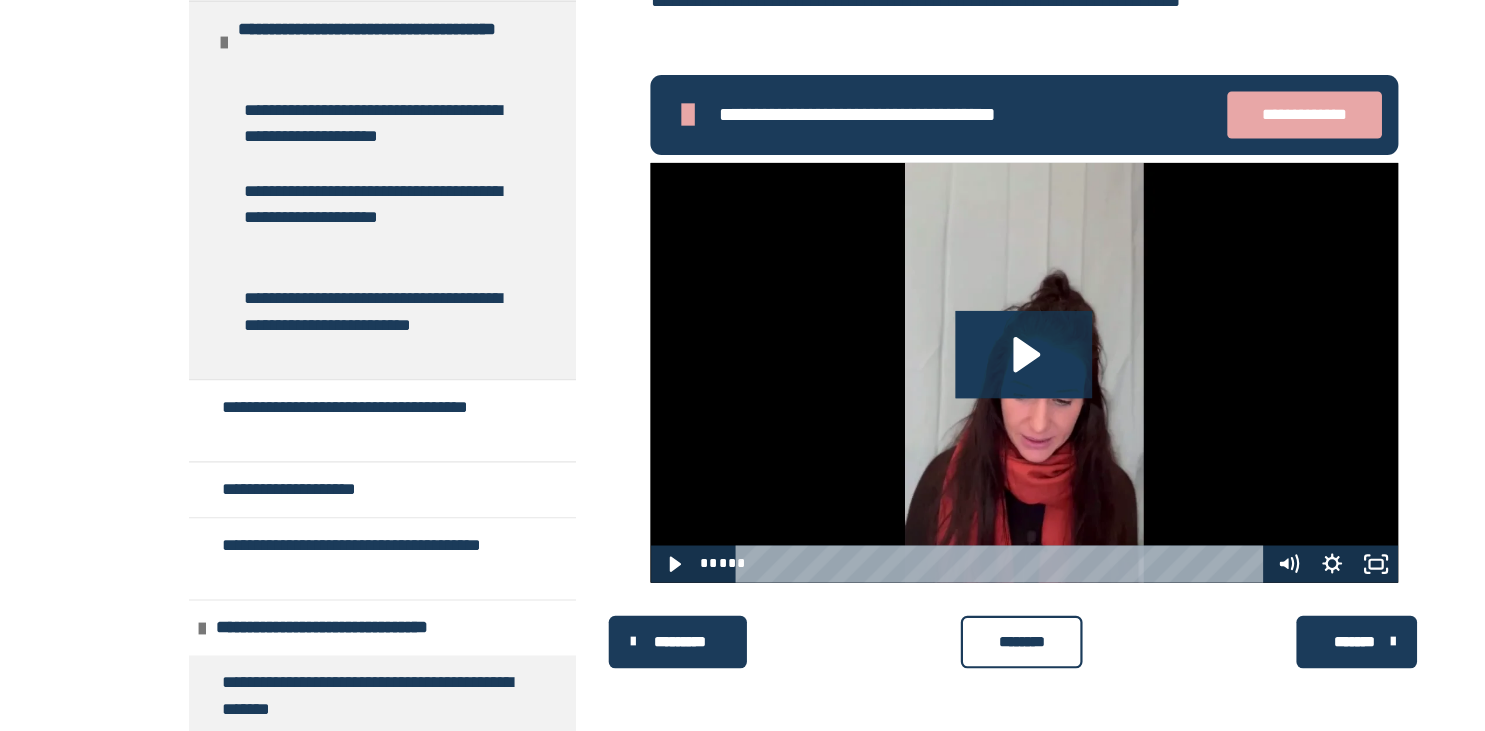 scroll, scrollTop: 469, scrollLeft: 0, axis: vertical 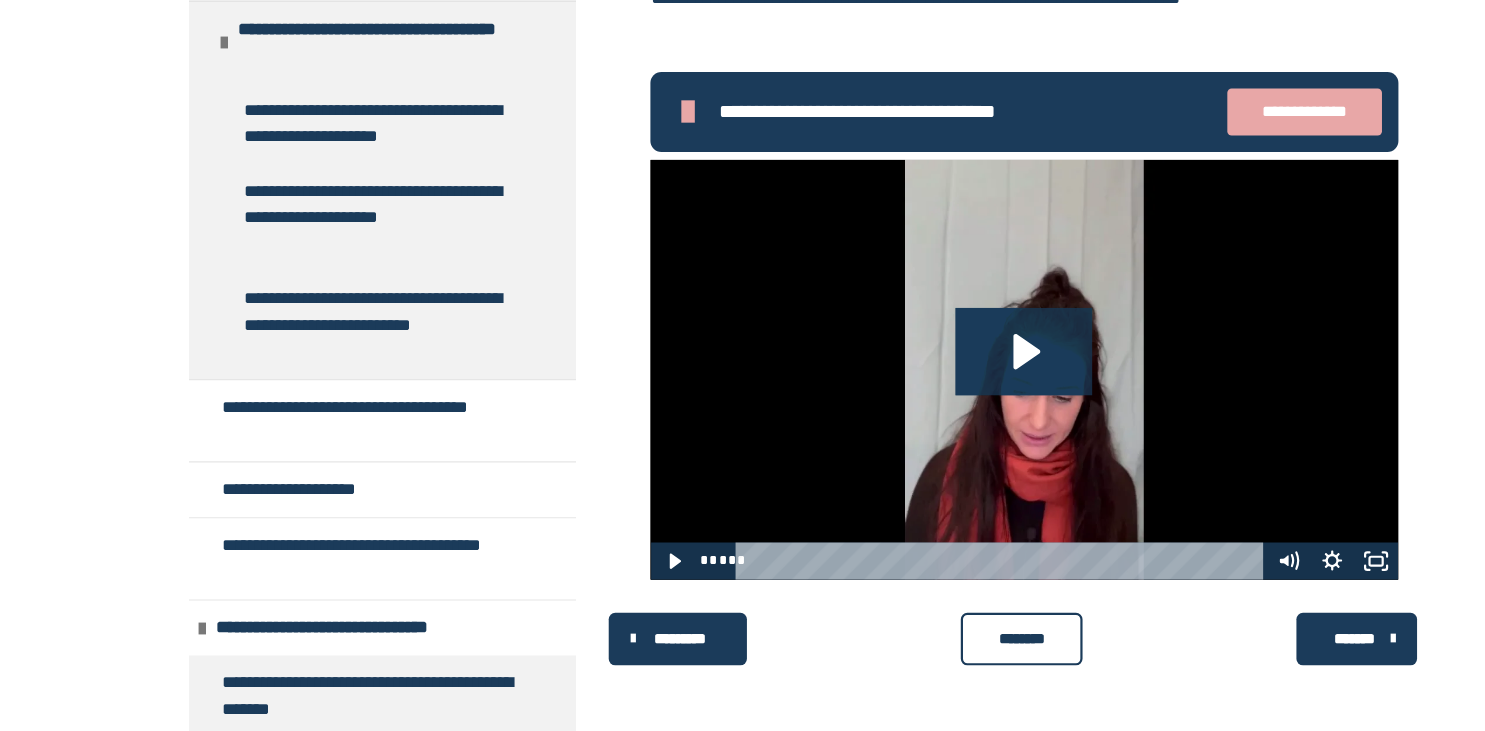 click on "********" at bounding box center [932, 647] 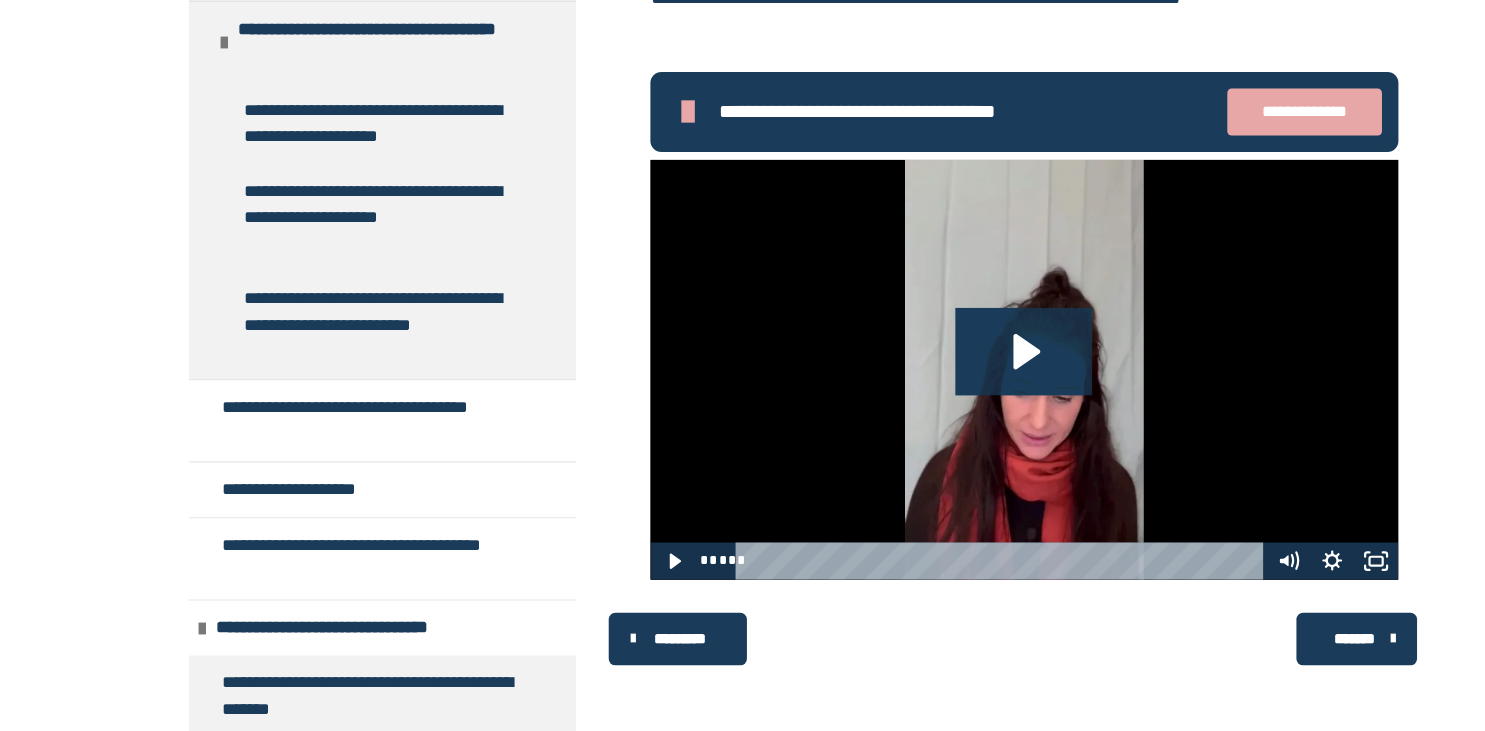 drag, startPoint x: 886, startPoint y: 660, endPoint x: 1226, endPoint y: 655, distance: 340.03677 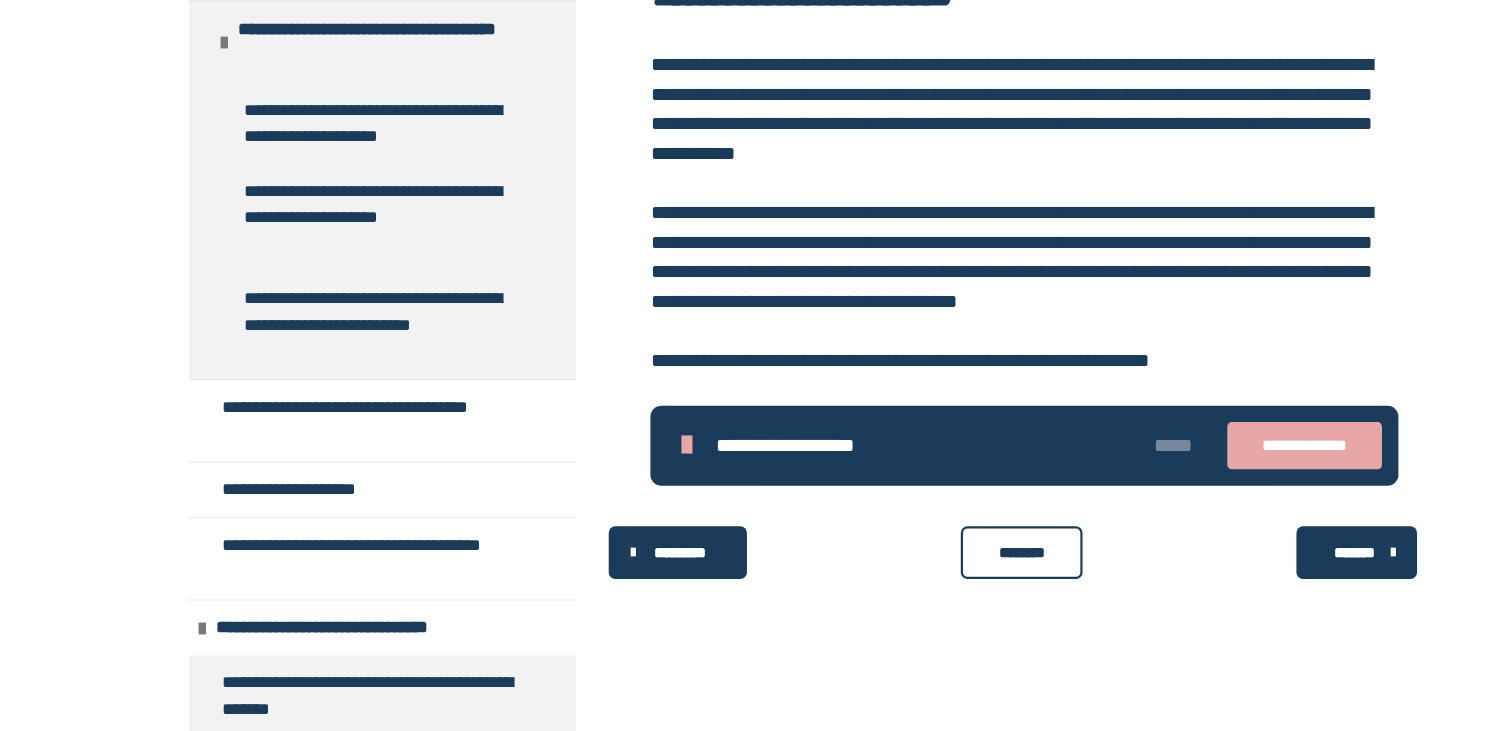 scroll, scrollTop: 339, scrollLeft: 0, axis: vertical 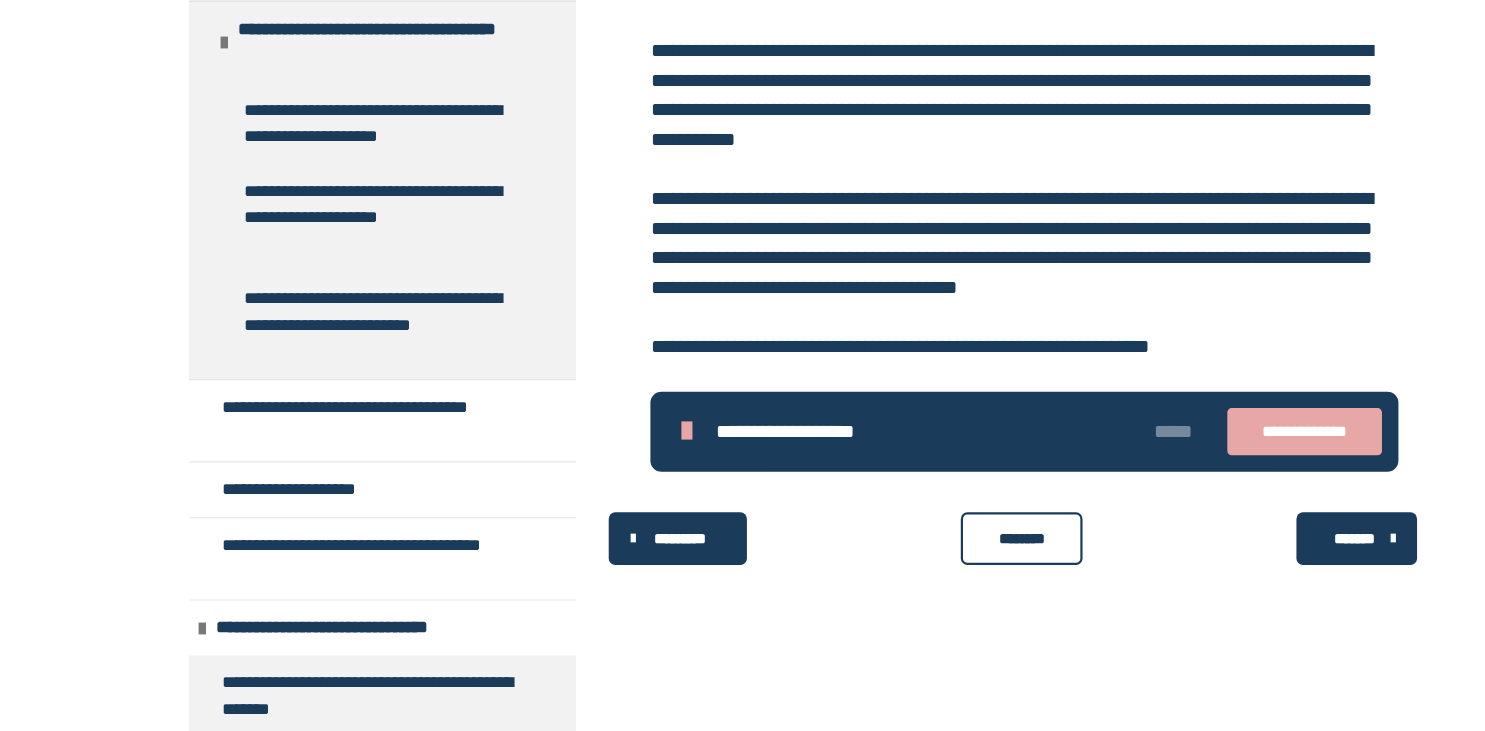 drag, startPoint x: 1347, startPoint y: 647, endPoint x: 979, endPoint y: 602, distance: 370.74115 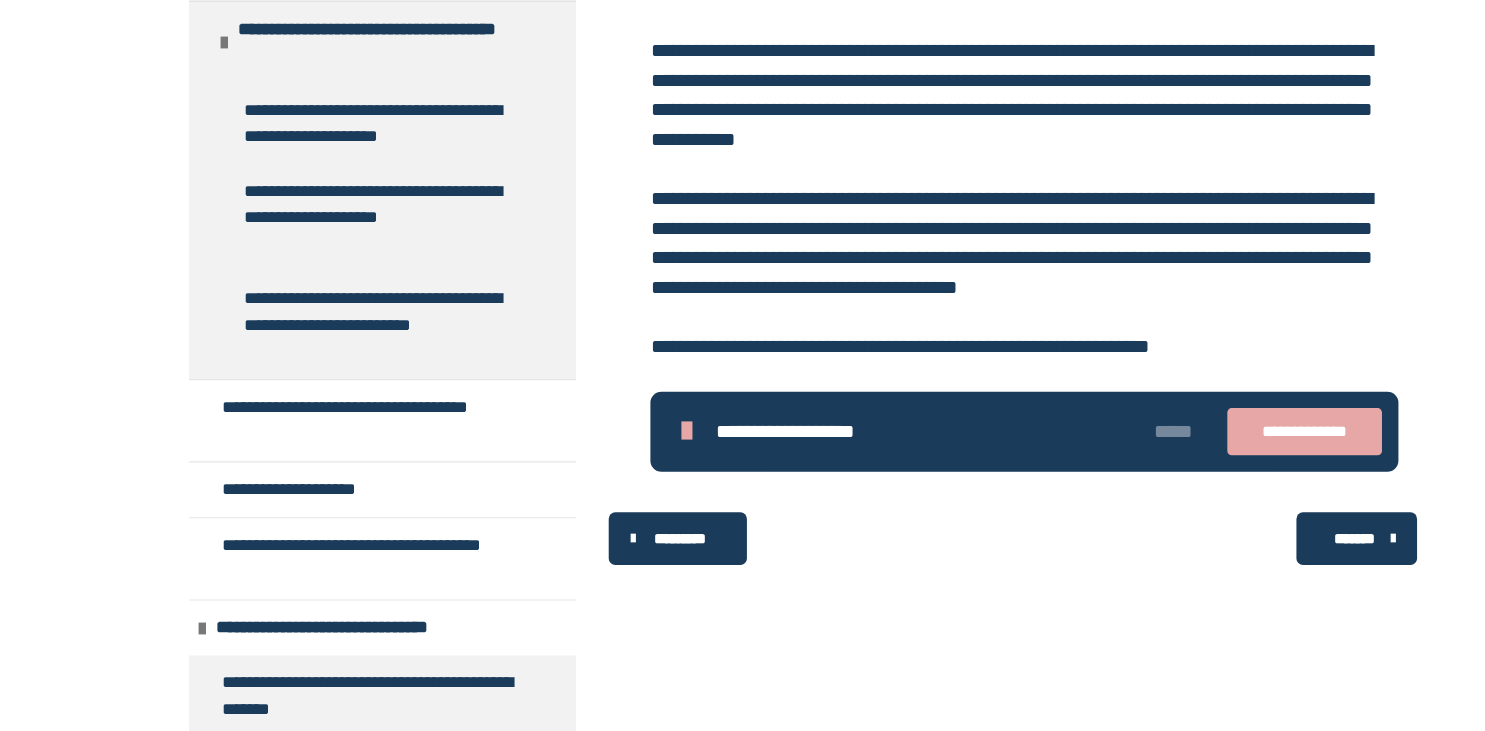 scroll, scrollTop: 701, scrollLeft: 0, axis: vertical 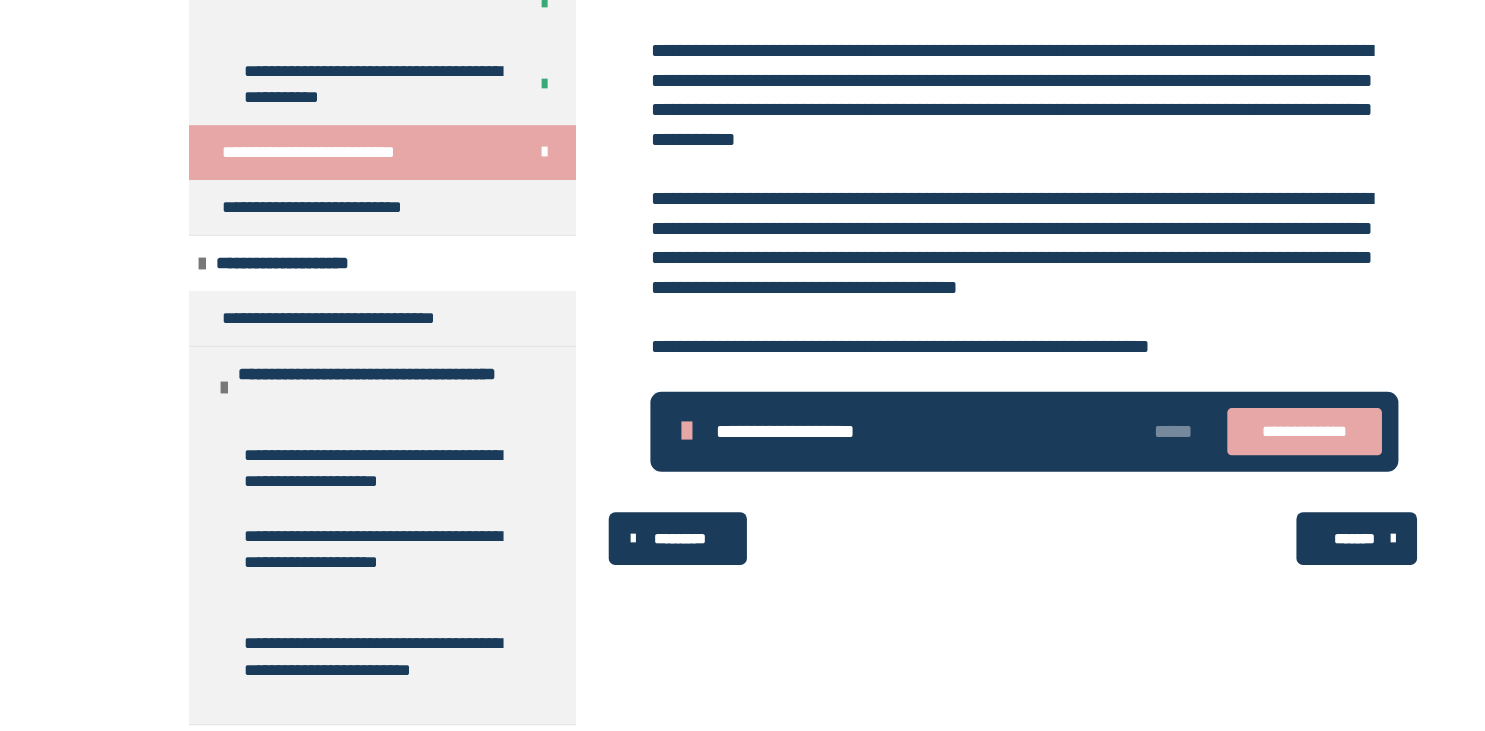 click on "*******" at bounding box center (1235, 556) 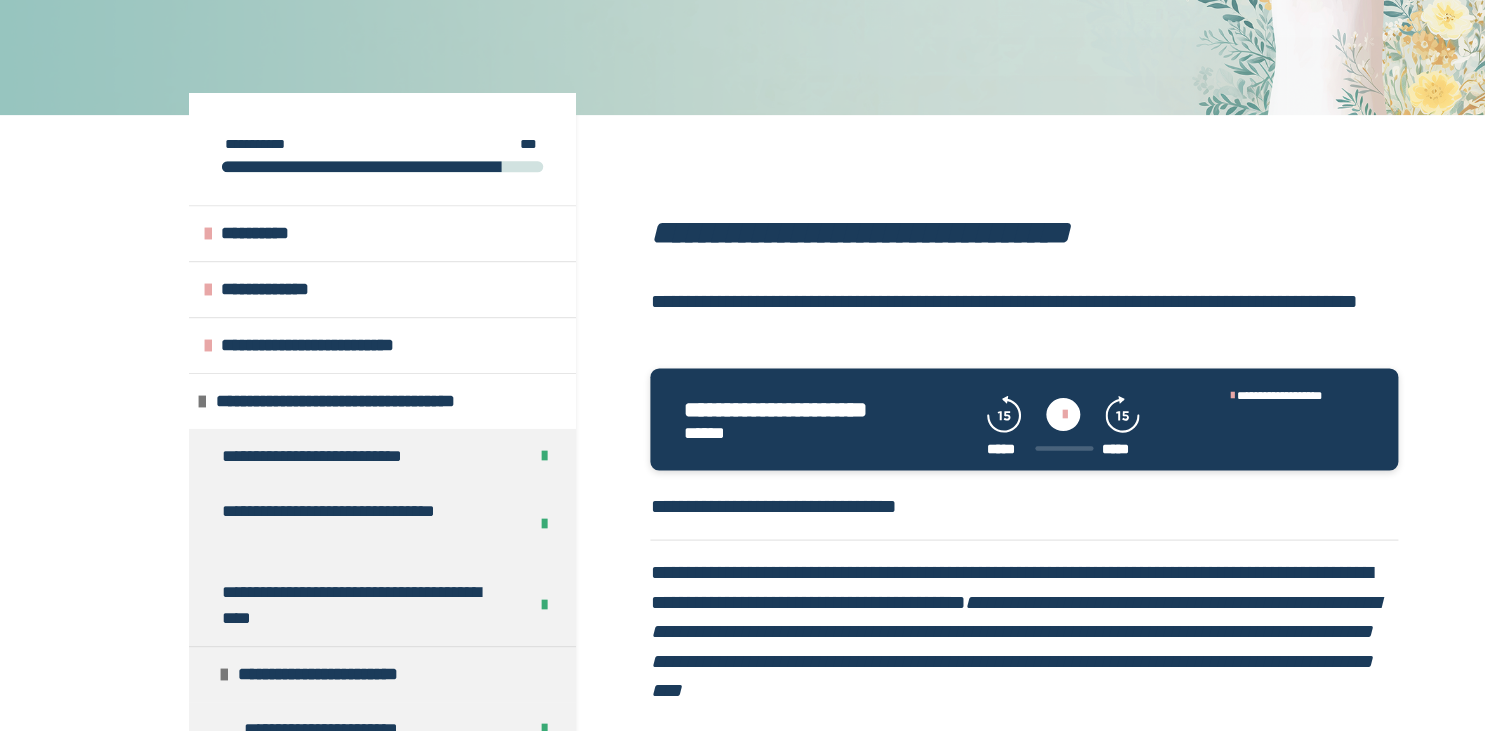 scroll, scrollTop: 164, scrollLeft: 0, axis: vertical 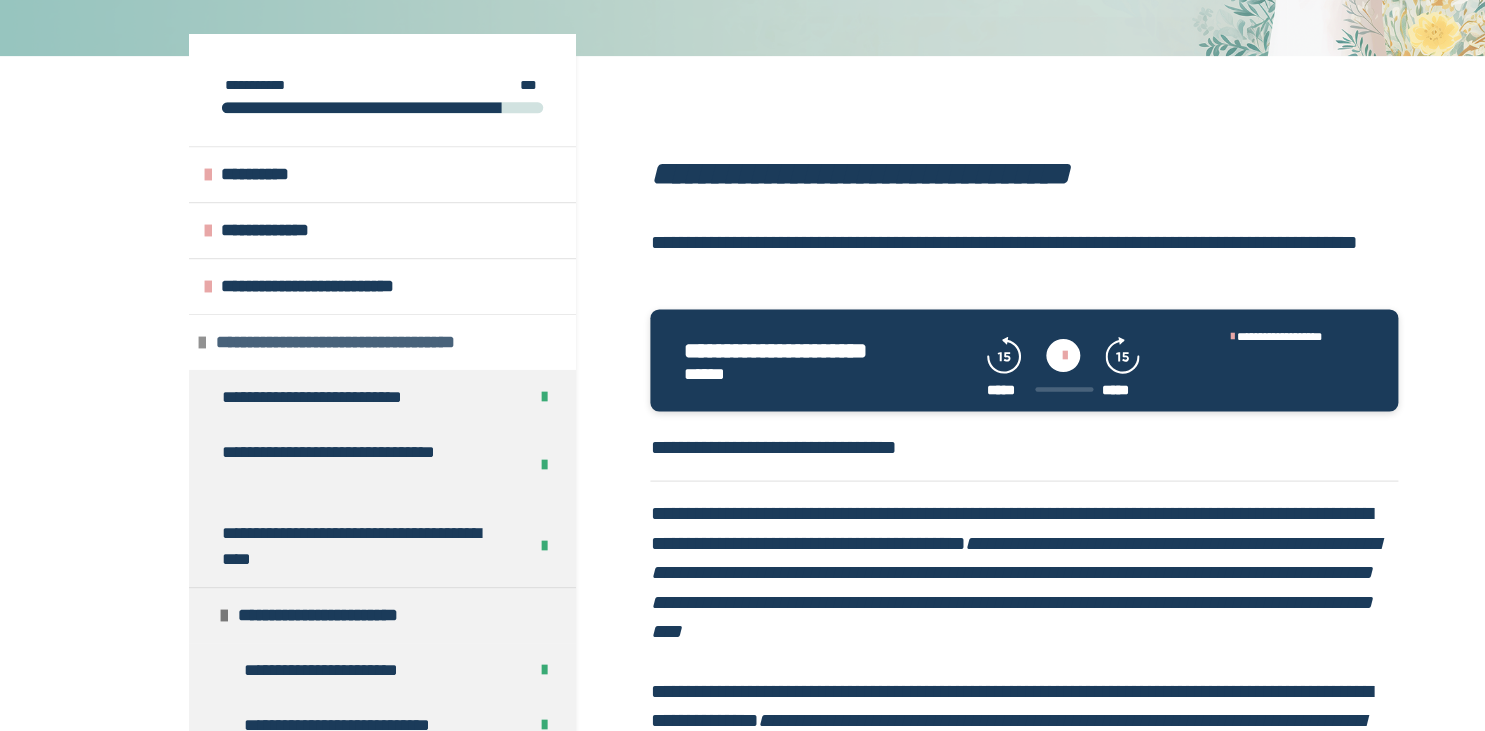 click at bounding box center [184, 377] 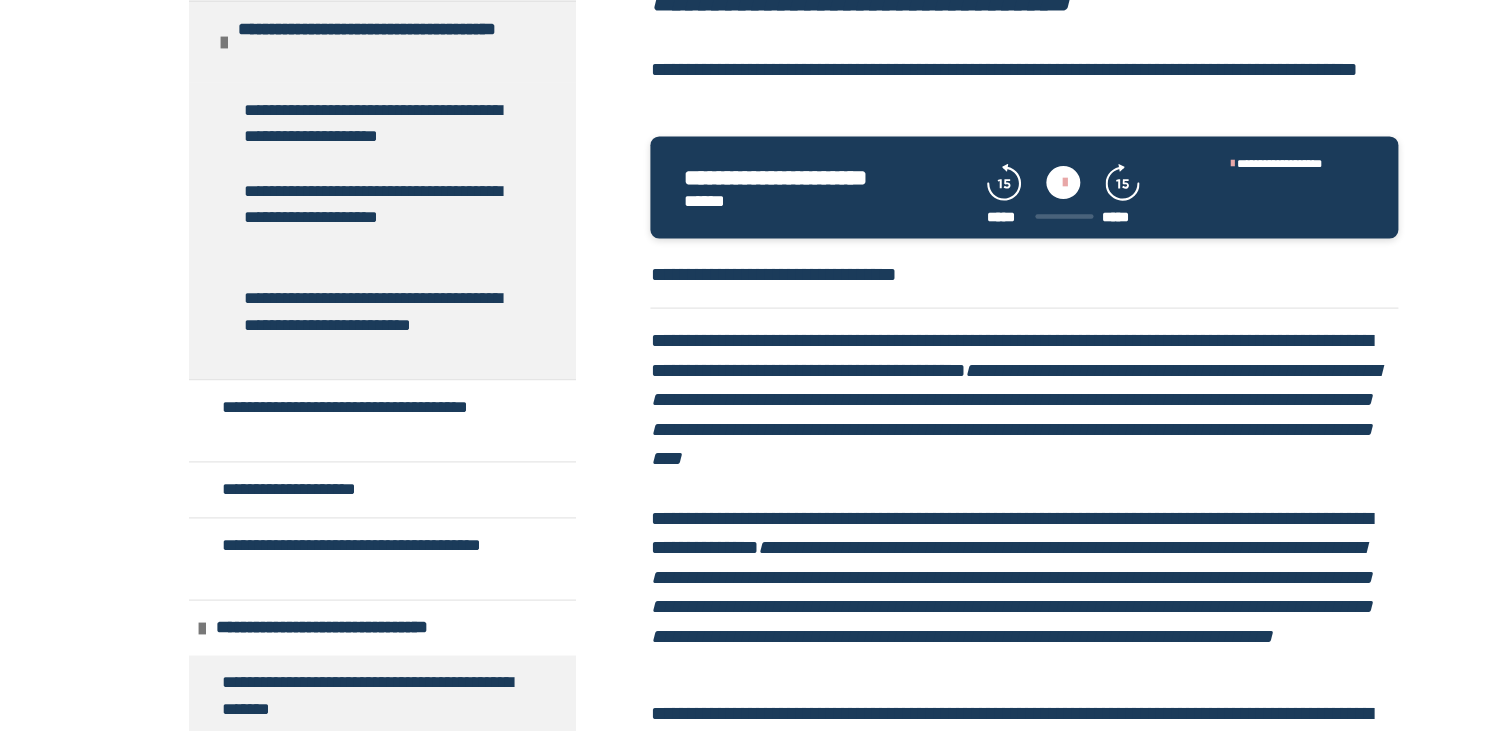 scroll, scrollTop: 375, scrollLeft: 0, axis: vertical 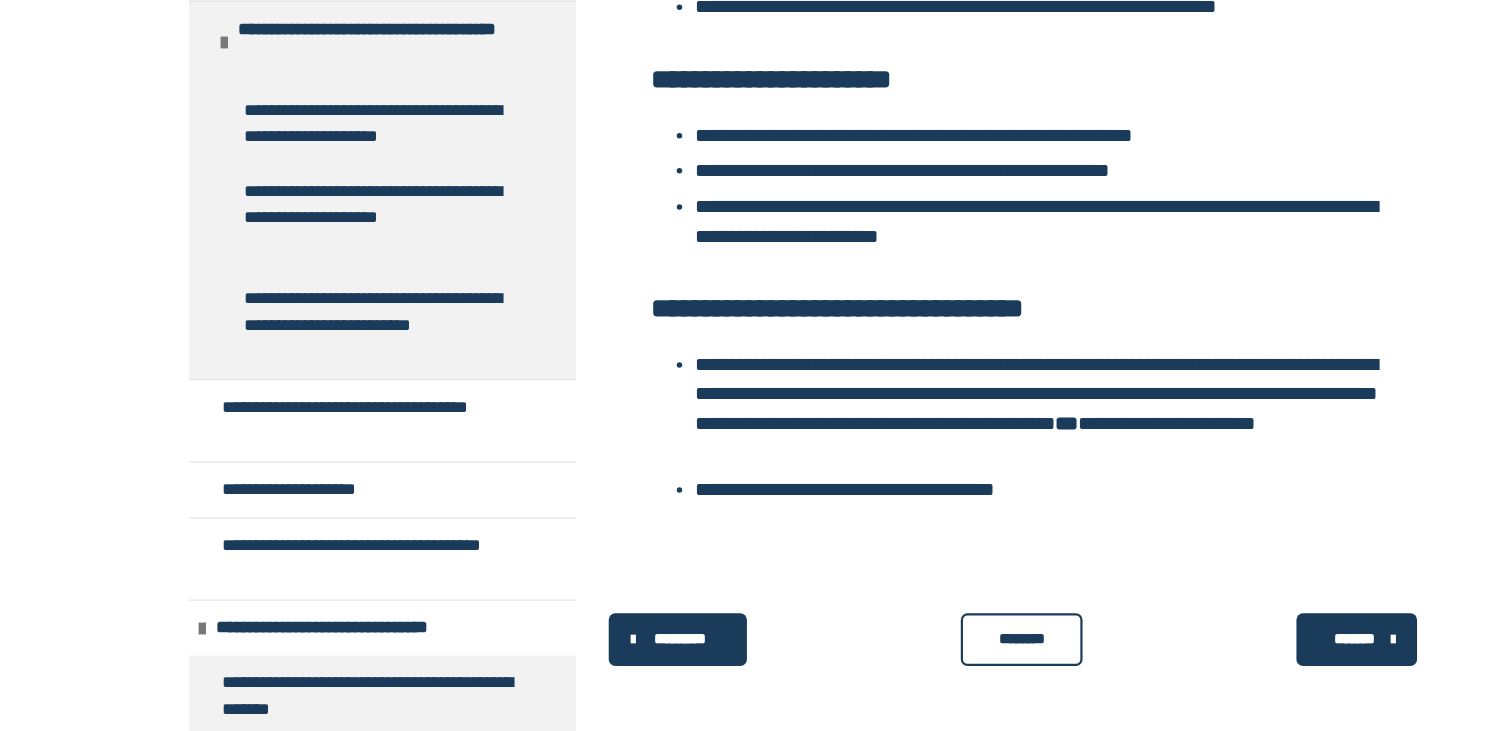 click on "********" at bounding box center [932, 647] 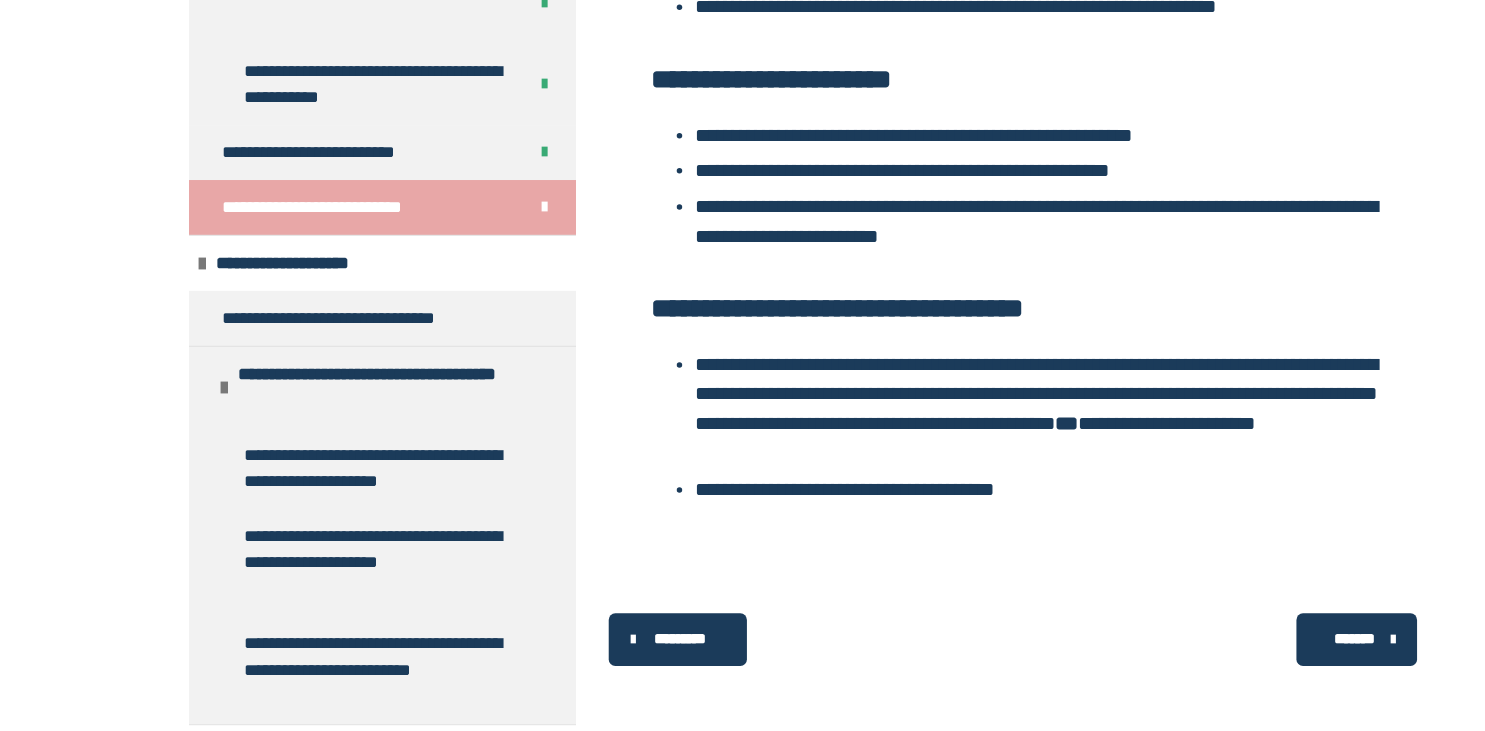 click on "*******" at bounding box center [1247, 648] 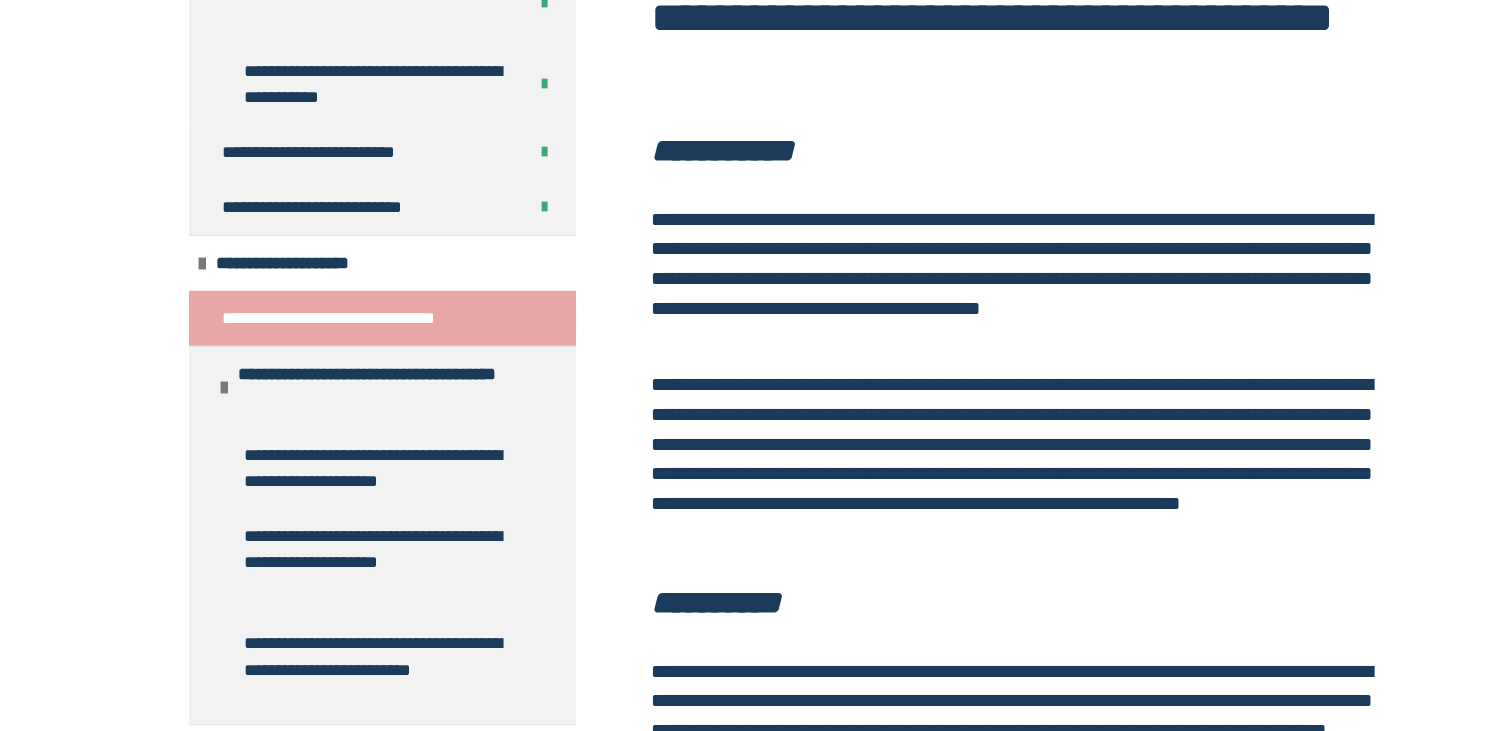 scroll, scrollTop: 2087, scrollLeft: 0, axis: vertical 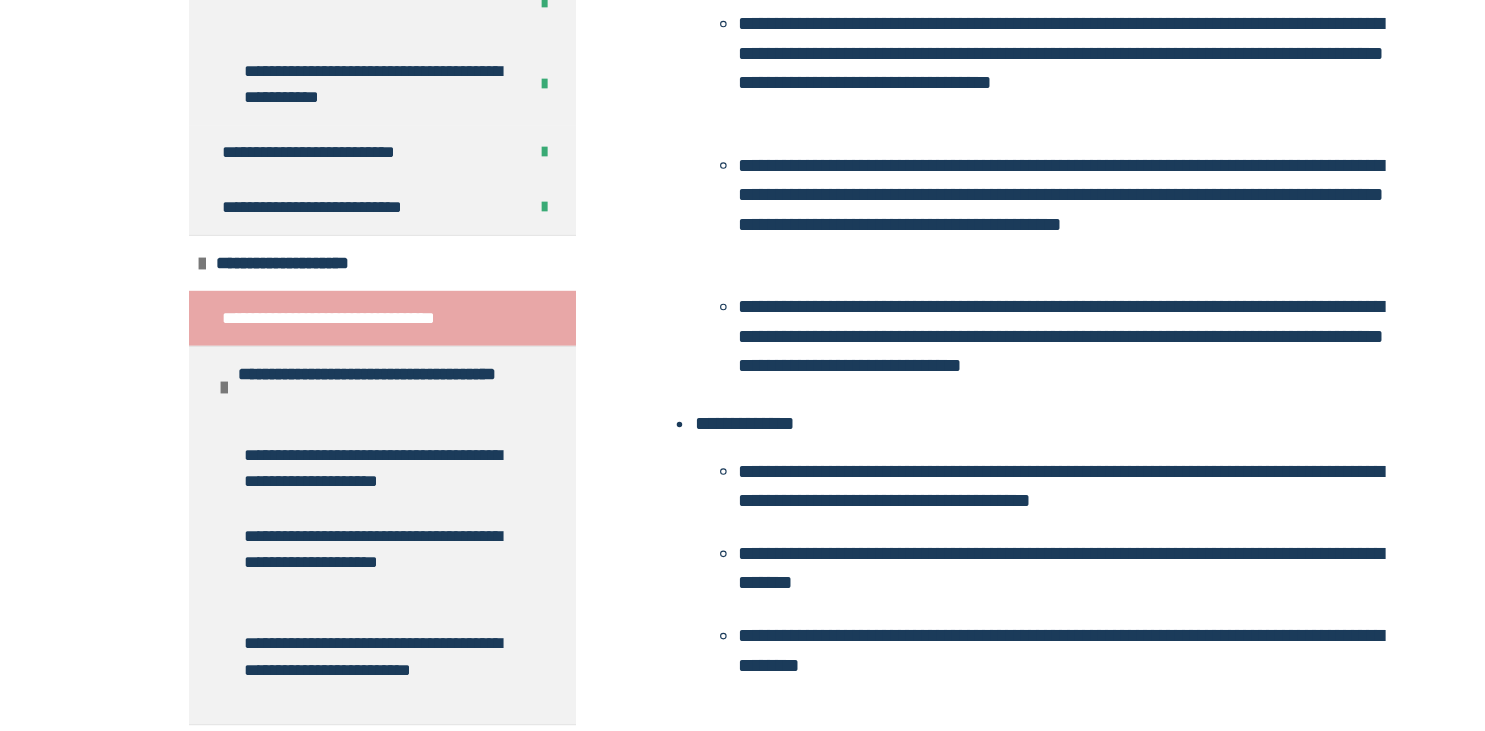 drag, startPoint x: 1349, startPoint y: 702, endPoint x: 1339, endPoint y: 716, distance: 17.20465 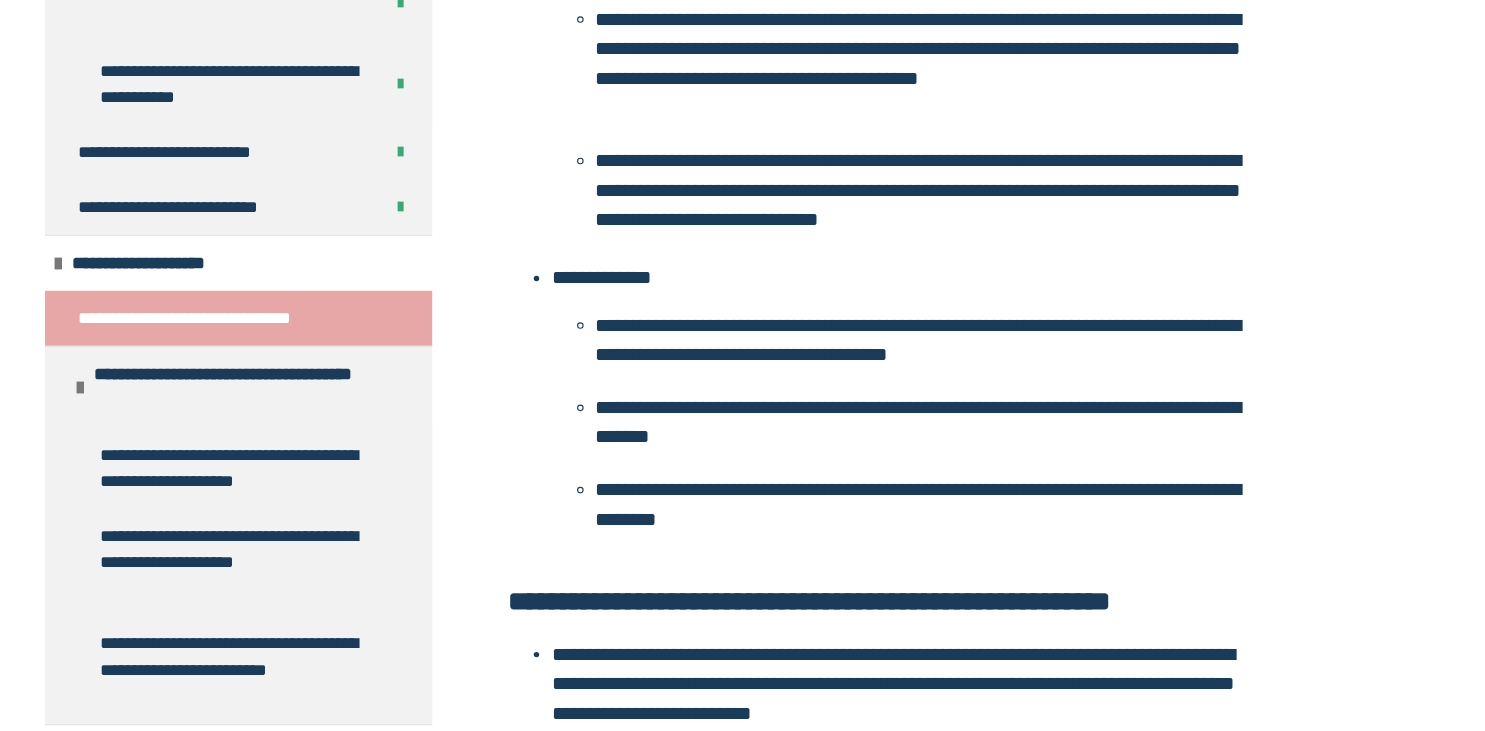 scroll, scrollTop: 32588, scrollLeft: 0, axis: vertical 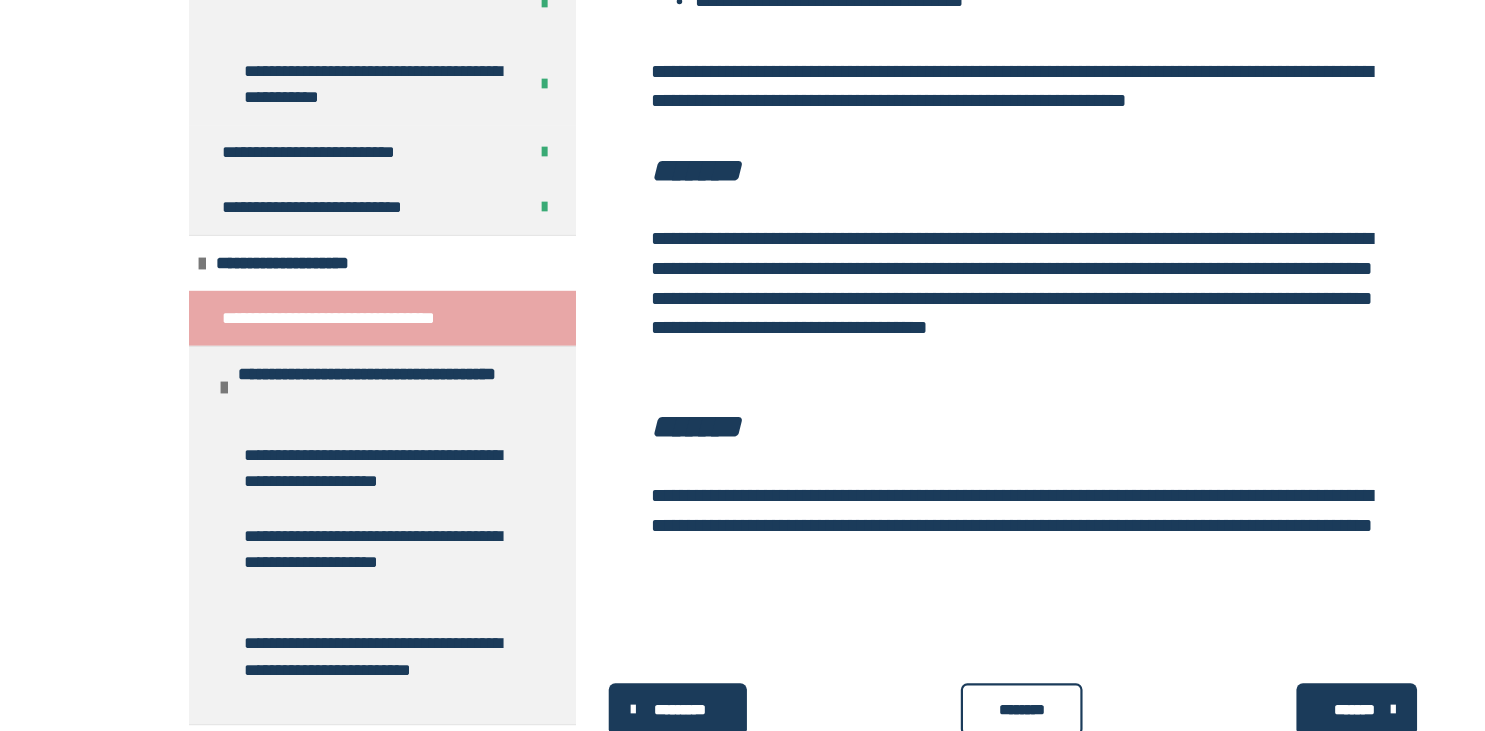 click on "********" at bounding box center (932, 712) 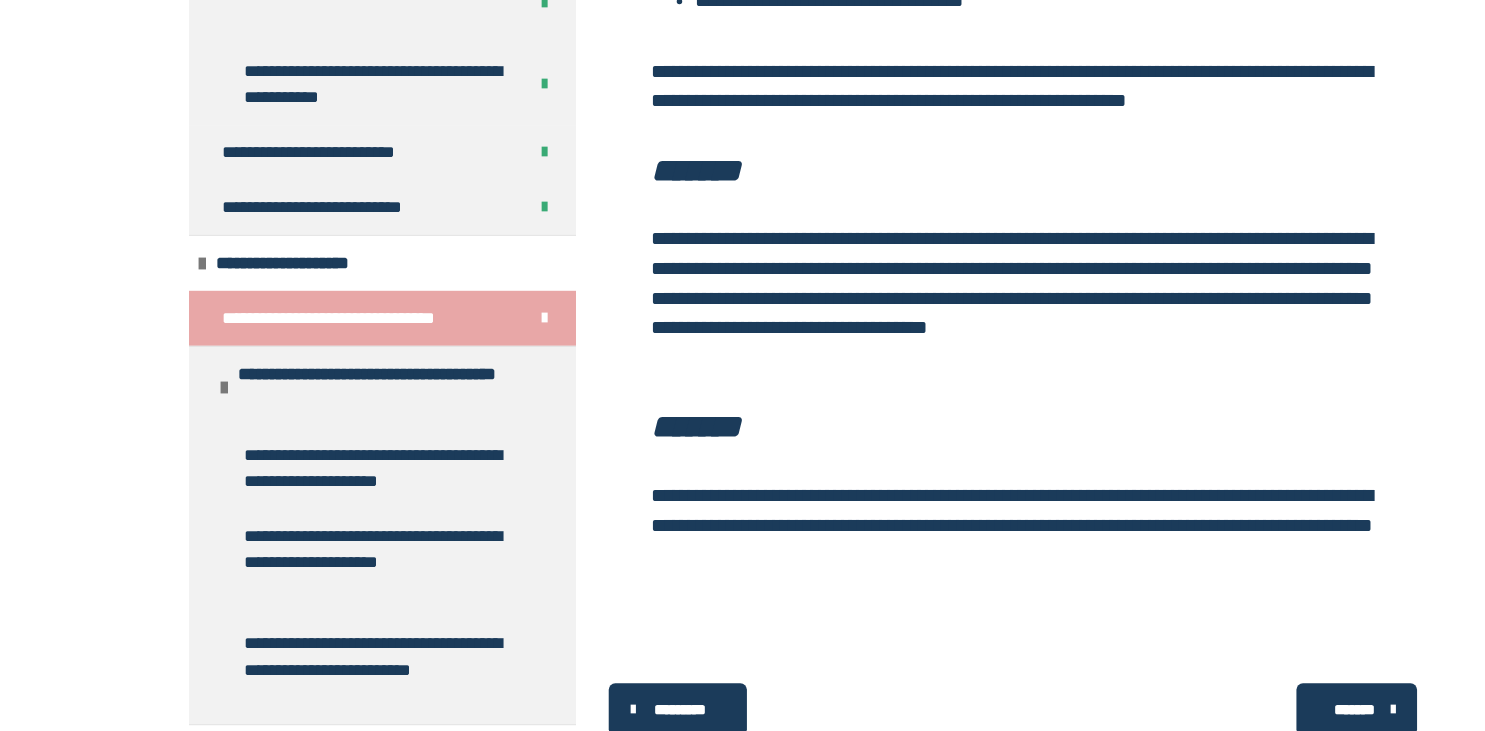 click on "*******" at bounding box center (1237, 712) 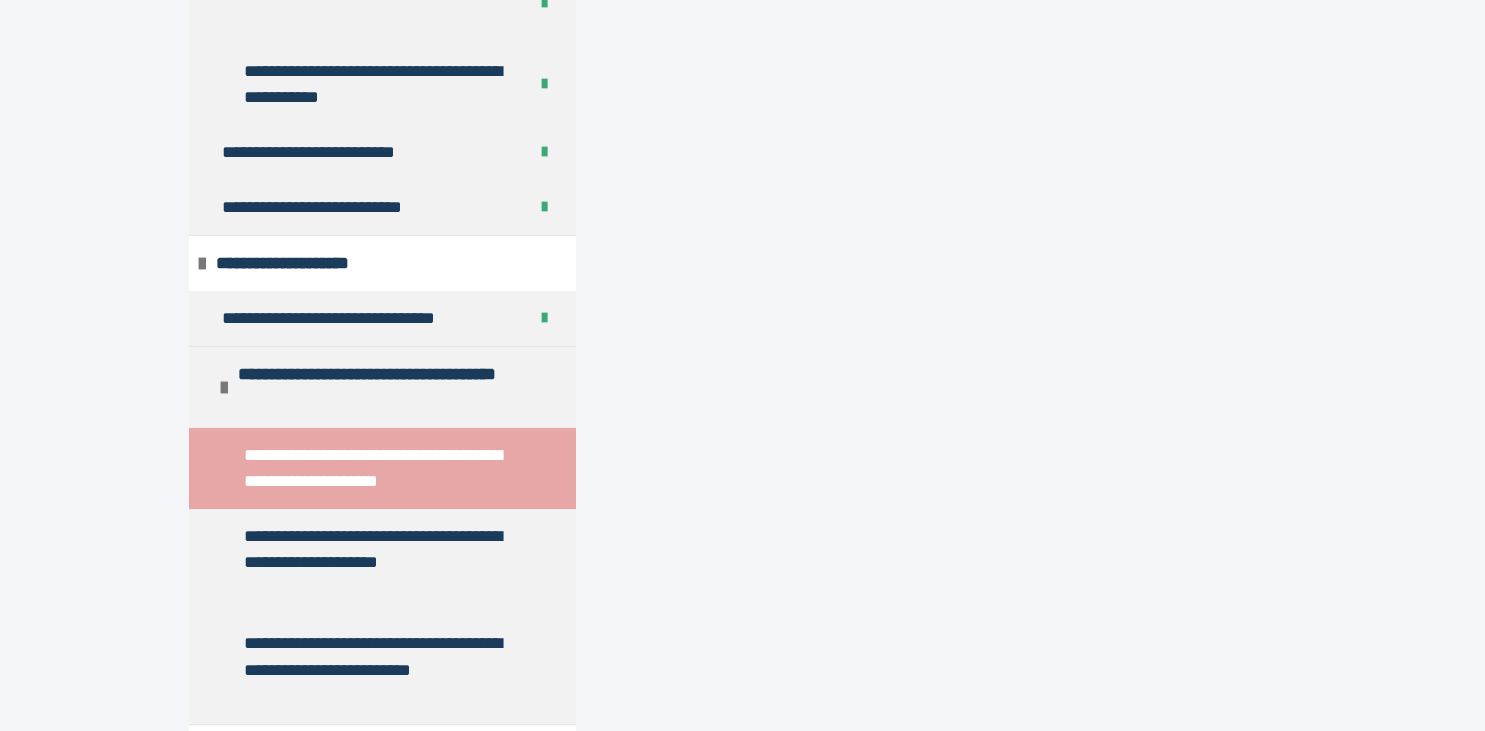 scroll, scrollTop: 8217, scrollLeft: 0, axis: vertical 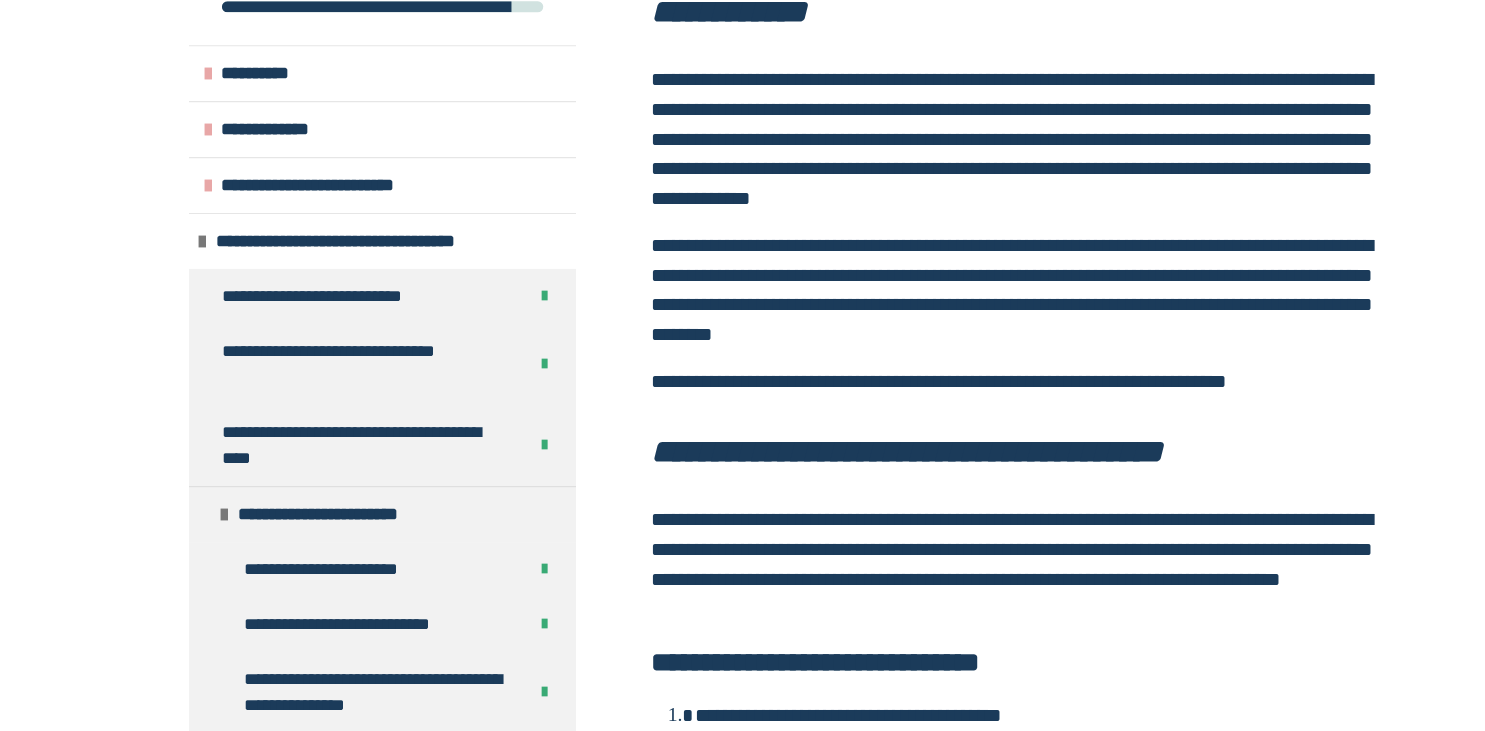 drag, startPoint x: 1348, startPoint y: 650, endPoint x: 1348, endPoint y: 716, distance: 66 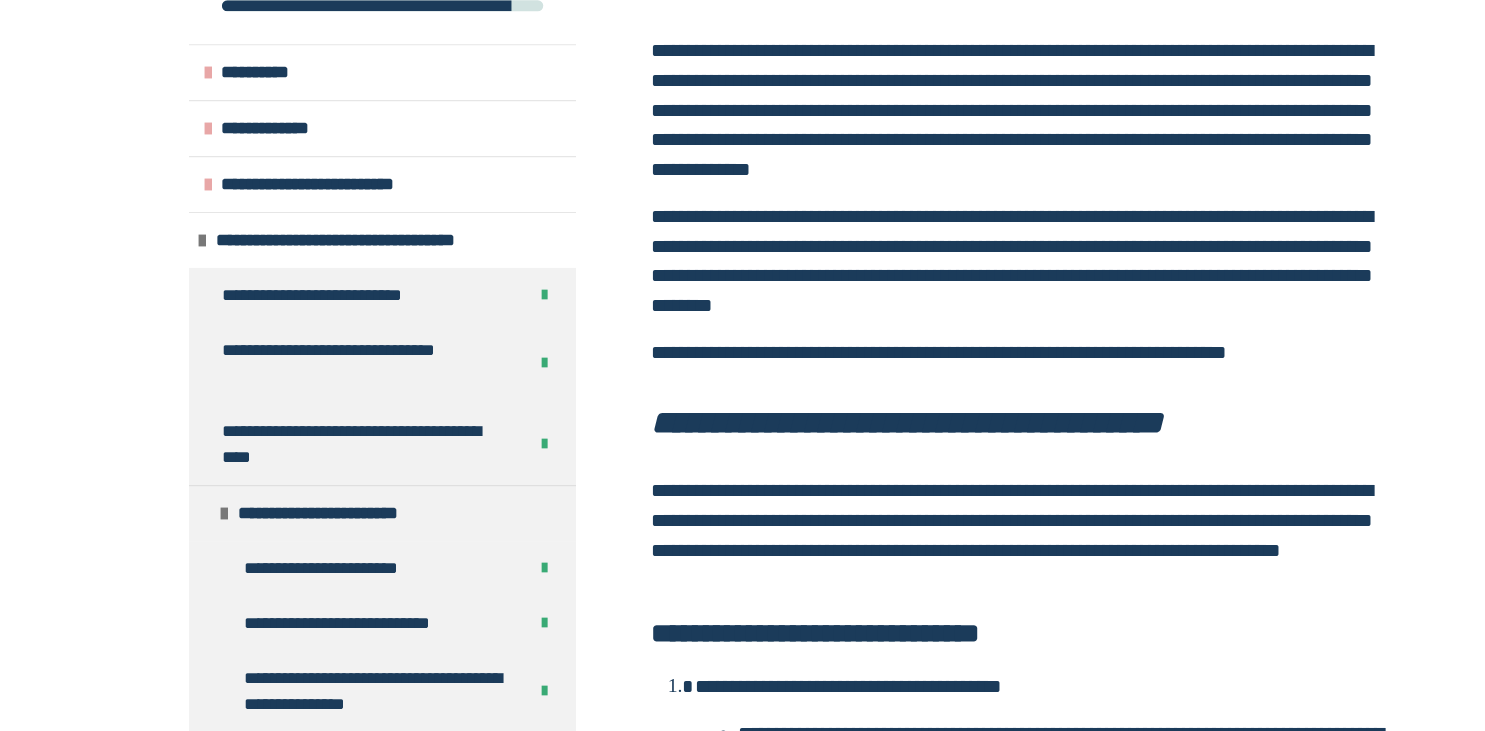 scroll, scrollTop: 659, scrollLeft: 0, axis: vertical 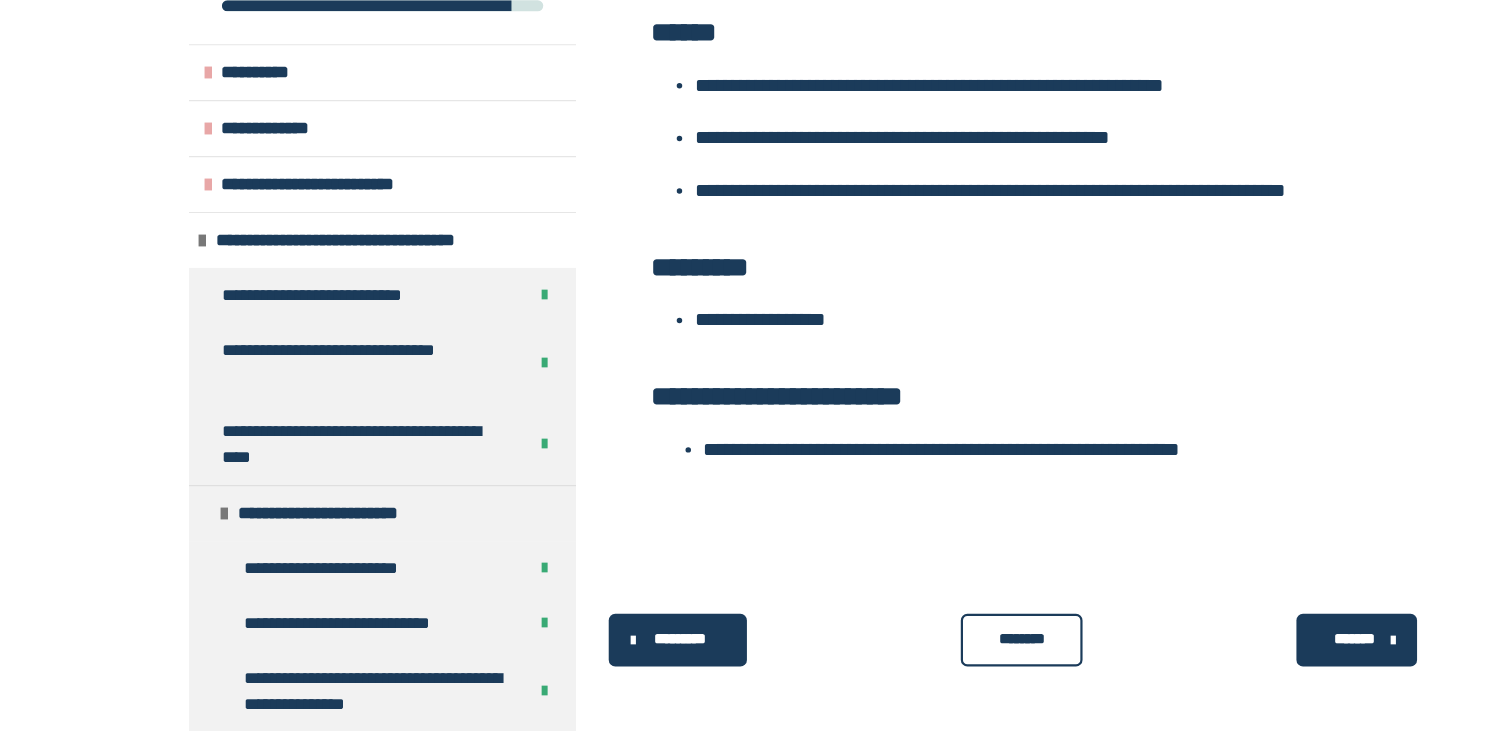 click on "********" at bounding box center [932, 648] 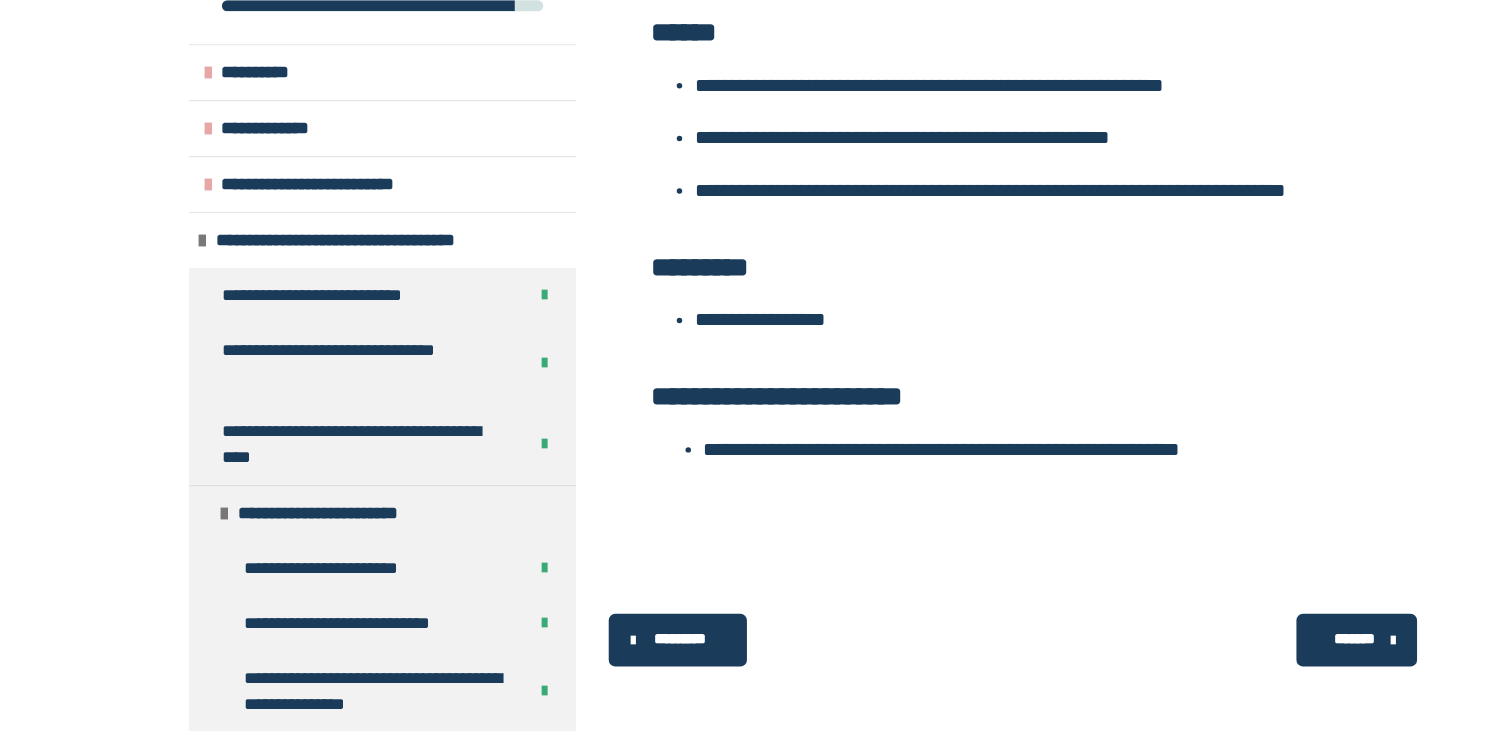 click on "*******" at bounding box center [1235, 647] 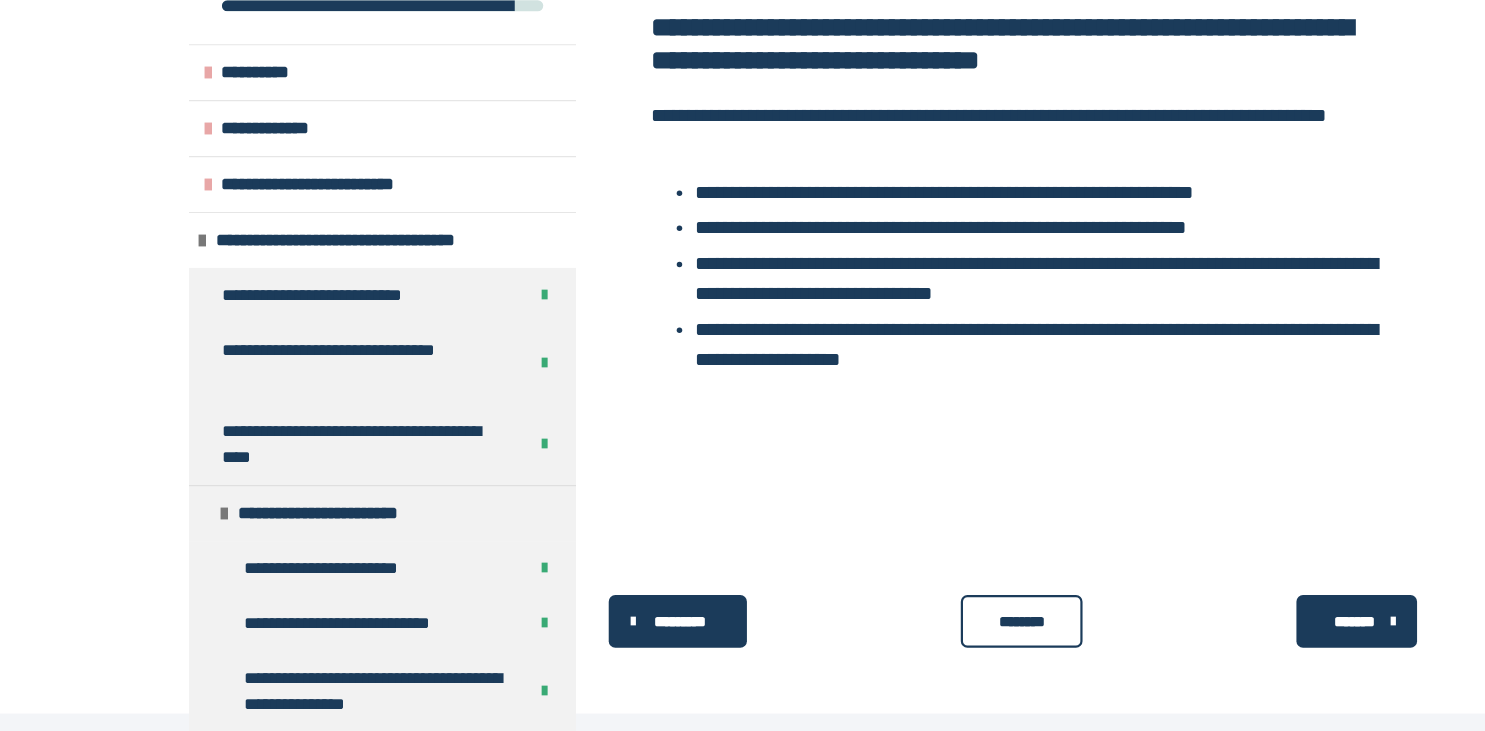 scroll, scrollTop: 3391, scrollLeft: 0, axis: vertical 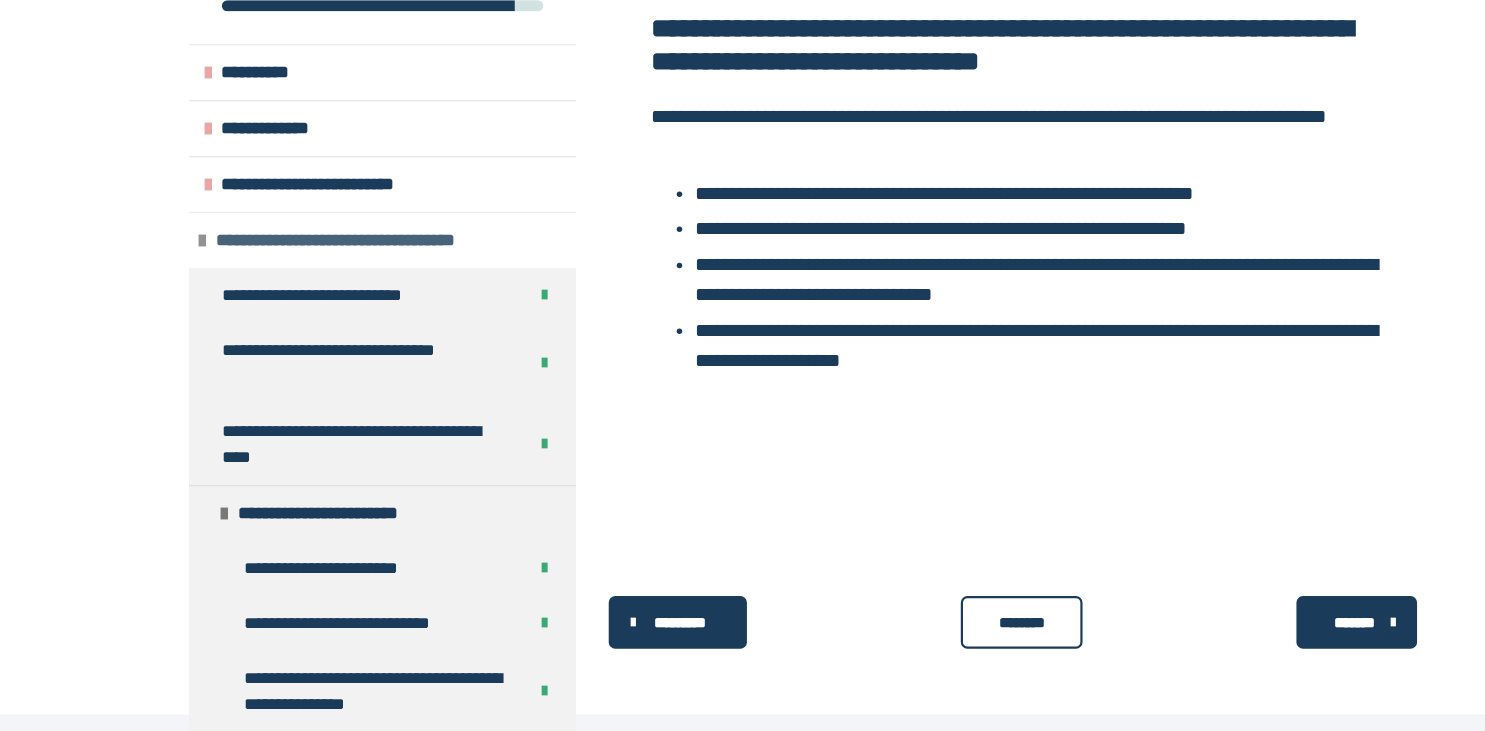 click on "**********" at bounding box center [338, 284] 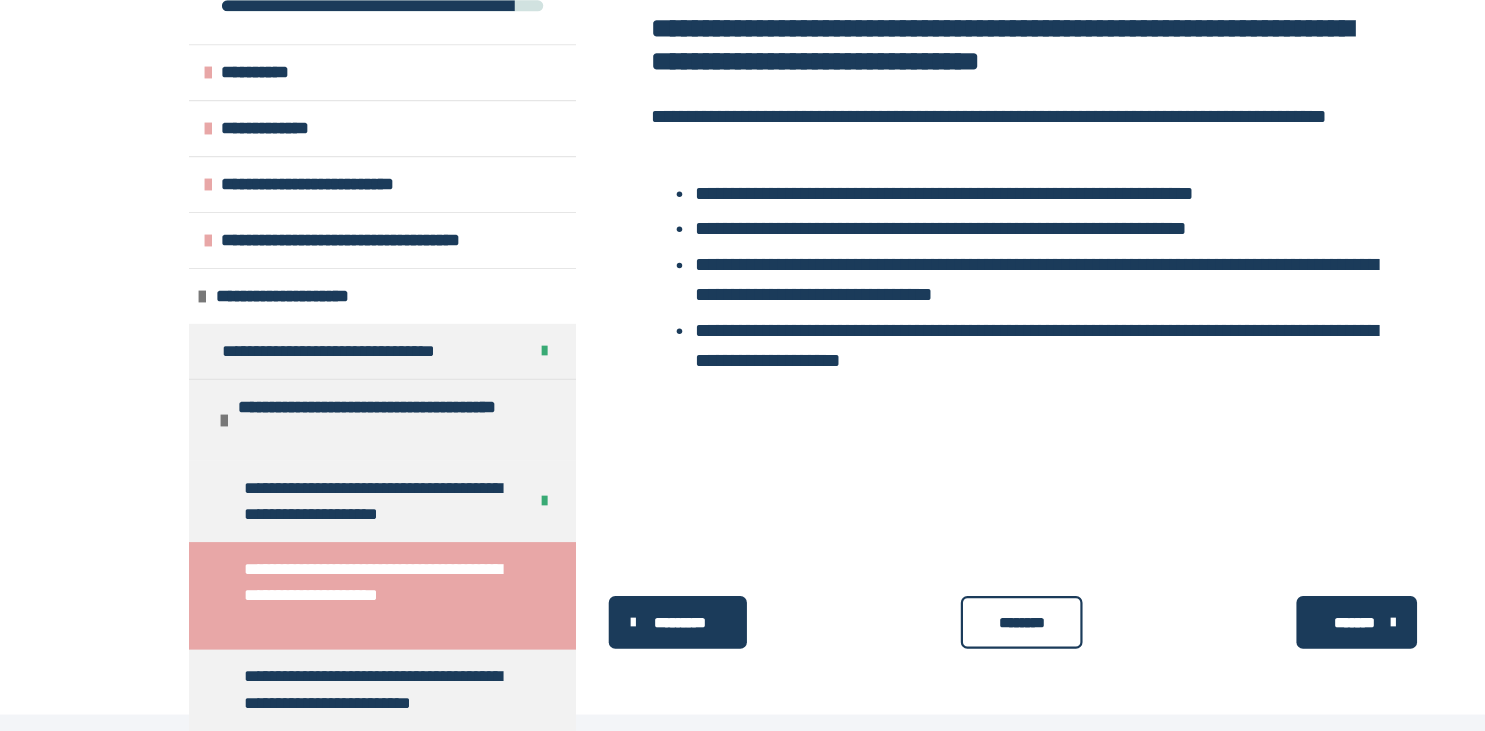 click on "********" at bounding box center (932, 632) 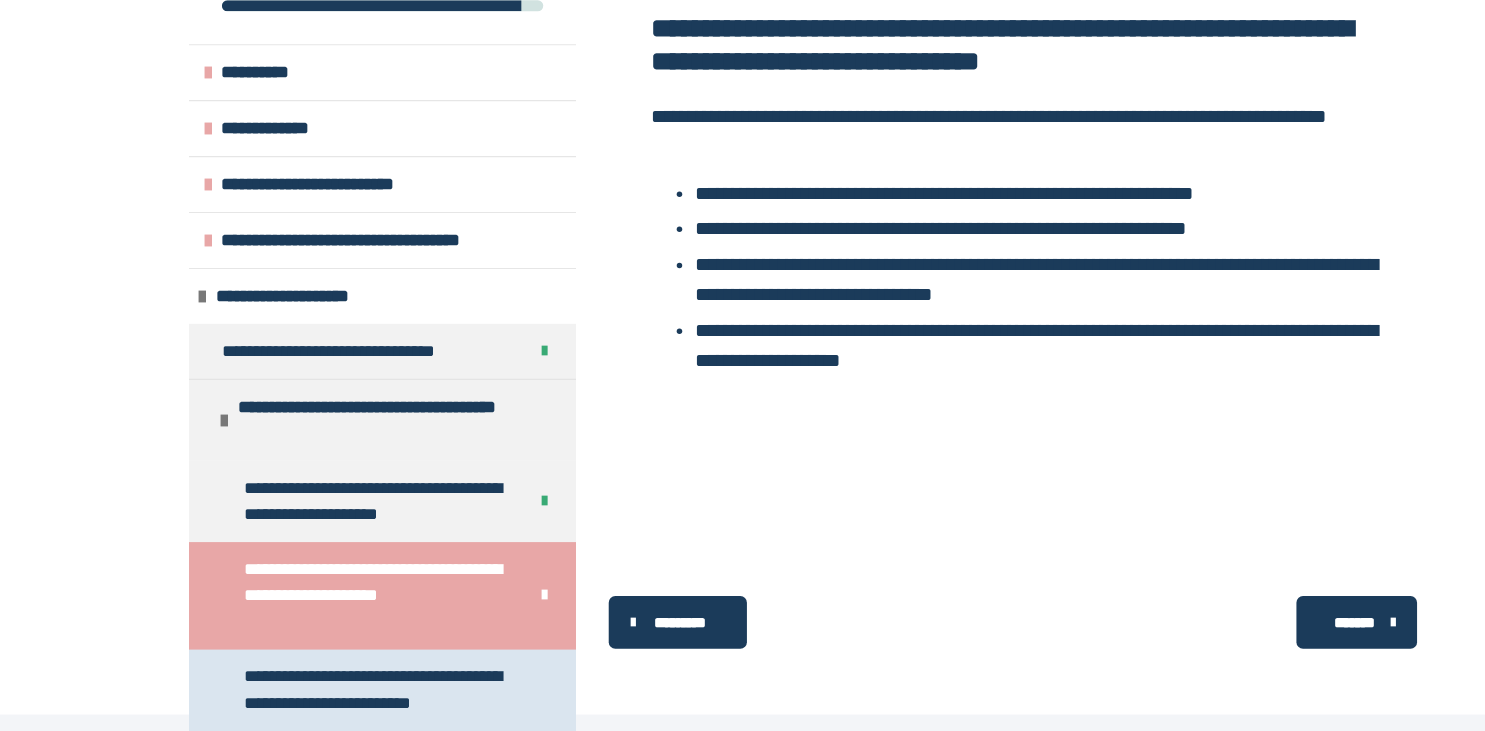 click on "**********" at bounding box center (348, 706) 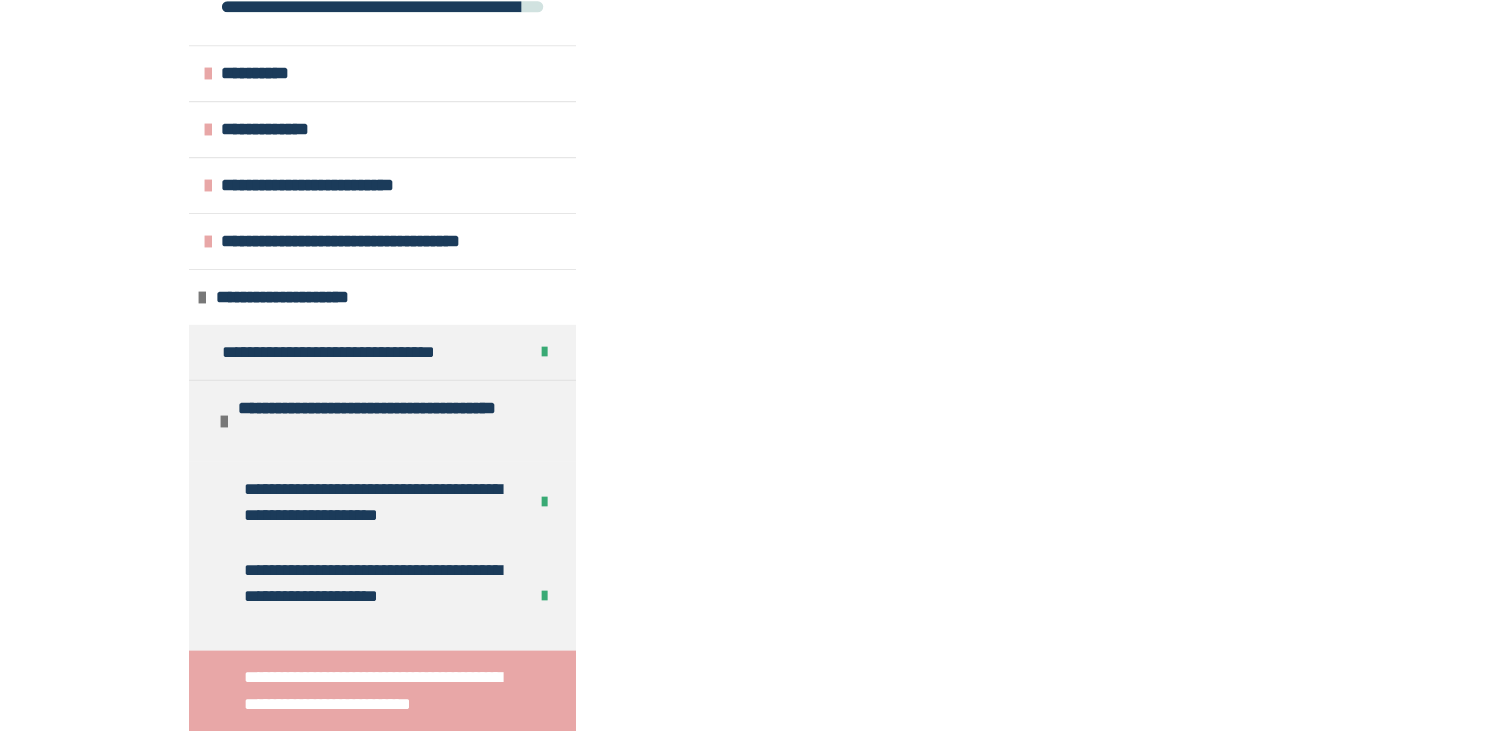 scroll, scrollTop: 8042, scrollLeft: 0, axis: vertical 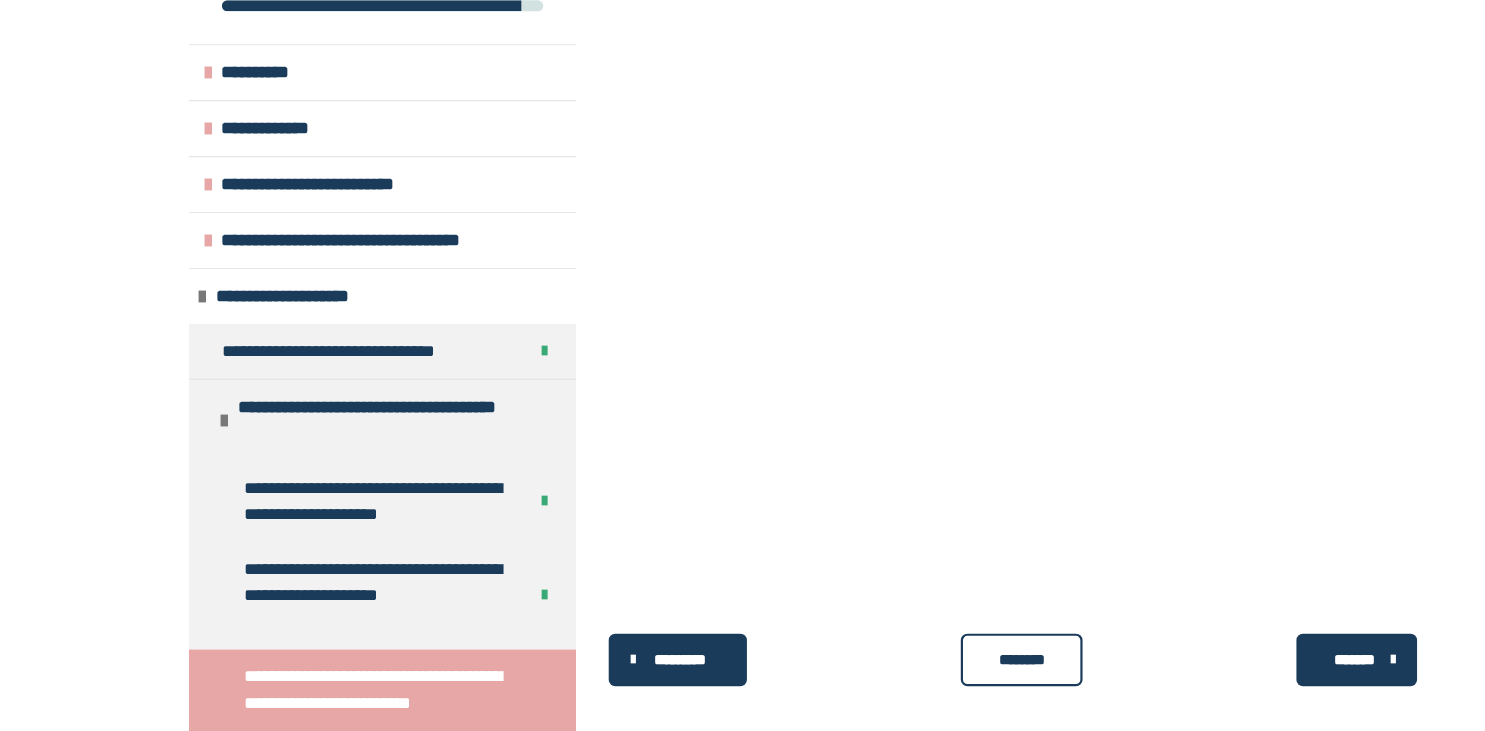 click on "********" at bounding box center (932, 666) 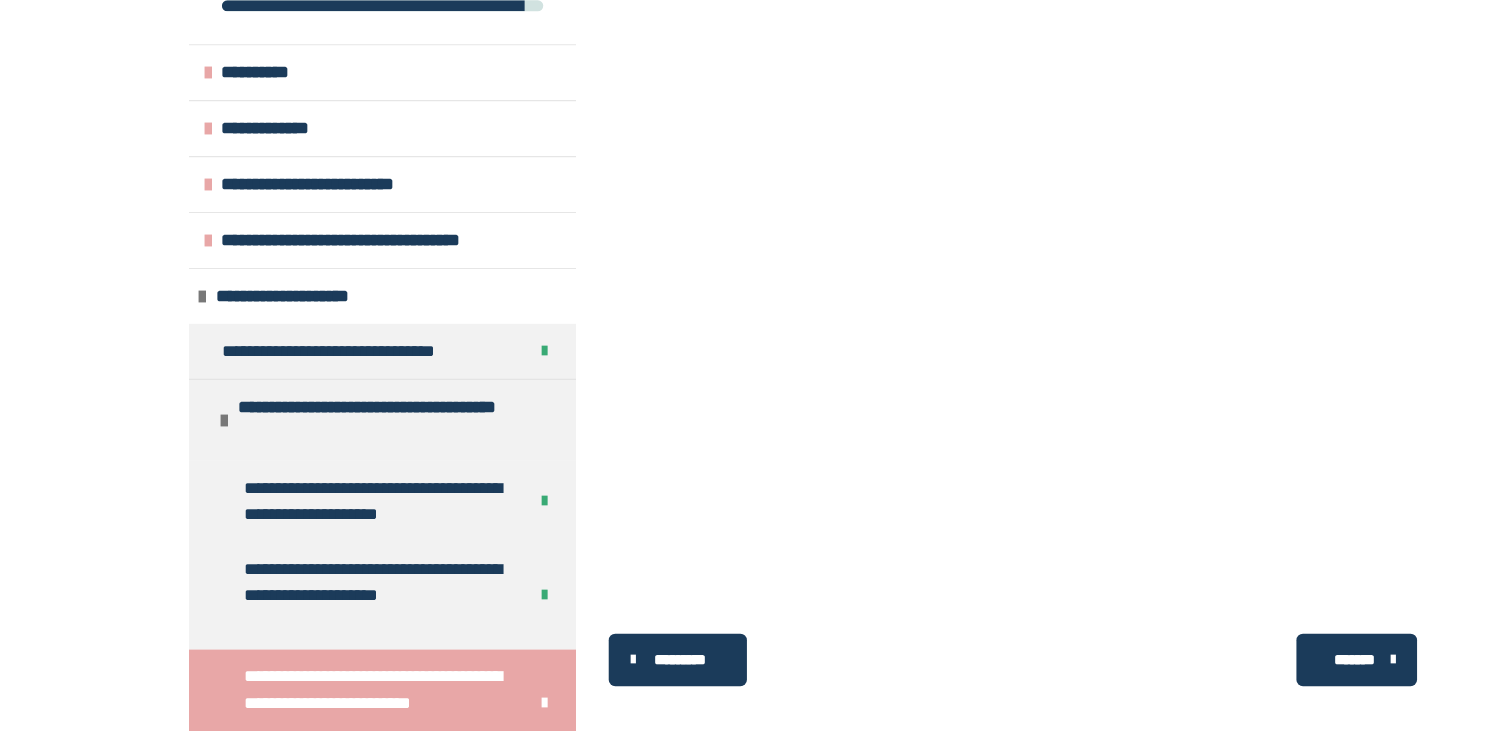 scroll, scrollTop: 342, scrollLeft: 0, axis: vertical 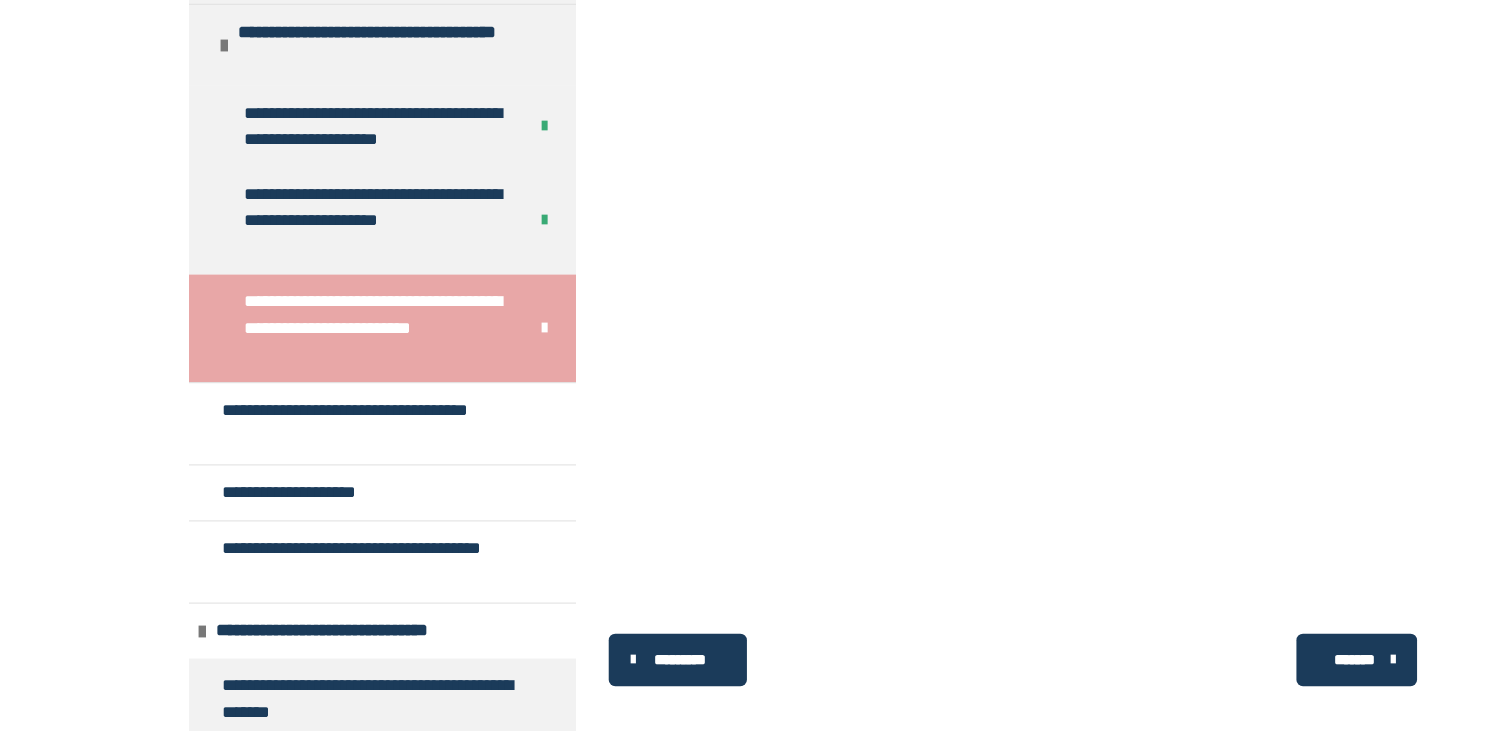 click on "*******" at bounding box center [1237, 666] 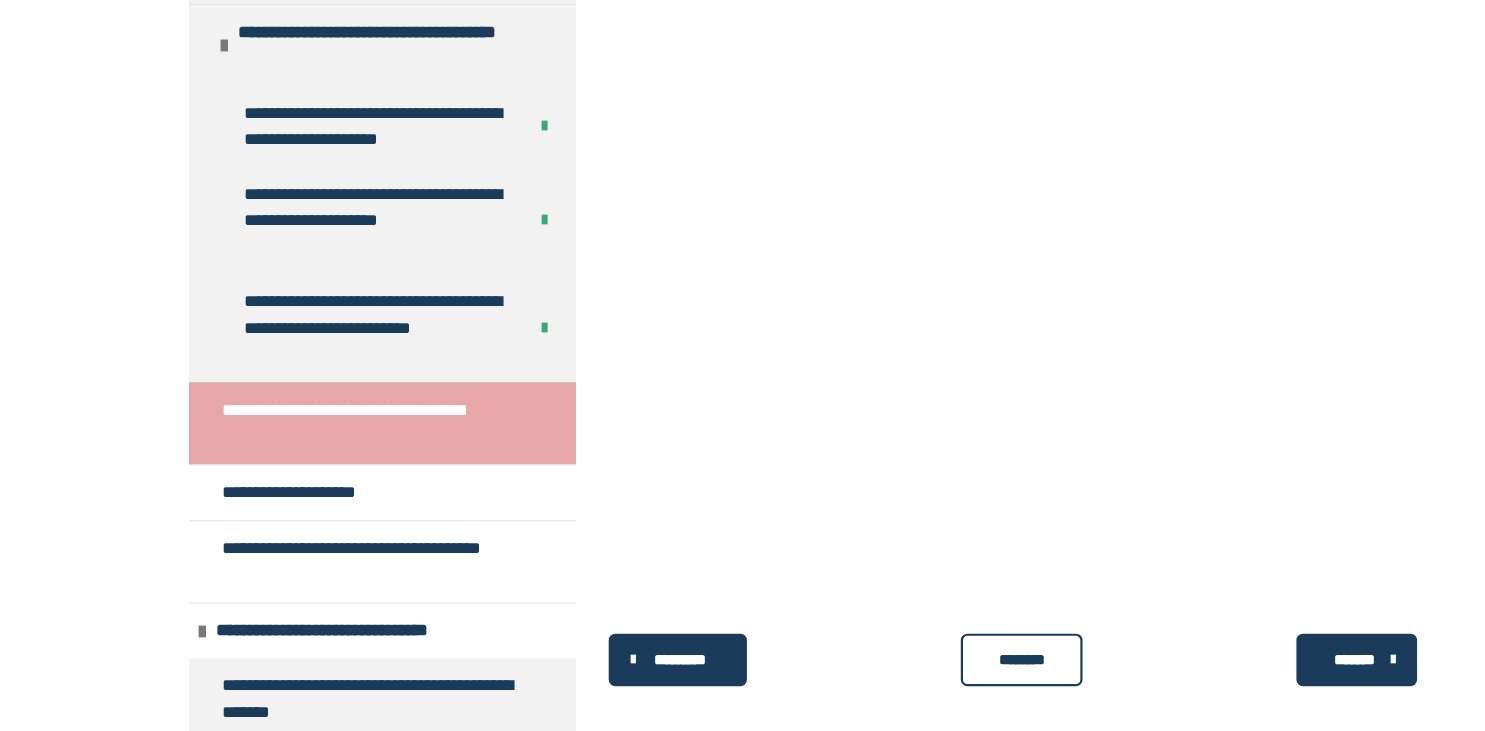 scroll, scrollTop: 871, scrollLeft: 0, axis: vertical 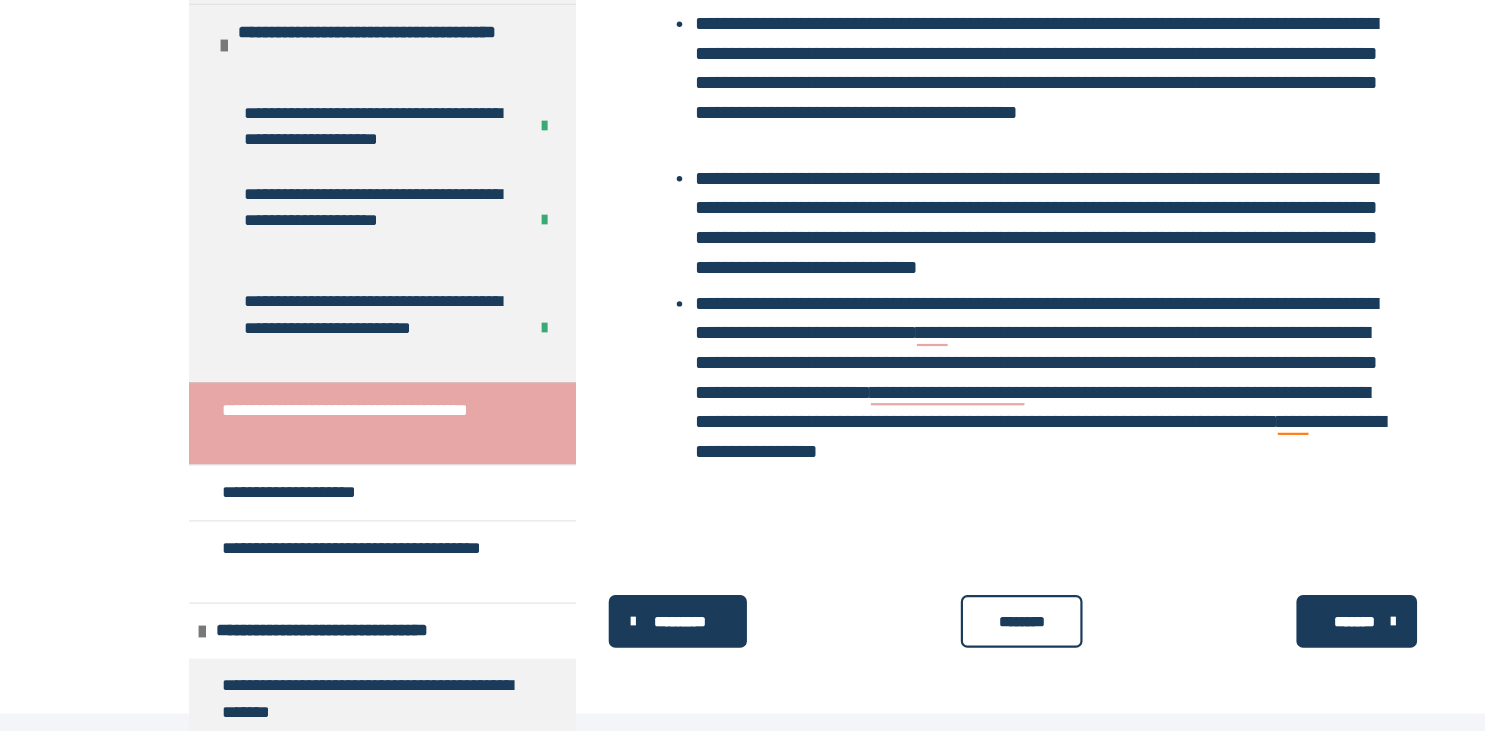 click on "**********" at bounding box center (742, -70) 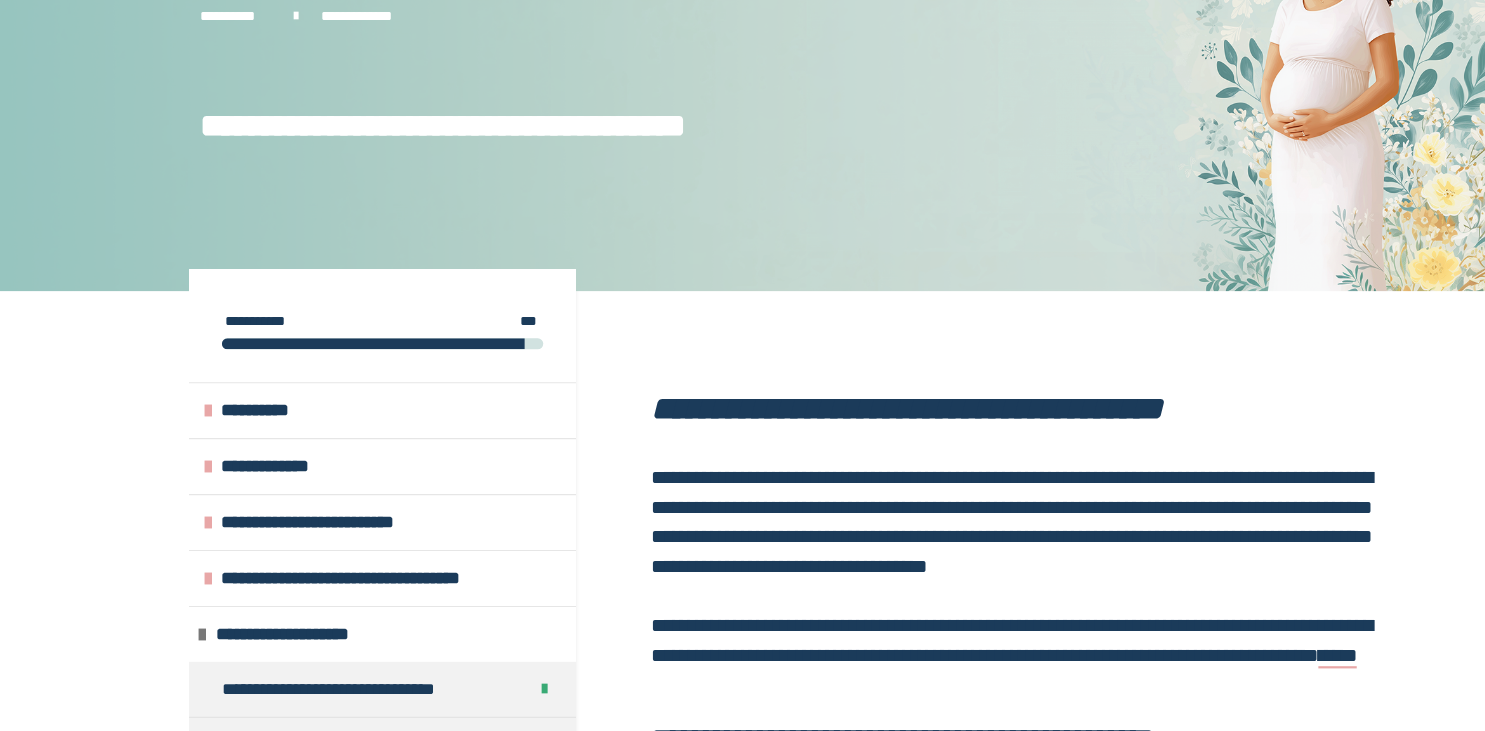 scroll, scrollTop: 0, scrollLeft: 0, axis: both 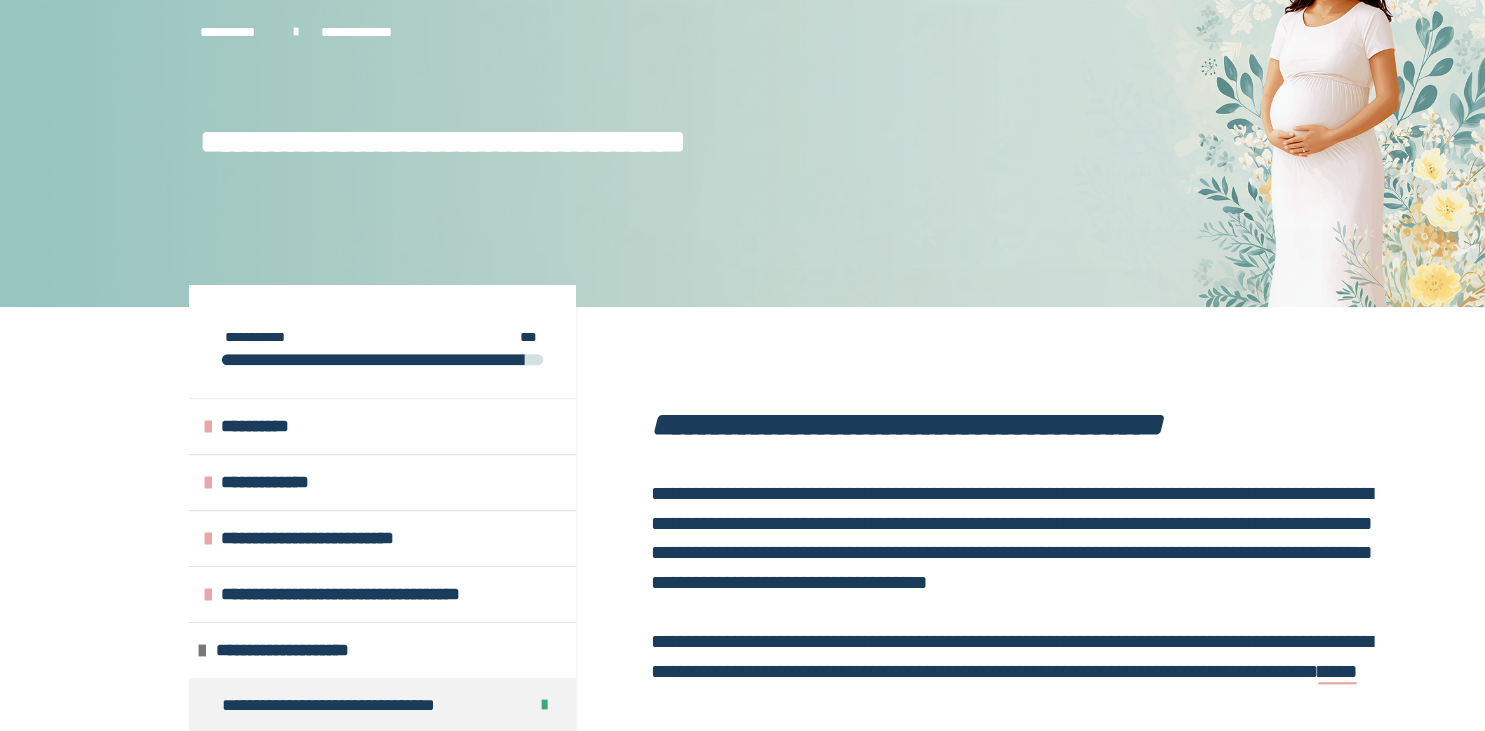 click on "****" at bounding box center [1219, 613] 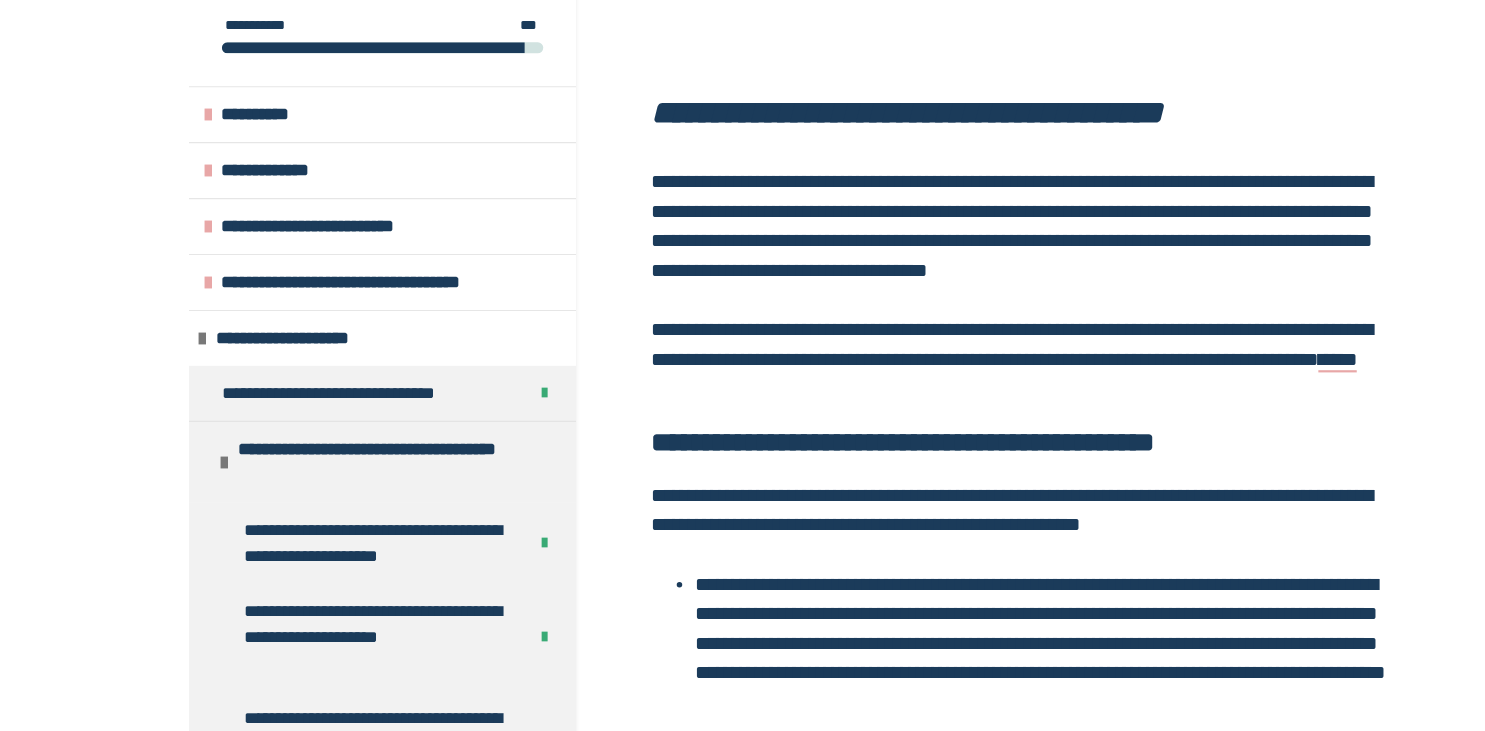 scroll, scrollTop: 252, scrollLeft: 0, axis: vertical 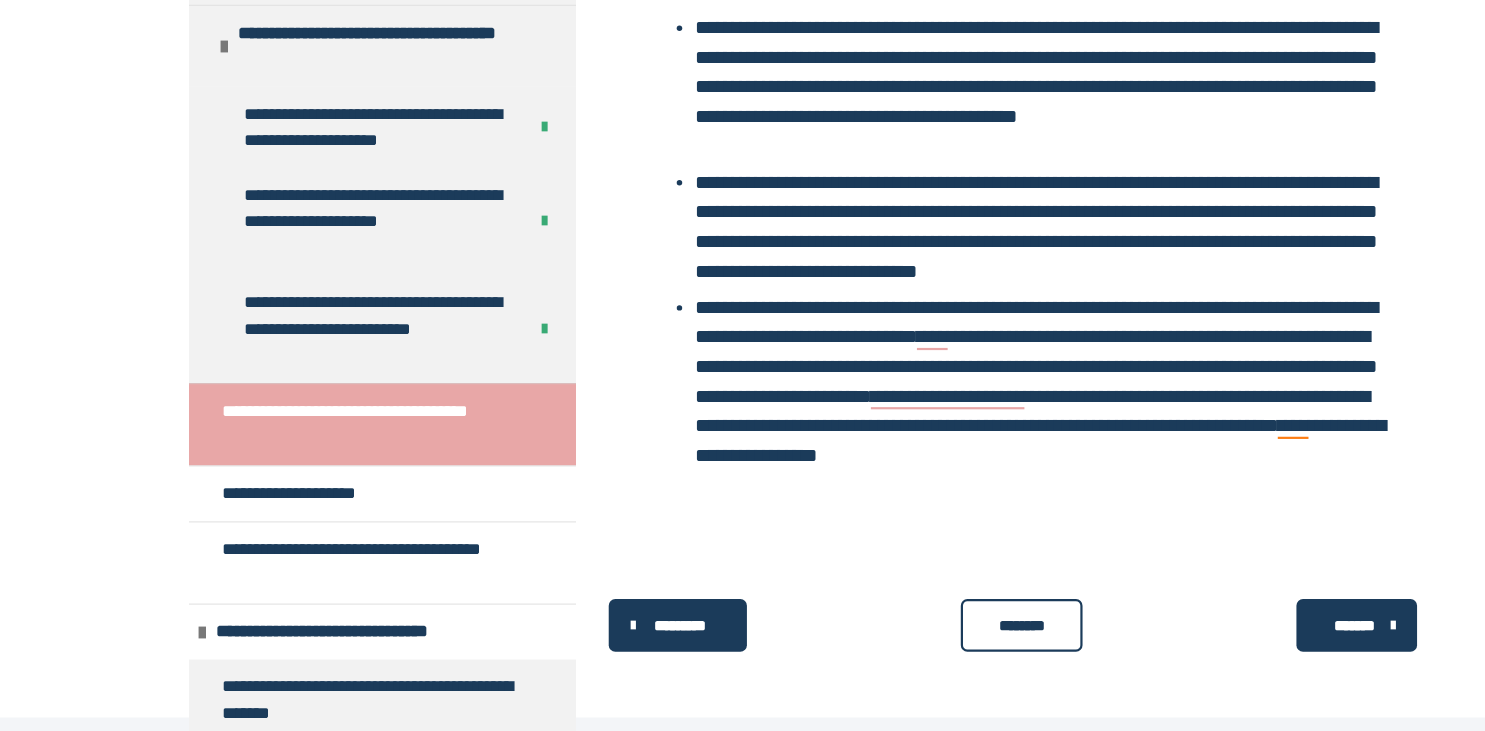 click on "****" at bounding box center [850, 372] 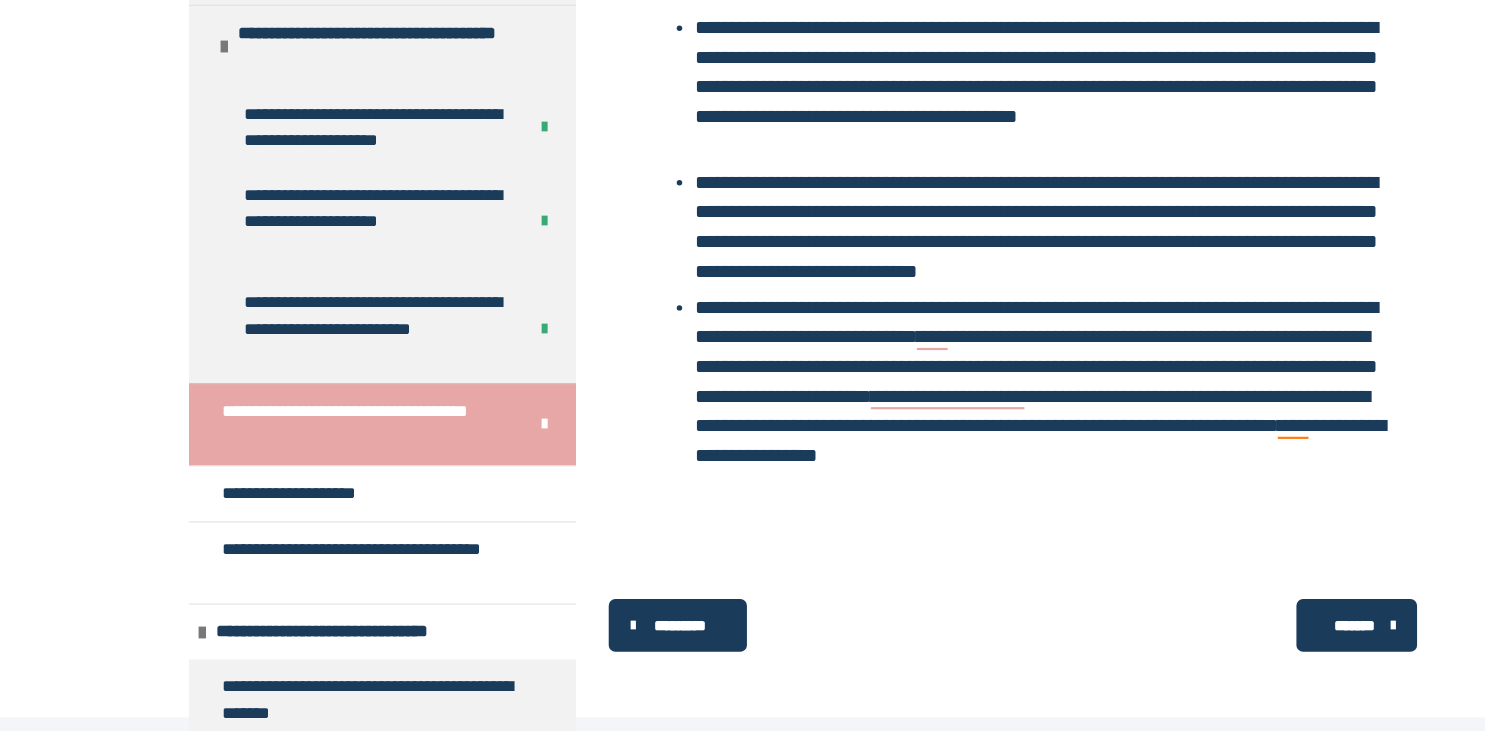 click on "*******" at bounding box center [1237, 634] 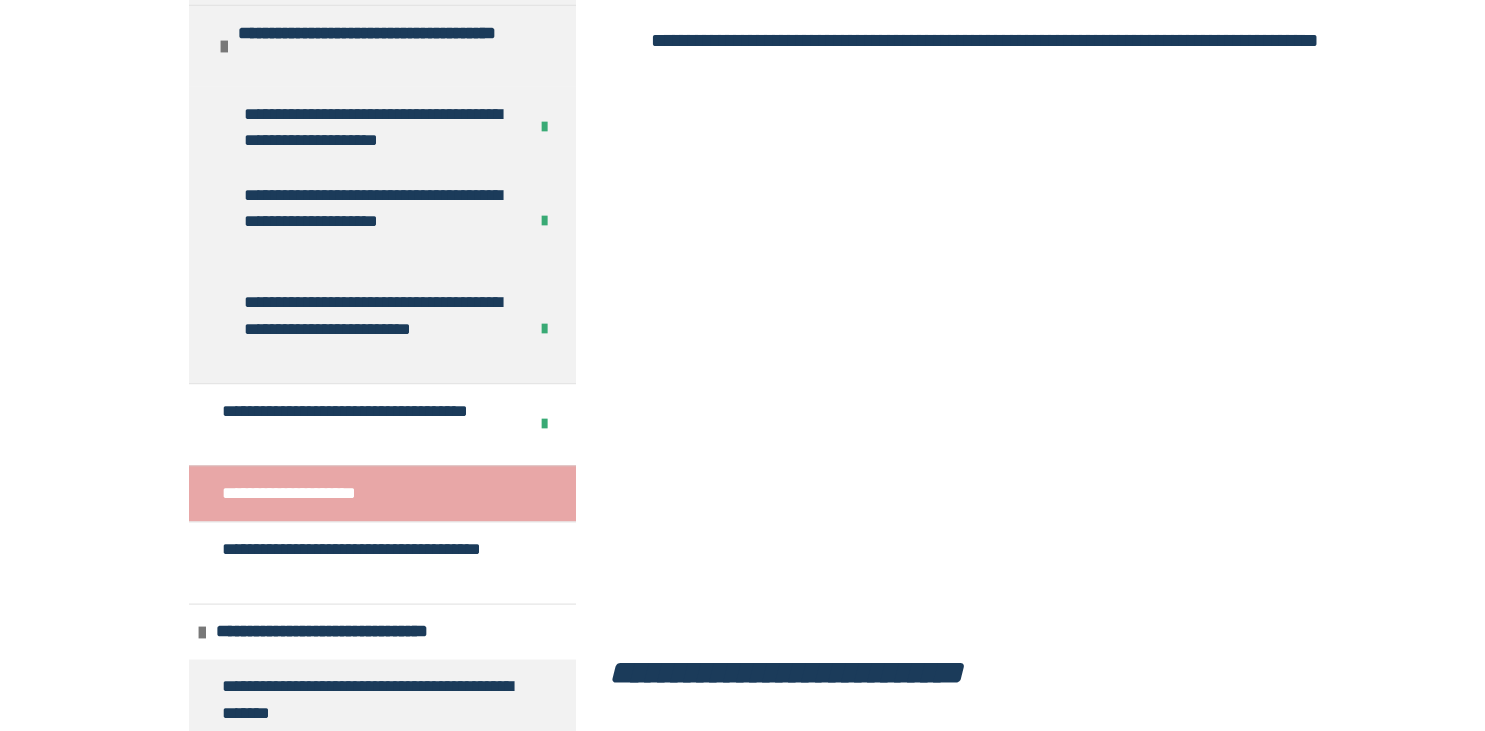 scroll, scrollTop: 1378, scrollLeft: 0, axis: vertical 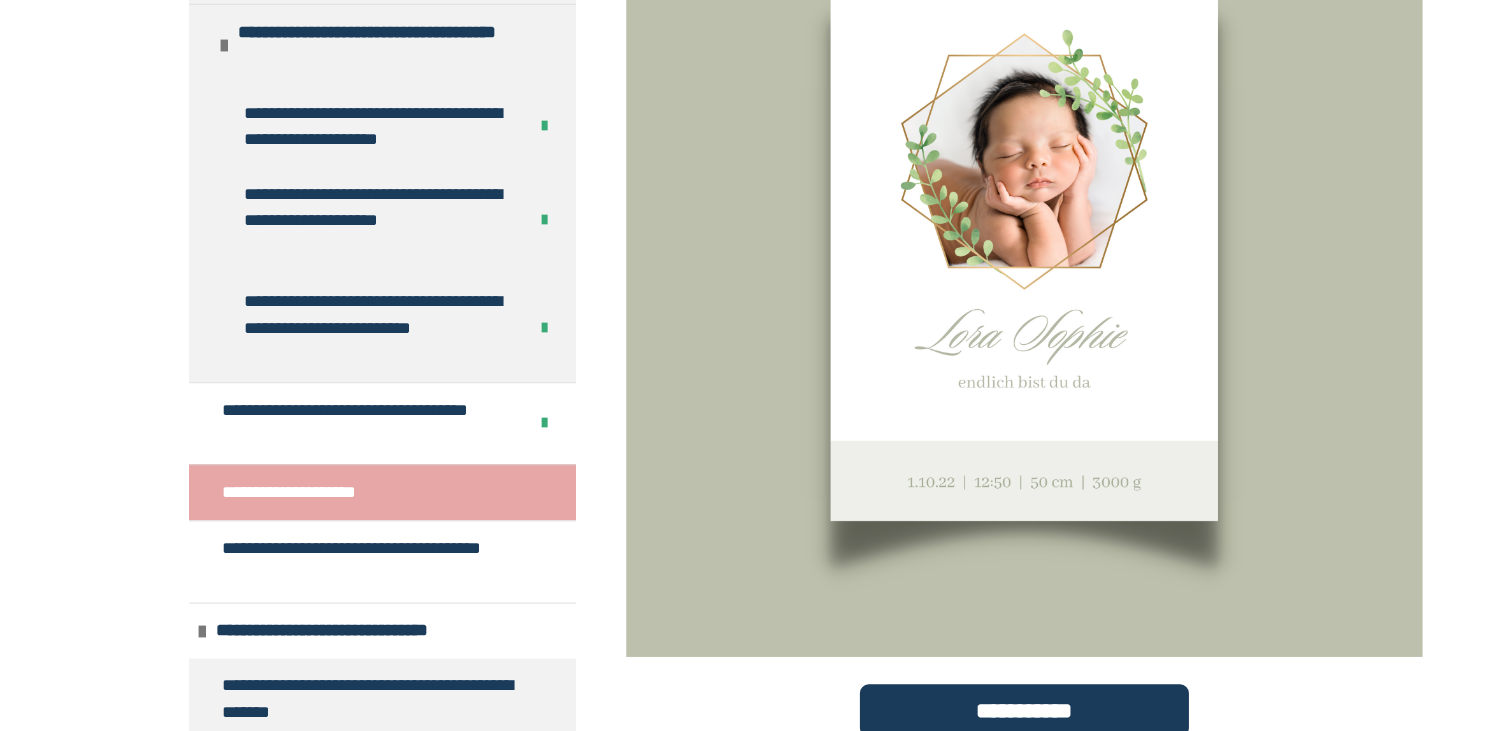 drag, startPoint x: 1347, startPoint y: 650, endPoint x: 1353, endPoint y: 675, distance: 25.70992 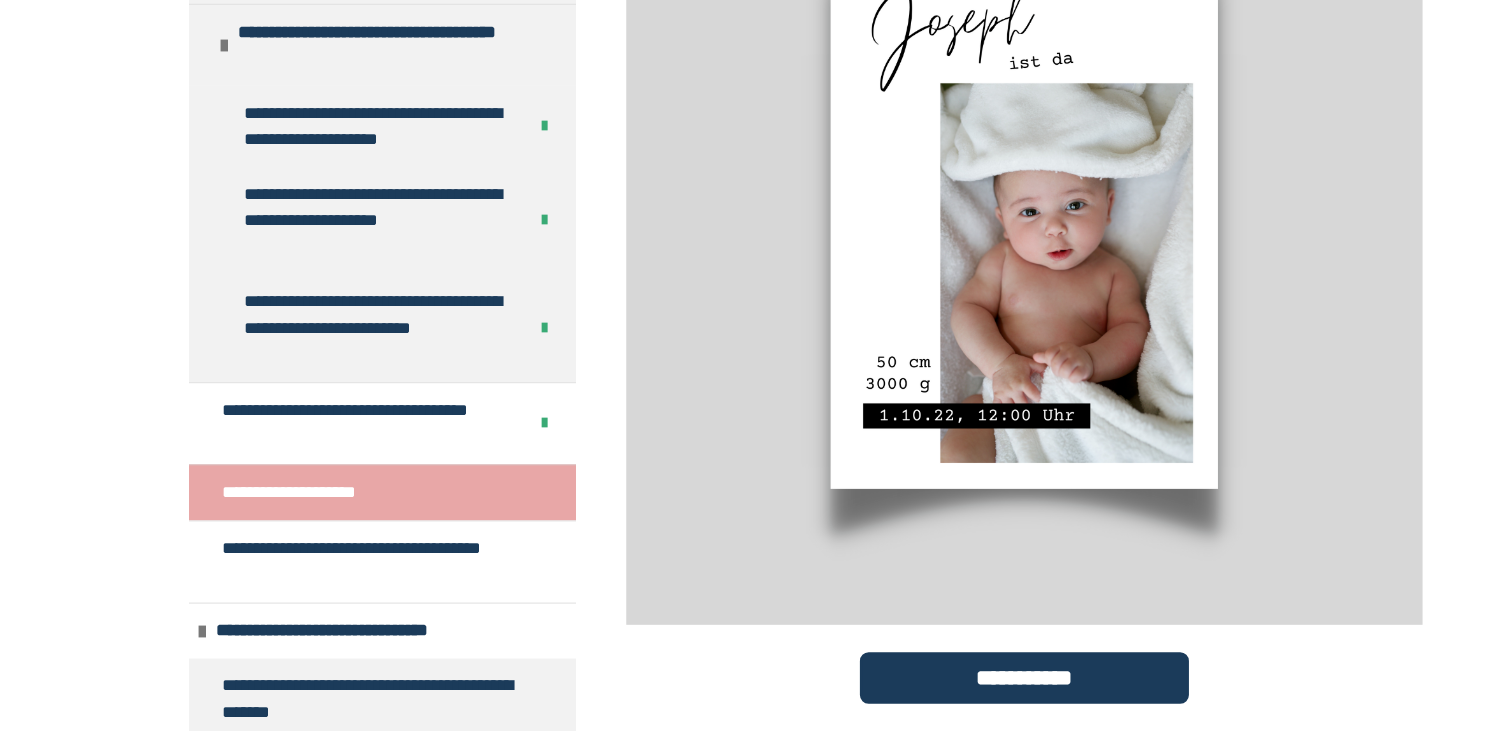 scroll, scrollTop: 5652, scrollLeft: 0, axis: vertical 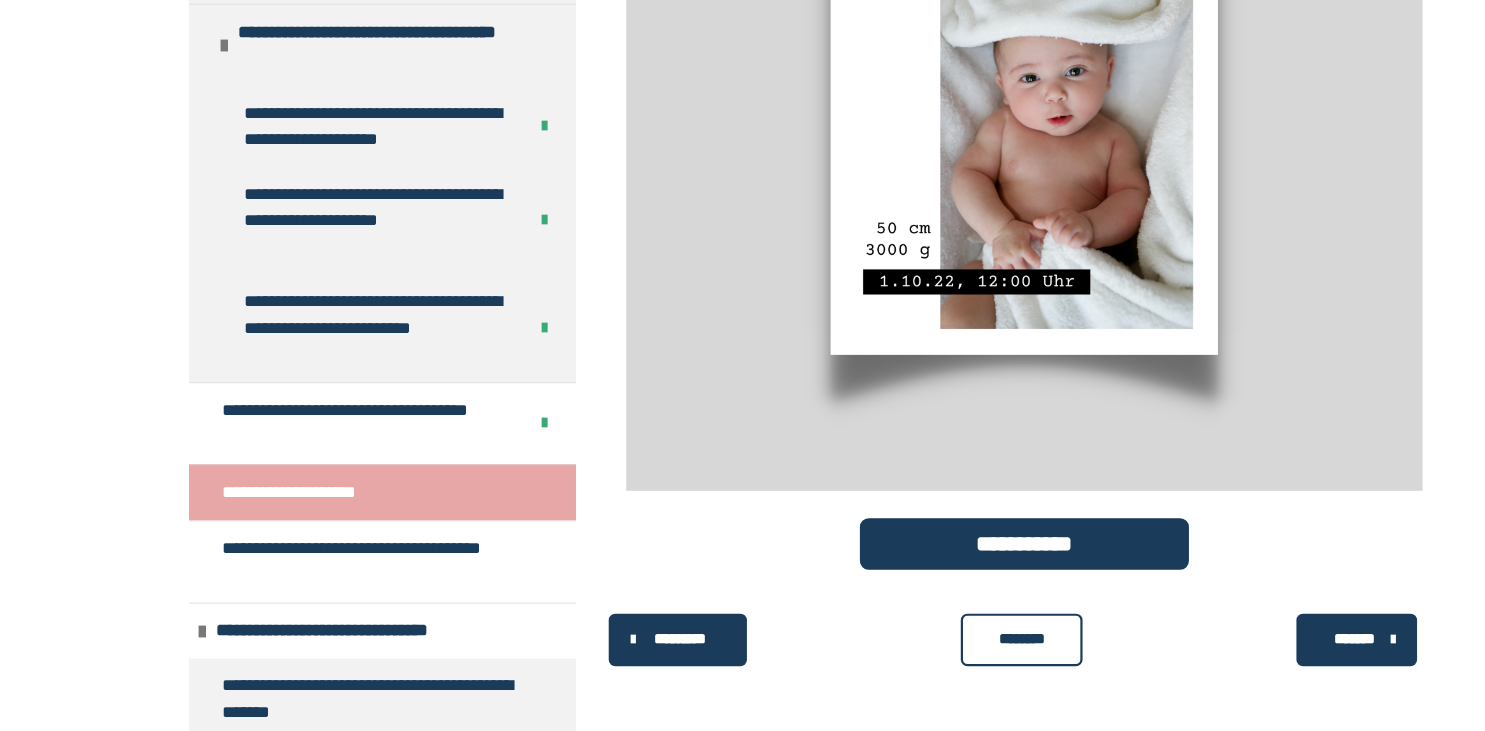 click on "********" at bounding box center (932, 648) 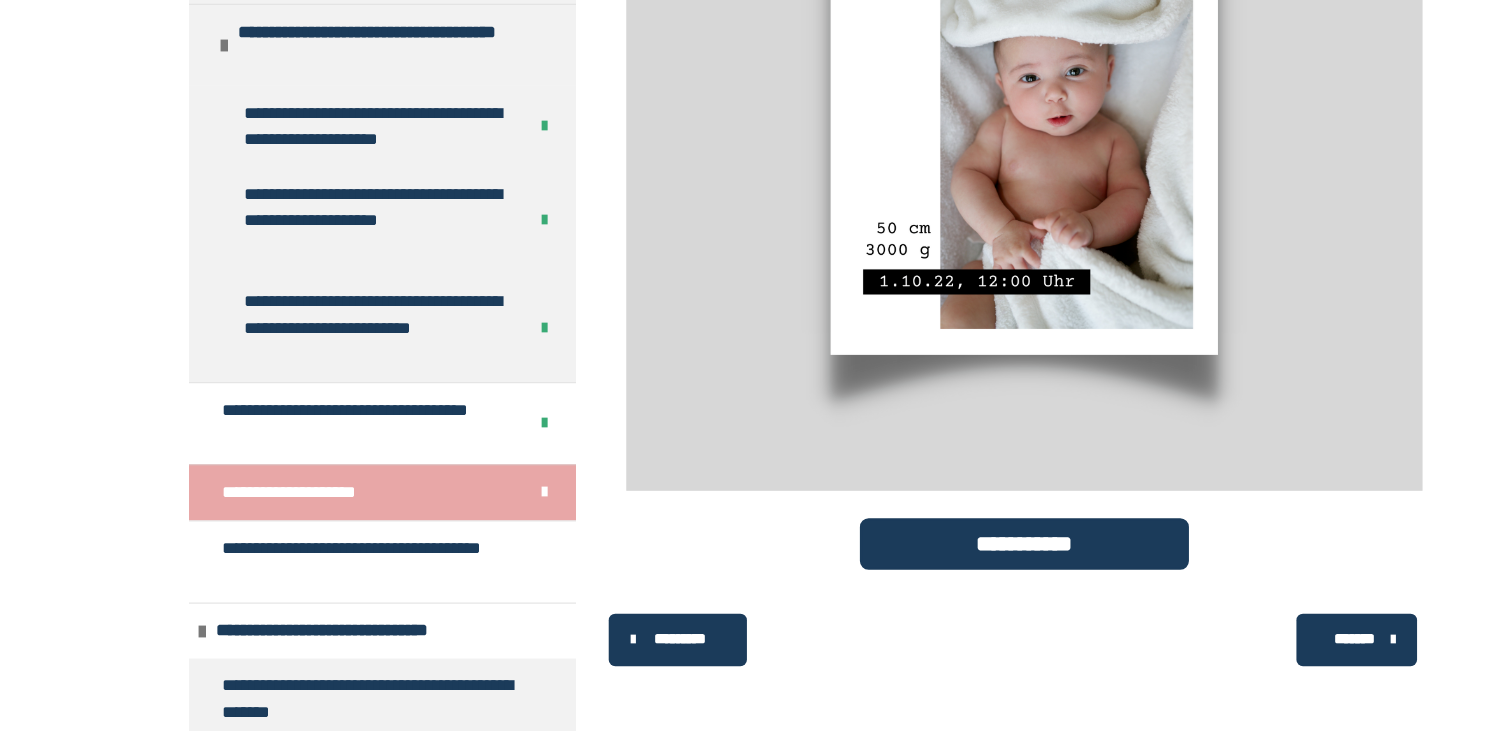 click on "*******" at bounding box center [1237, 648] 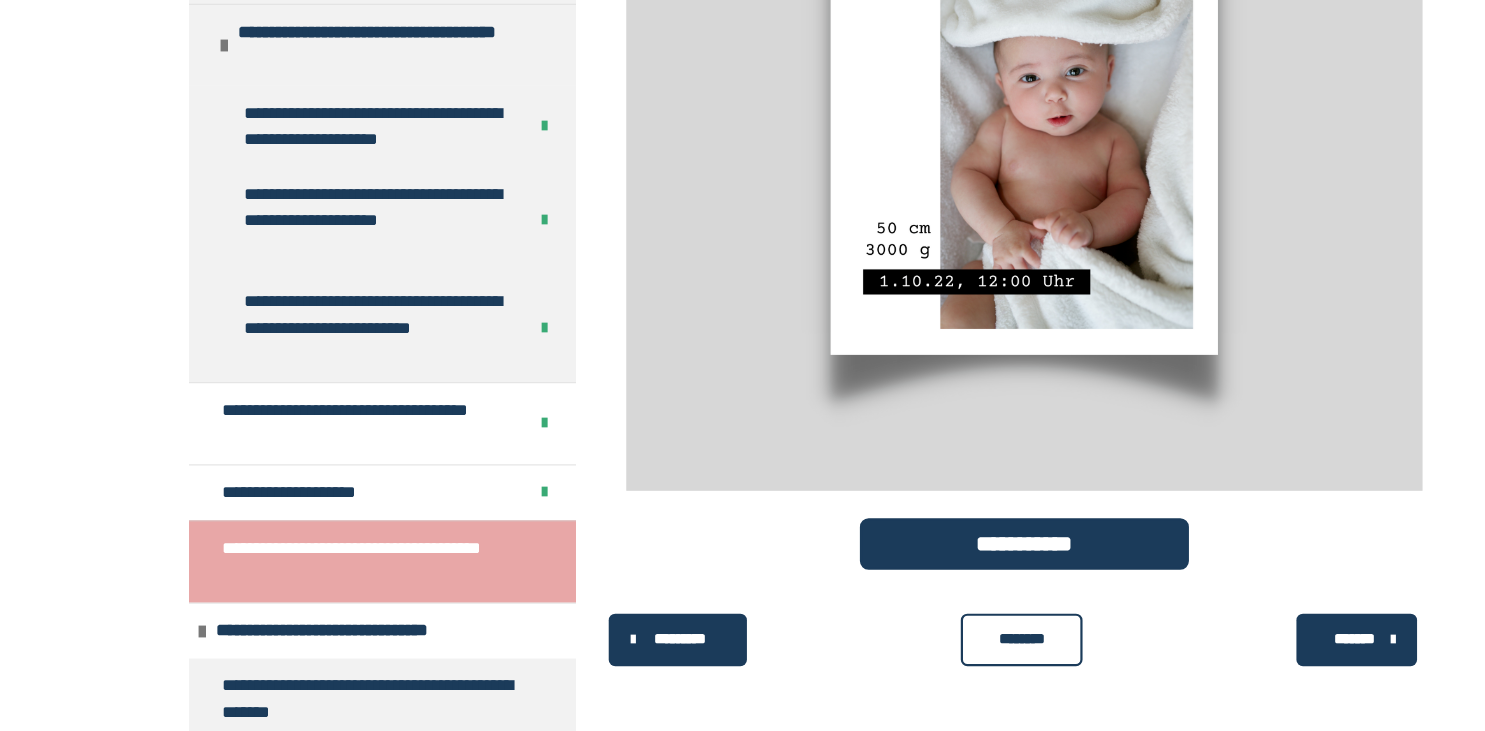 scroll, scrollTop: 339, scrollLeft: 0, axis: vertical 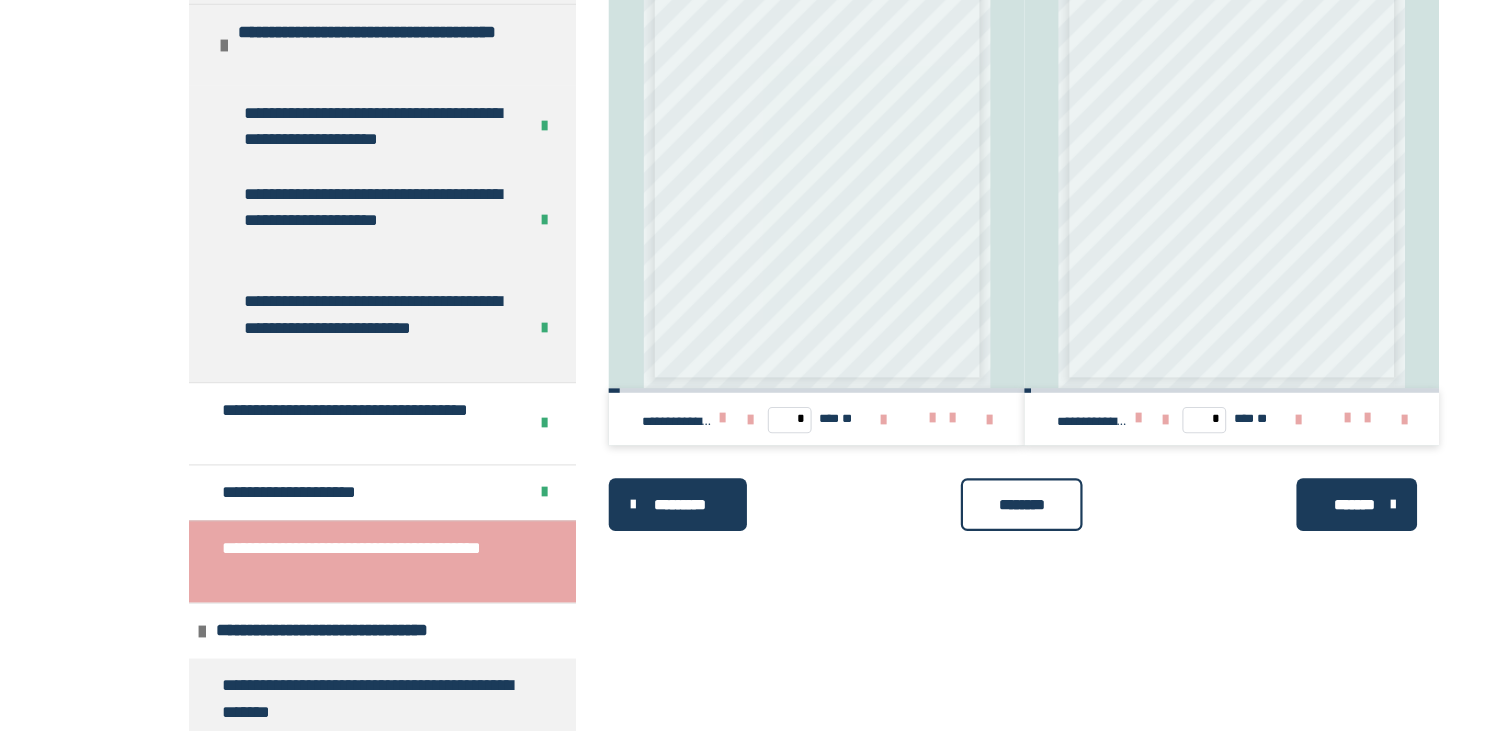 click on "********" at bounding box center (932, 525) 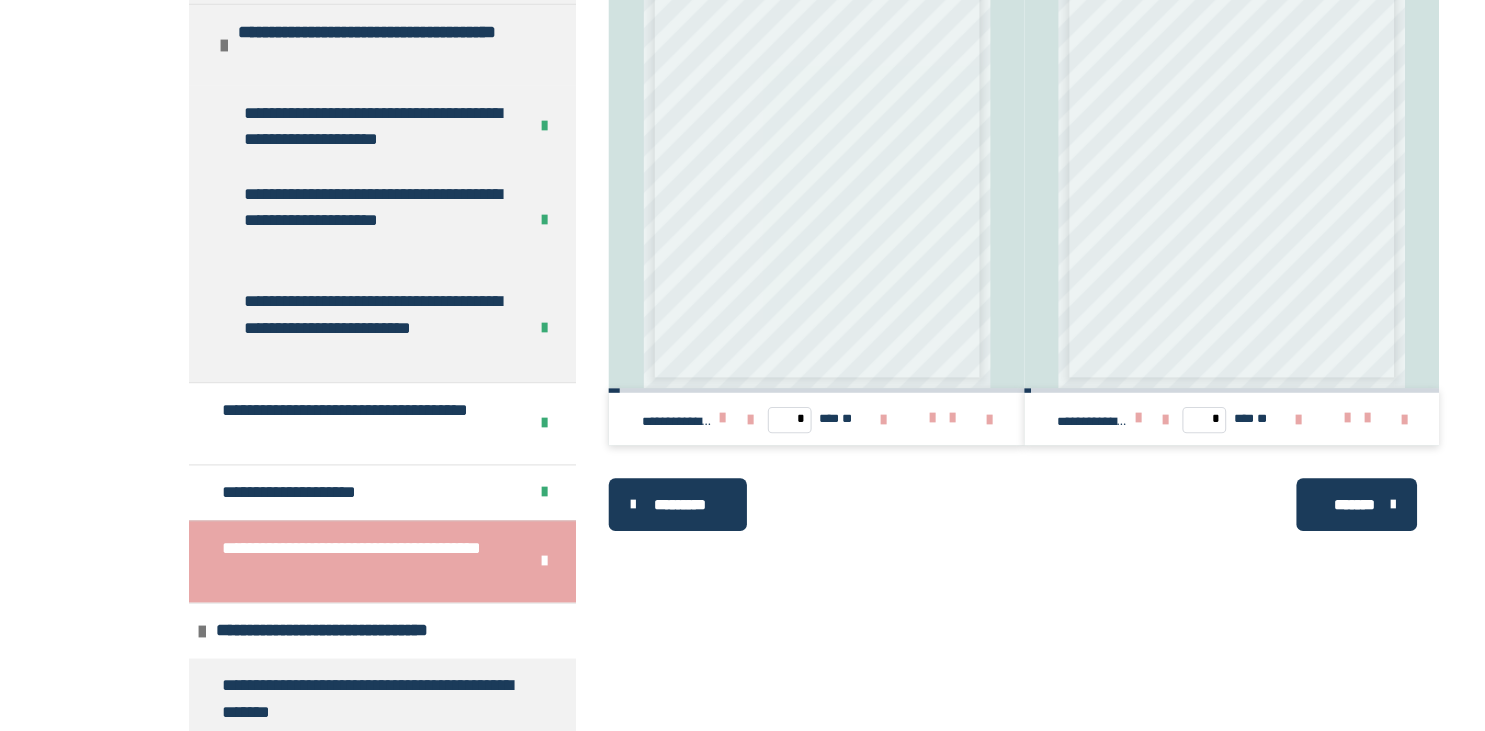 click on "*******" at bounding box center (1237, 525) 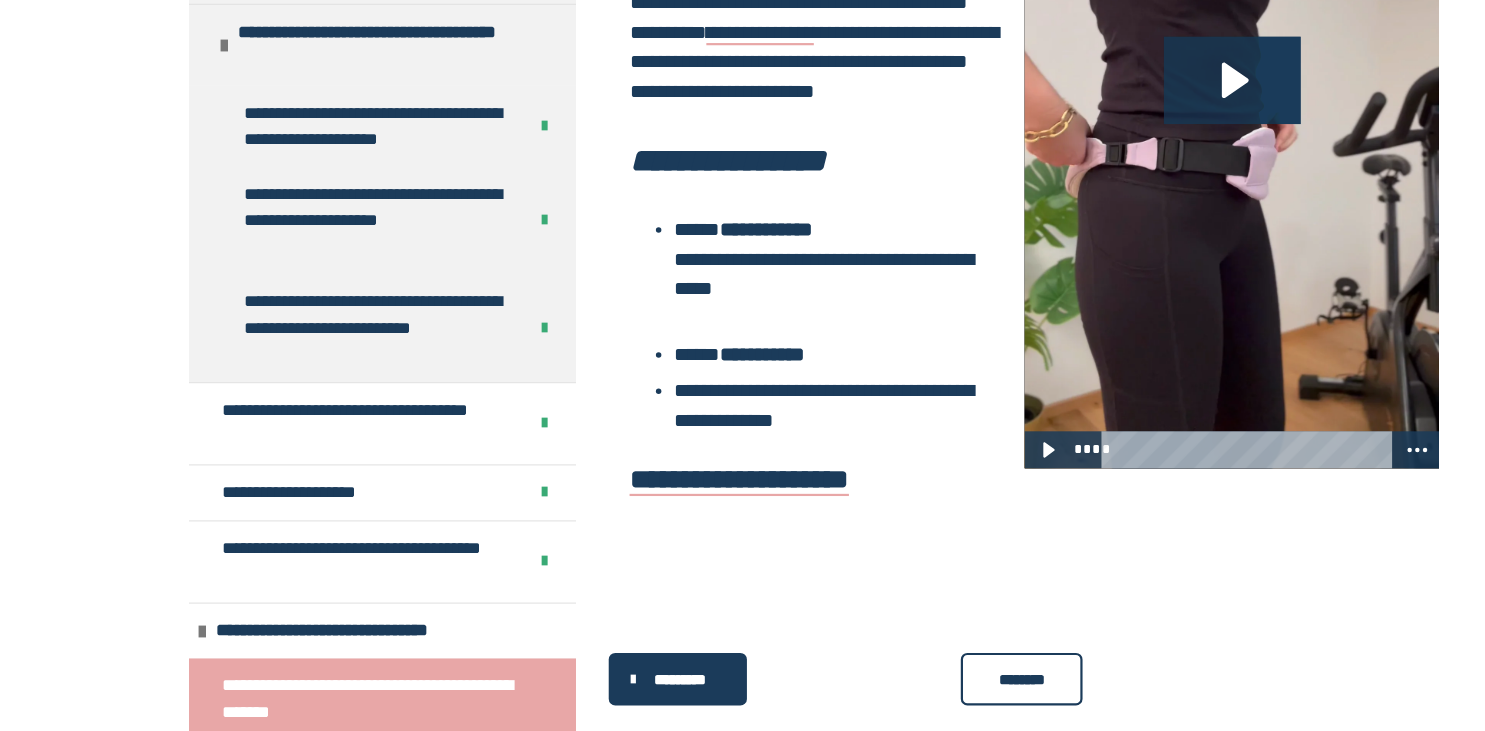scroll, scrollTop: 667, scrollLeft: 0, axis: vertical 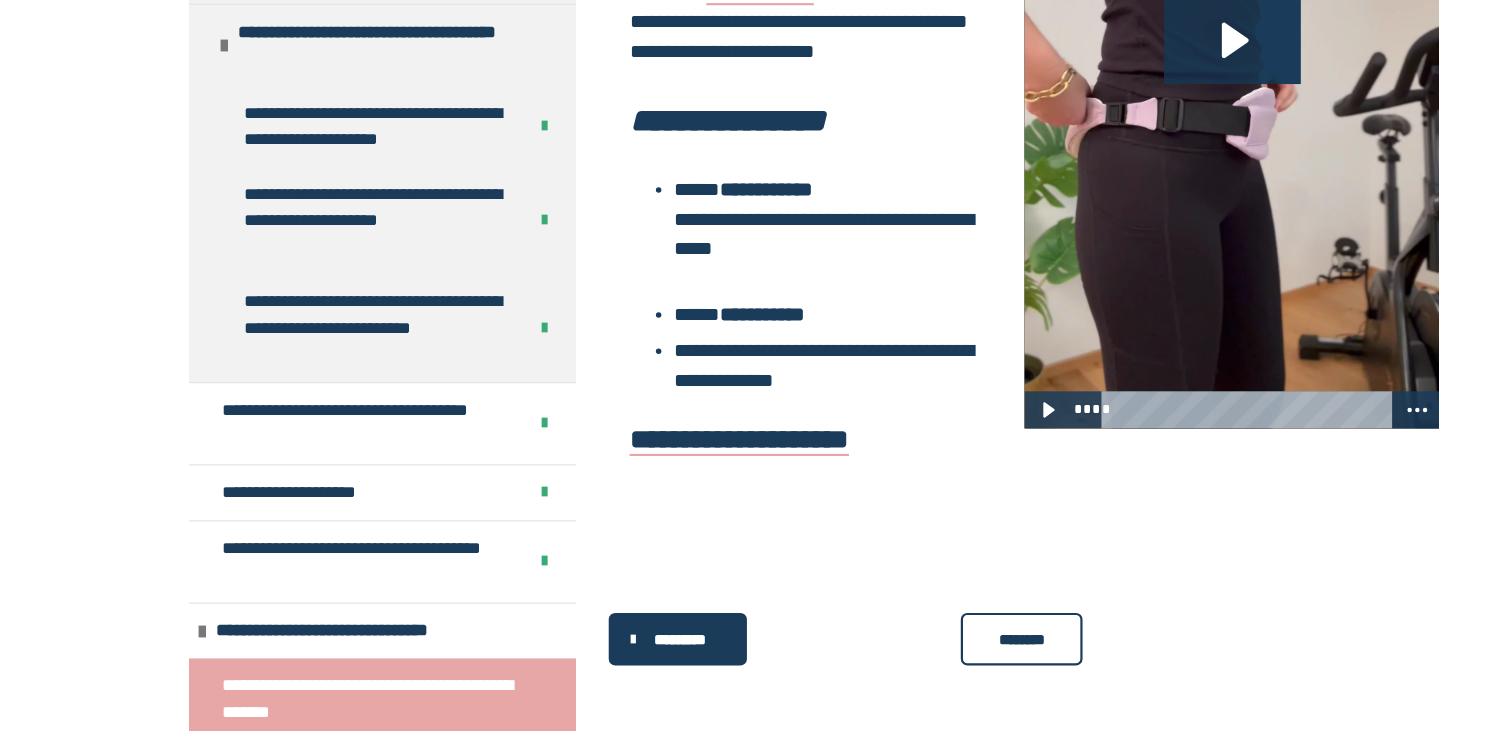 click on "********" at bounding box center (932, 647) 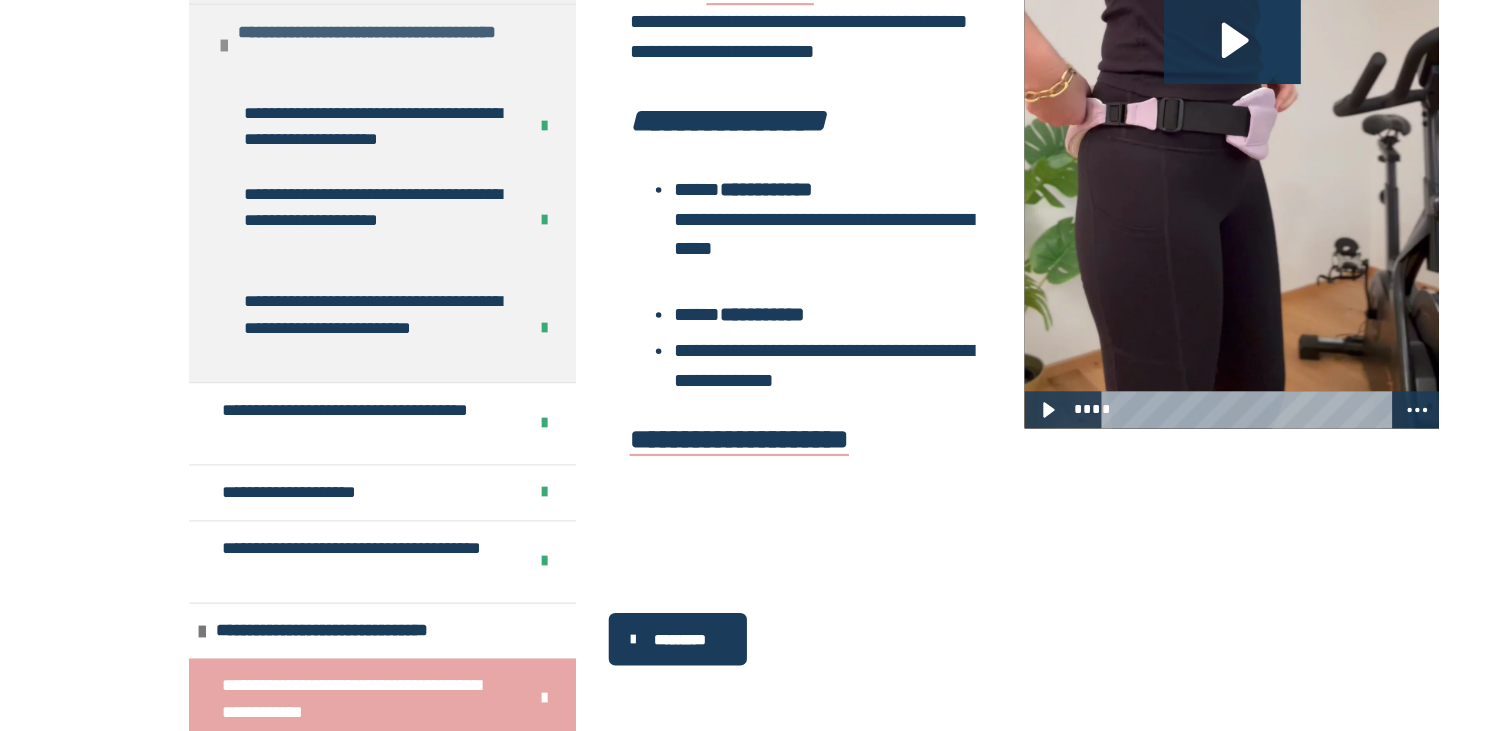 click on "**********" at bounding box center [348, 105] 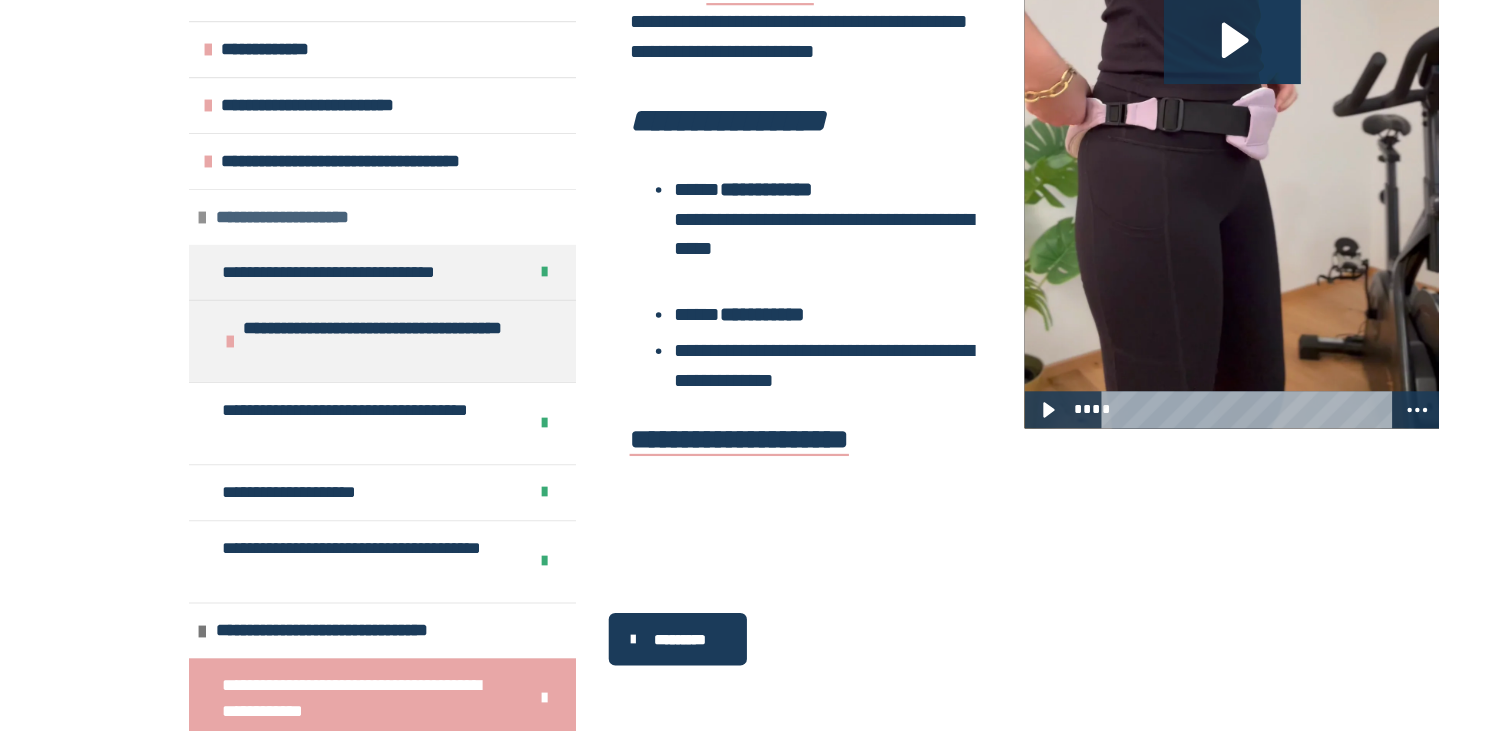click at bounding box center [184, 263] 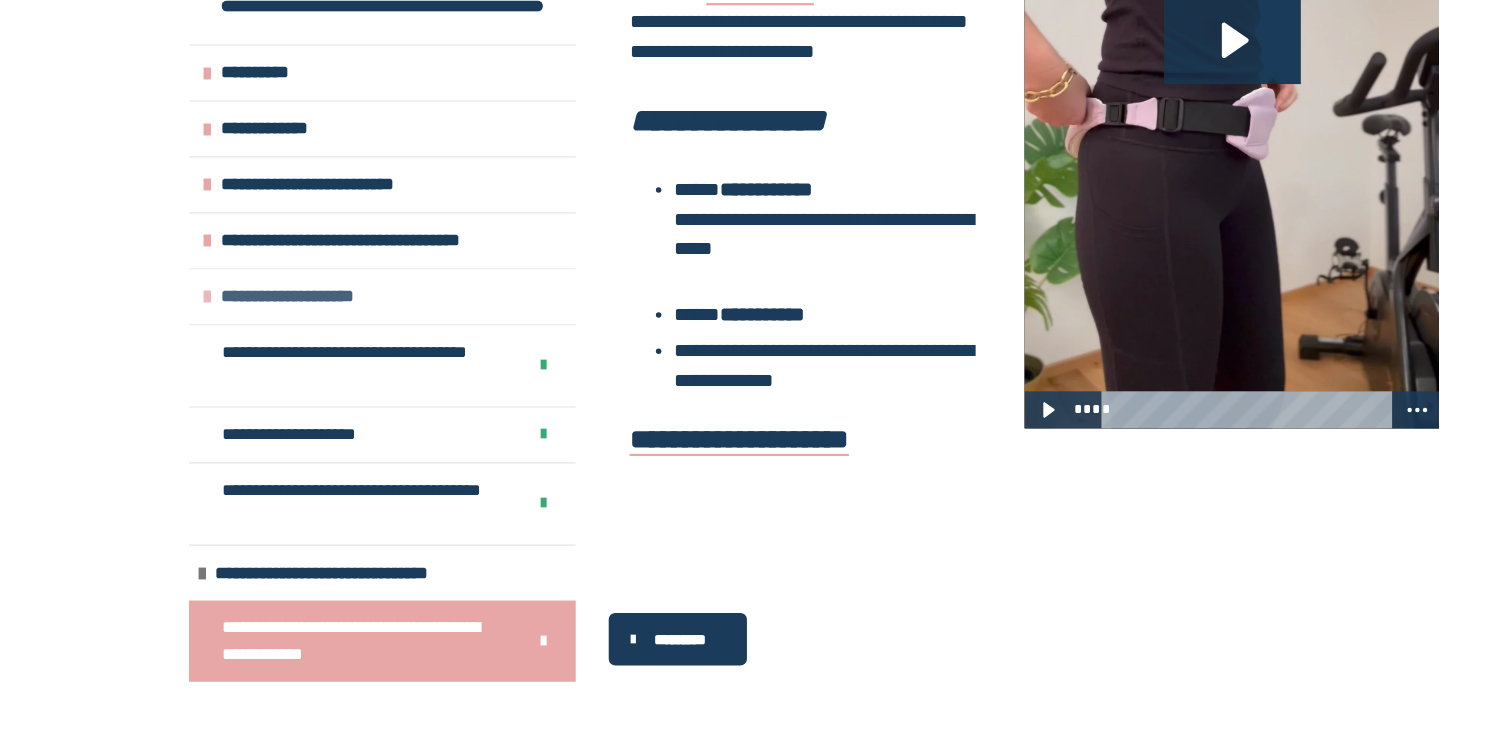 scroll, scrollTop: 0, scrollLeft: 0, axis: both 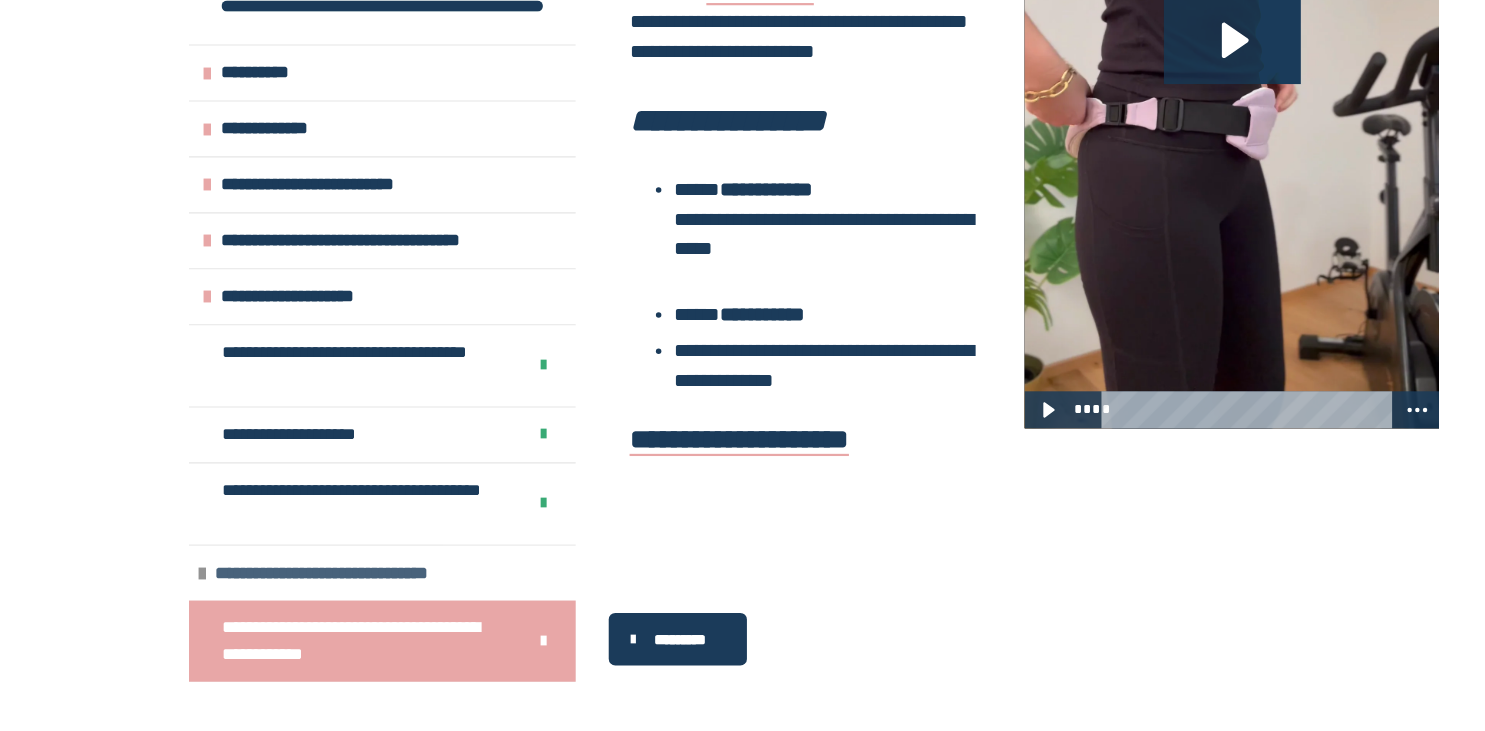 click on "**********" at bounding box center (348, 586) 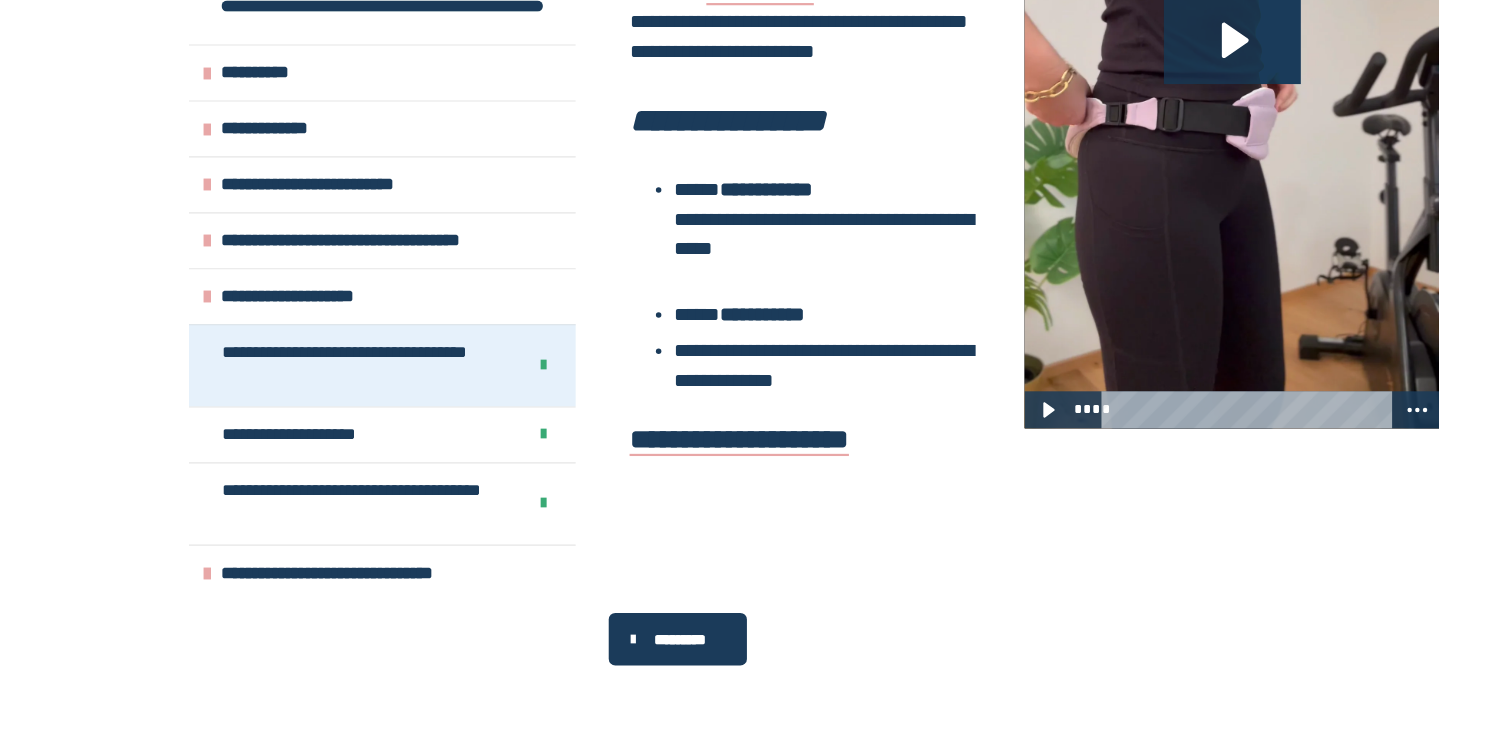 click on "**********" at bounding box center [332, 398] 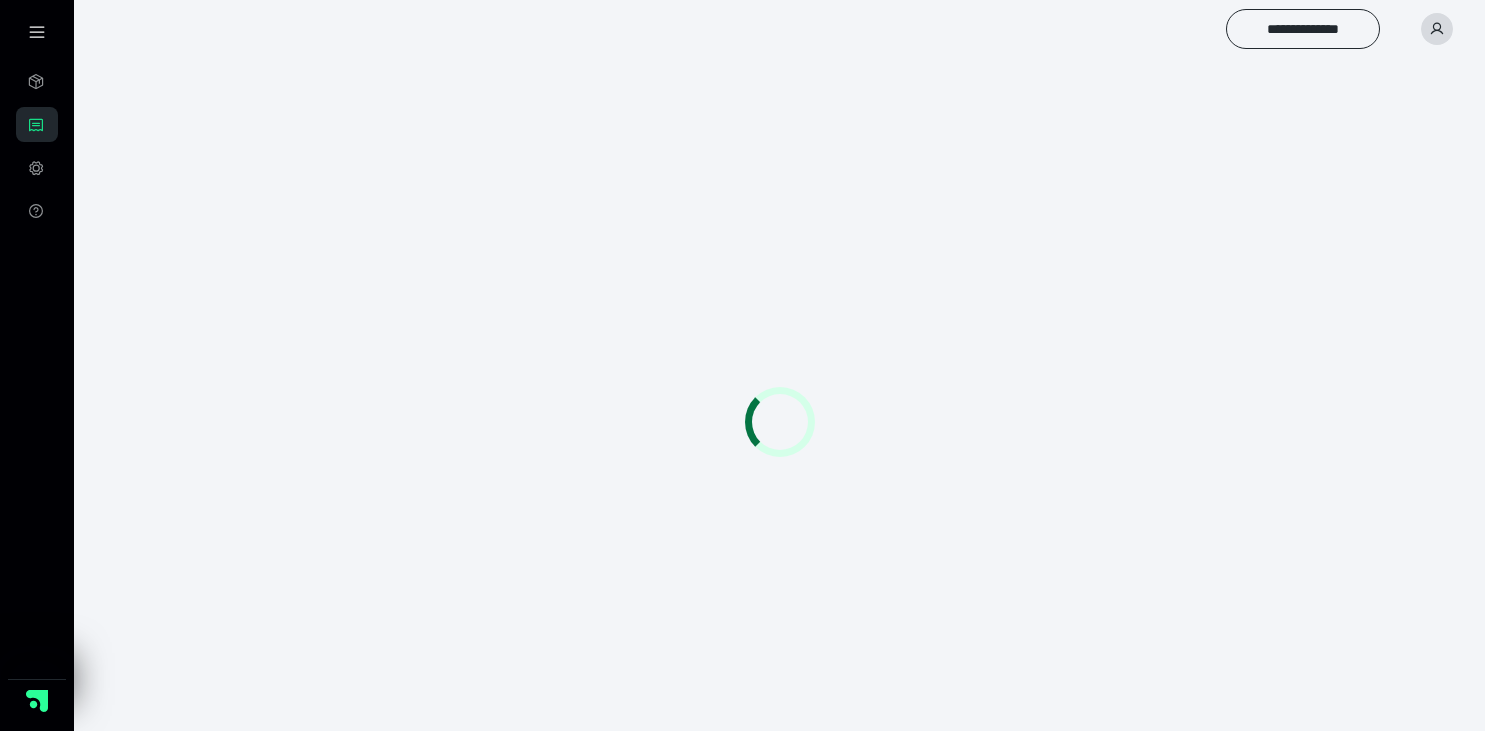 scroll, scrollTop: 0, scrollLeft: 0, axis: both 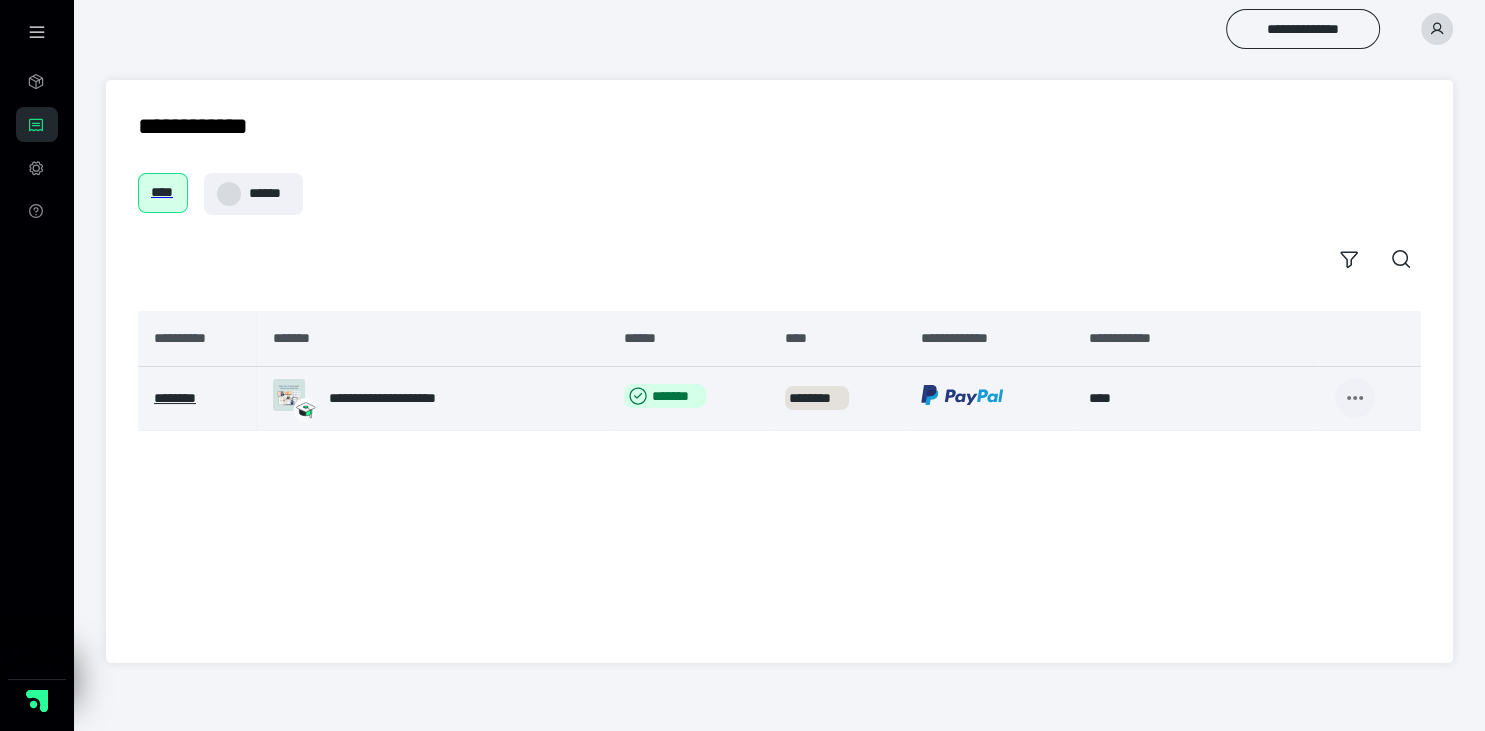 click 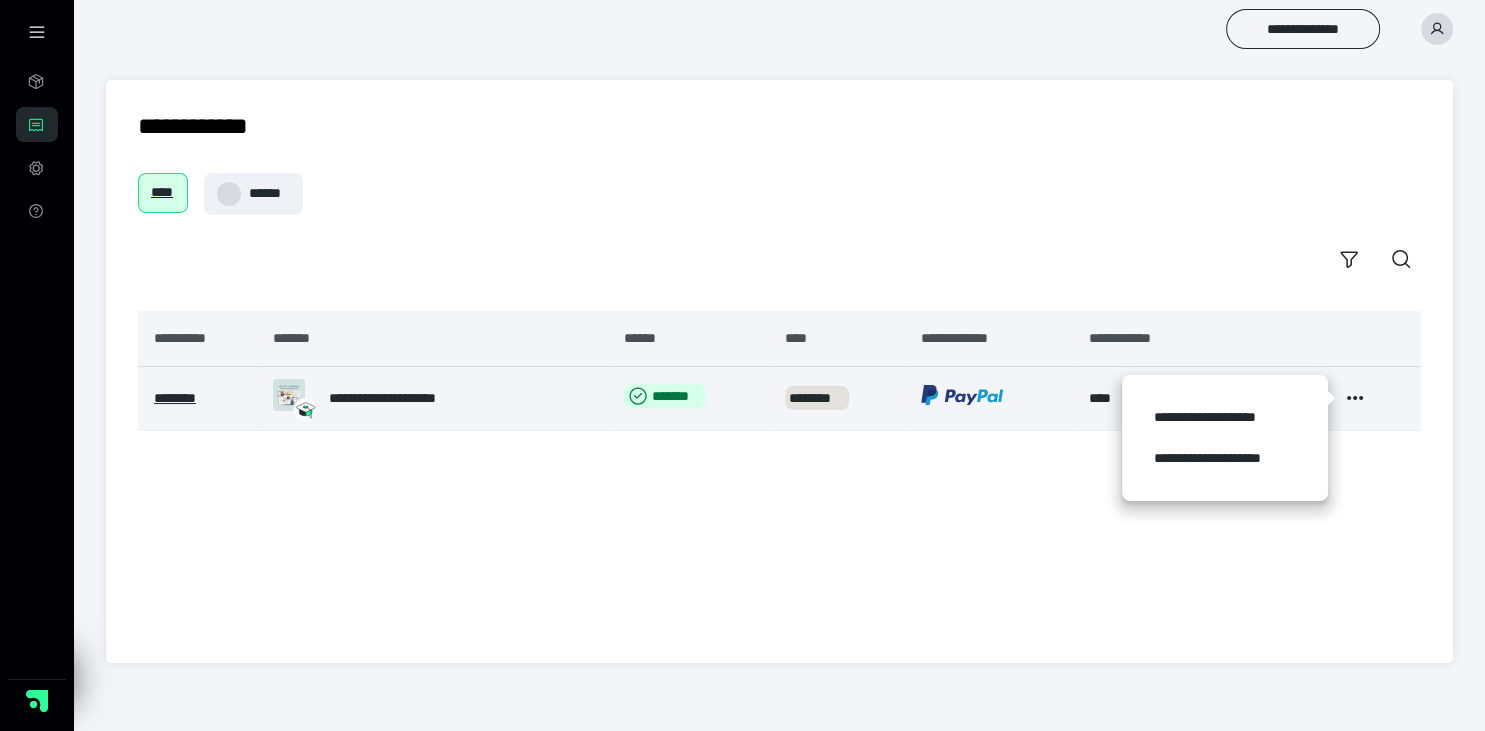 click on "**********" at bounding box center [432, 399] 